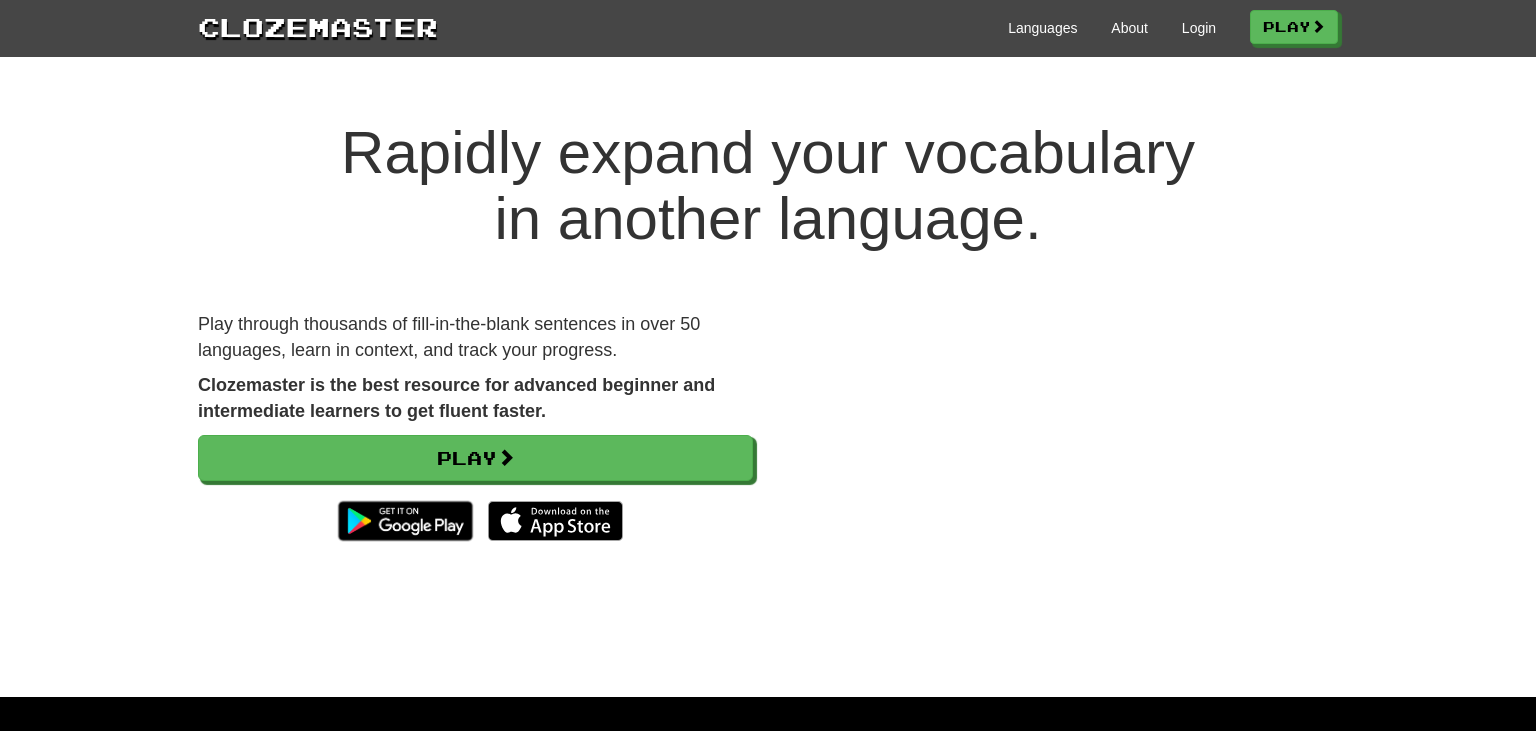 scroll, scrollTop: 0, scrollLeft: 0, axis: both 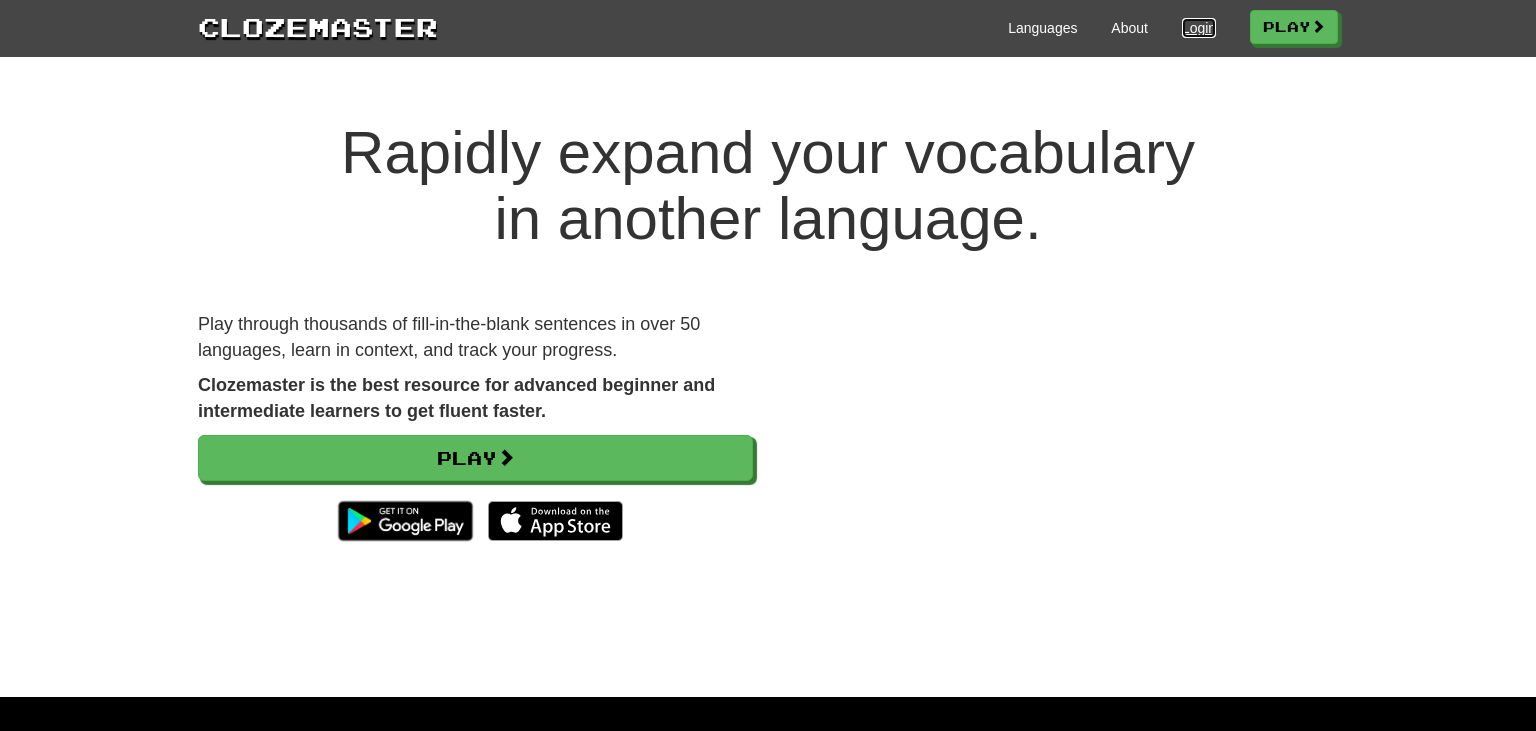 click on "Login" at bounding box center [1199, 28] 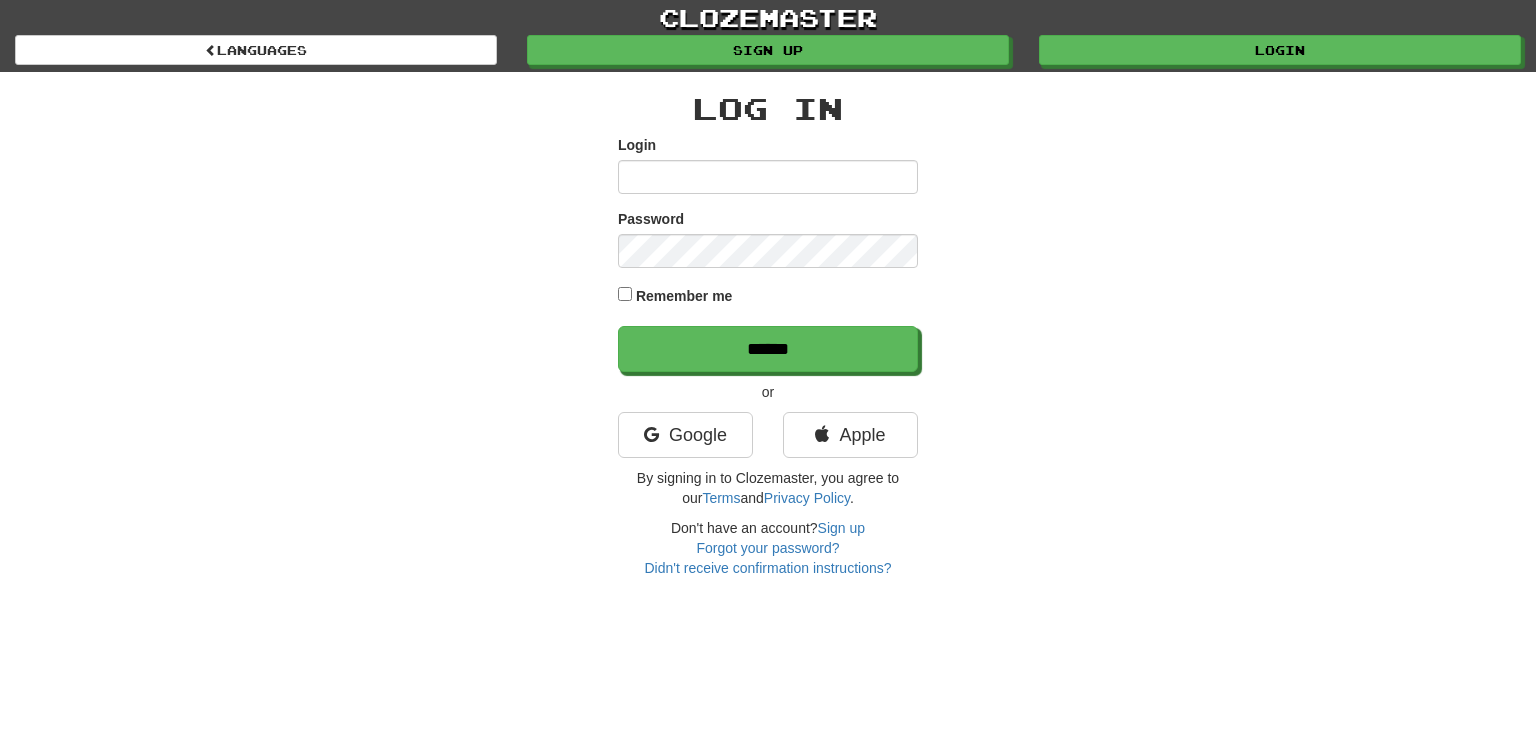 scroll, scrollTop: 0, scrollLeft: 0, axis: both 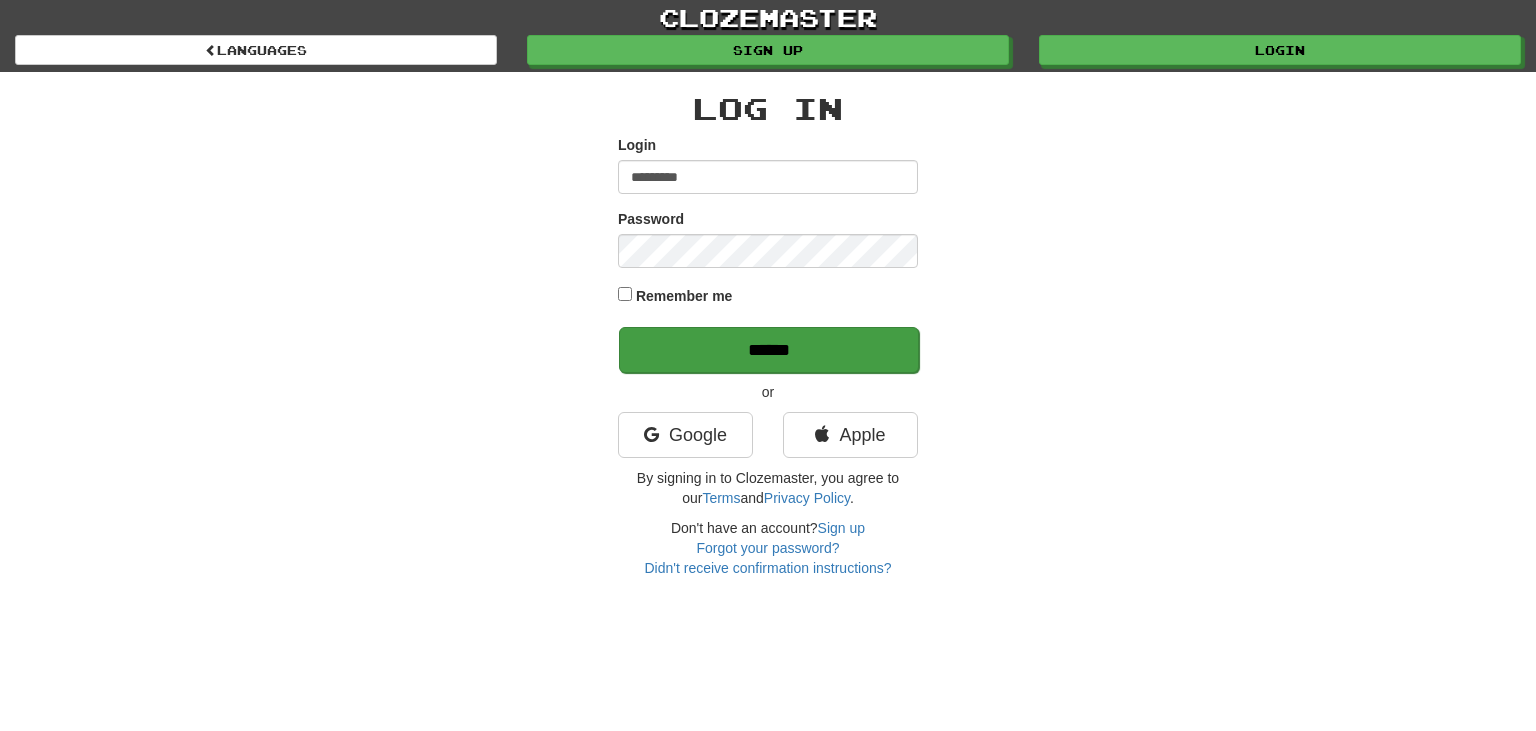 type on "*********" 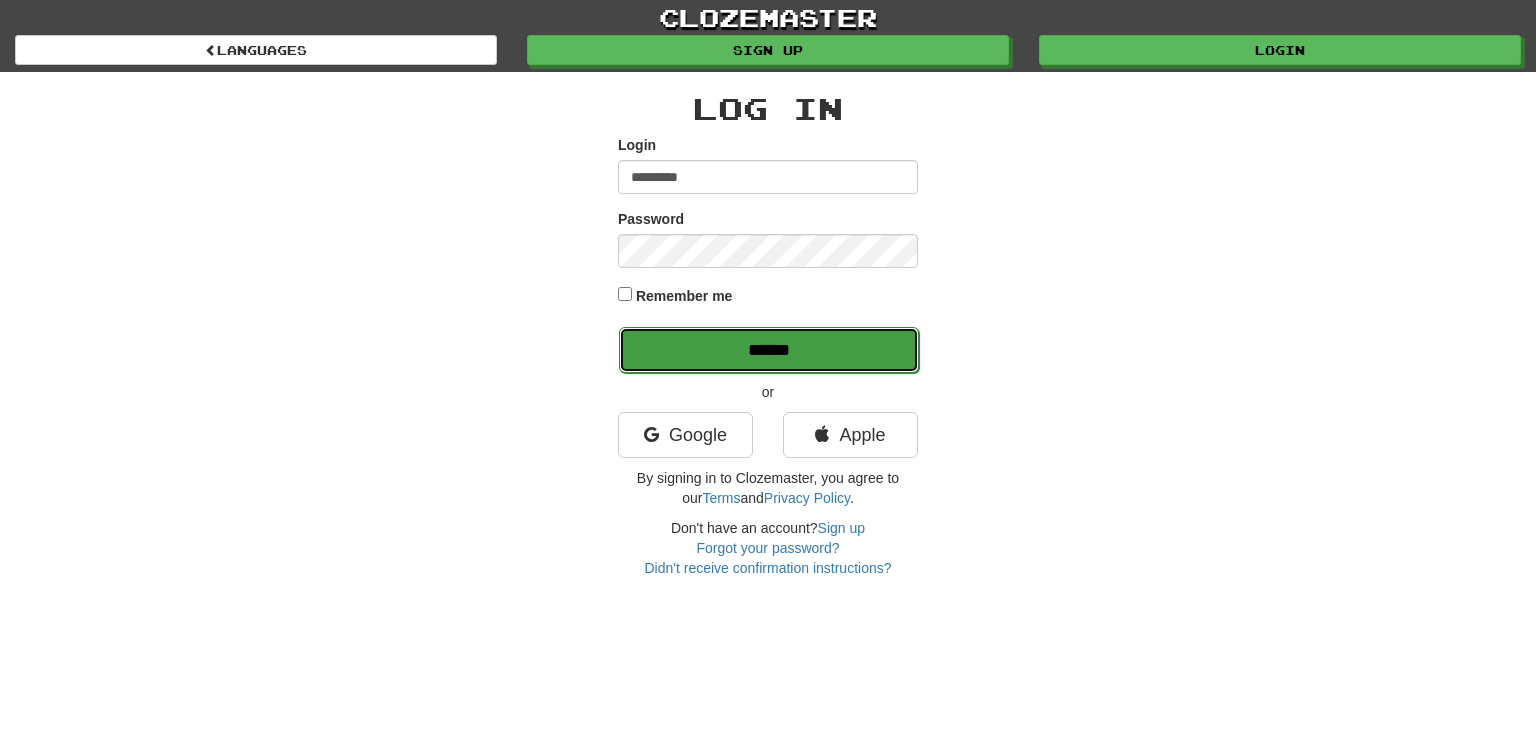 click on "******" at bounding box center [769, 350] 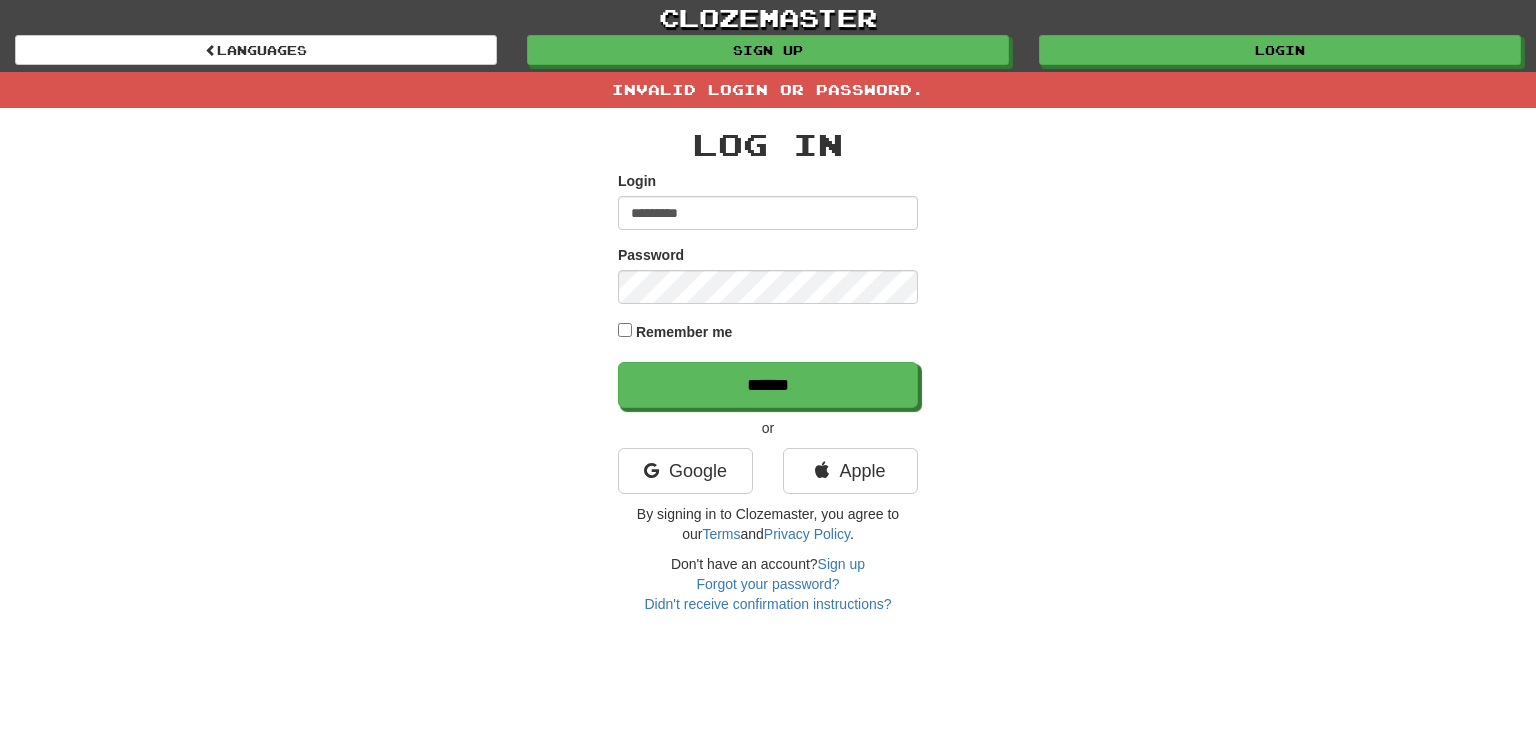 scroll, scrollTop: 0, scrollLeft: 0, axis: both 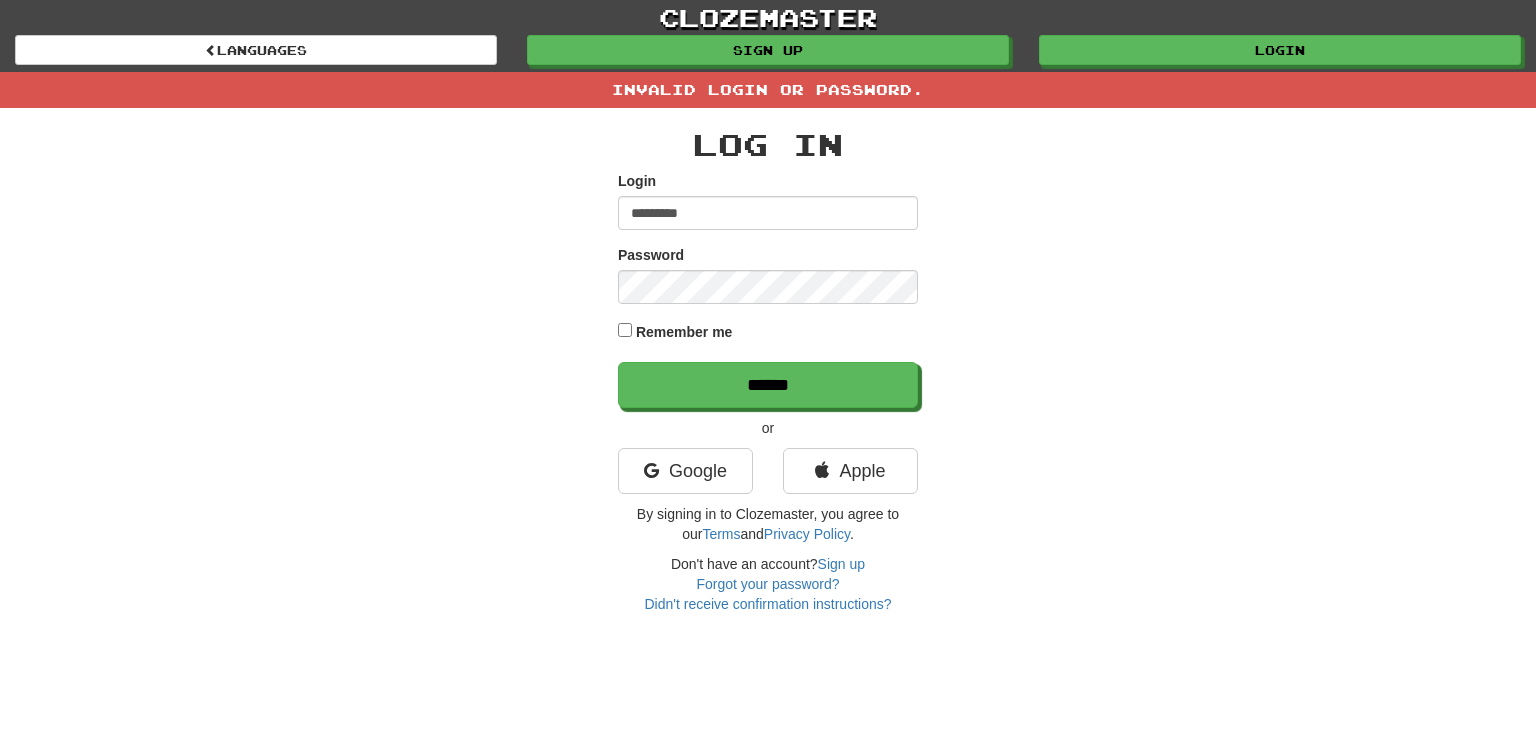 drag, startPoint x: 453, startPoint y: 360, endPoint x: 727, endPoint y: 222, distance: 306.78983 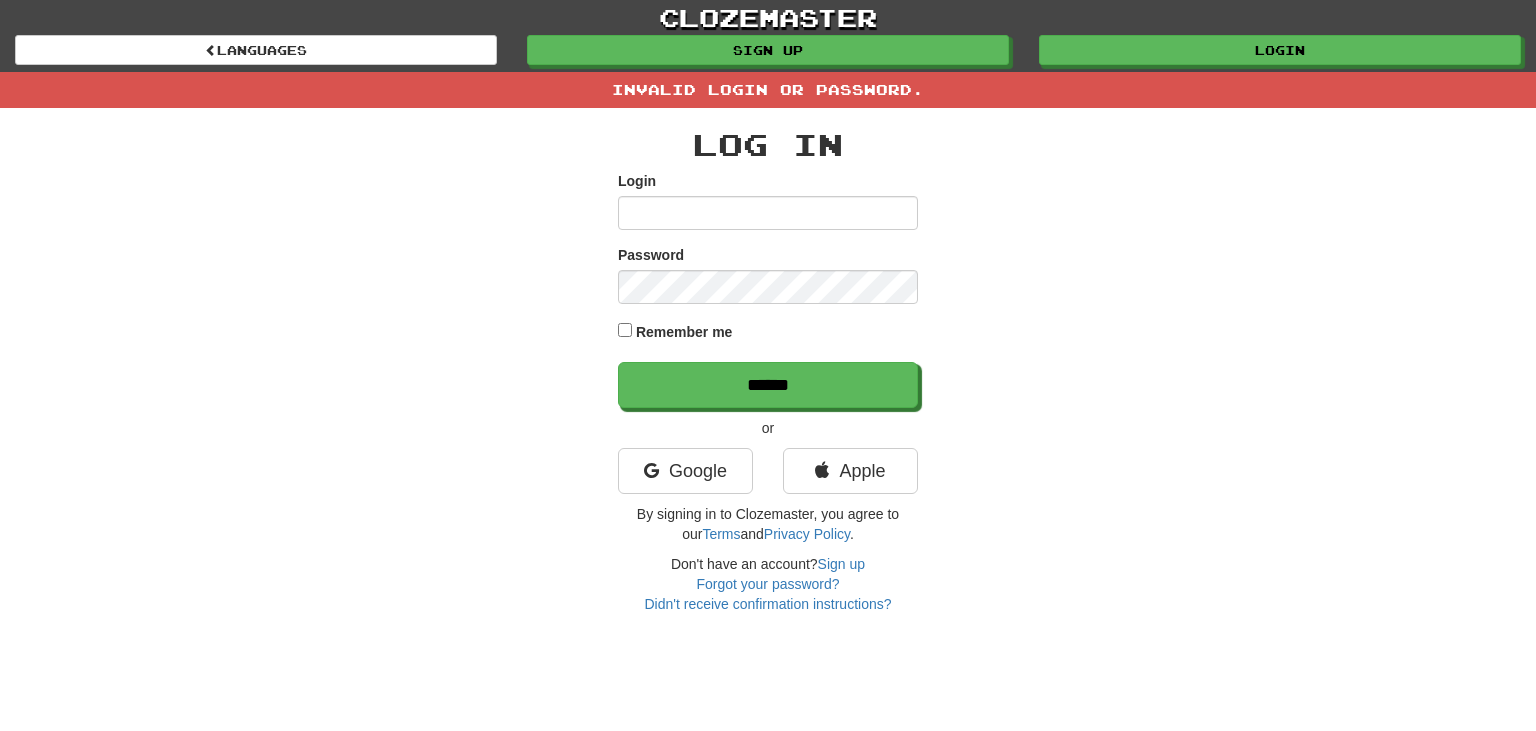 click on "Log In
Login
Password
Remember me
******
or
Google
Apple
By signing in to Clozemaster, you agree to our  Terms  and  Privacy Policy .
Don't have an account?  Sign up
Forgot your password?
Didn't receive confirmation instructions?" at bounding box center [768, 361] 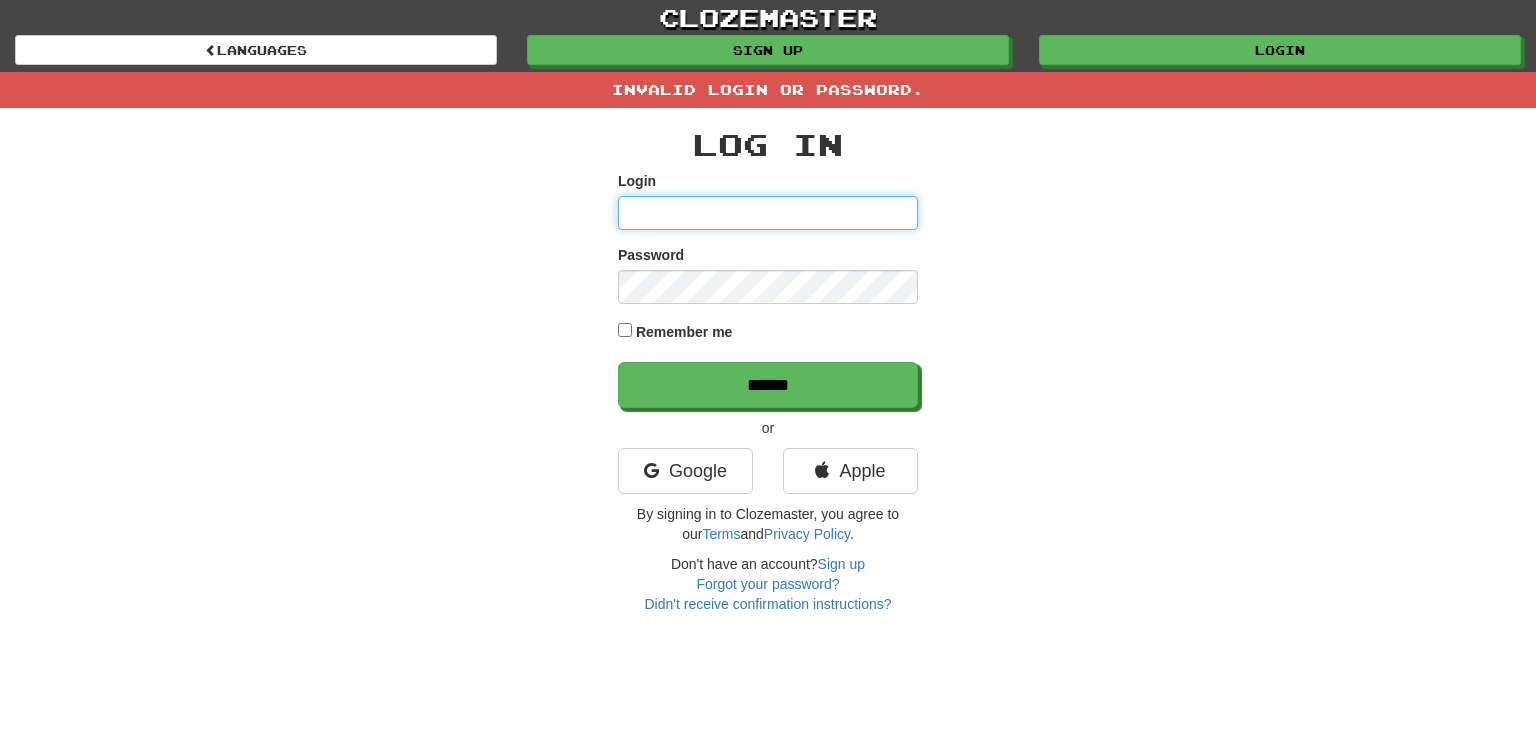 click on "Login" at bounding box center [768, 213] 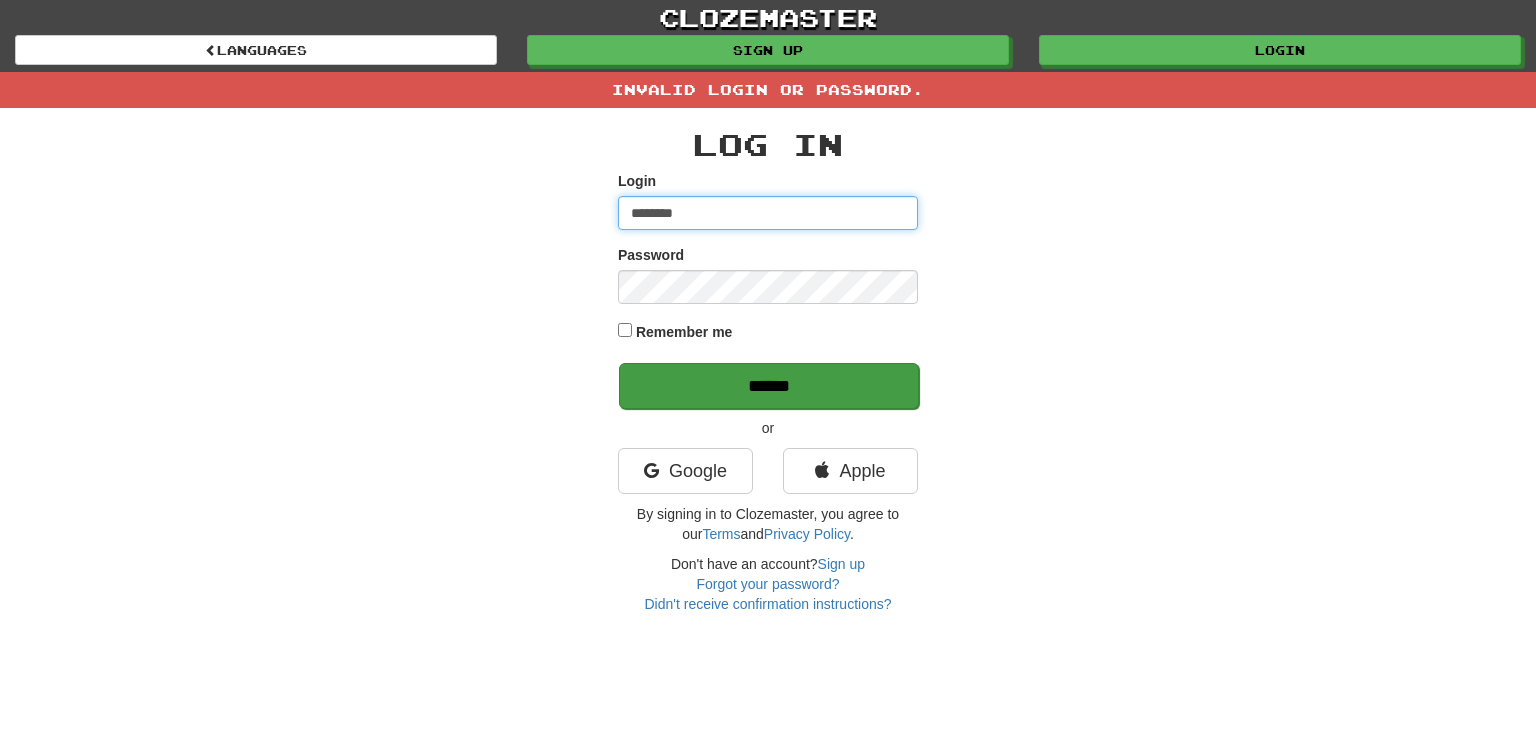type on "********" 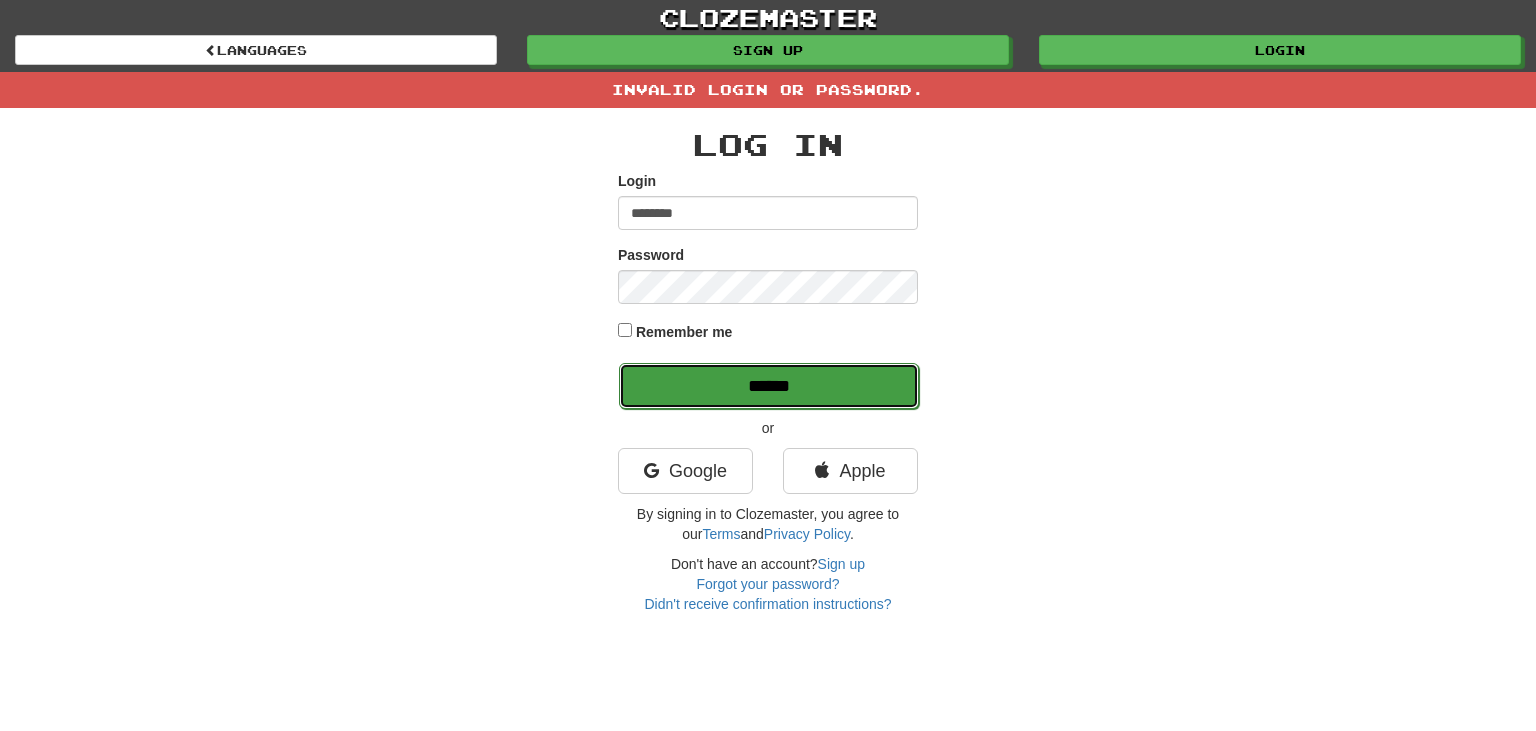 click on "******" at bounding box center (769, 386) 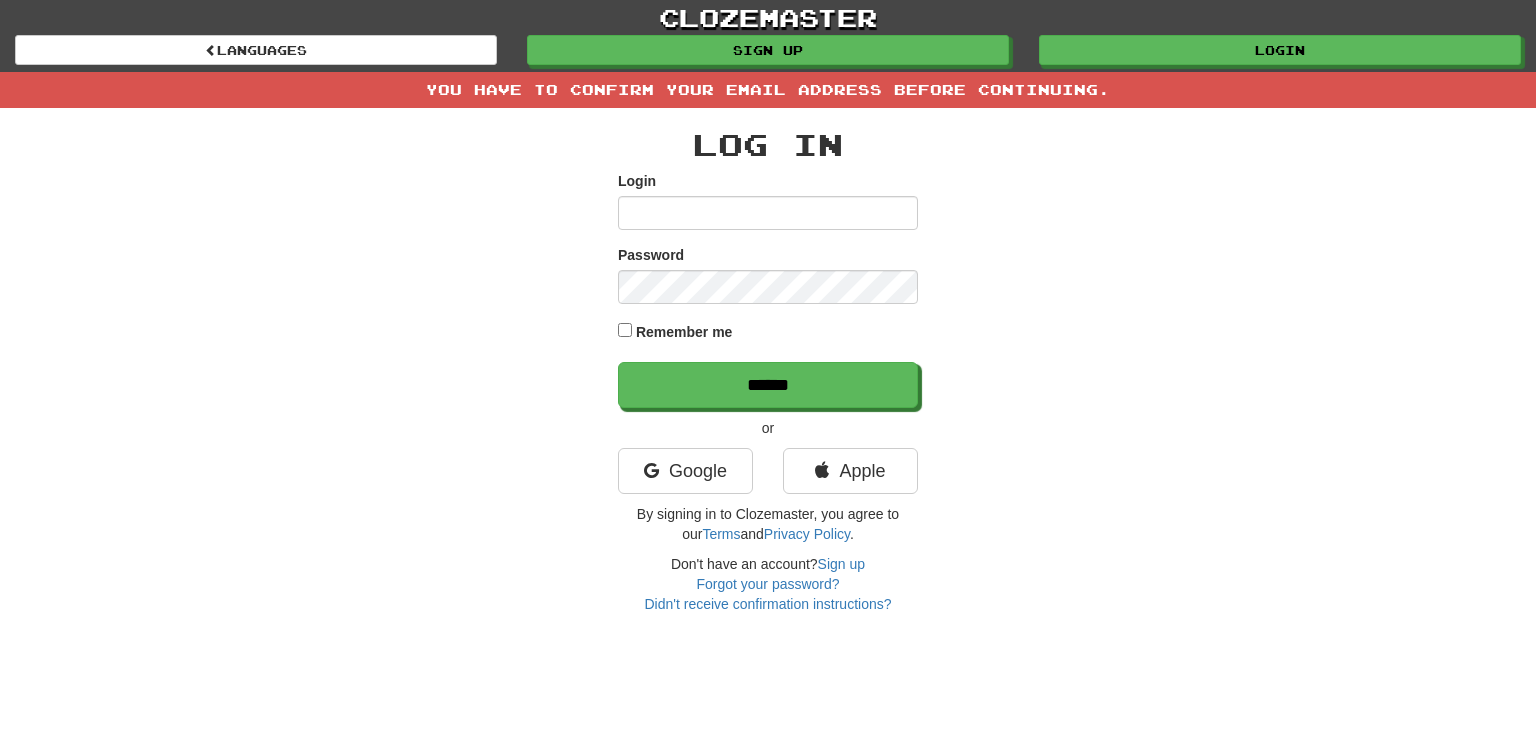 scroll, scrollTop: 0, scrollLeft: 0, axis: both 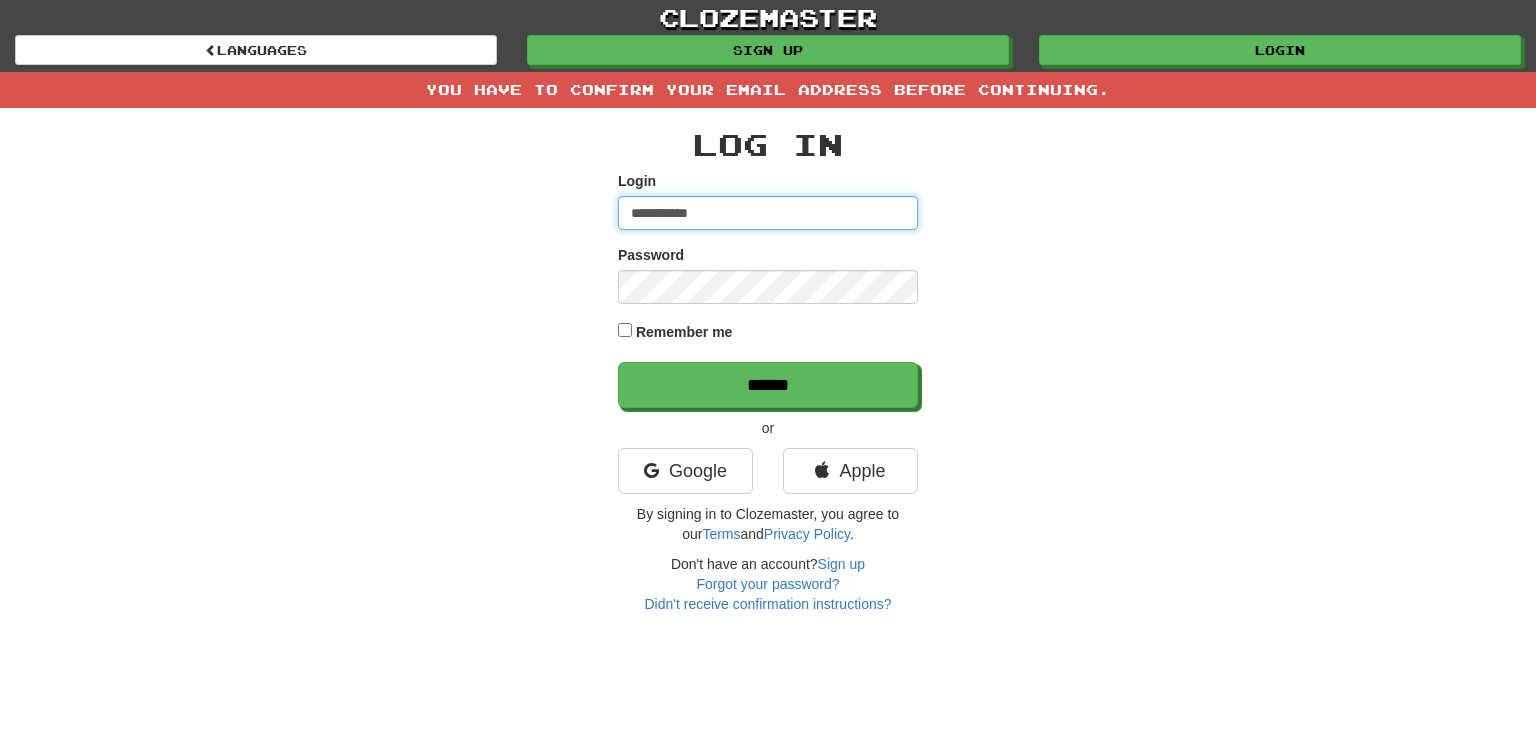 type on "**********" 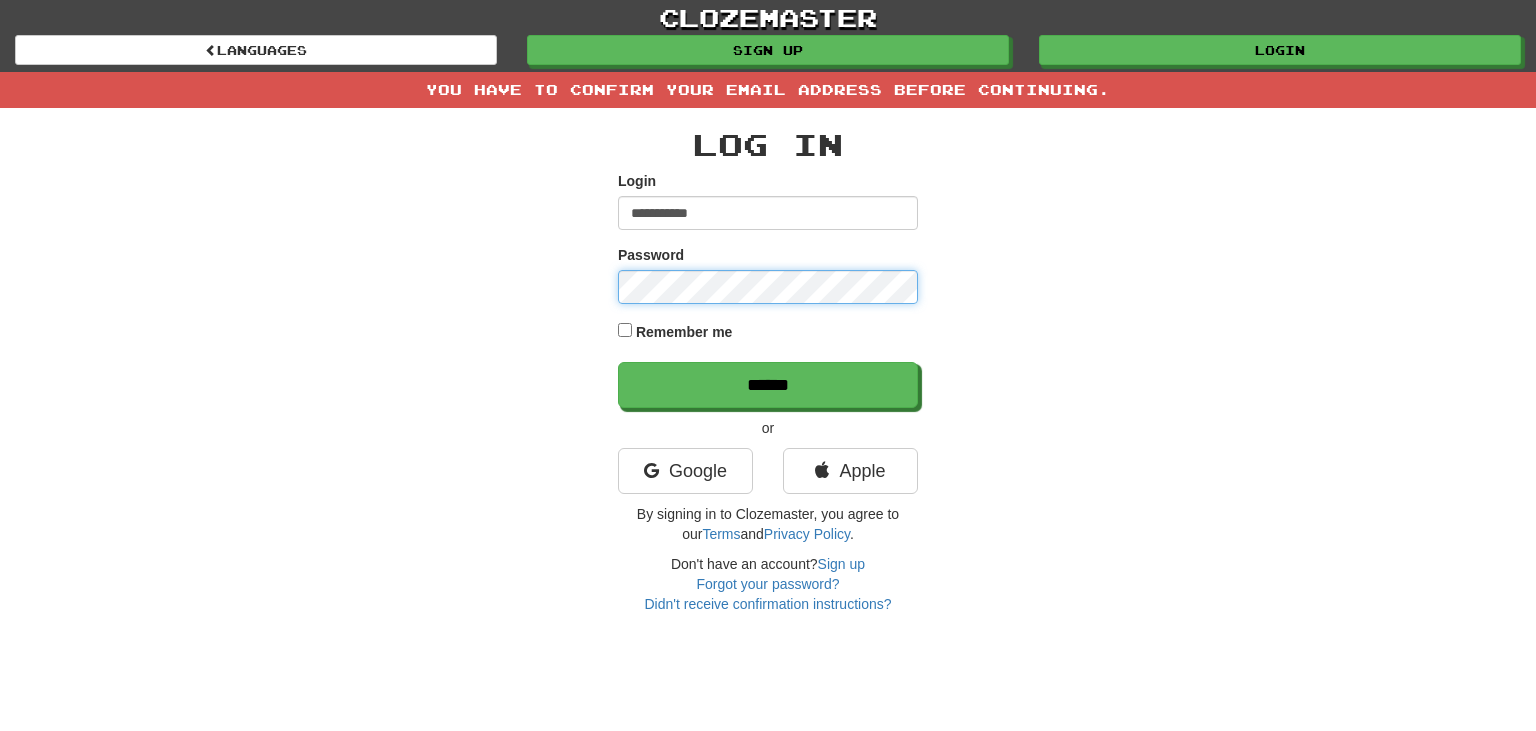 click on "******" at bounding box center (768, 385) 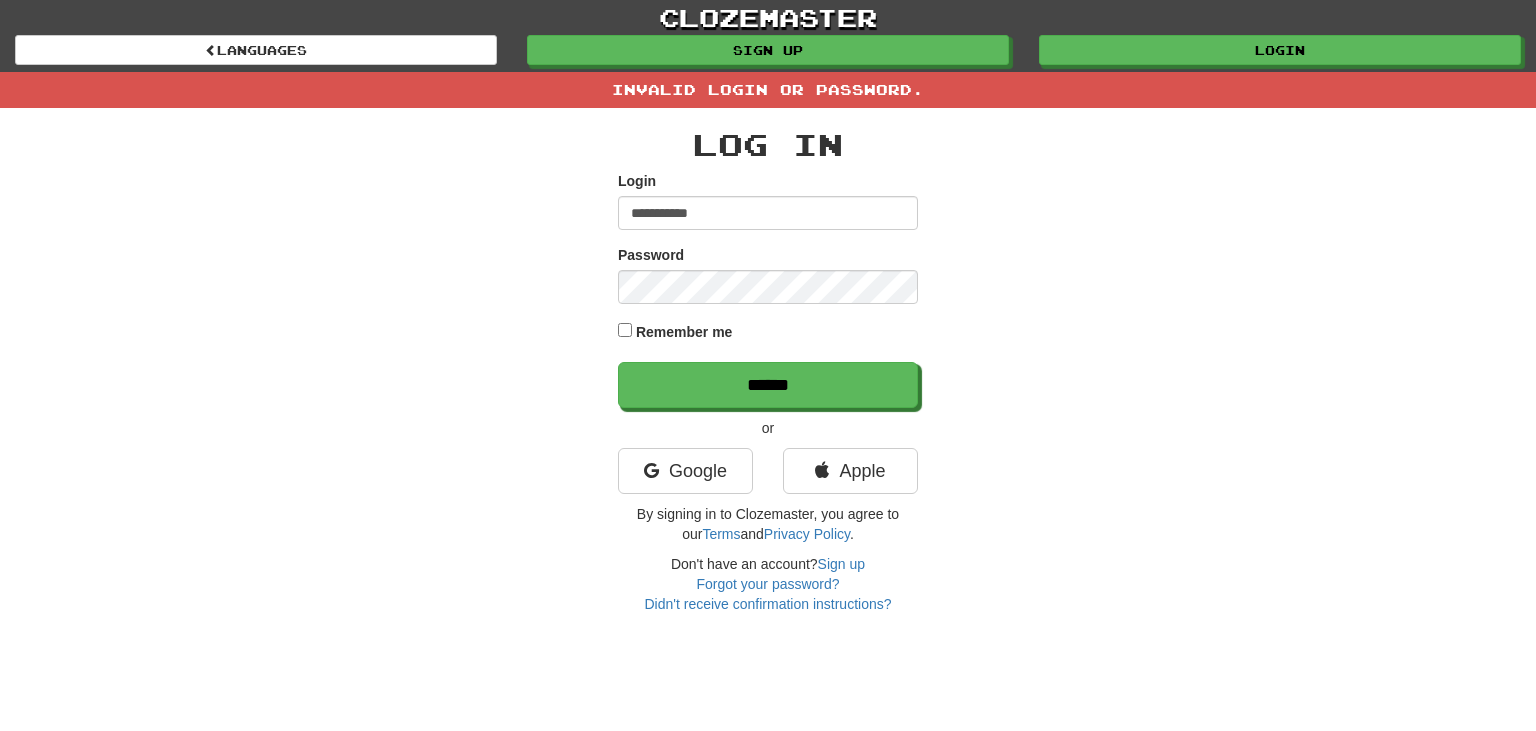 scroll, scrollTop: 0, scrollLeft: 0, axis: both 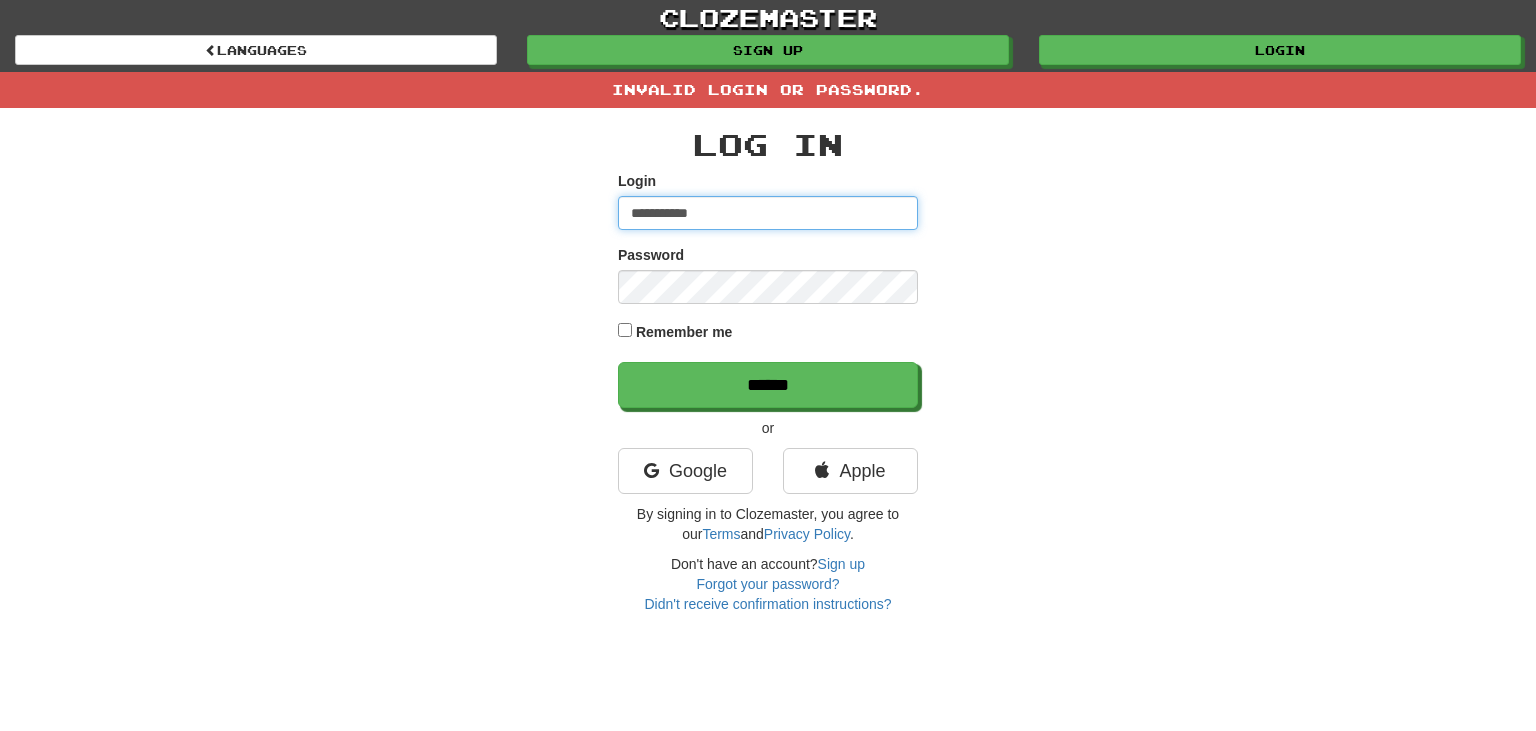 click on "**********" at bounding box center [768, 213] 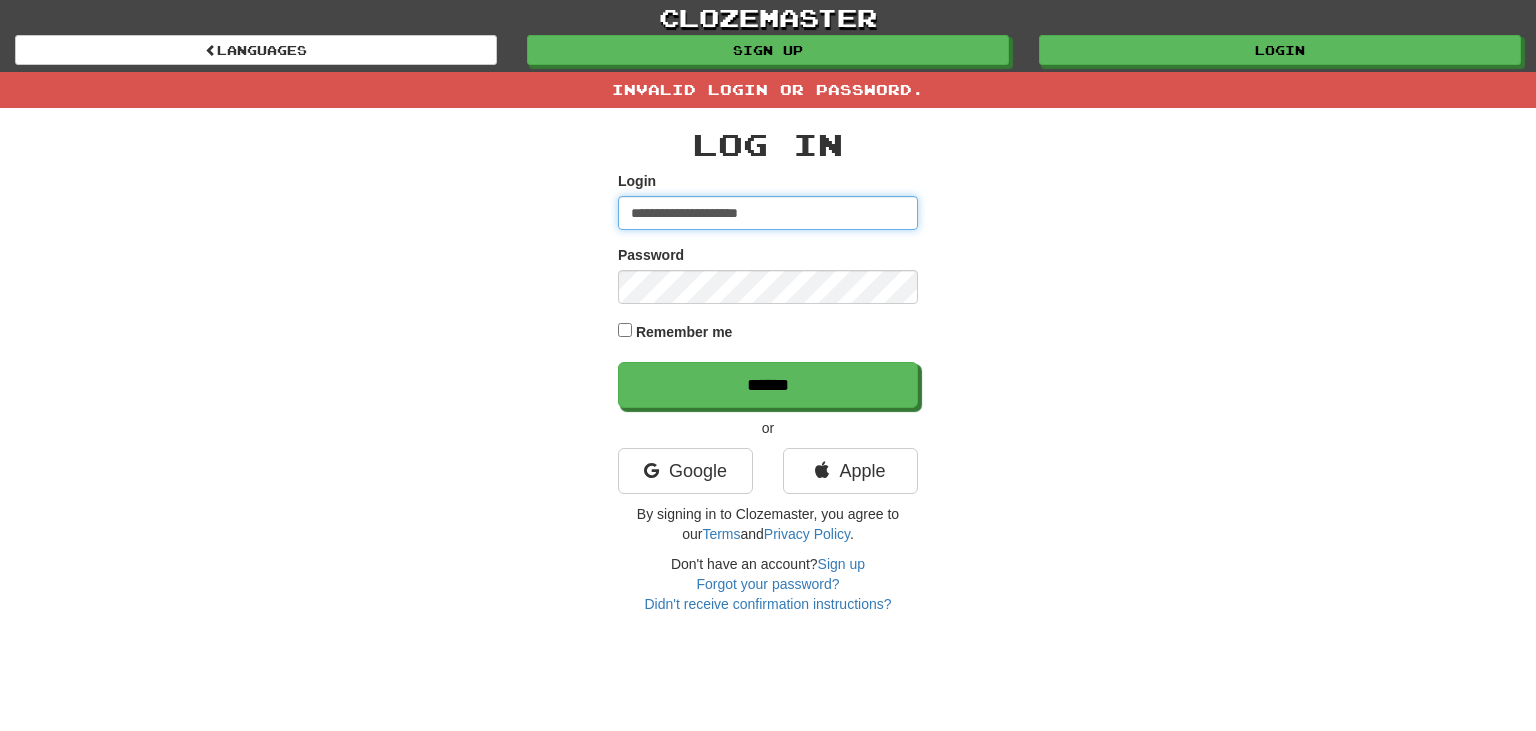 type on "**********" 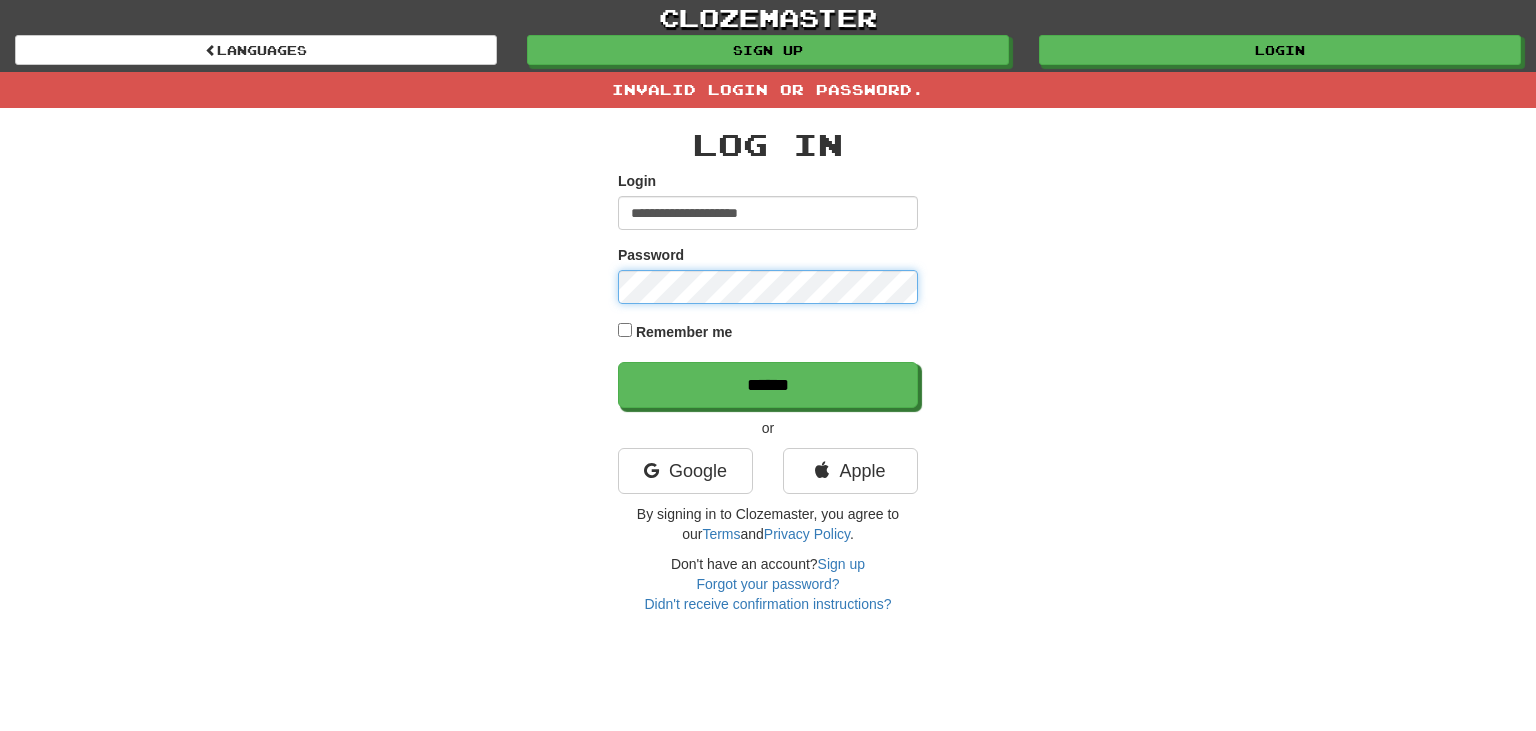 click on "******" at bounding box center (768, 385) 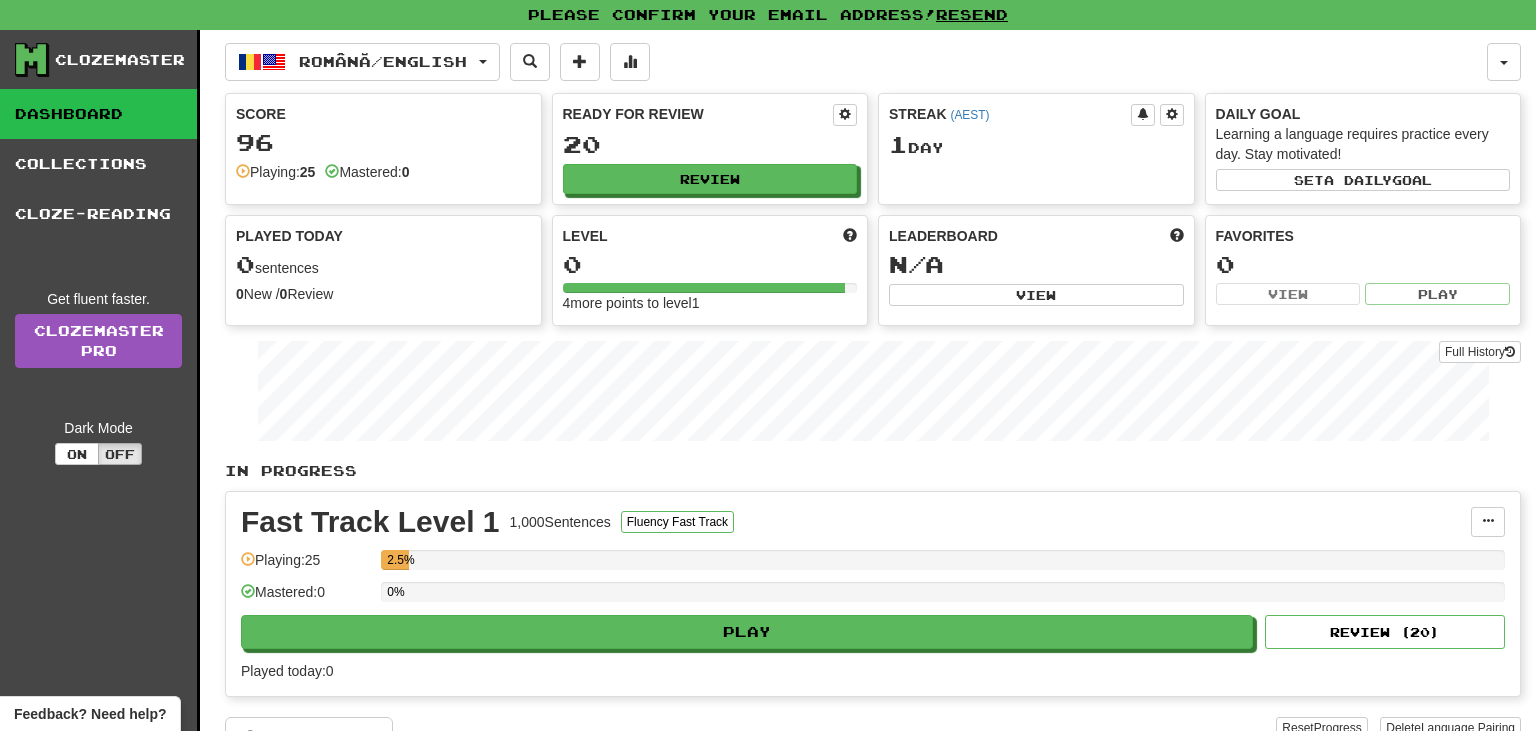 scroll, scrollTop: 0, scrollLeft: 0, axis: both 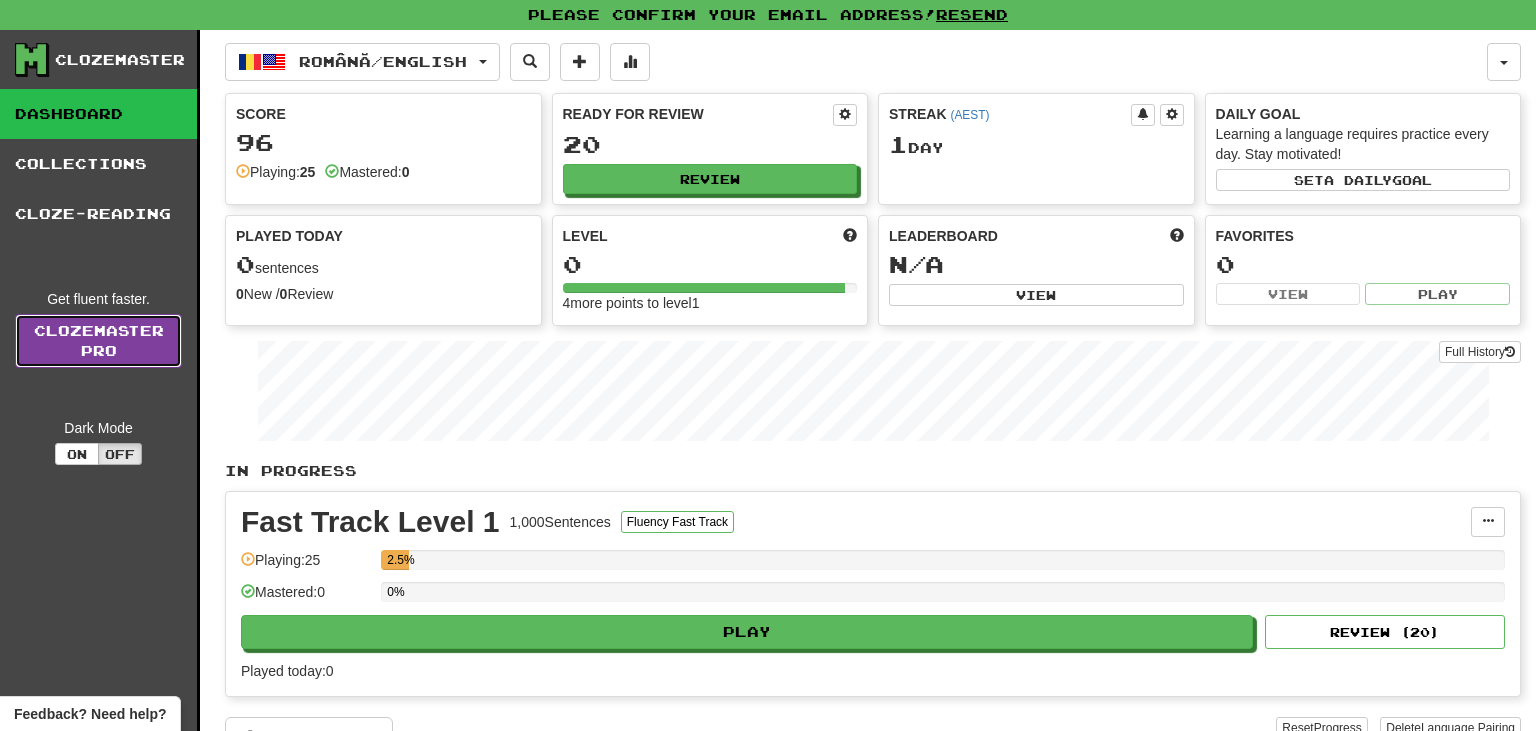 click on "Clozemaster Pro" at bounding box center (98, 341) 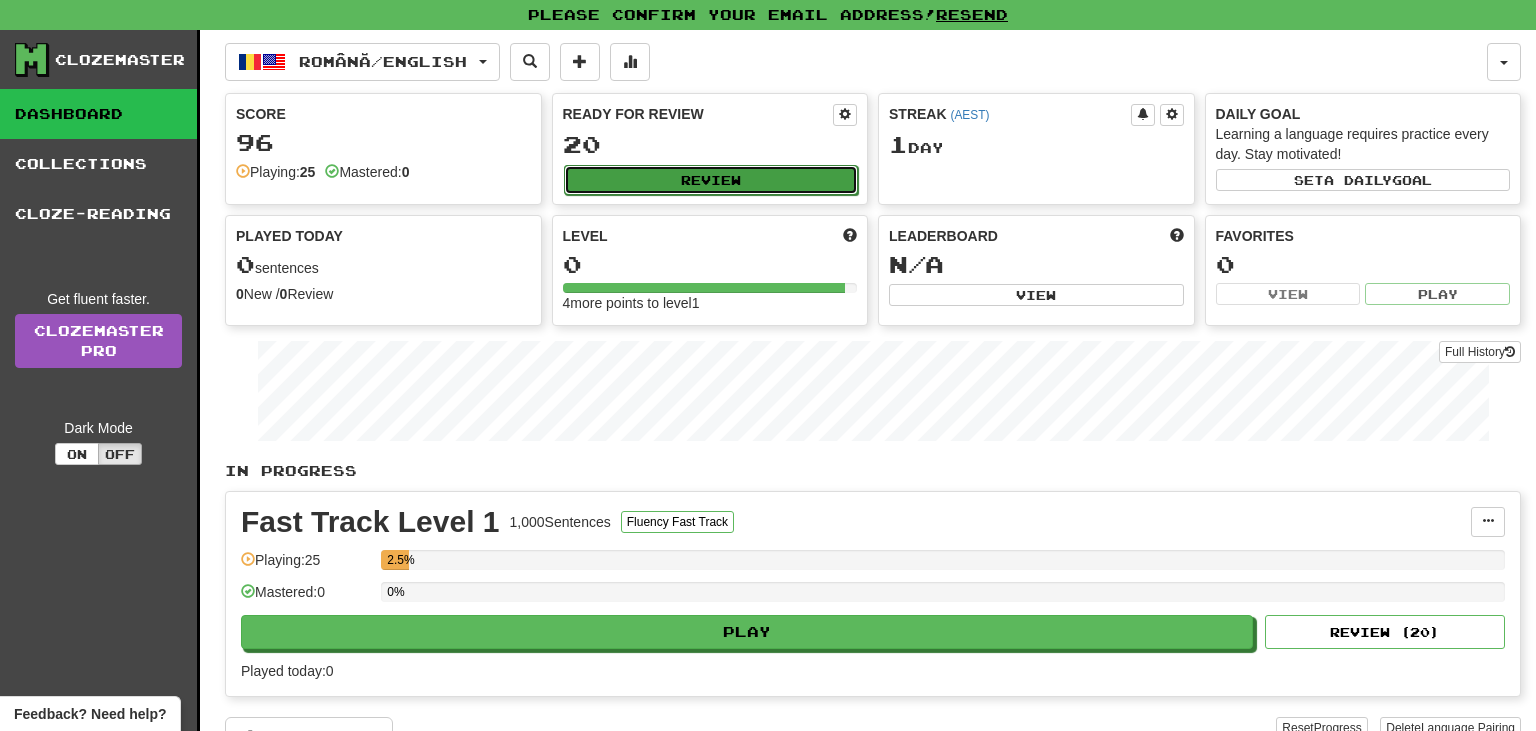 click on "Review" at bounding box center (711, 180) 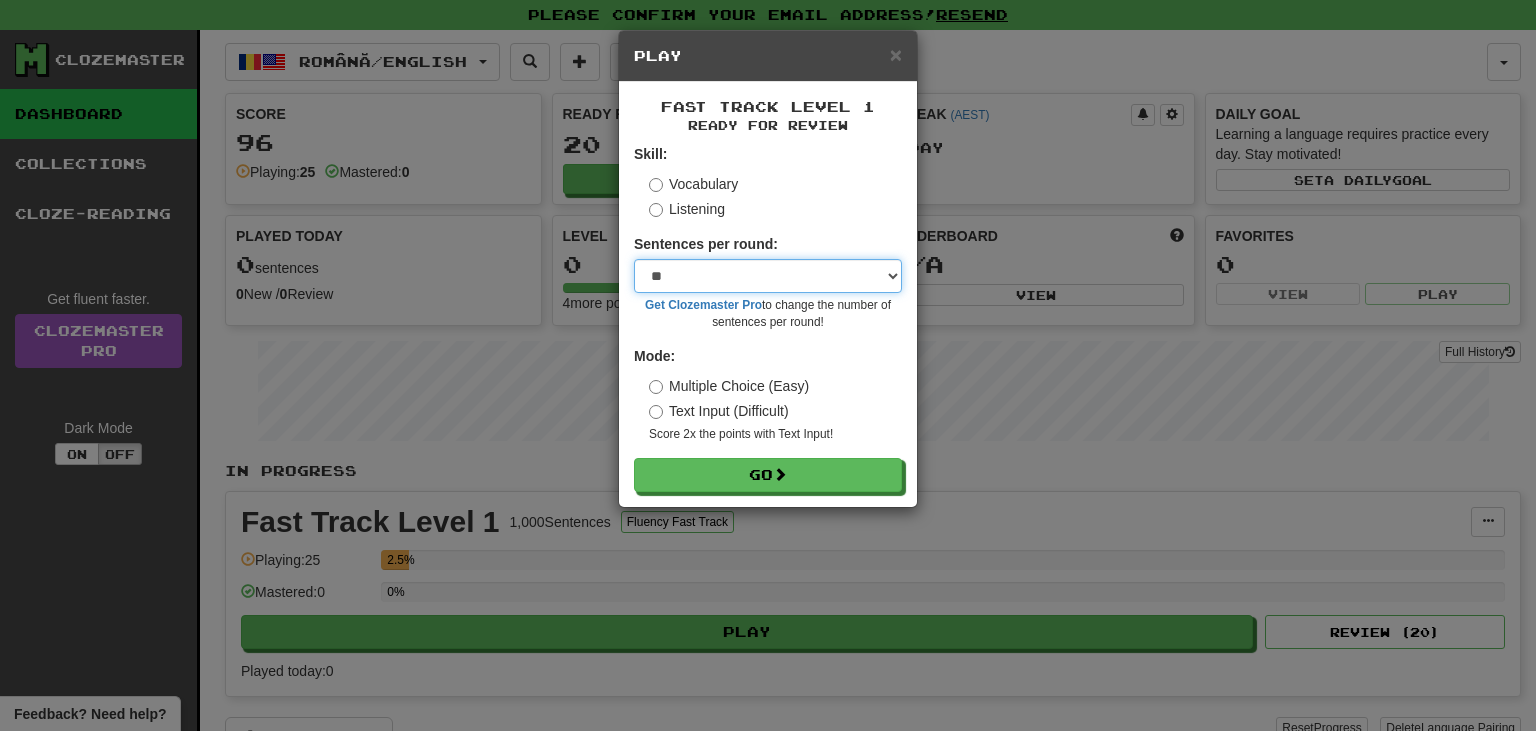 click on "* ** ** ** ** ** *** ********" at bounding box center (768, 276) 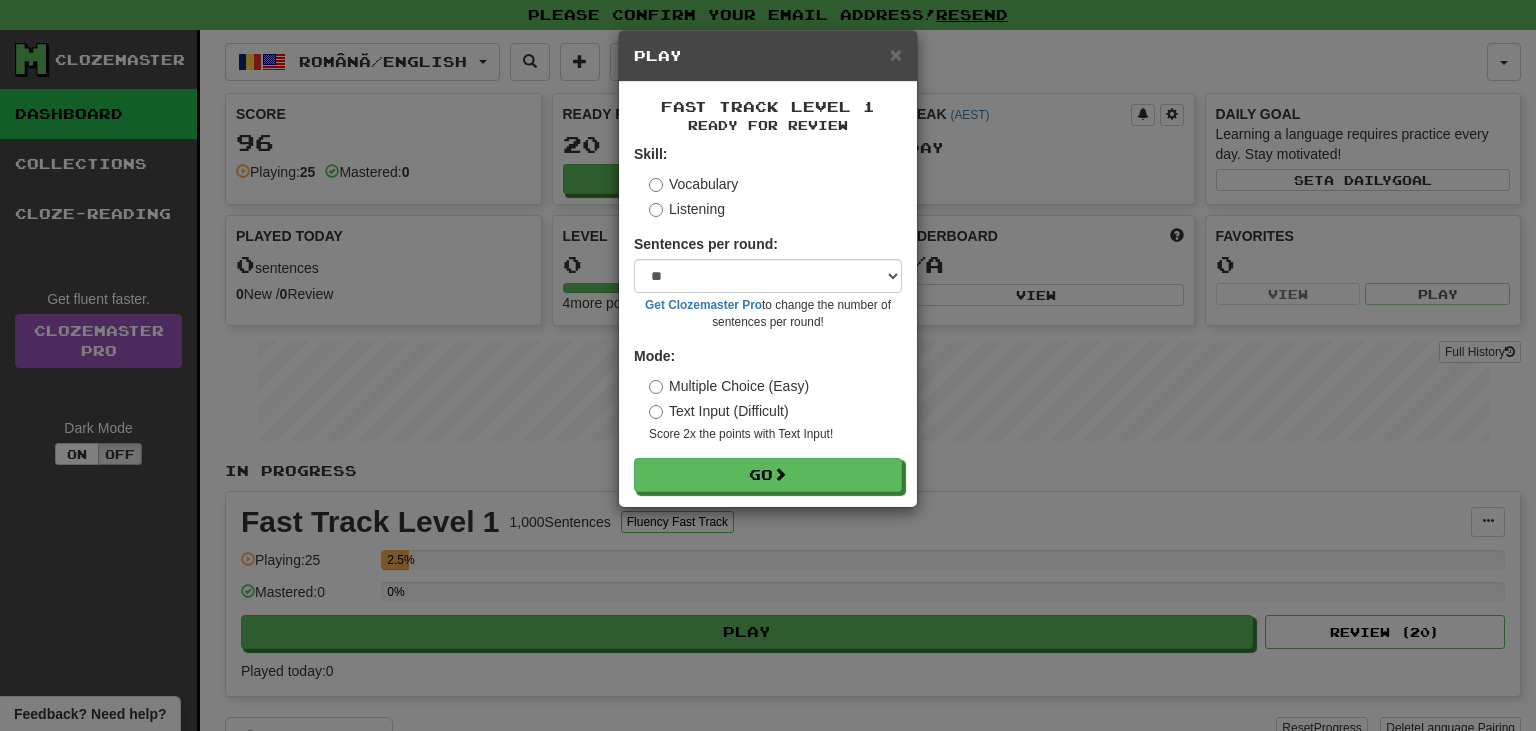 click on "Text Input (Difficult)" at bounding box center [719, 411] 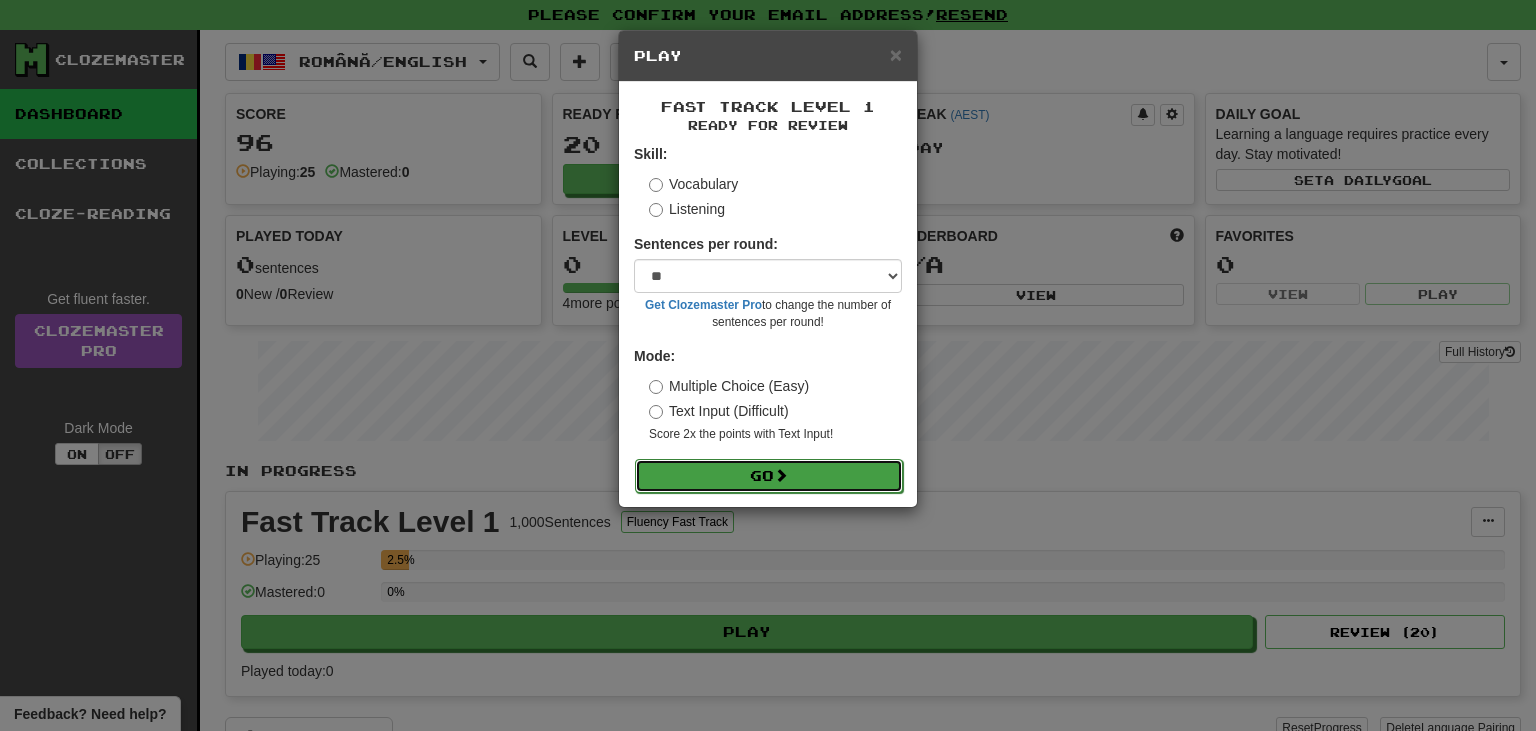 click on "Go" at bounding box center (769, 476) 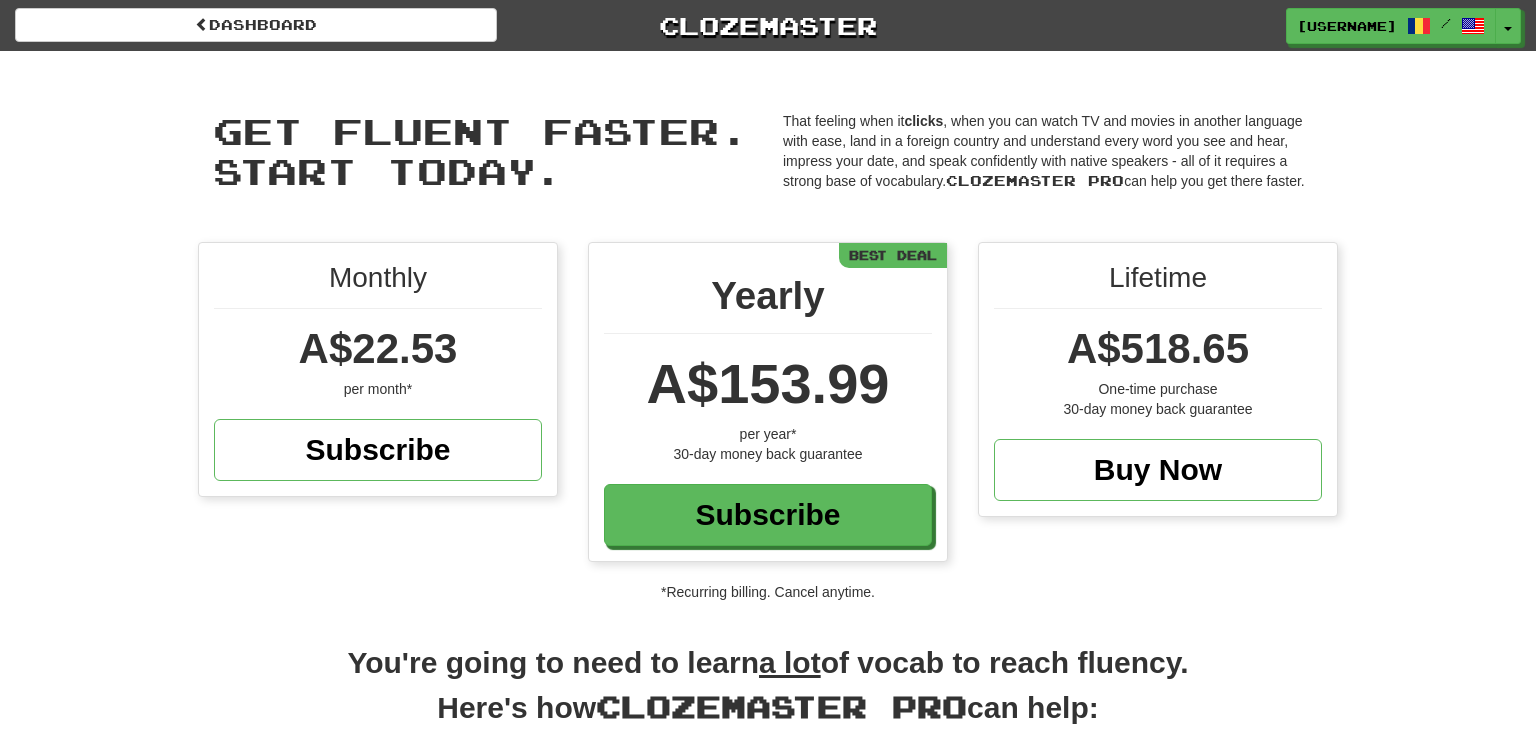 scroll, scrollTop: 0, scrollLeft: 0, axis: both 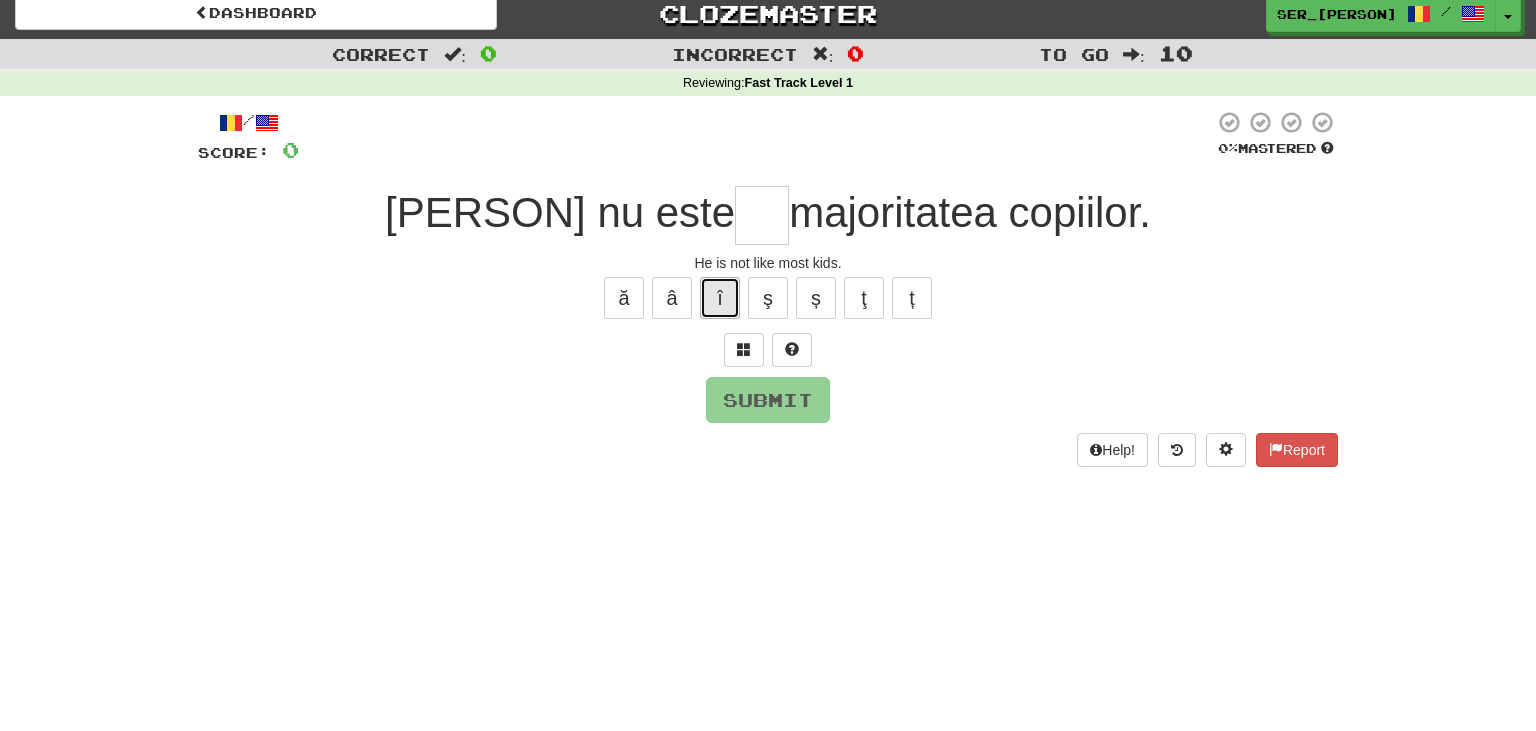 click on "î" at bounding box center [720, 298] 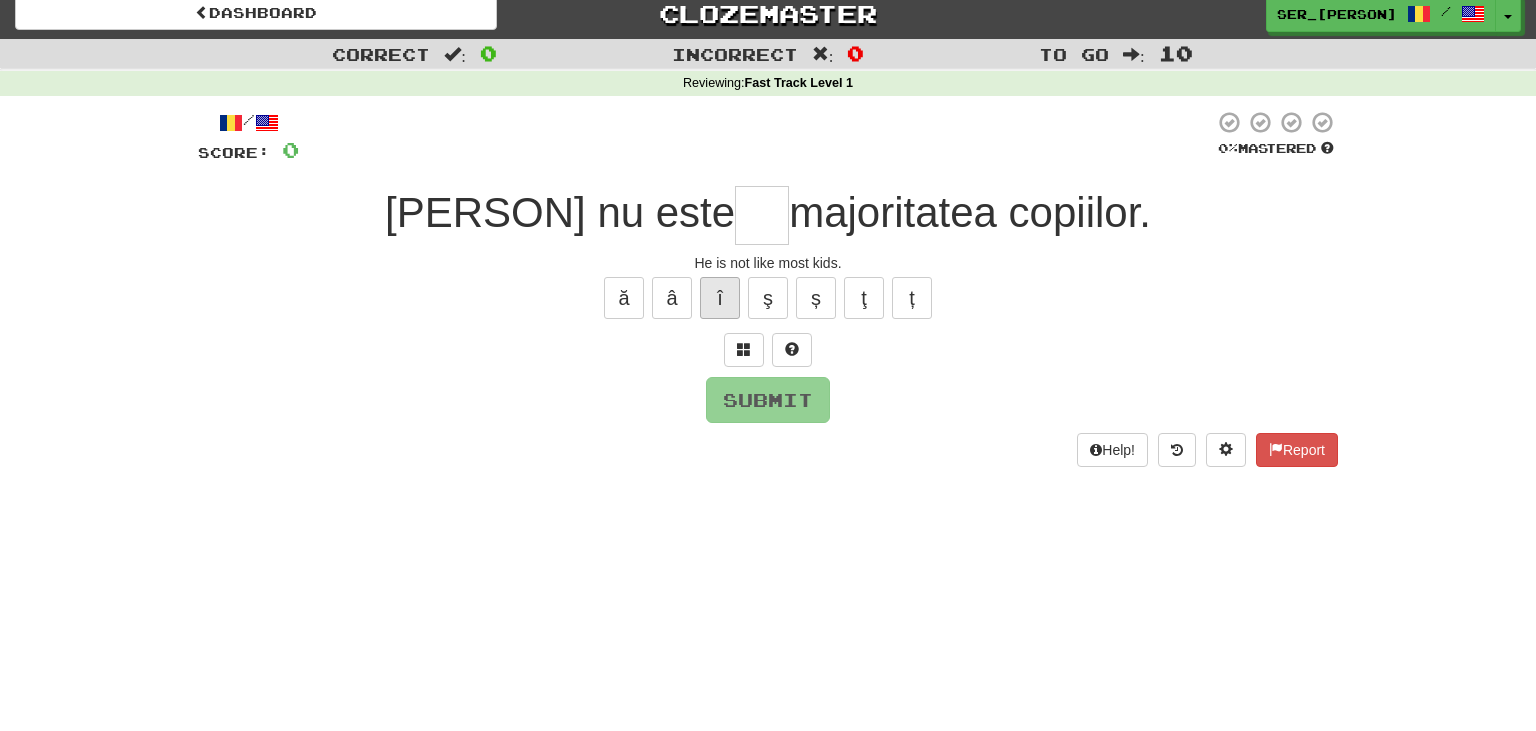 type on "*" 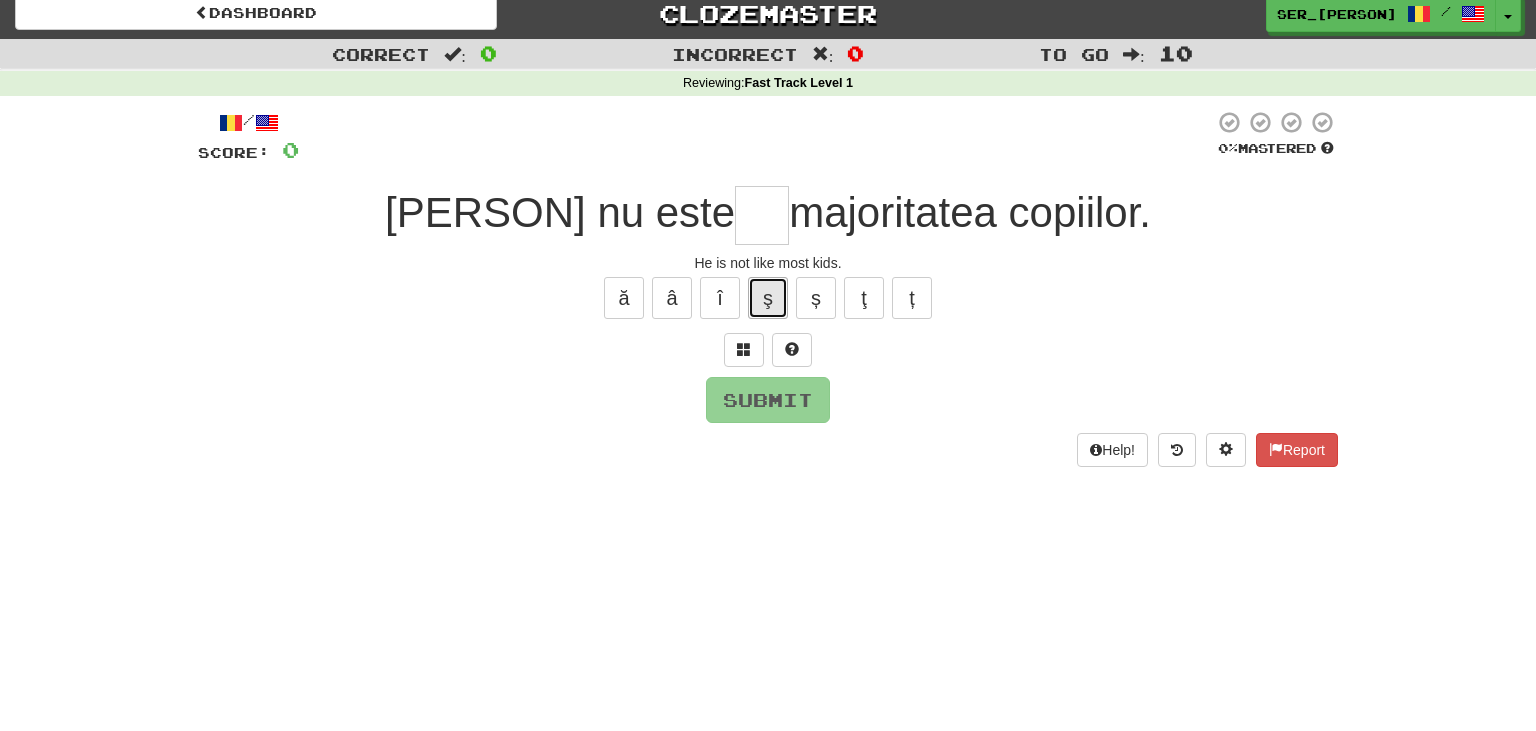click on "ş" at bounding box center (768, 298) 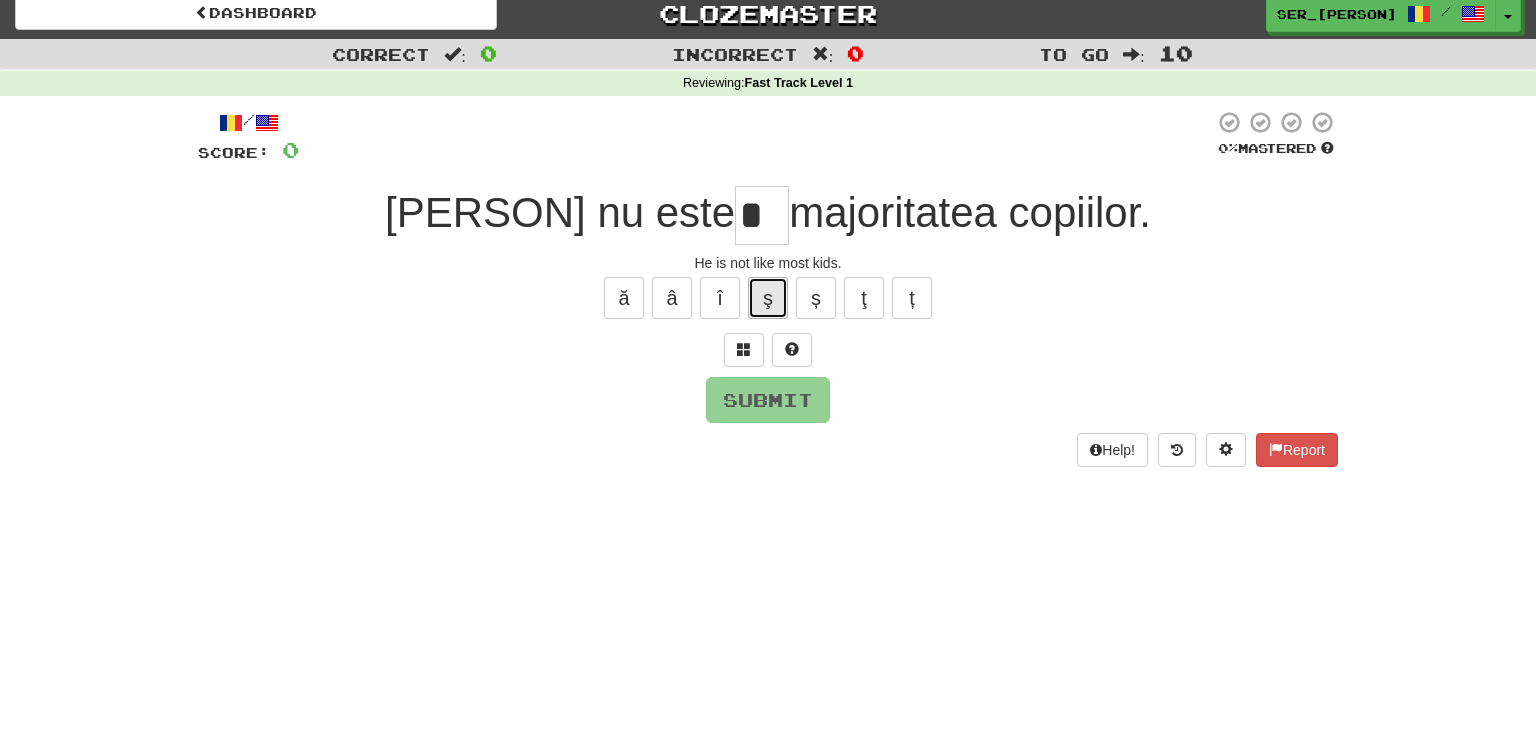 click on "ş" at bounding box center [768, 298] 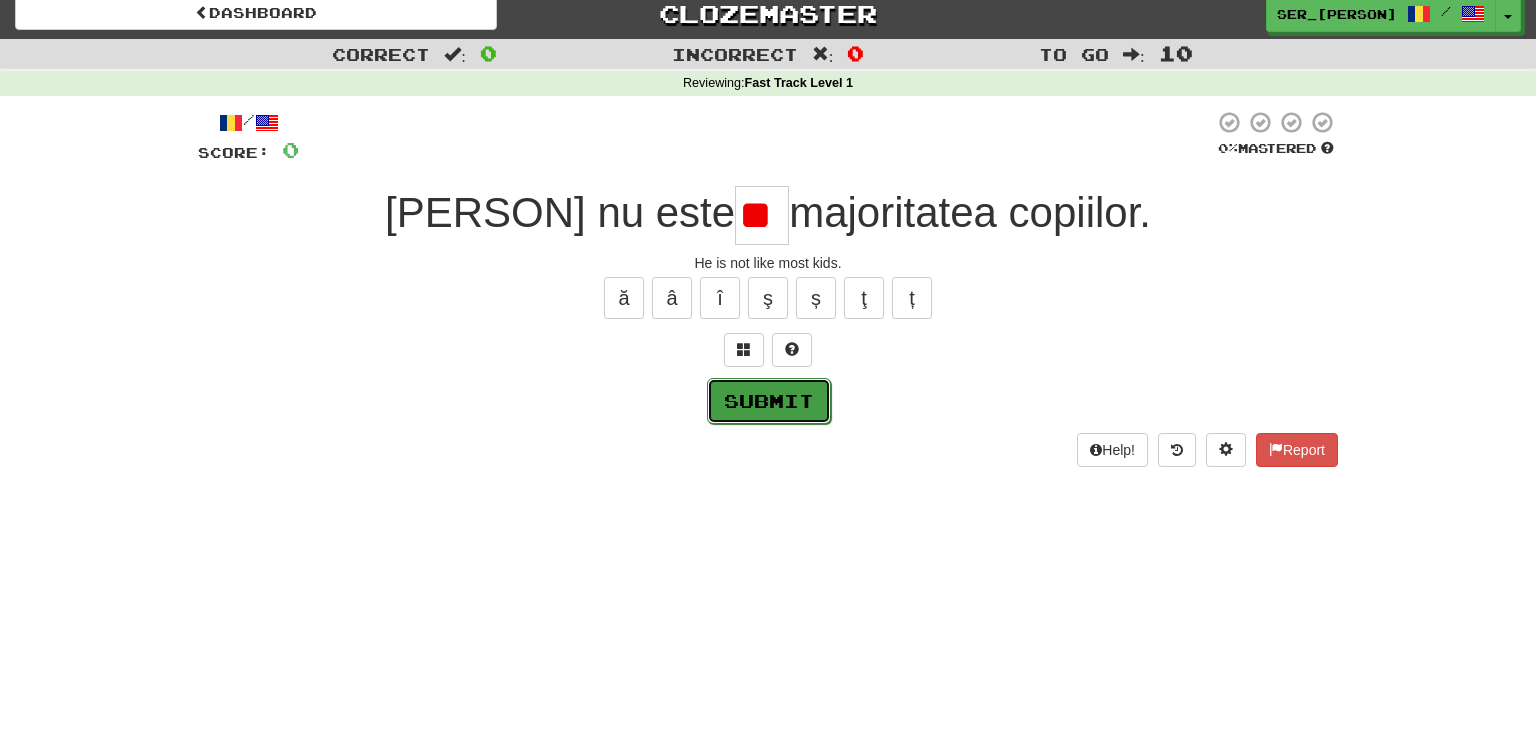 click on "Submit" at bounding box center [769, 401] 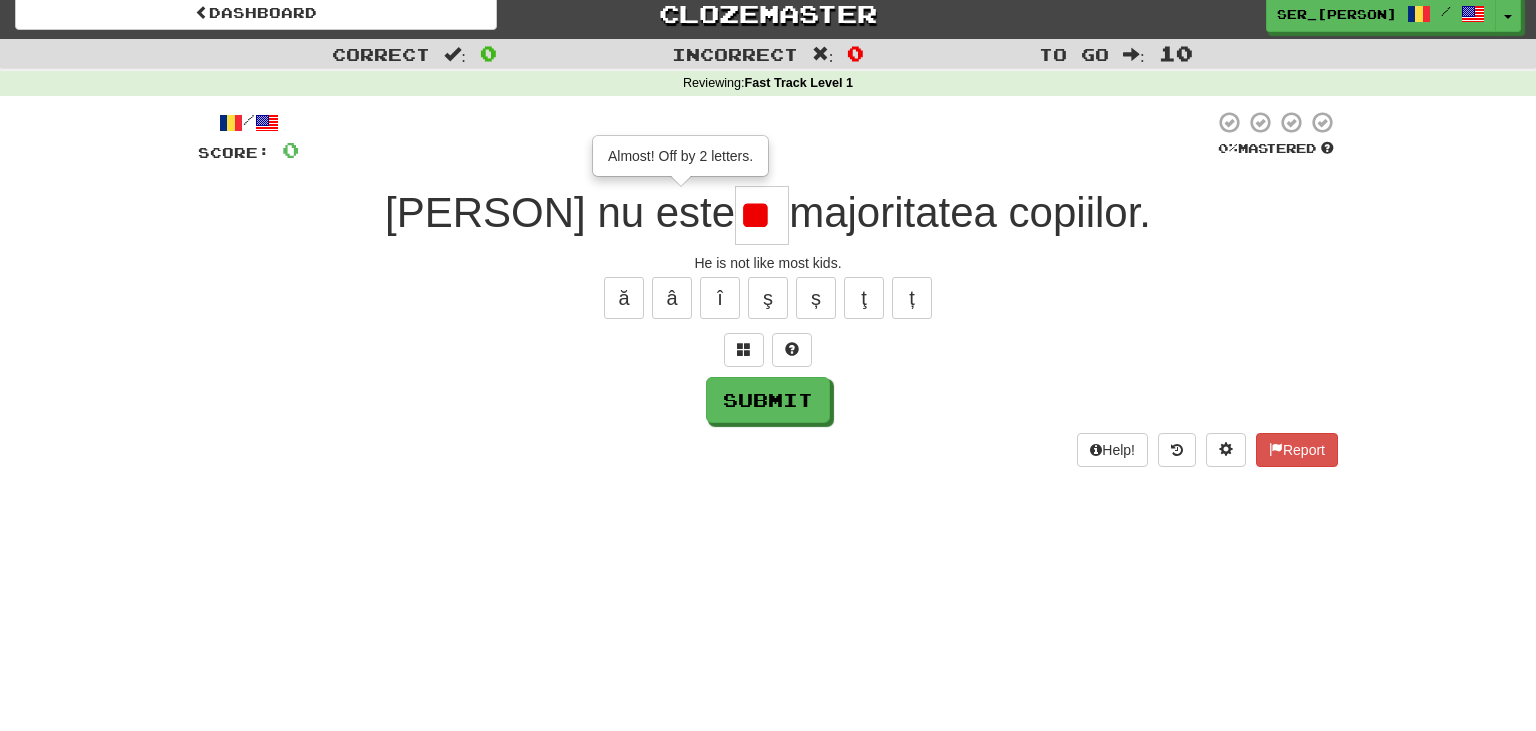 drag, startPoint x: 698, startPoint y: 217, endPoint x: 664, endPoint y: 218, distance: 34.0147 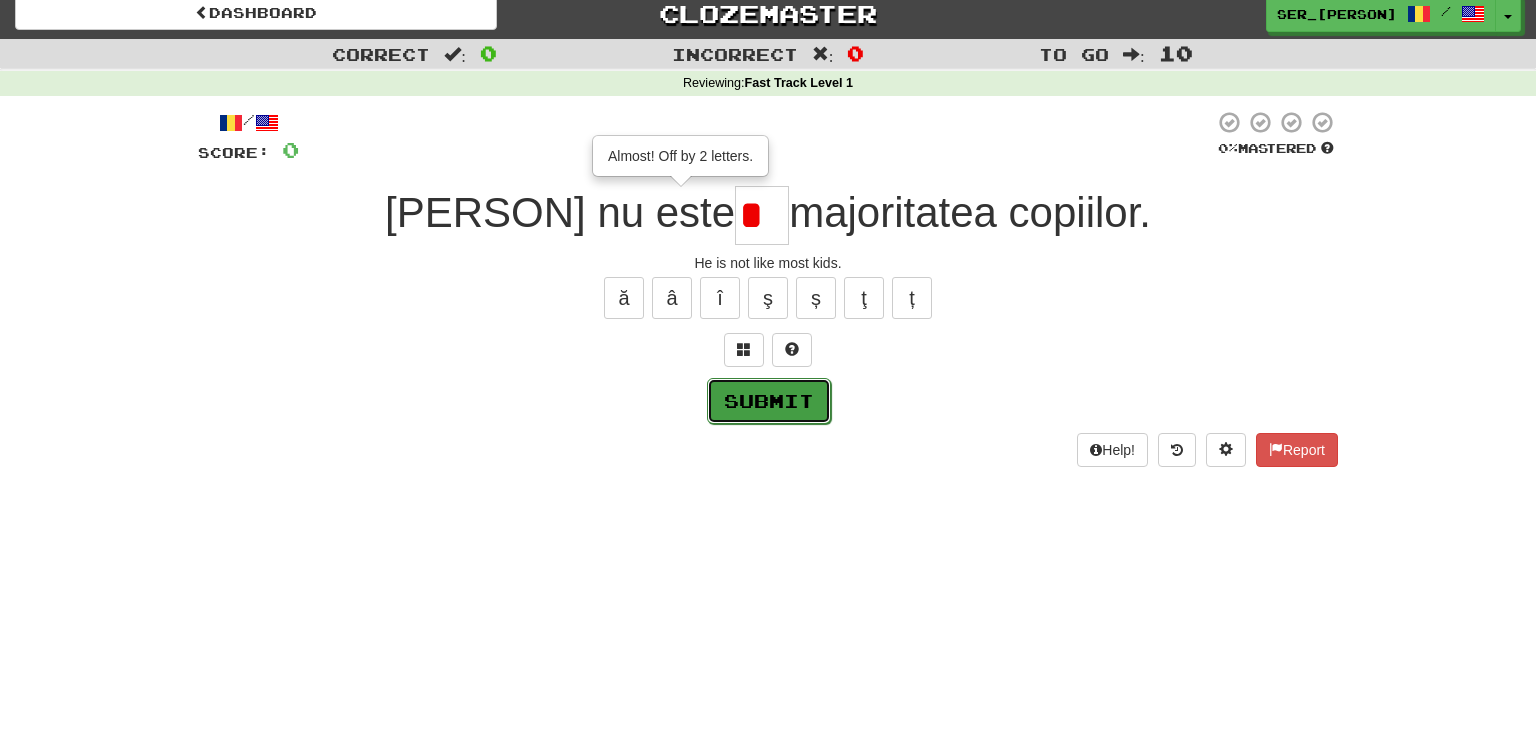 click on "Submit" at bounding box center [769, 401] 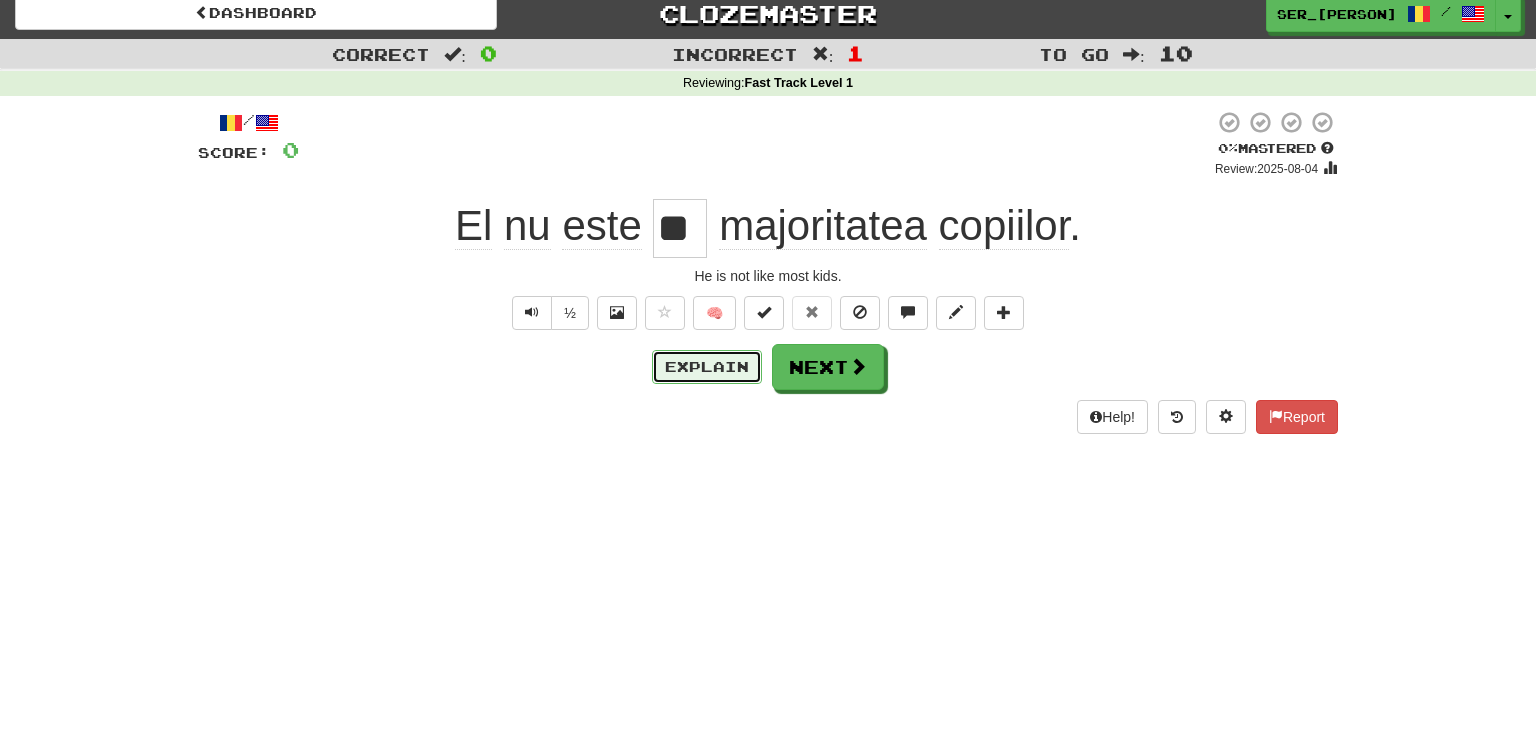 click on "Explain" at bounding box center (707, 367) 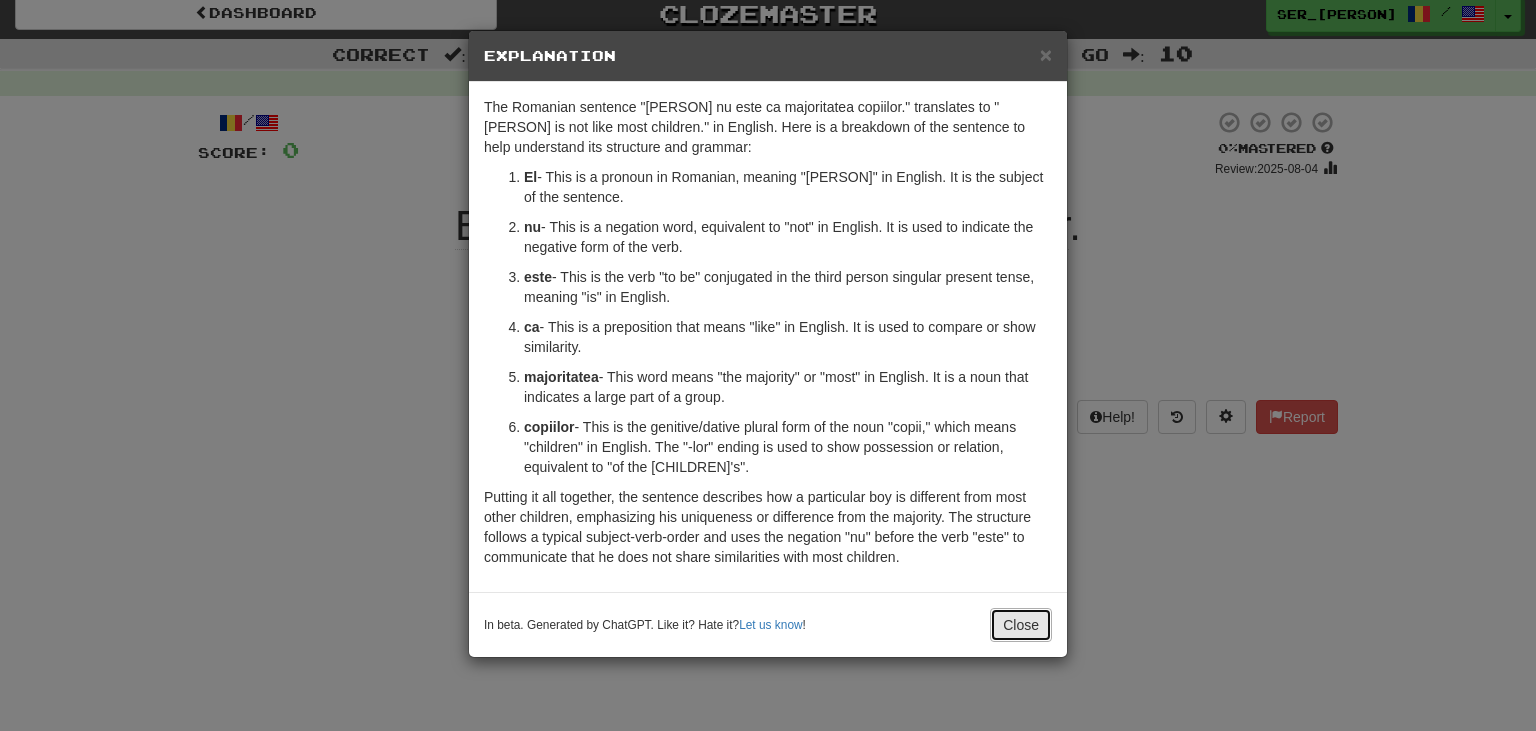 click on "Close" at bounding box center [1021, 625] 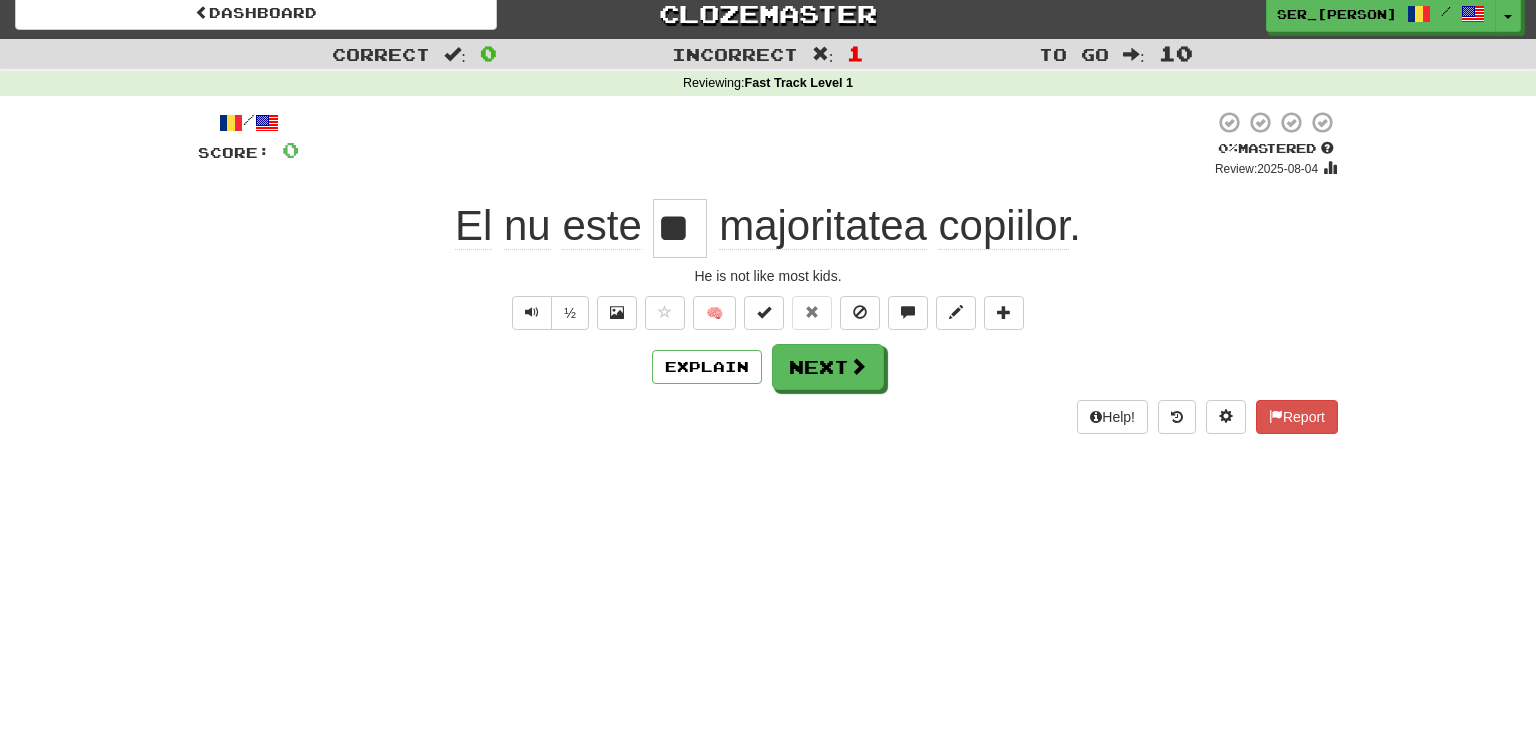 click on "/  Score:   0 0 %  Mastered Review:  2025-08-04 El   nu   este   **   majoritatea   copiilor . He is not like most kids. ½ 🧠 Explain Next  Help!  Report" at bounding box center (768, 272) 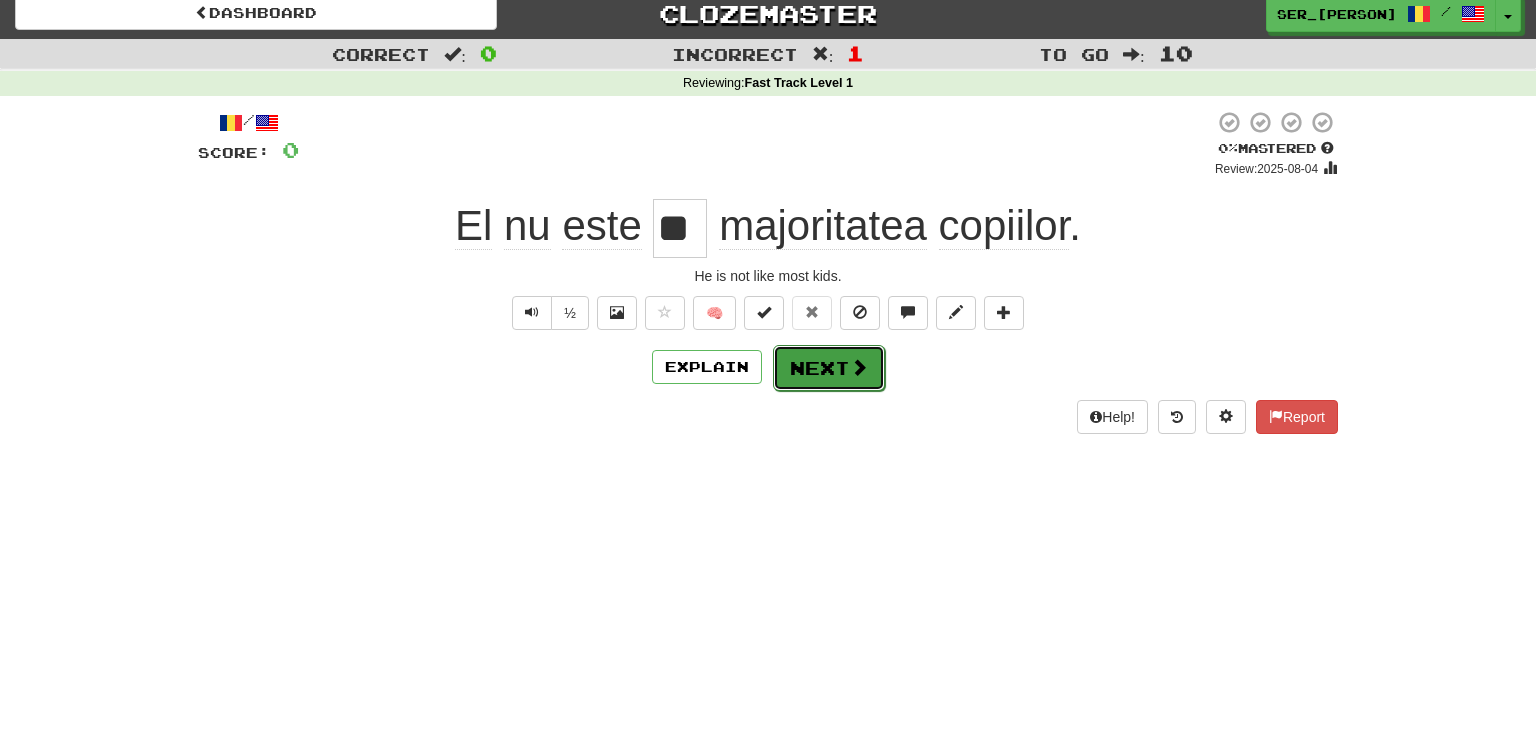 click on "Next" at bounding box center (829, 368) 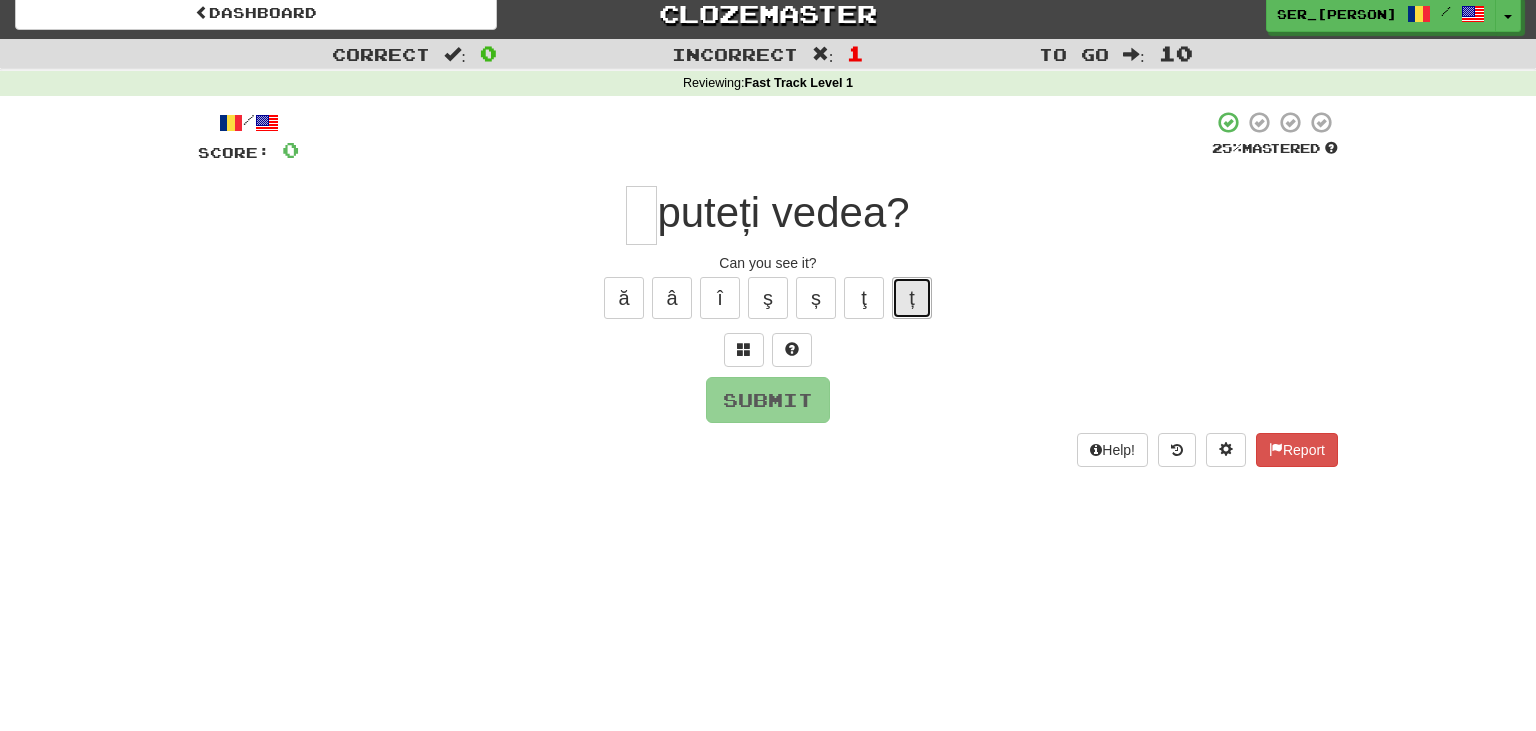 click on "ț" at bounding box center [912, 298] 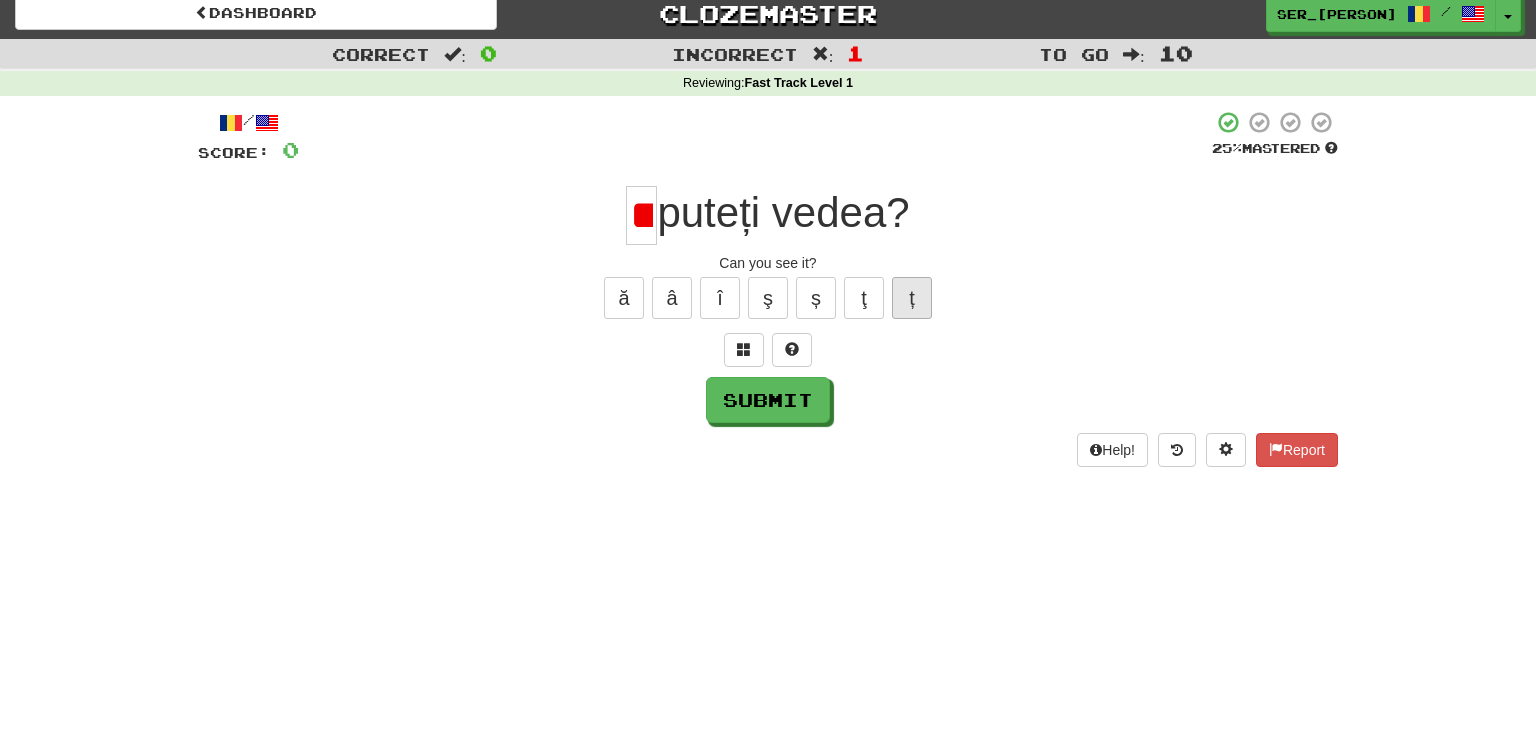 scroll, scrollTop: 0, scrollLeft: 12, axis: horizontal 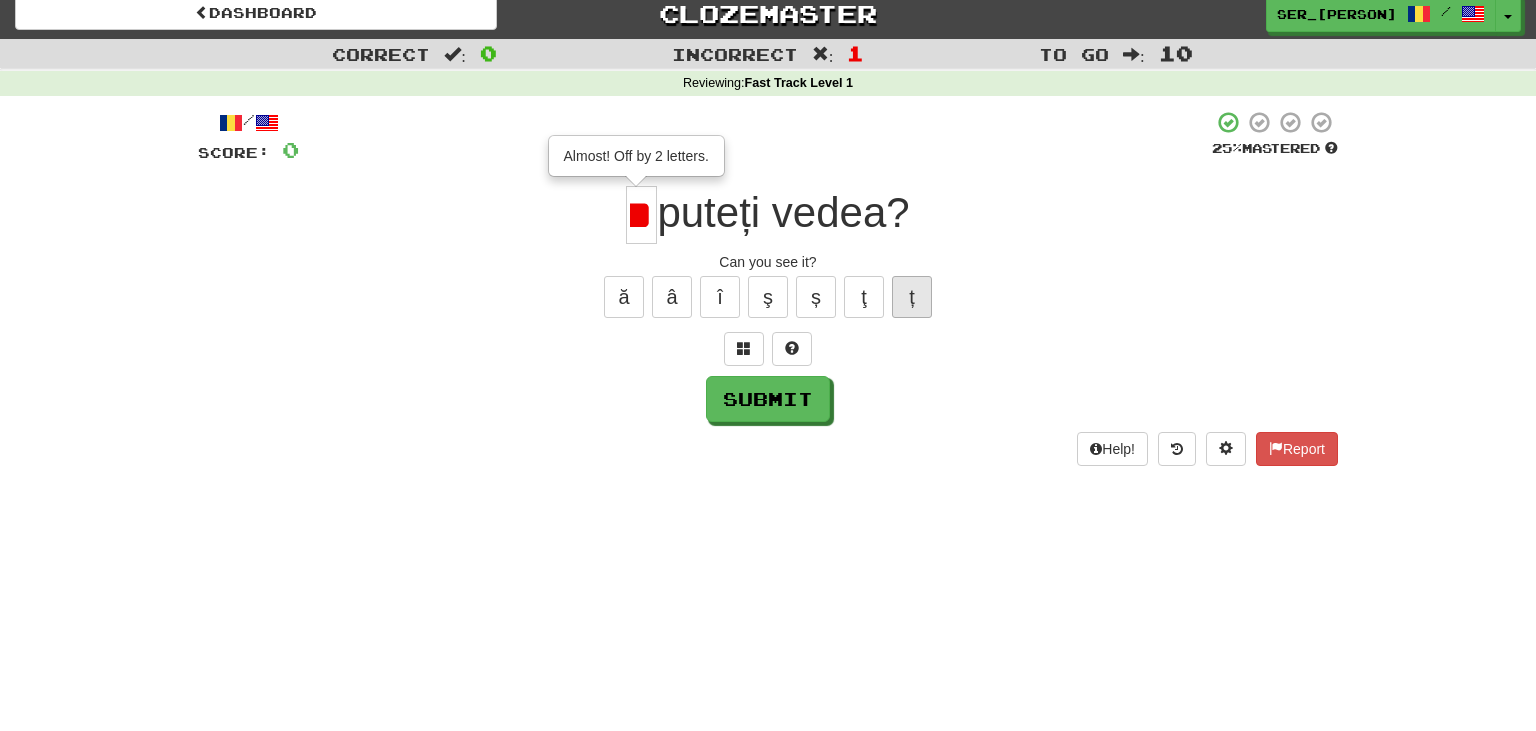 type on "*" 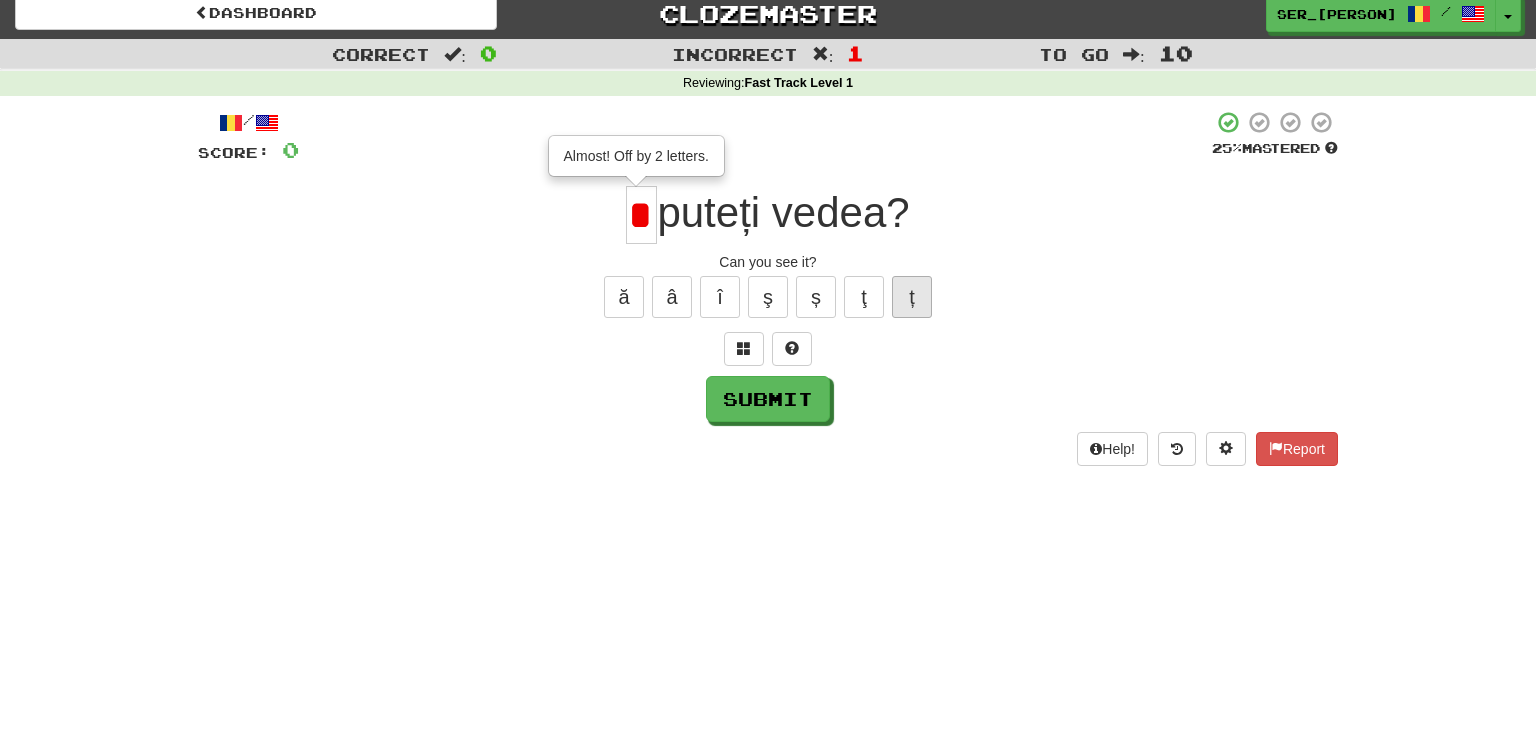 scroll, scrollTop: 0, scrollLeft: 0, axis: both 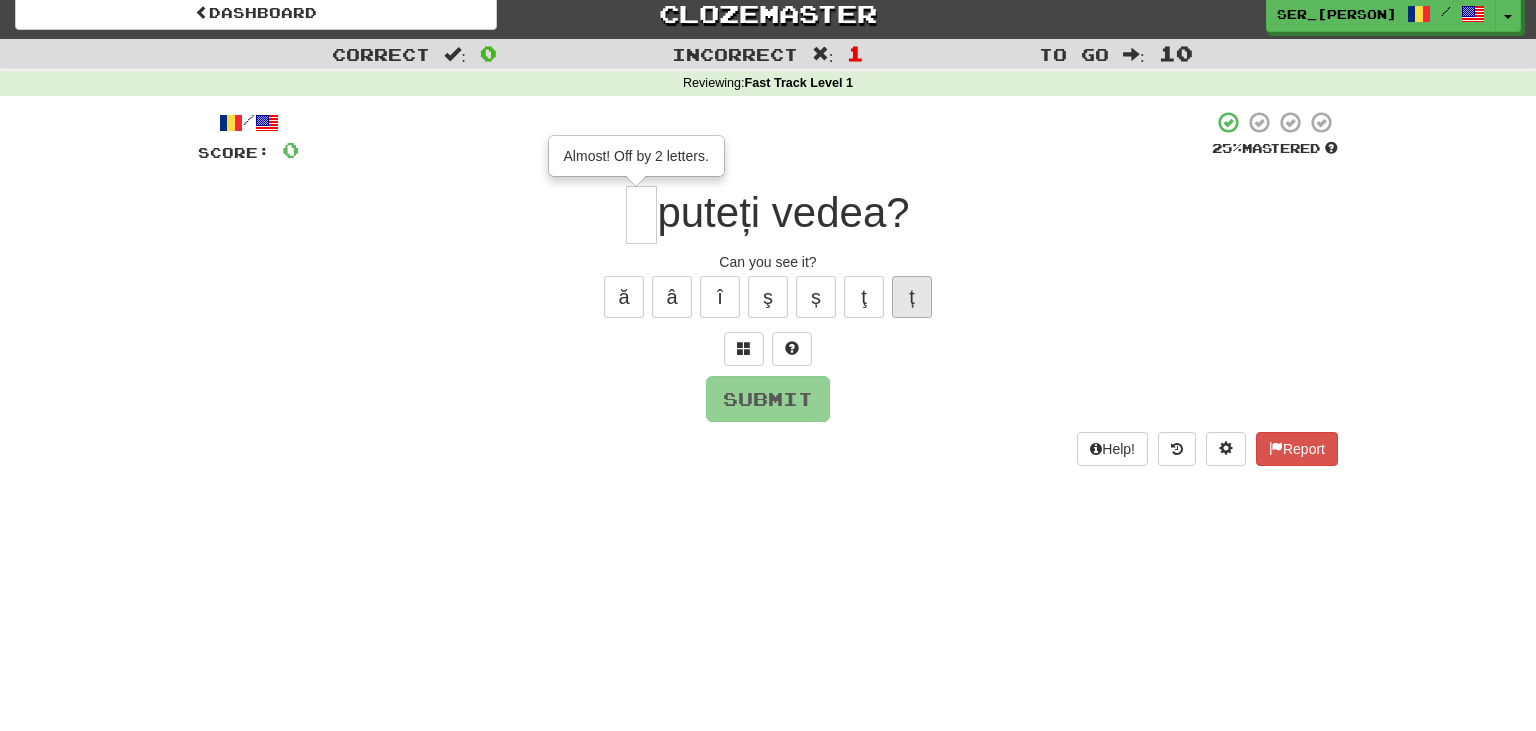 type on "*" 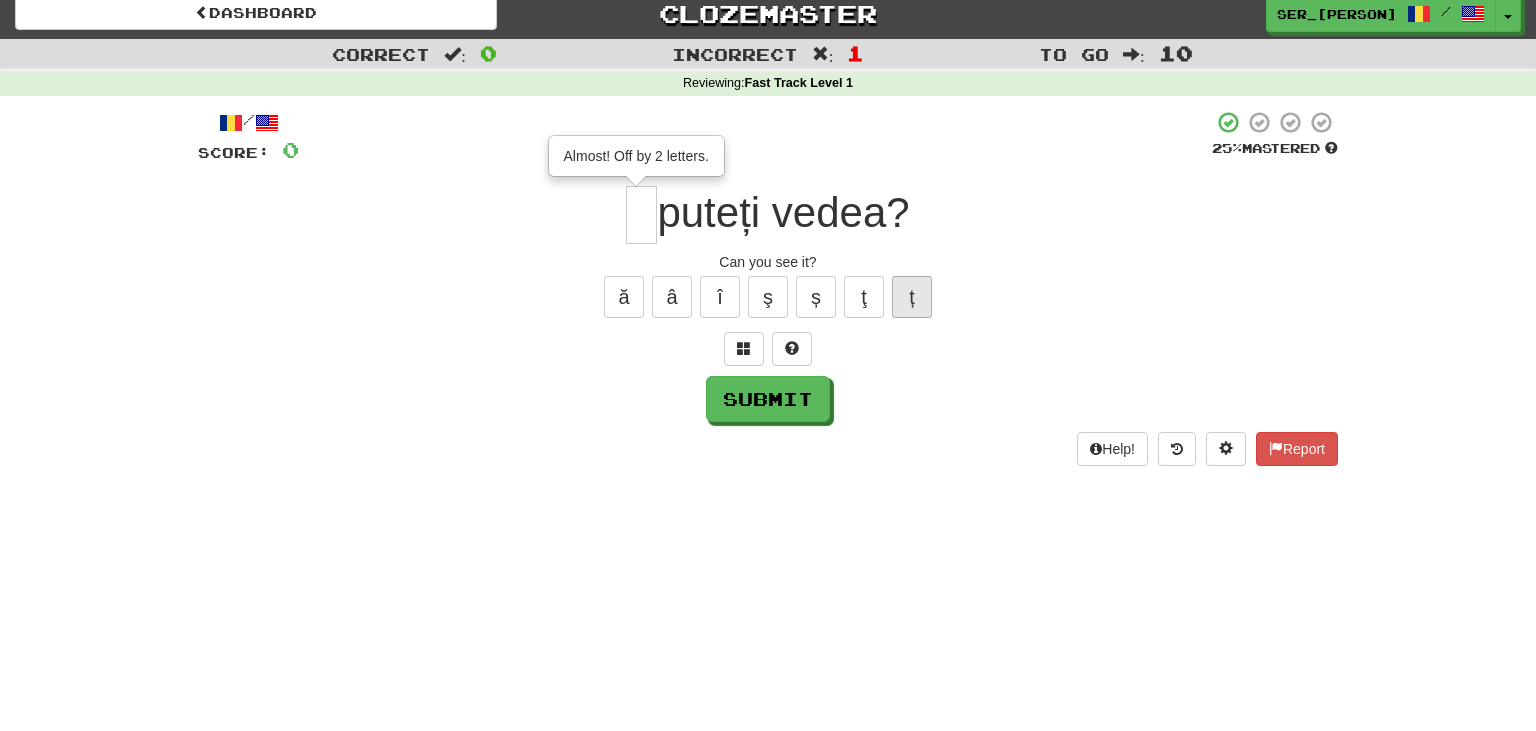 scroll, scrollTop: 0, scrollLeft: 0, axis: both 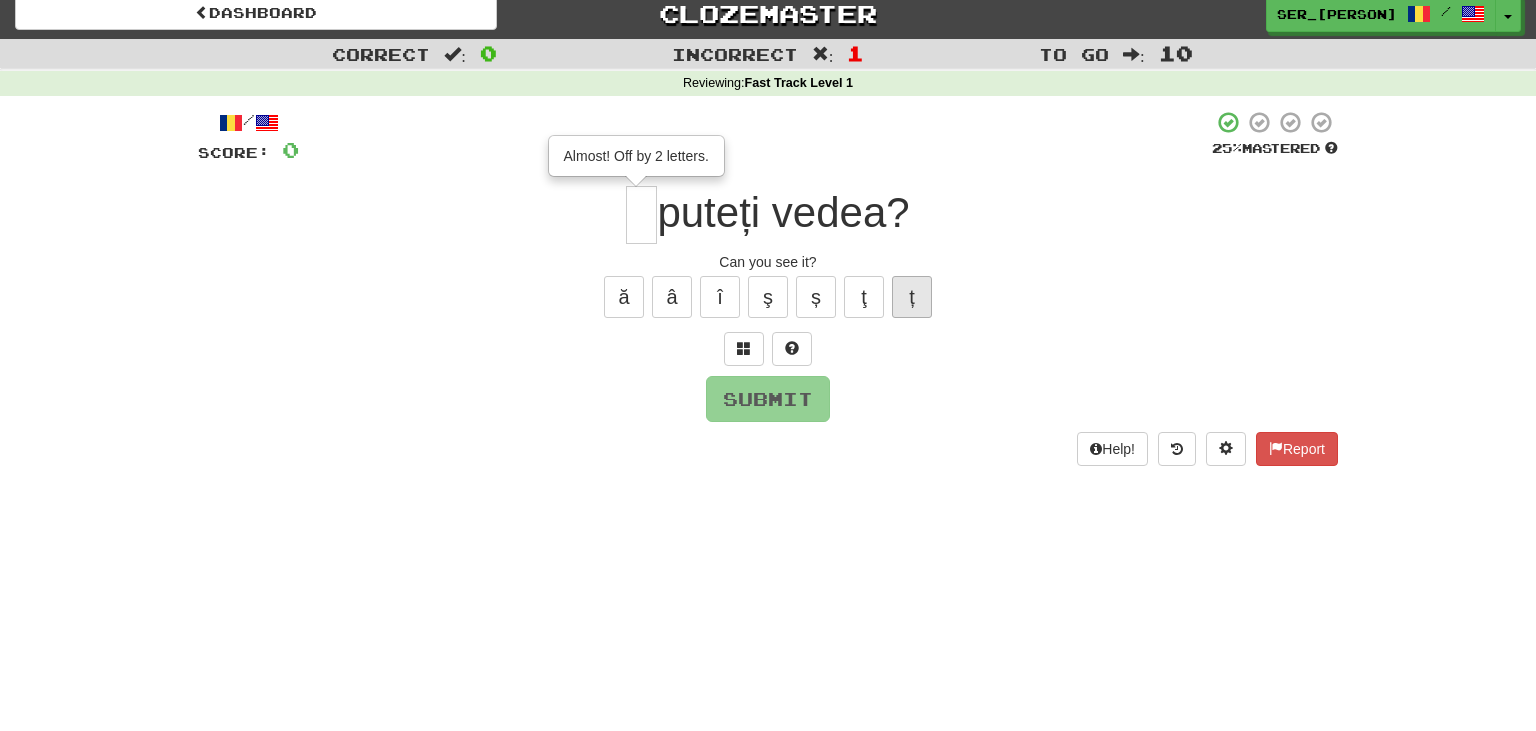 type on "*" 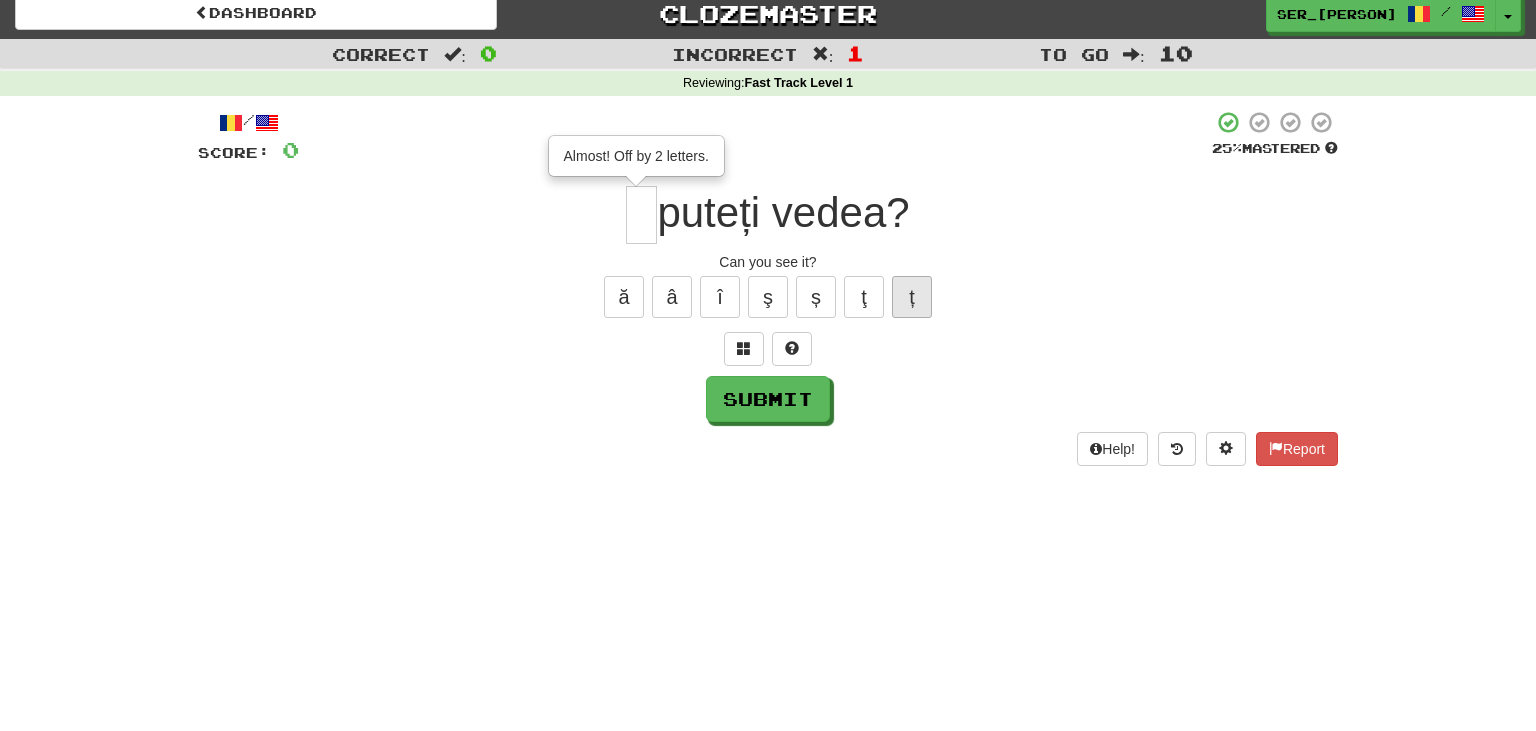 scroll, scrollTop: 0, scrollLeft: 0, axis: both 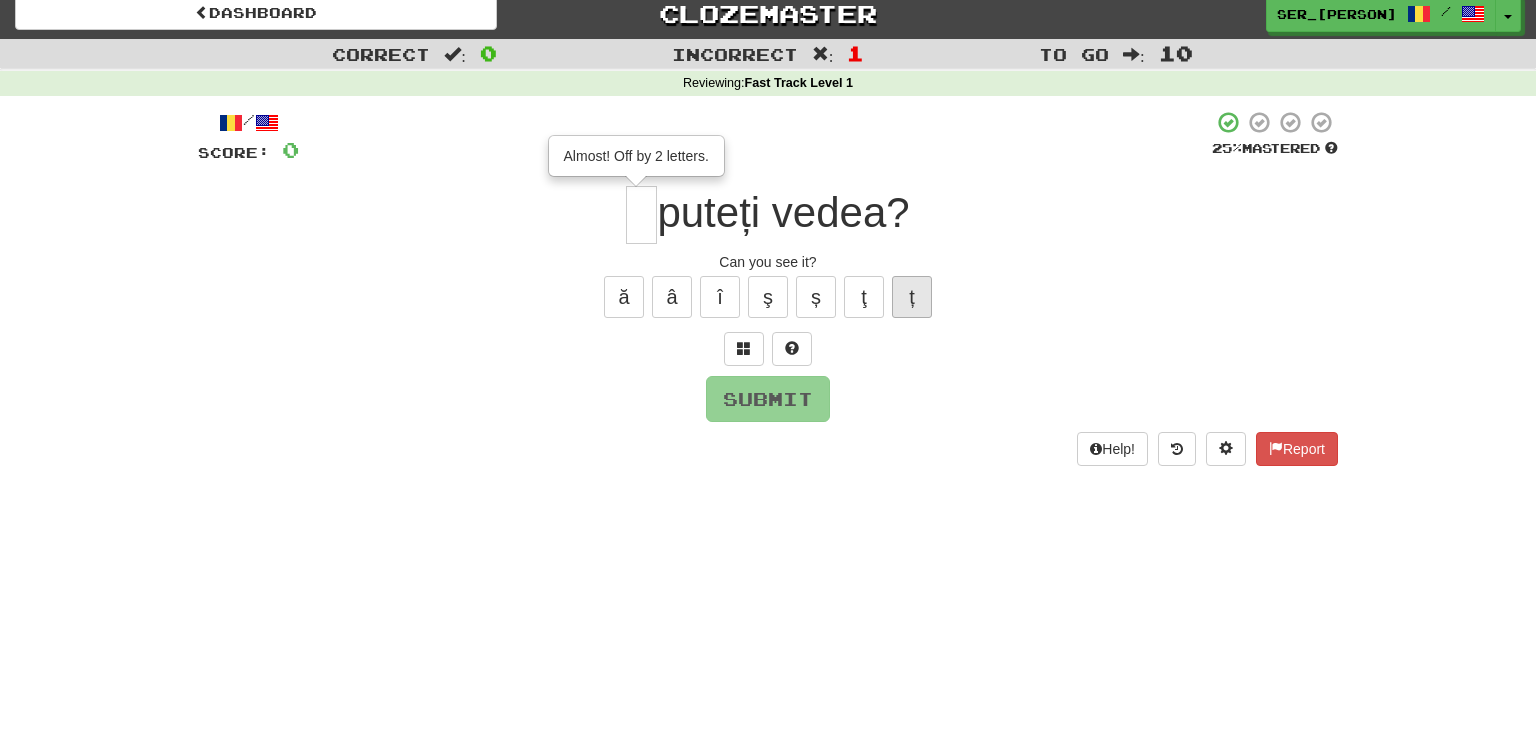 type on "*" 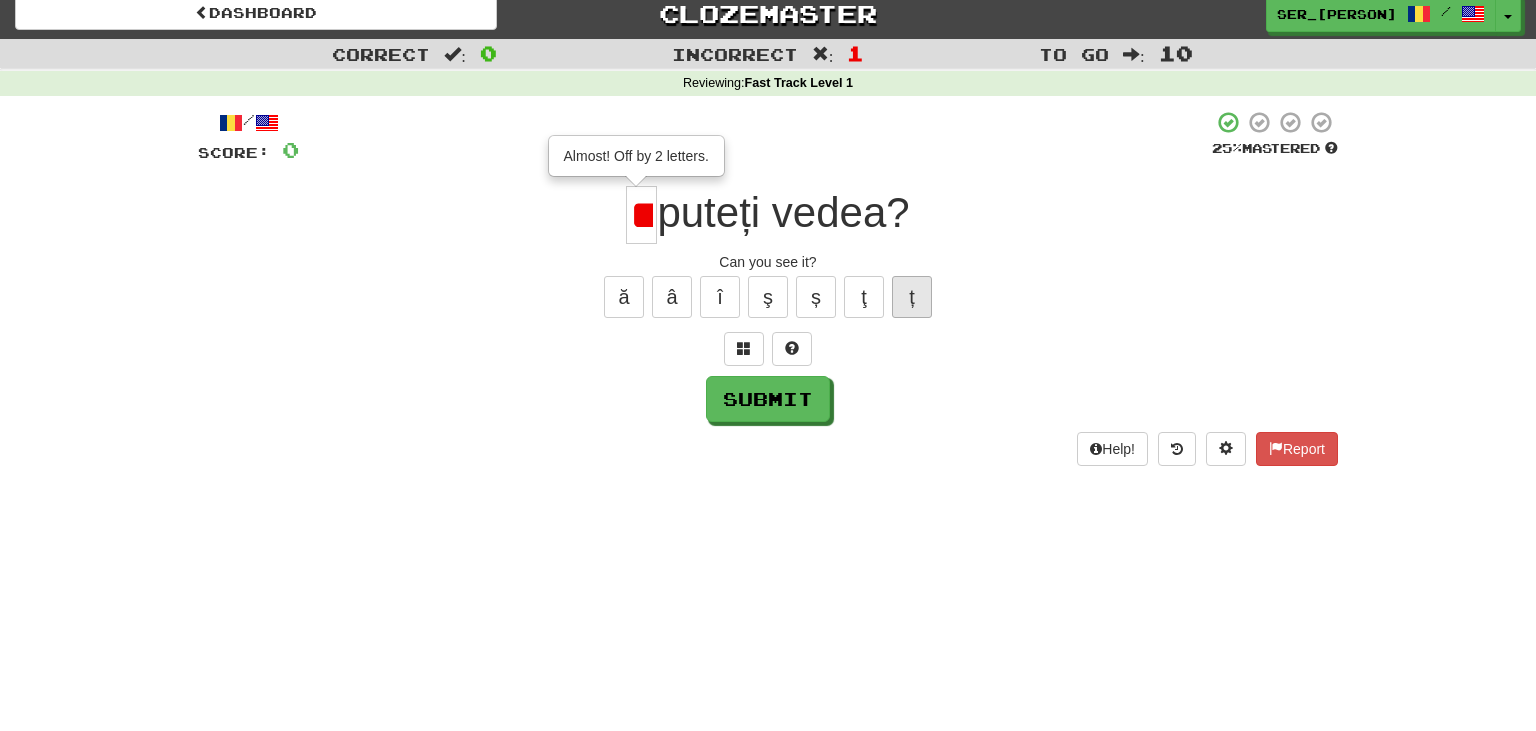 type on "*" 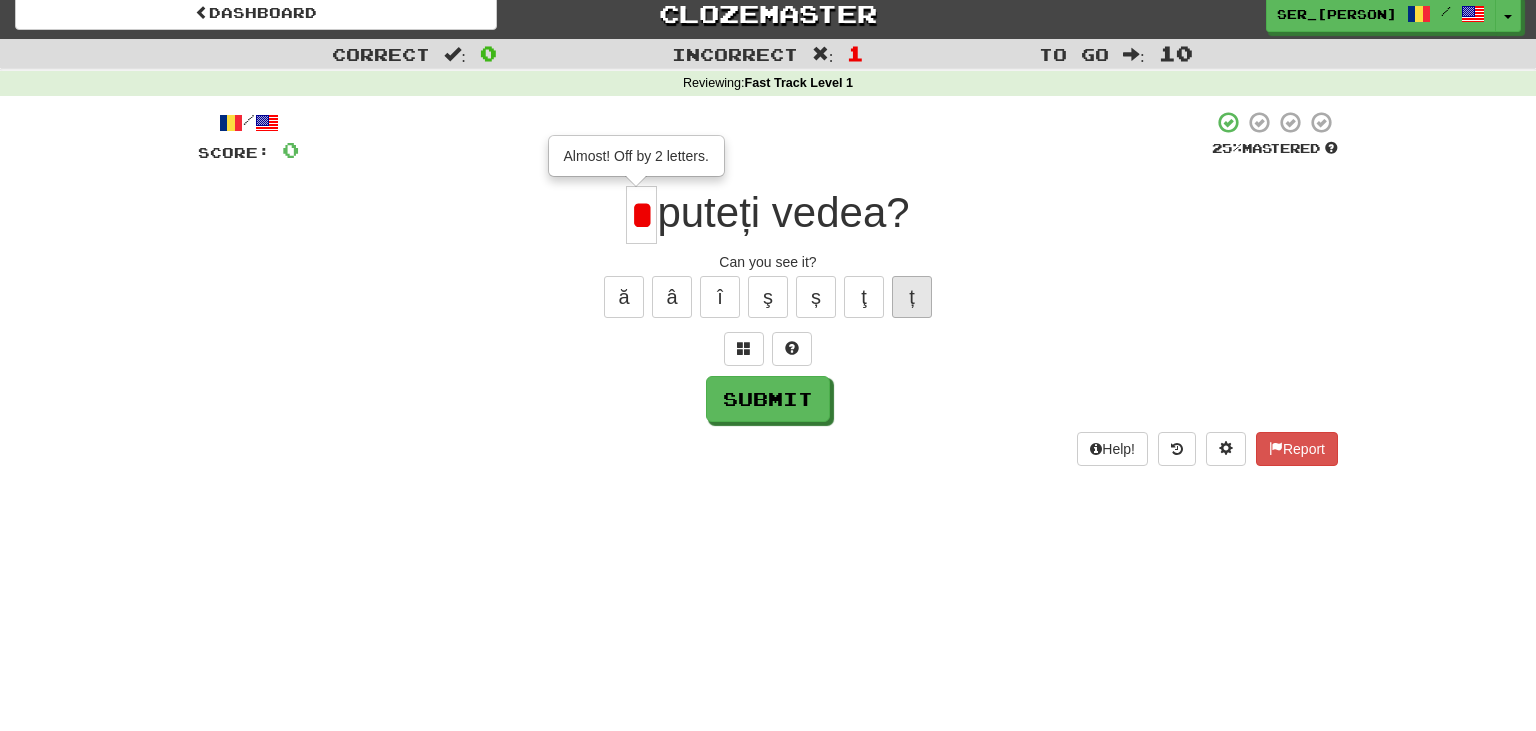 scroll, scrollTop: 0, scrollLeft: 0, axis: both 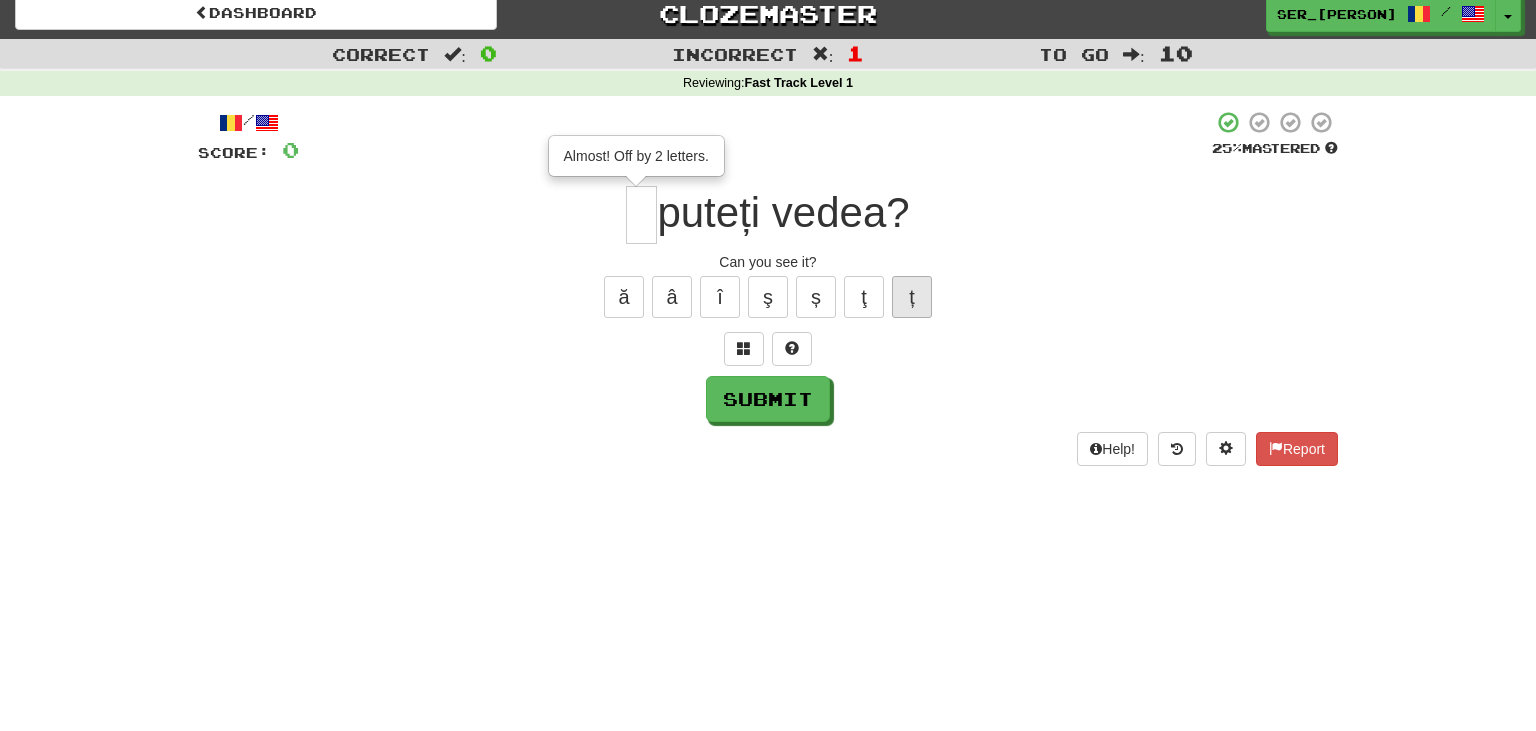 type on "*" 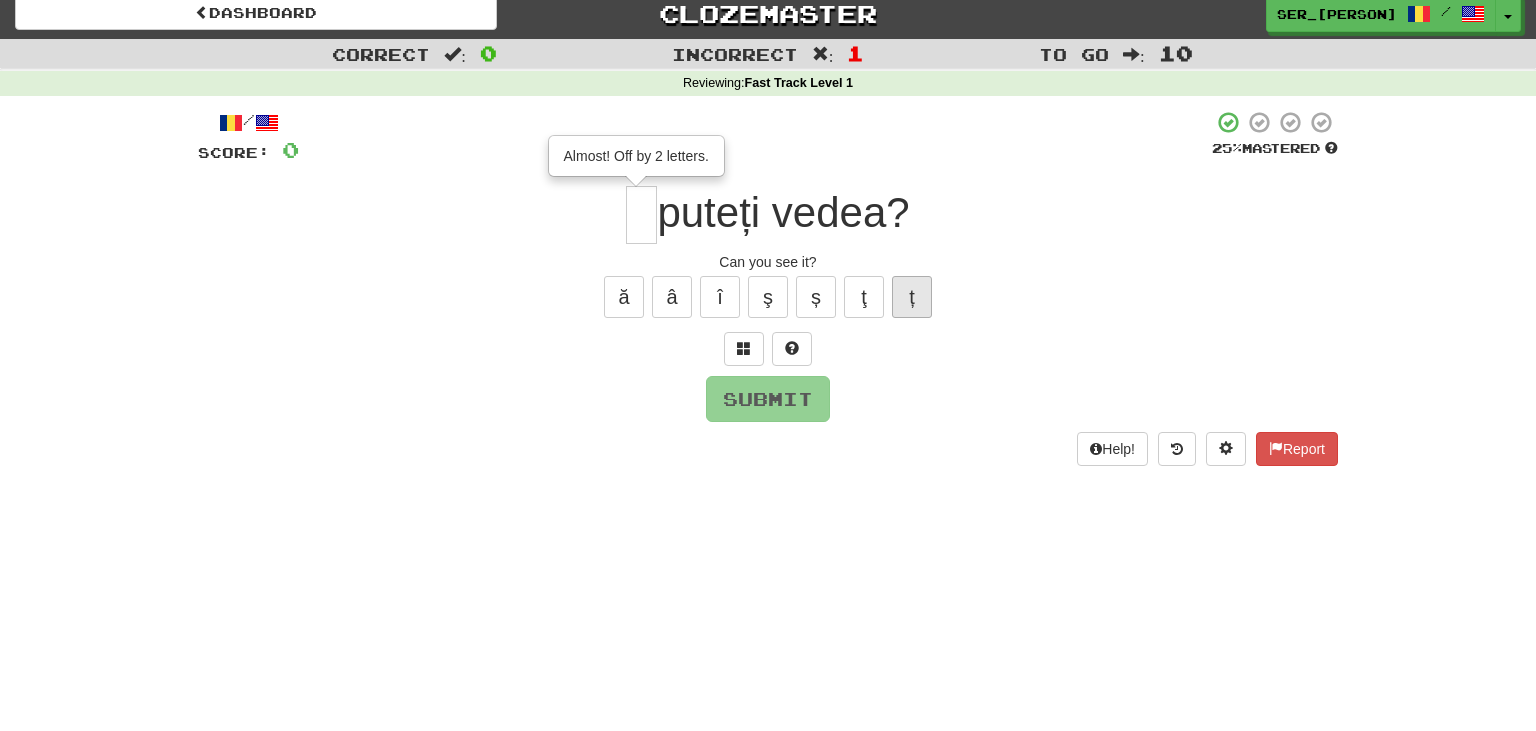 type on "*" 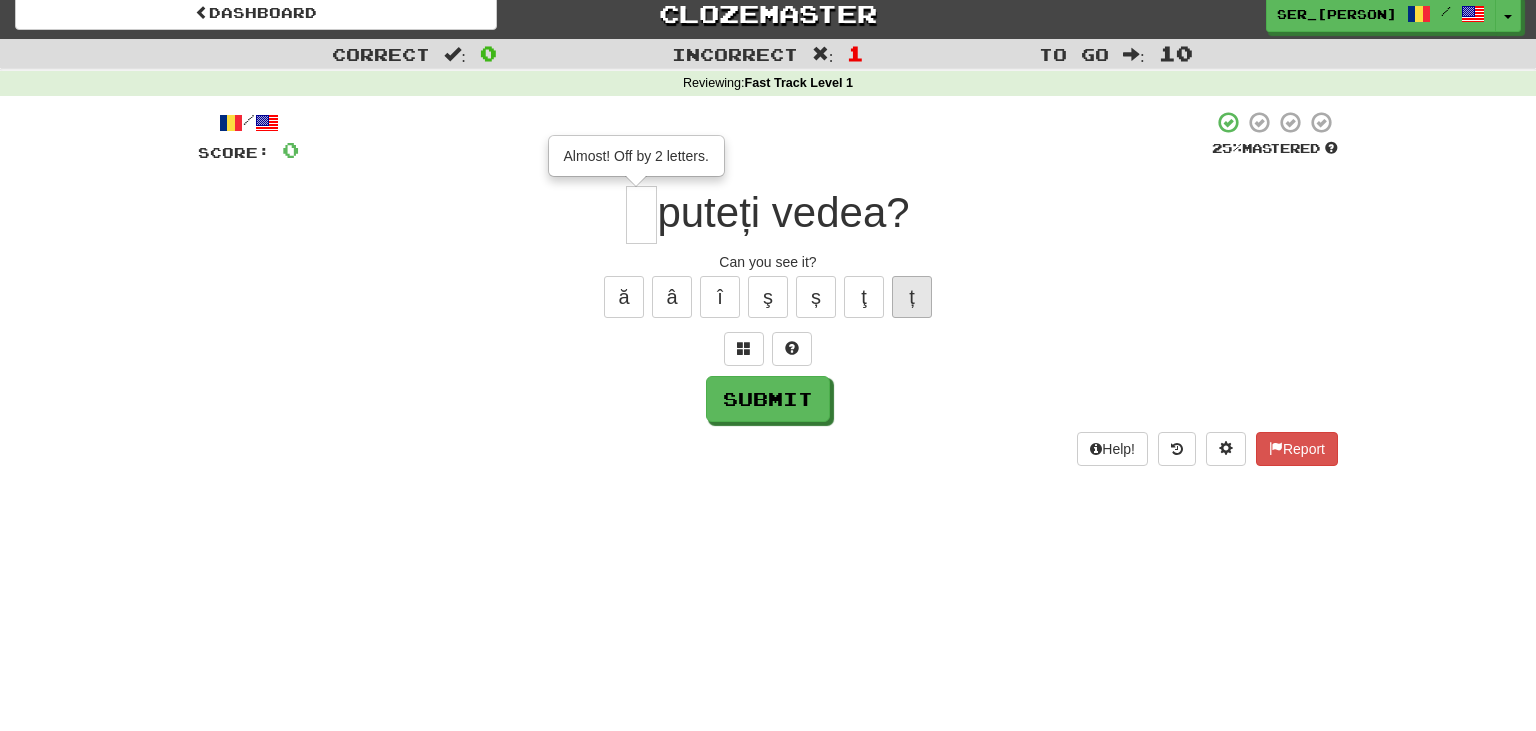 type on "*" 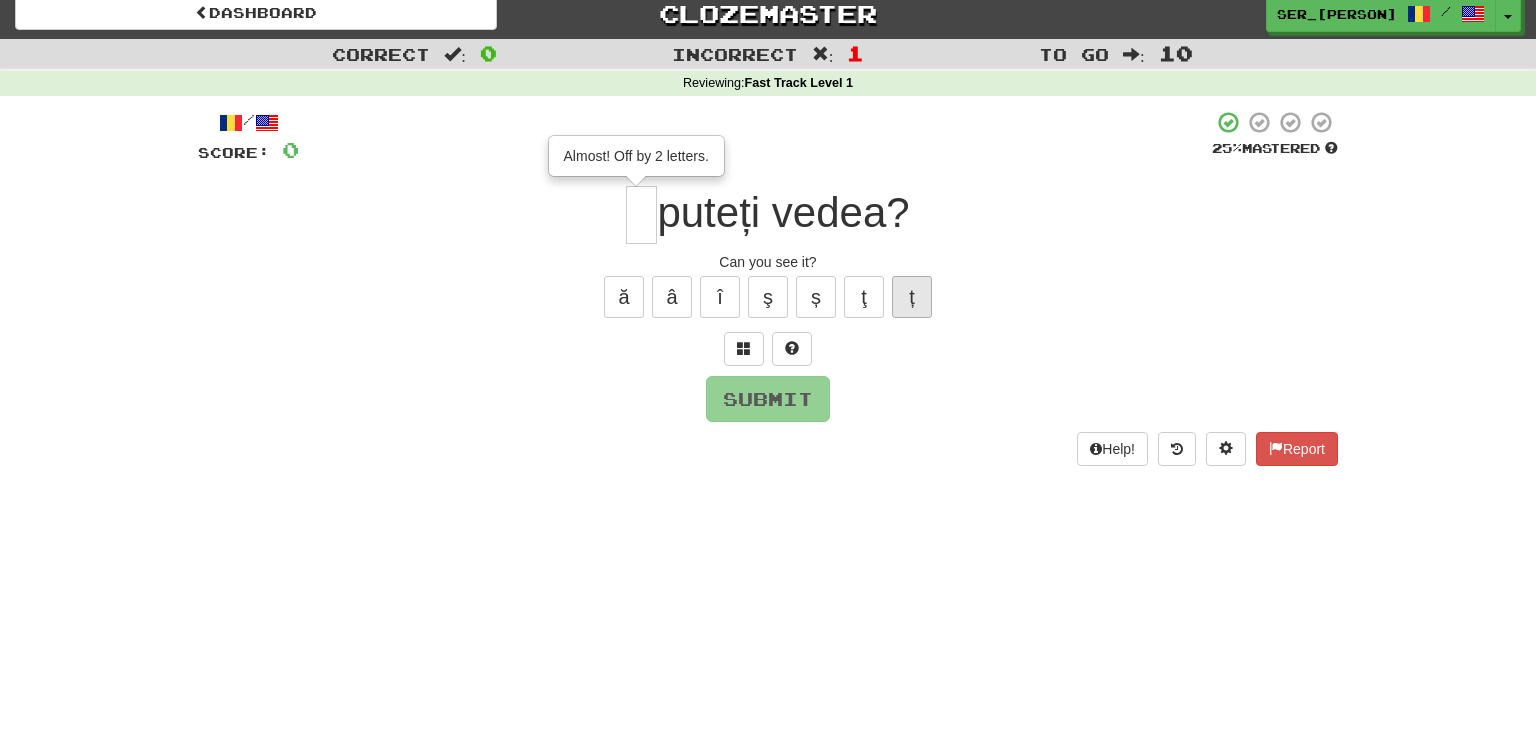 type on "*" 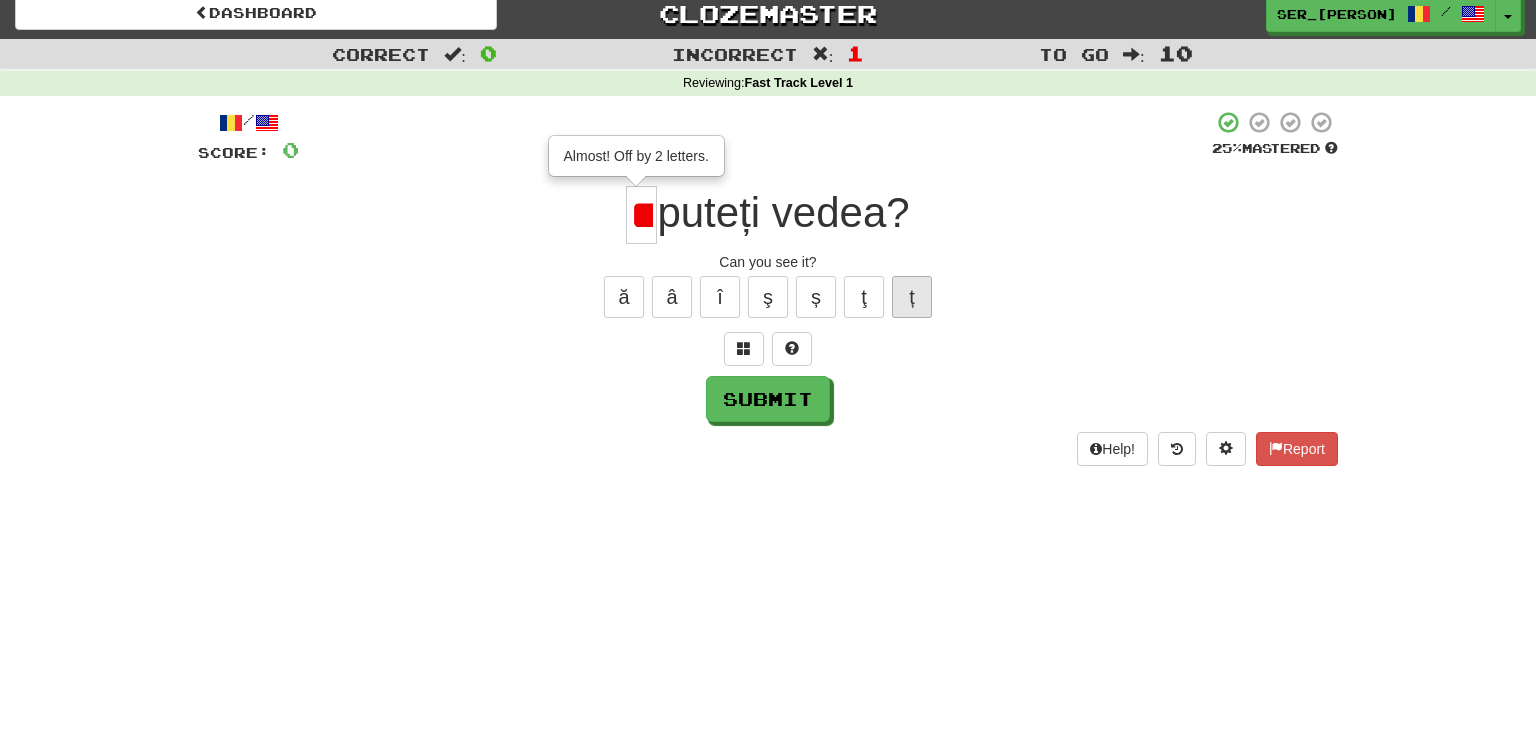 type on "*" 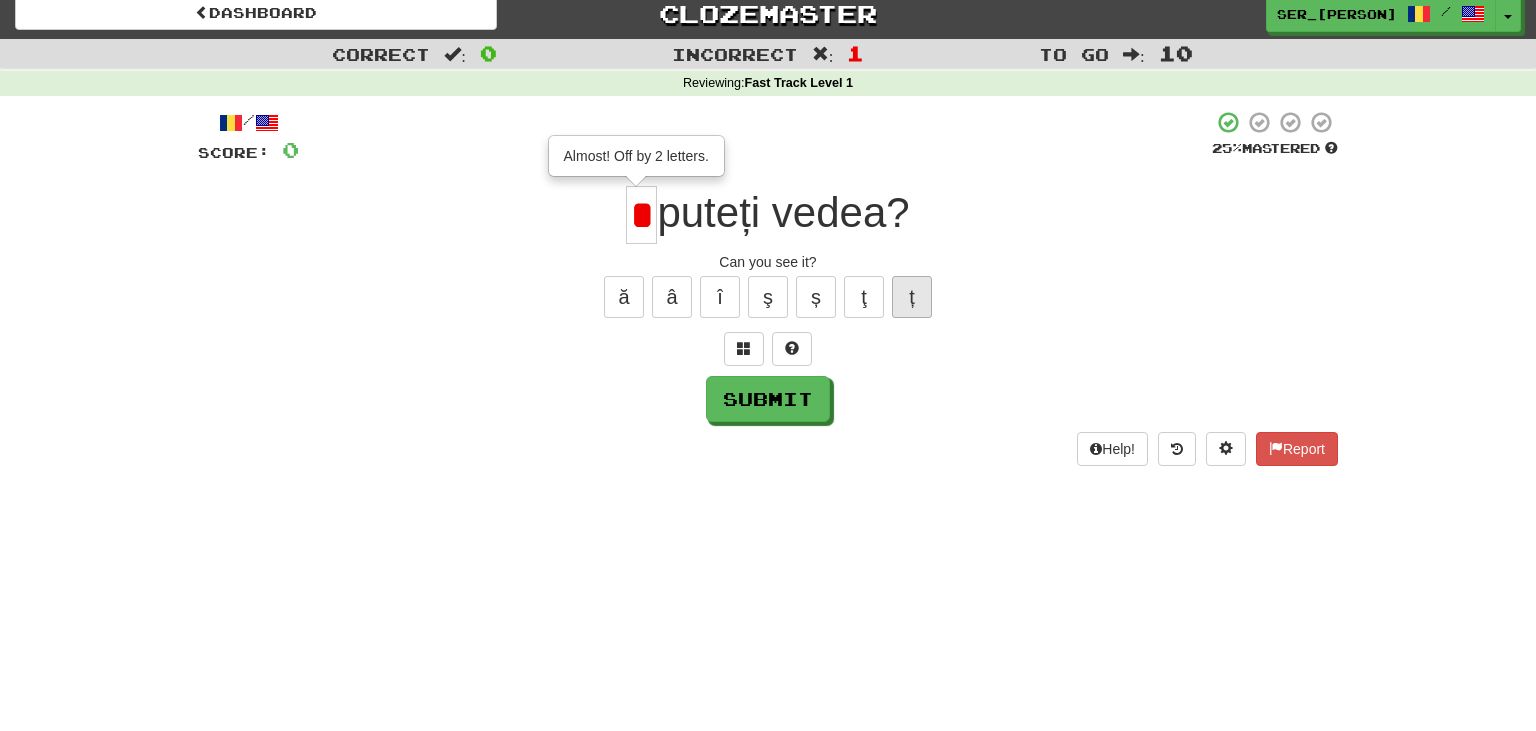 scroll, scrollTop: 0, scrollLeft: 0, axis: both 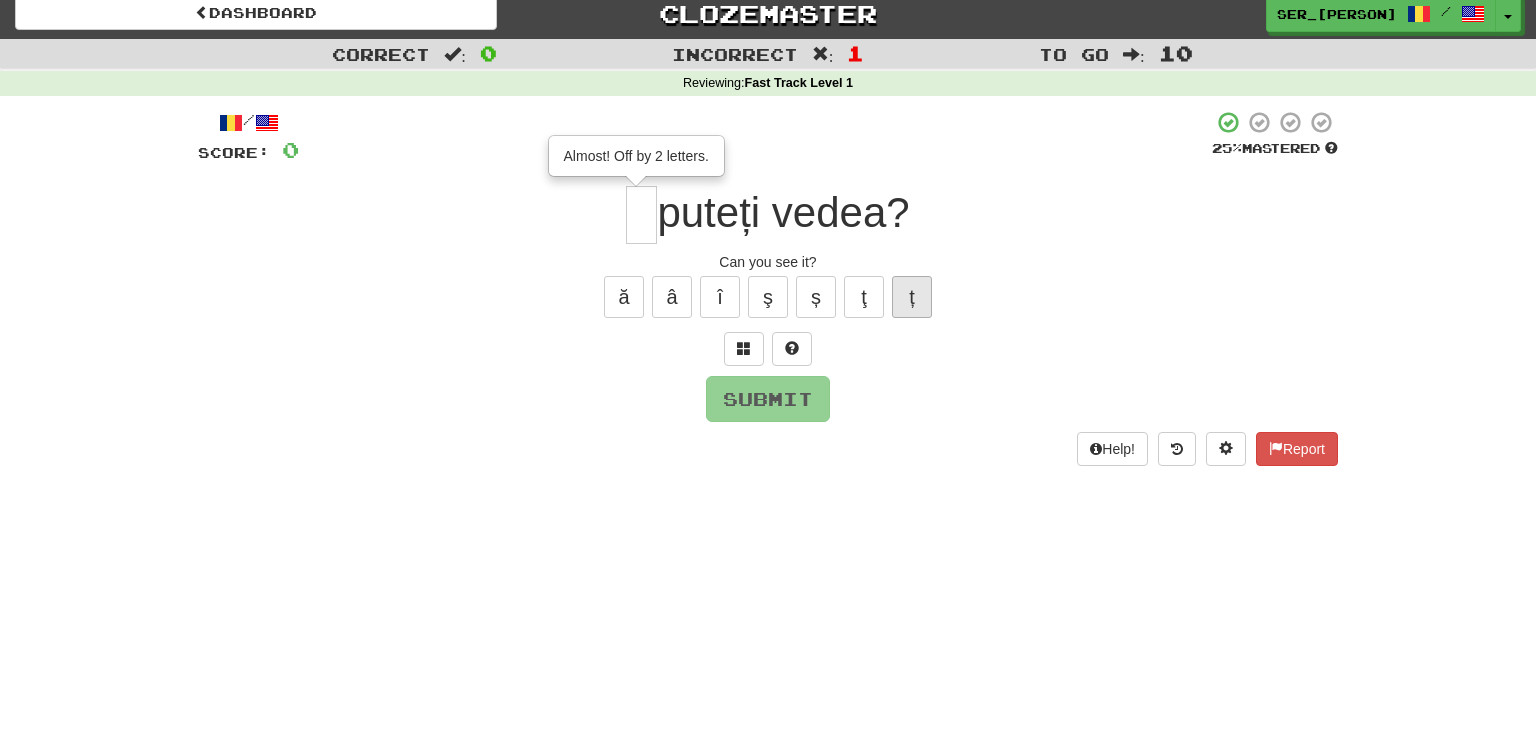 type on "*" 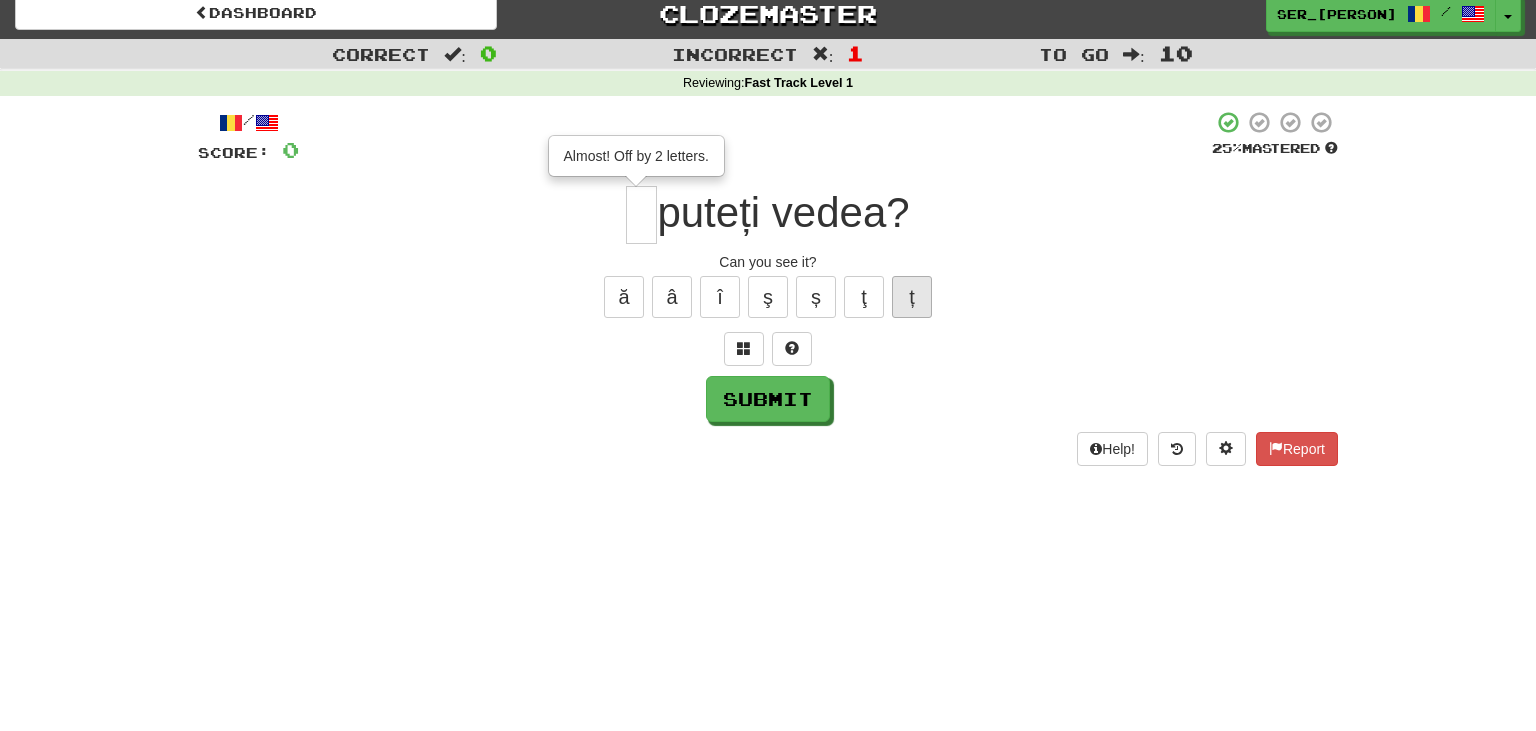 type on "*" 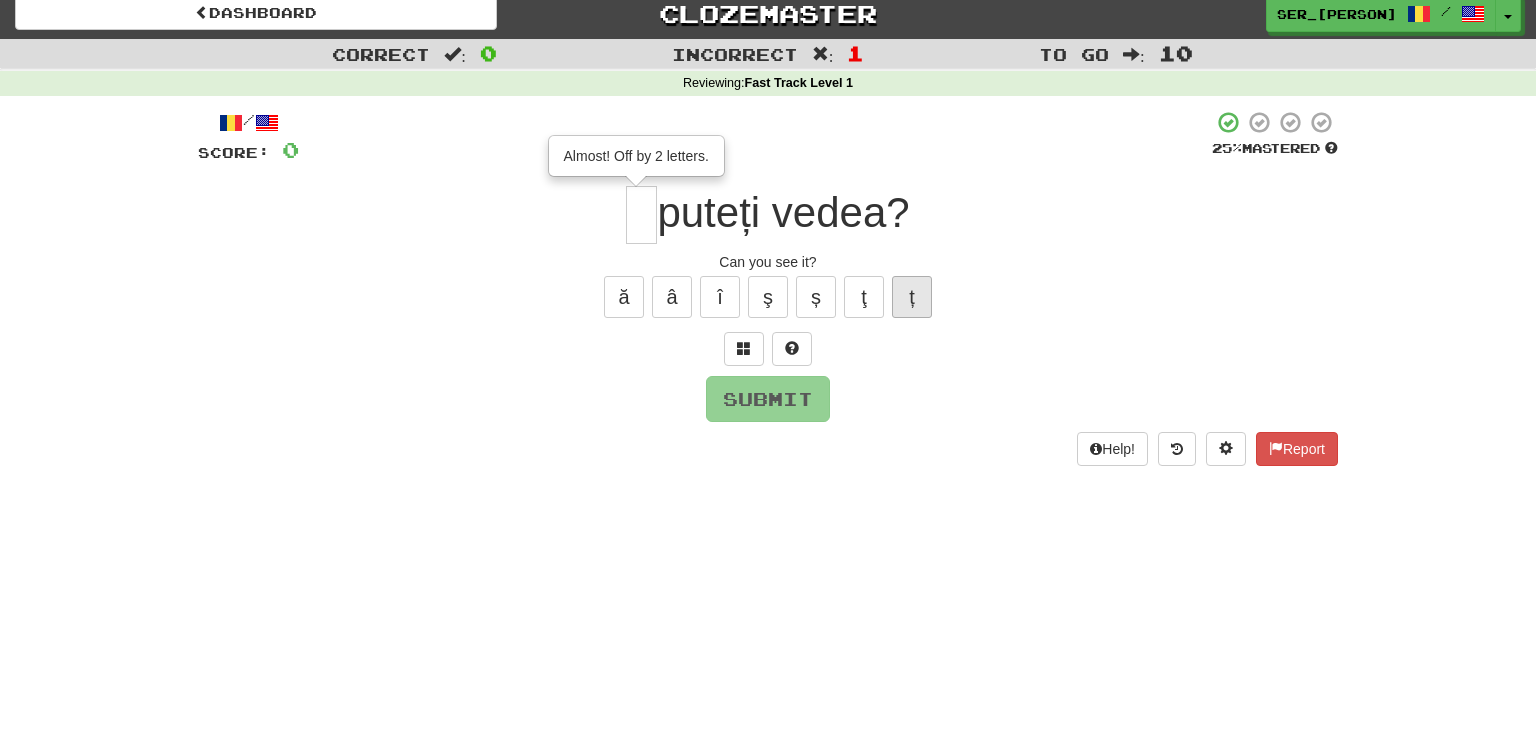 type on "*" 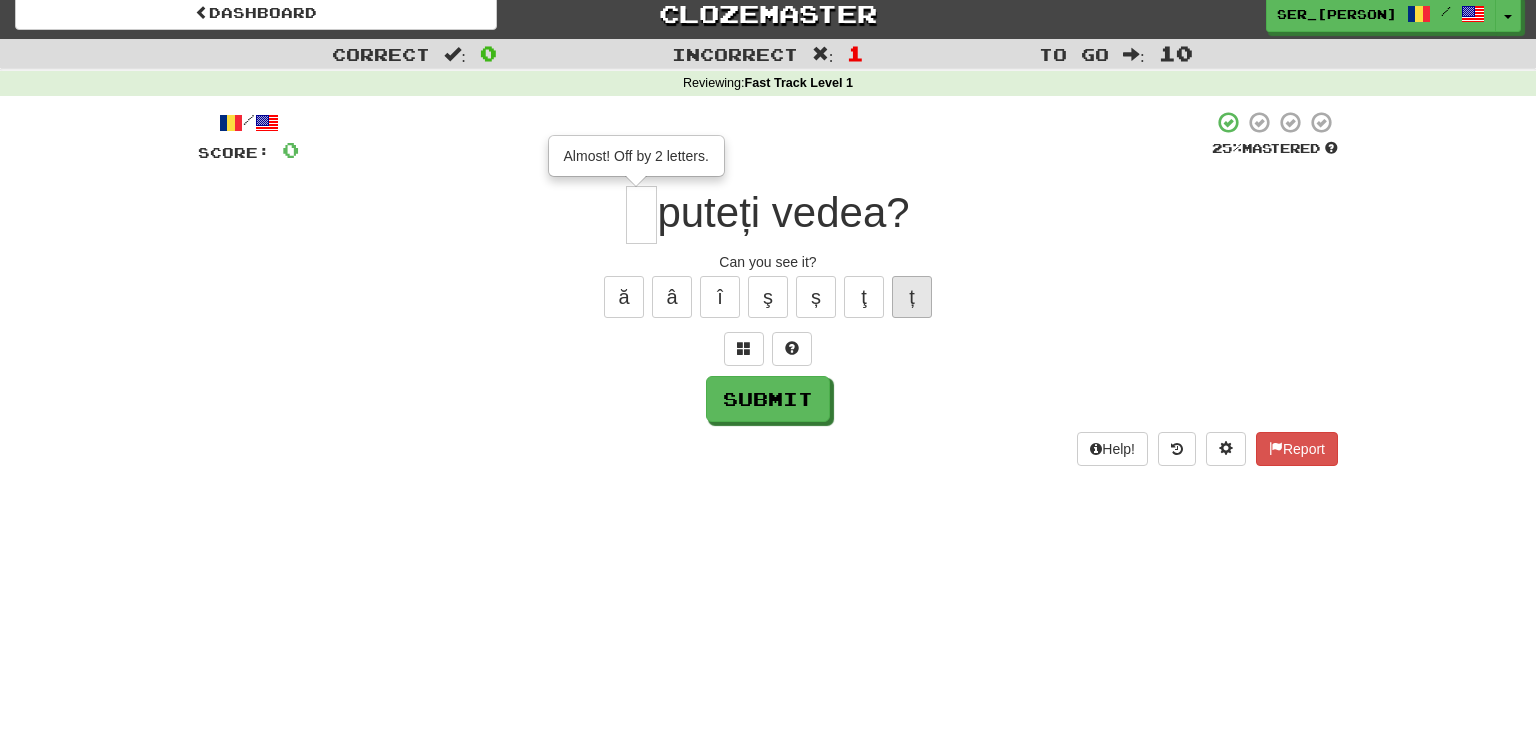 scroll, scrollTop: 0, scrollLeft: 0, axis: both 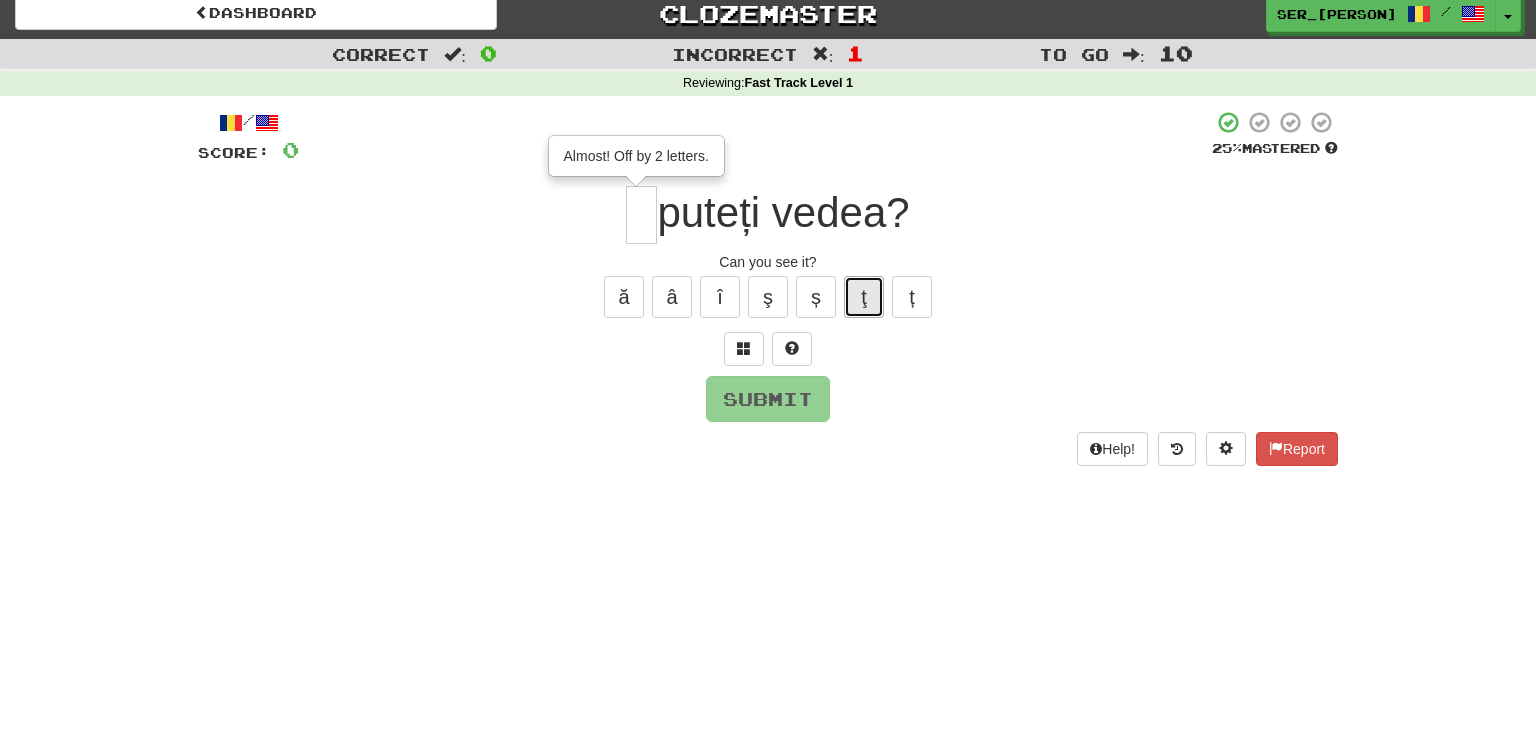 click on "ţ" at bounding box center [864, 297] 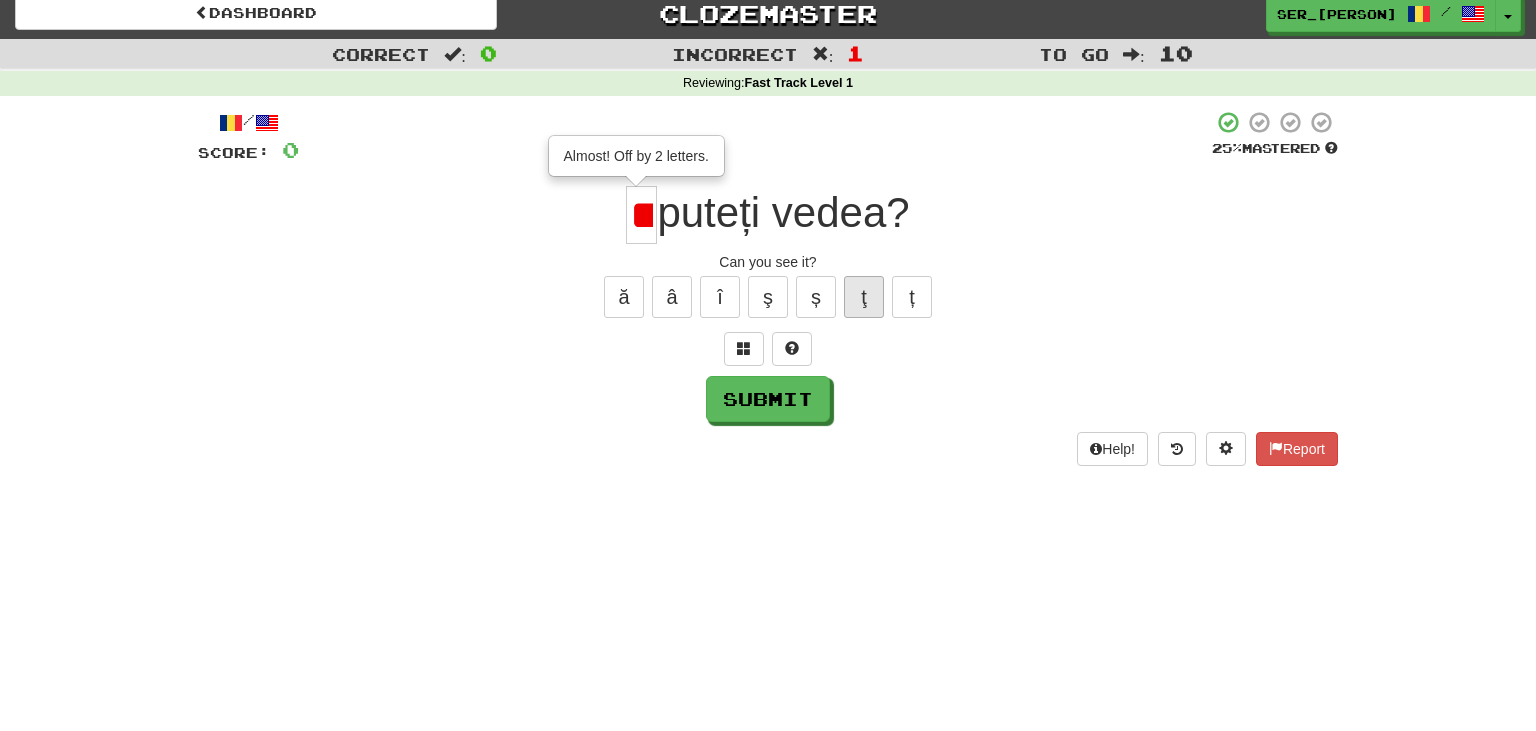 scroll, scrollTop: 0, scrollLeft: 12, axis: horizontal 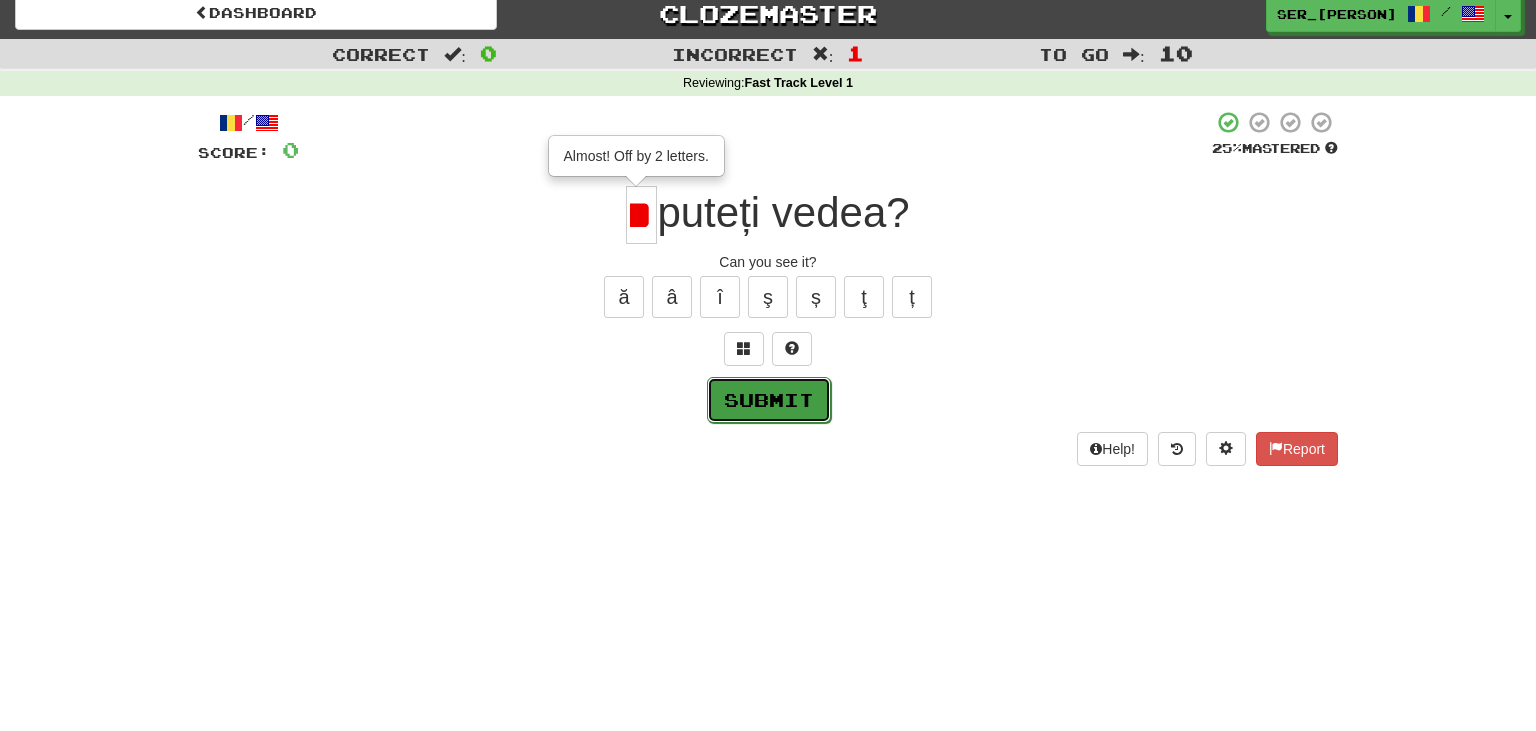 click on "Submit" at bounding box center [769, 400] 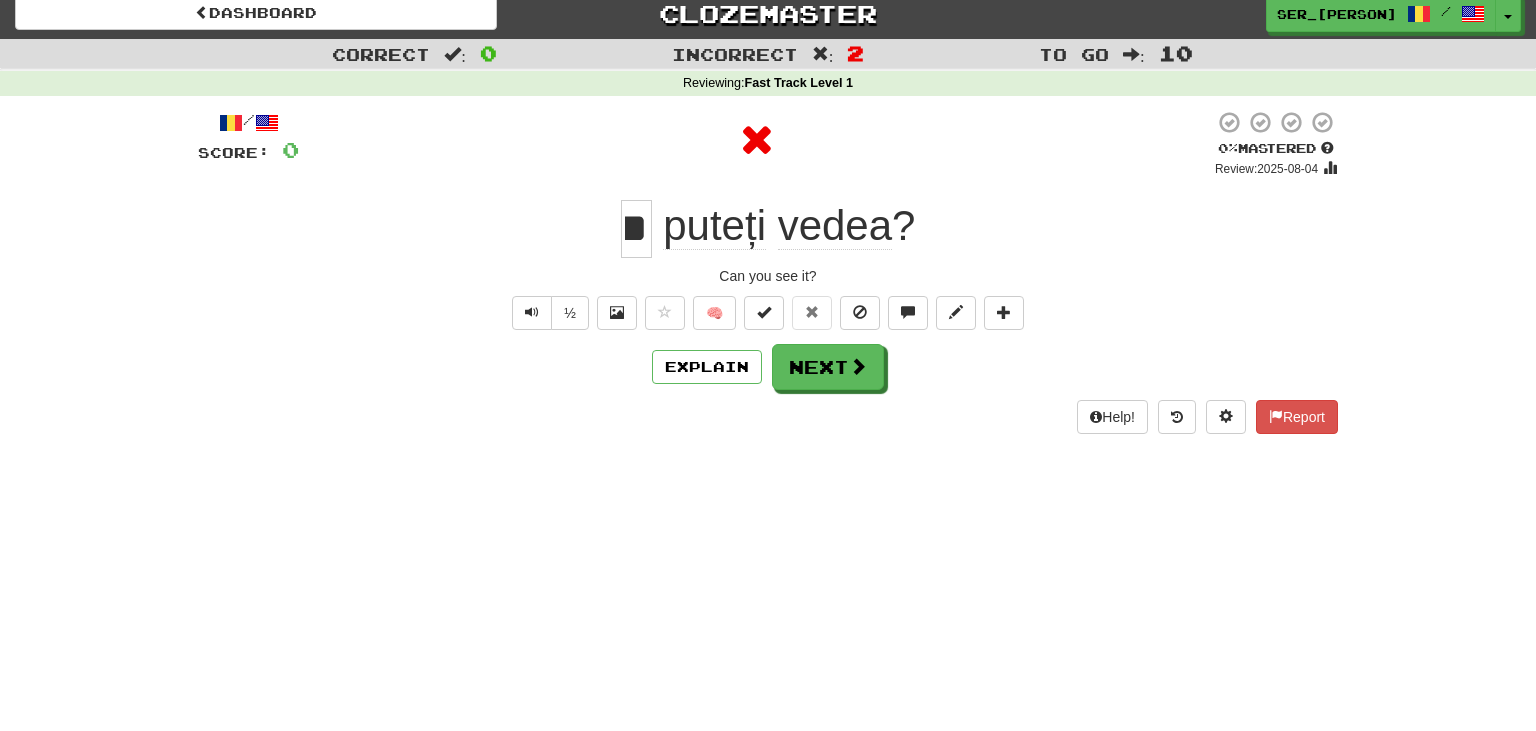 scroll, scrollTop: 0, scrollLeft: 0, axis: both 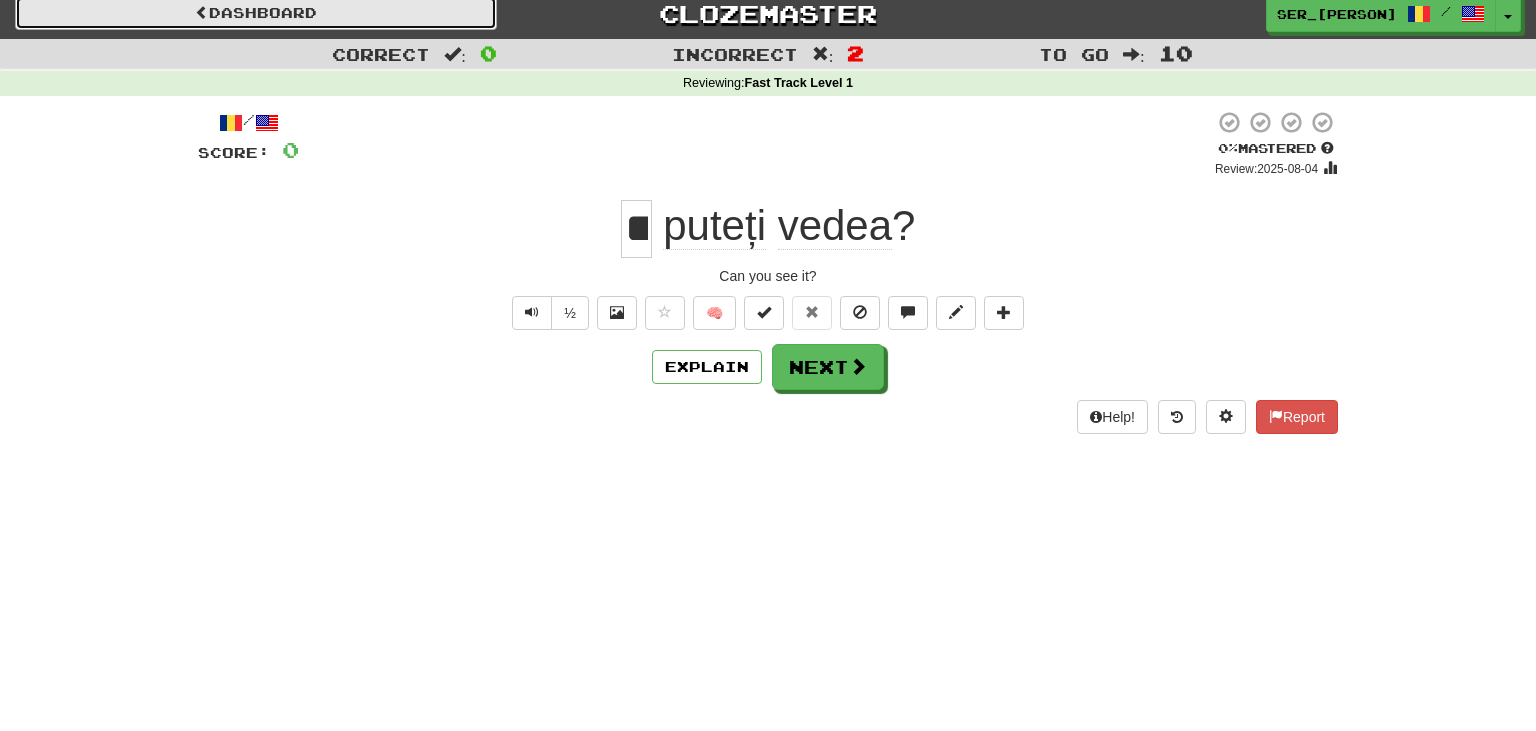 click on "Dashboard" at bounding box center (256, 13) 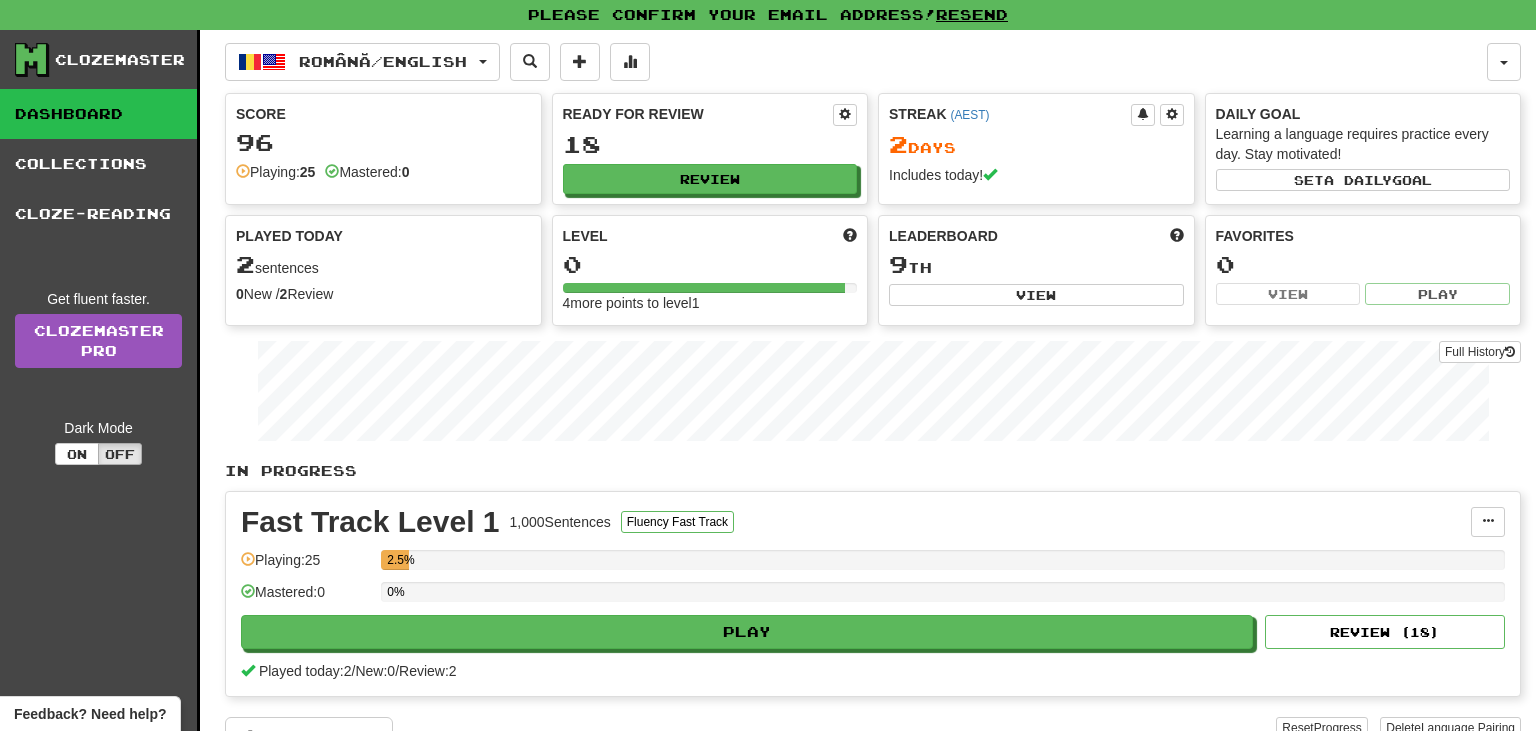 scroll, scrollTop: 0, scrollLeft: 0, axis: both 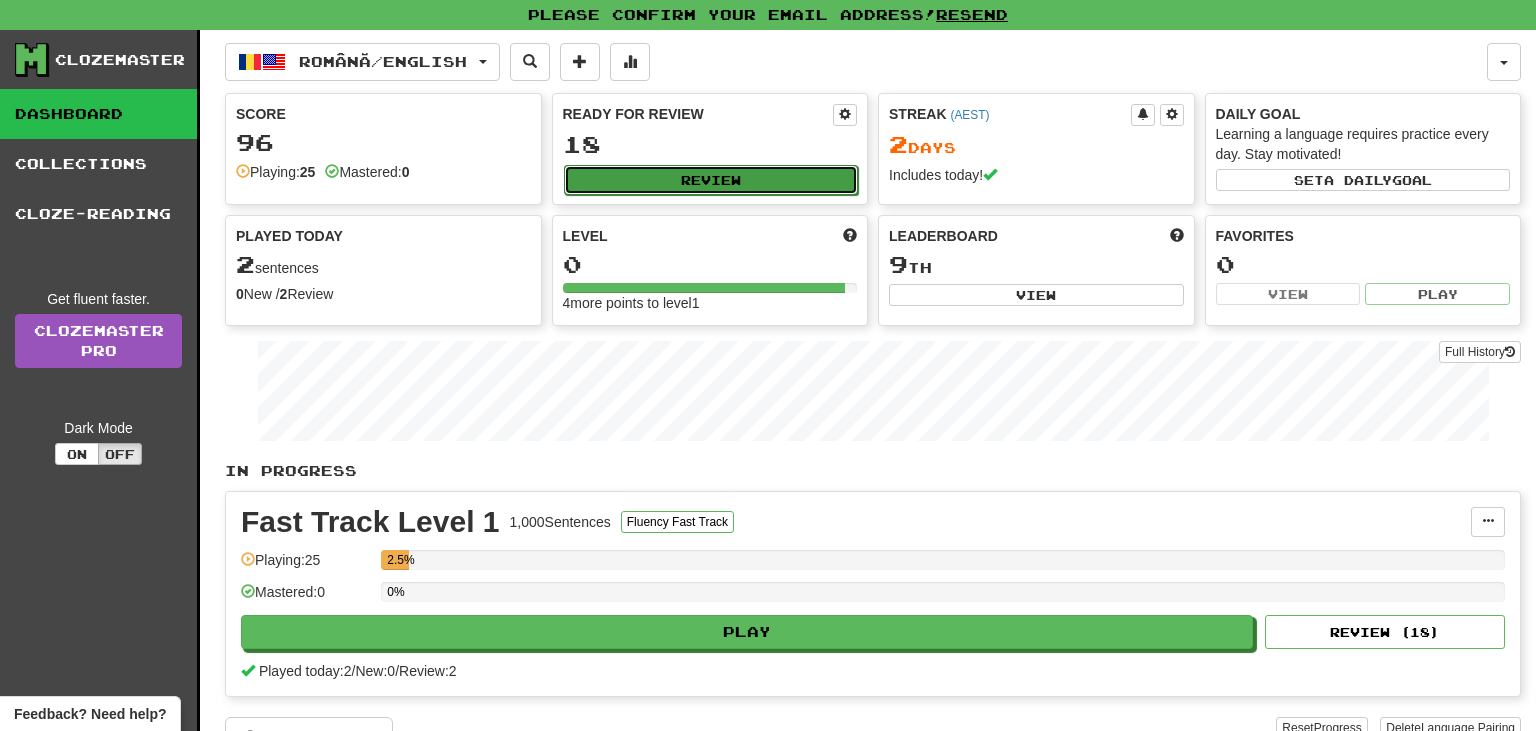 click on "Review" at bounding box center (711, 180) 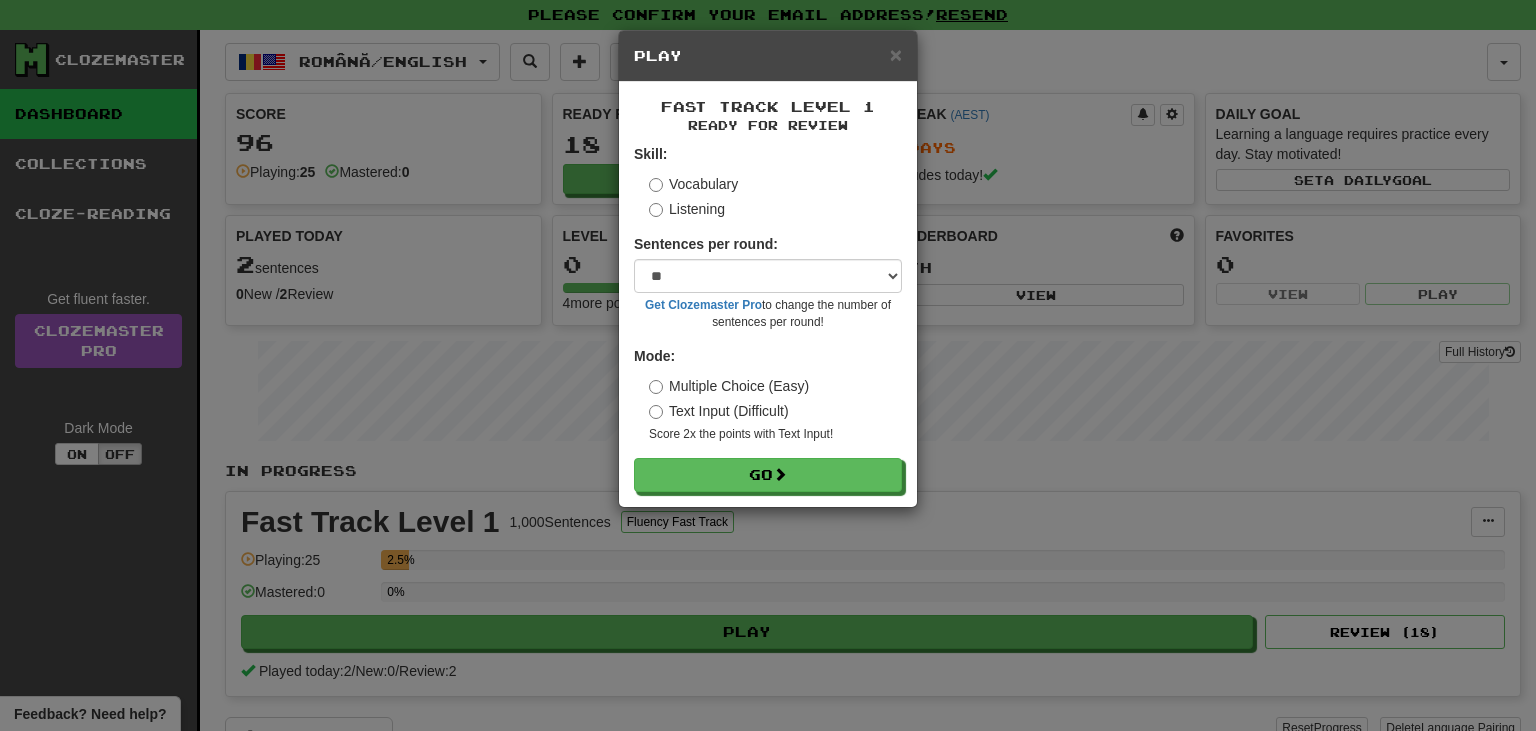click on "Multiple Choice (Easy)" at bounding box center [729, 386] 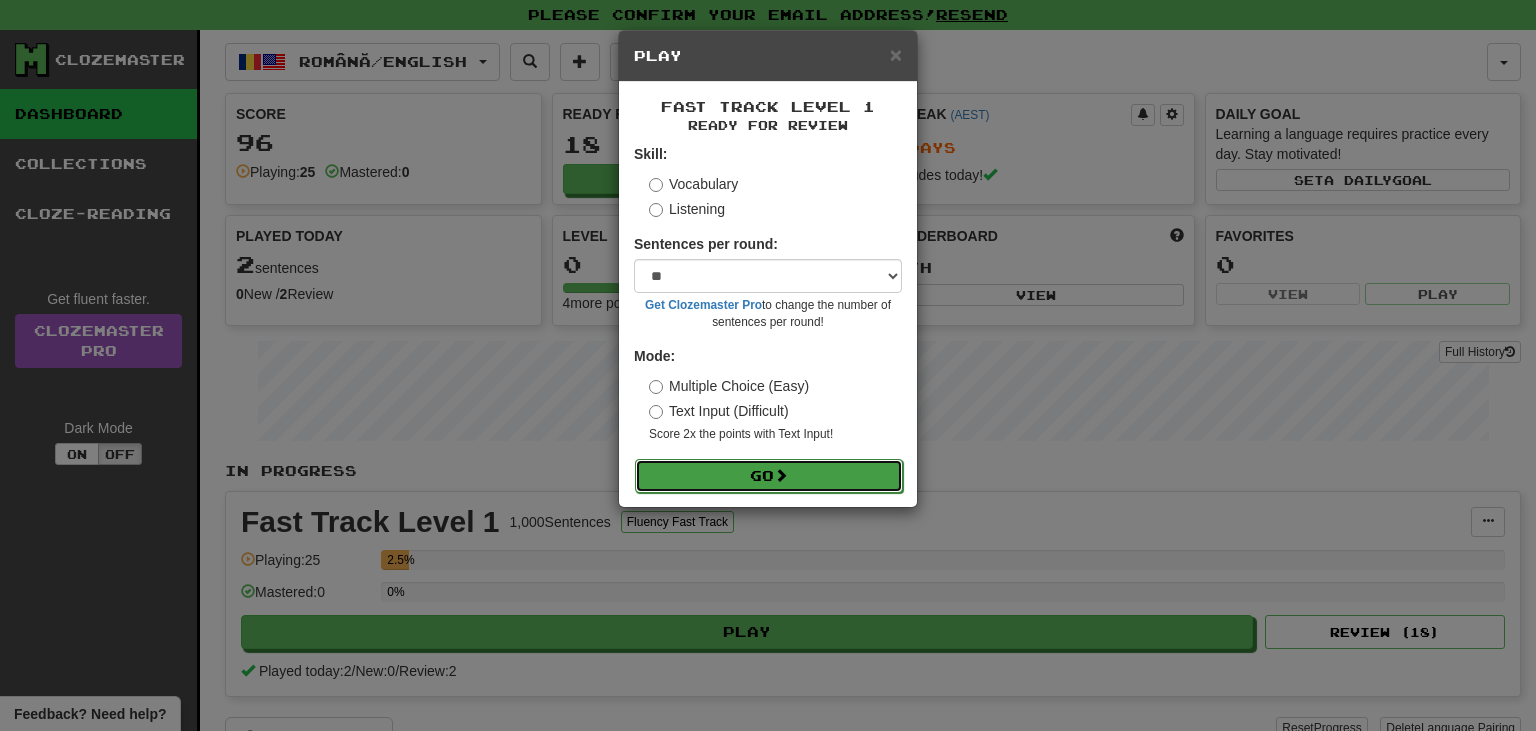 click on "Go" at bounding box center (769, 476) 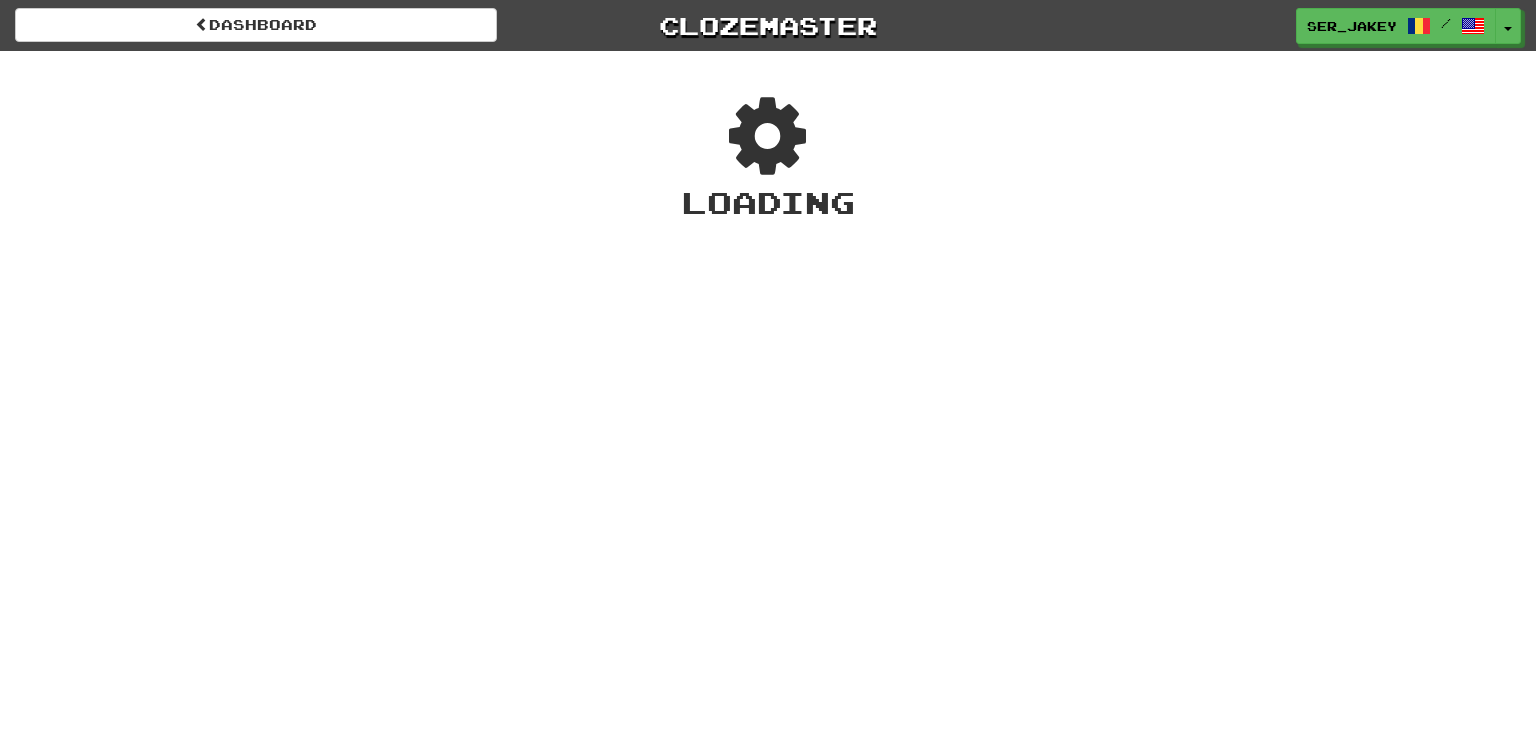 scroll, scrollTop: 0, scrollLeft: 0, axis: both 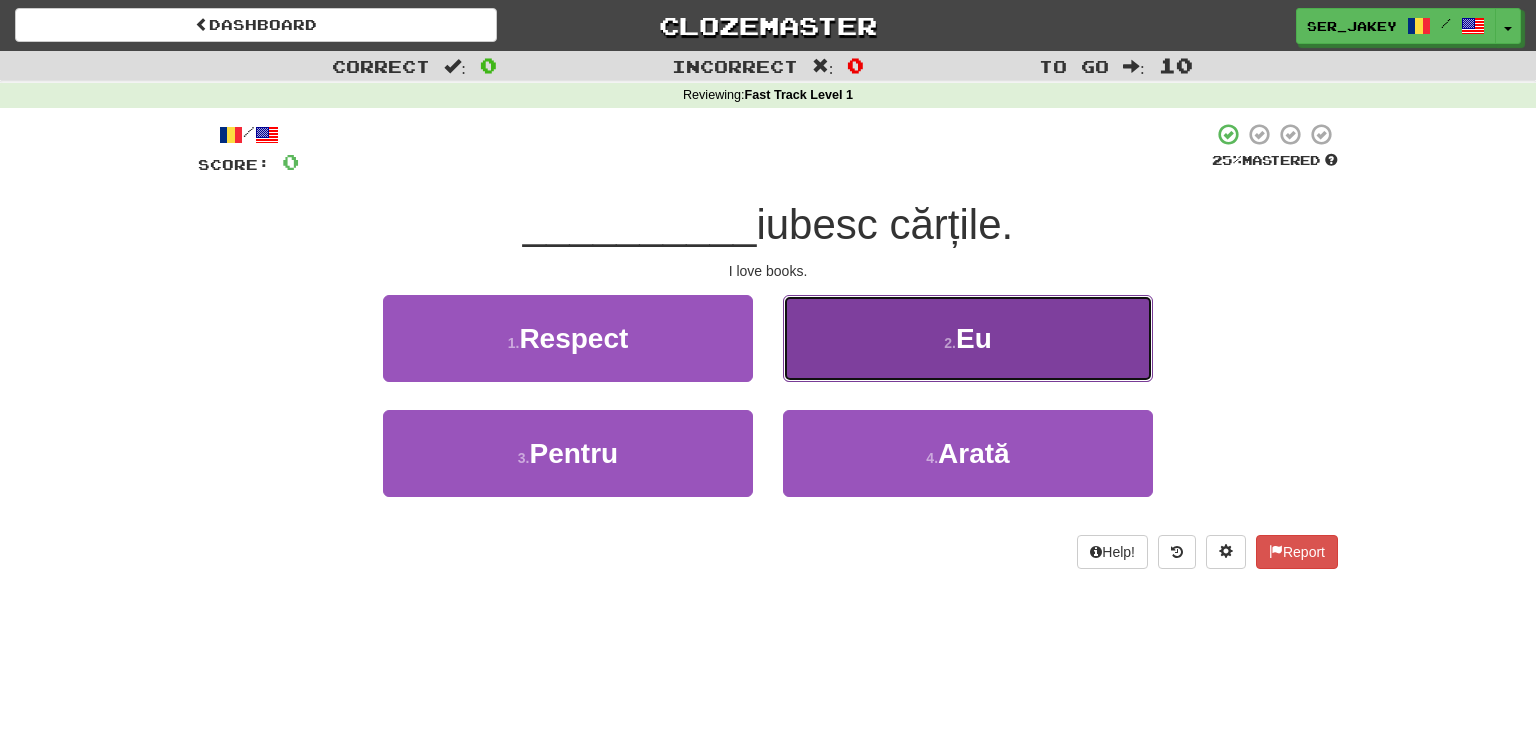 click on "2 .  Eu" at bounding box center [968, 338] 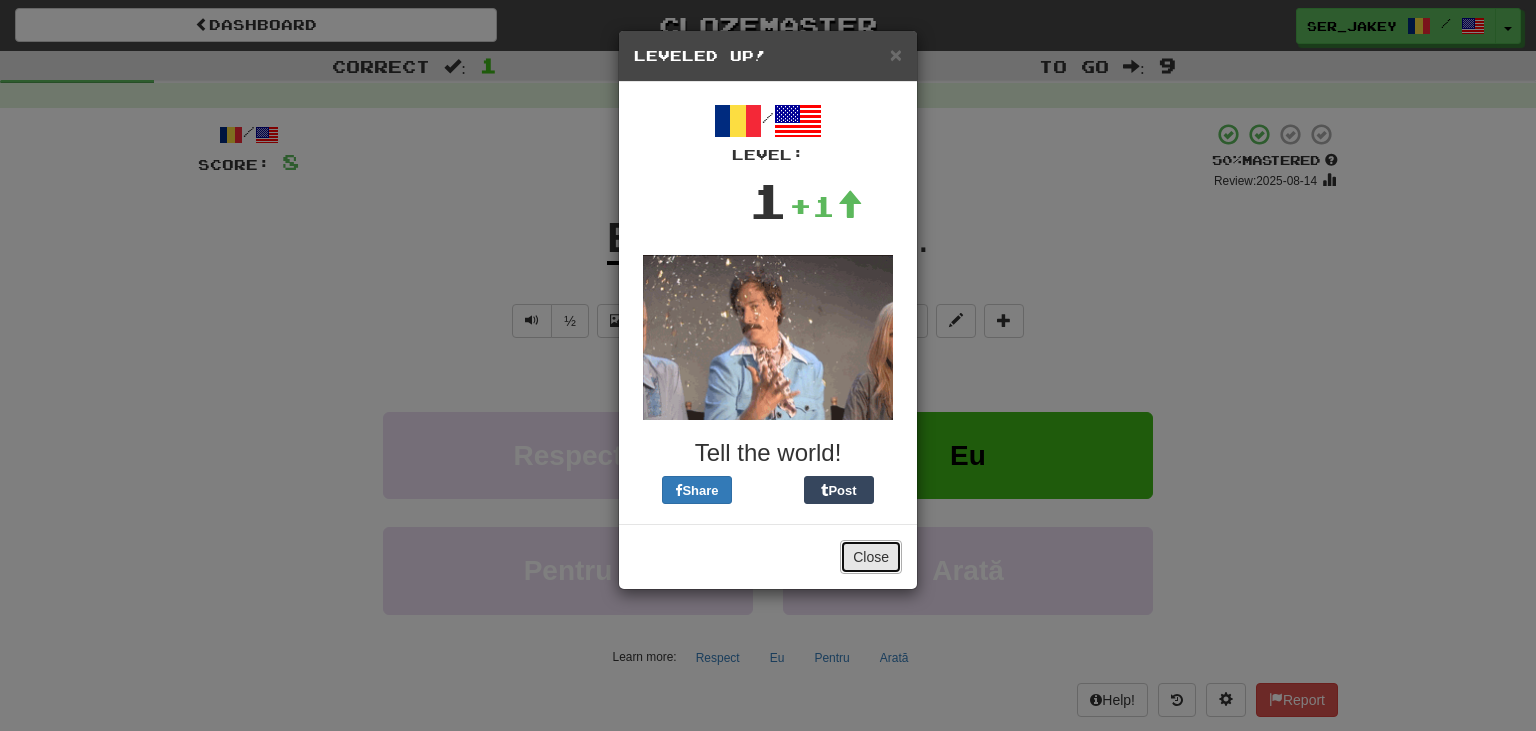 click on "Close" at bounding box center (871, 557) 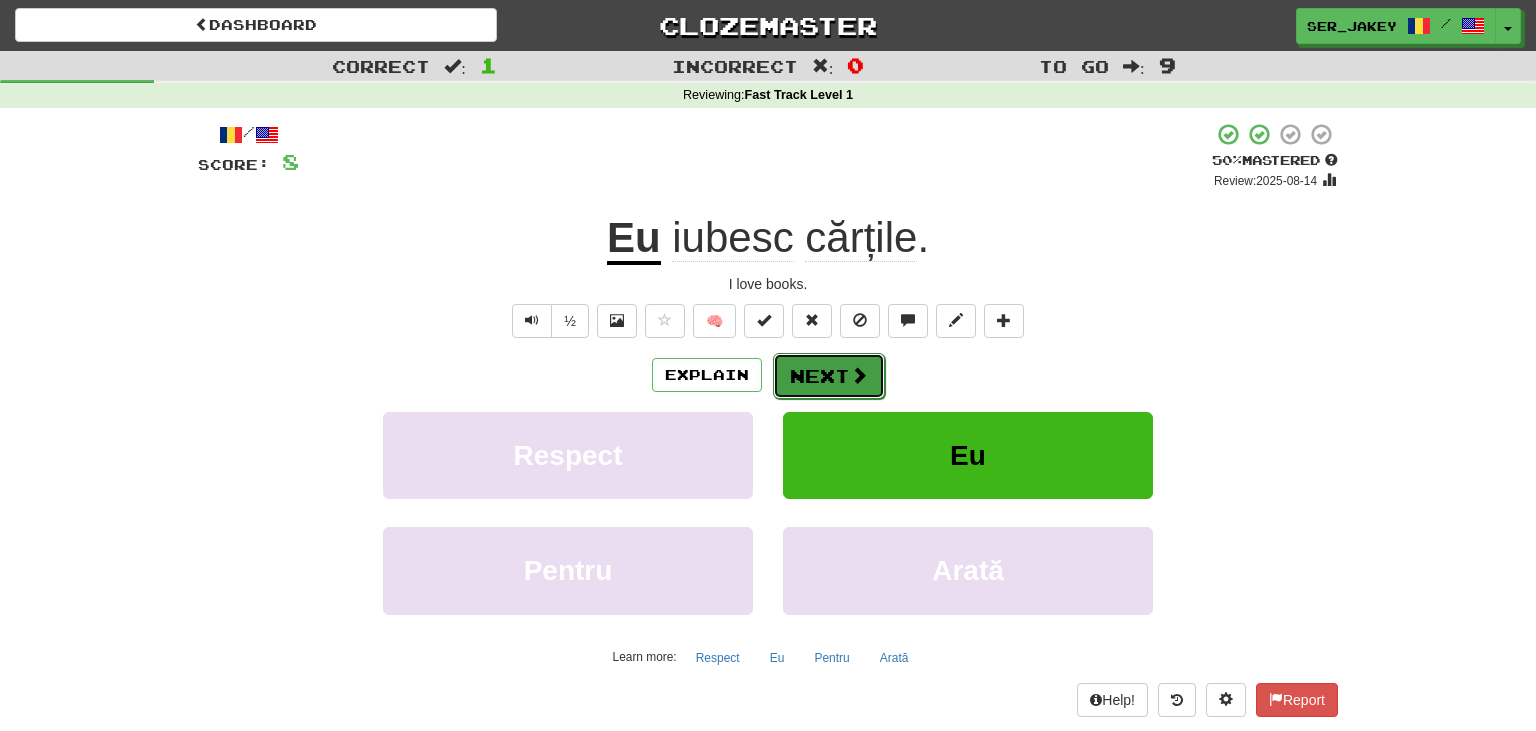 click on "Next" at bounding box center (829, 376) 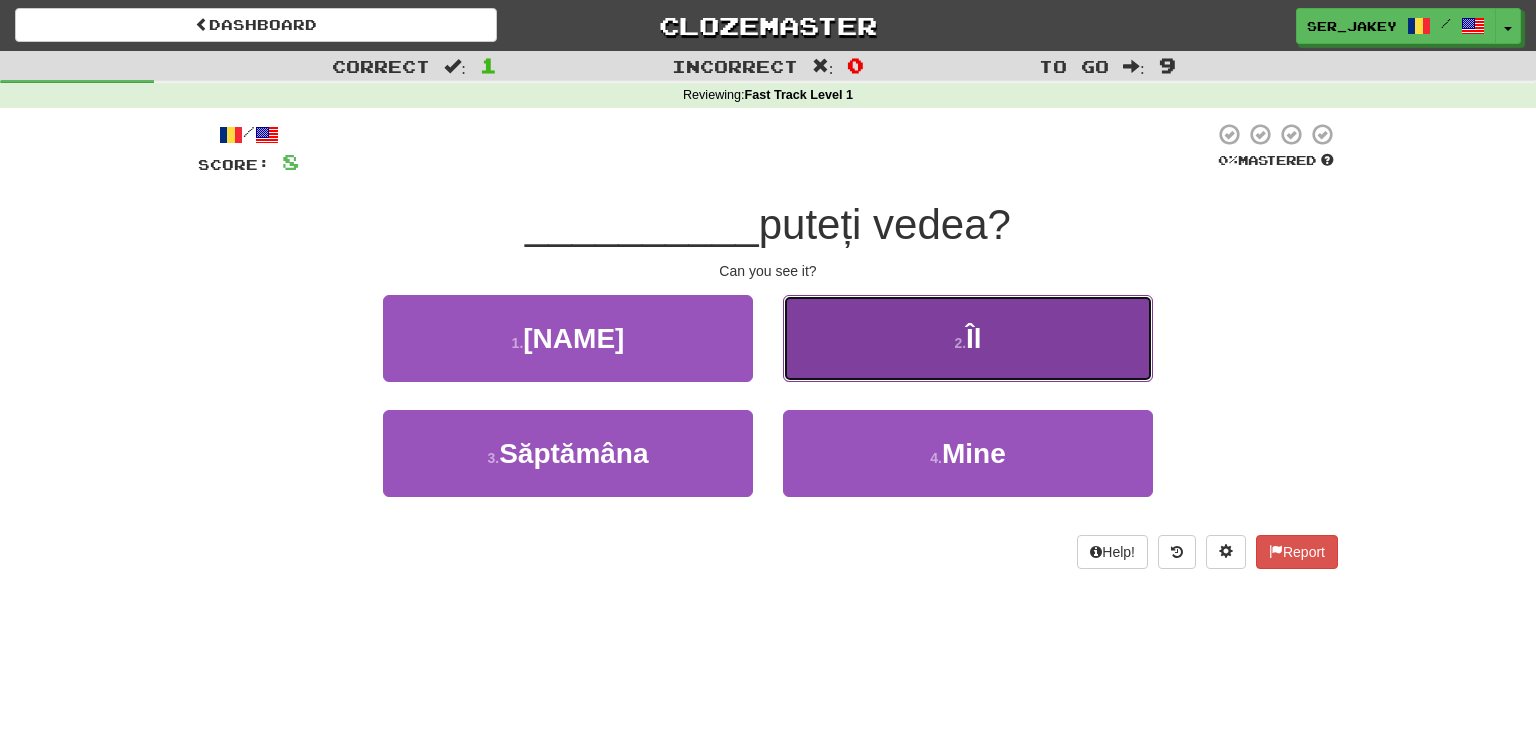 click on ".  Îl" at bounding box center (968, 338) 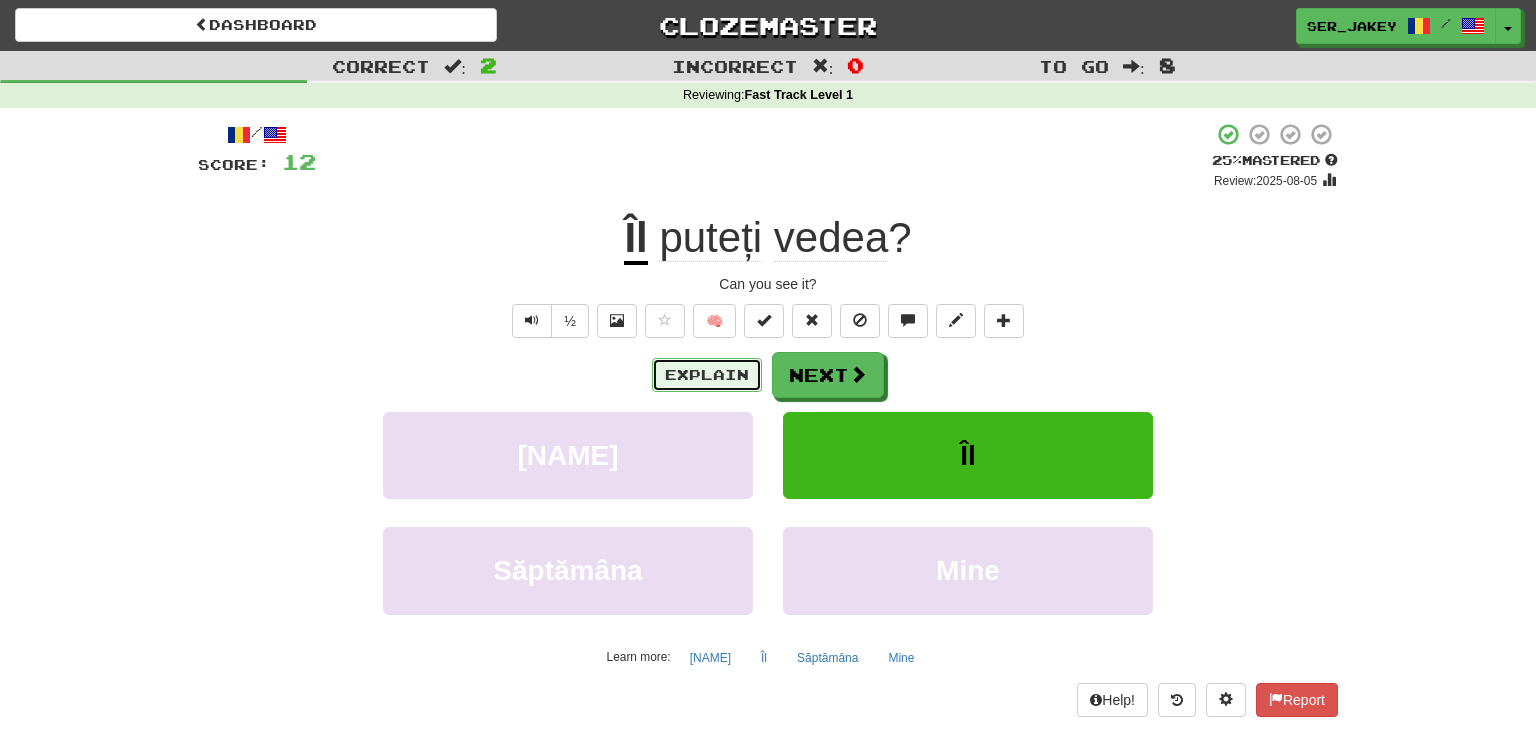 click on "Explain" at bounding box center [707, 375] 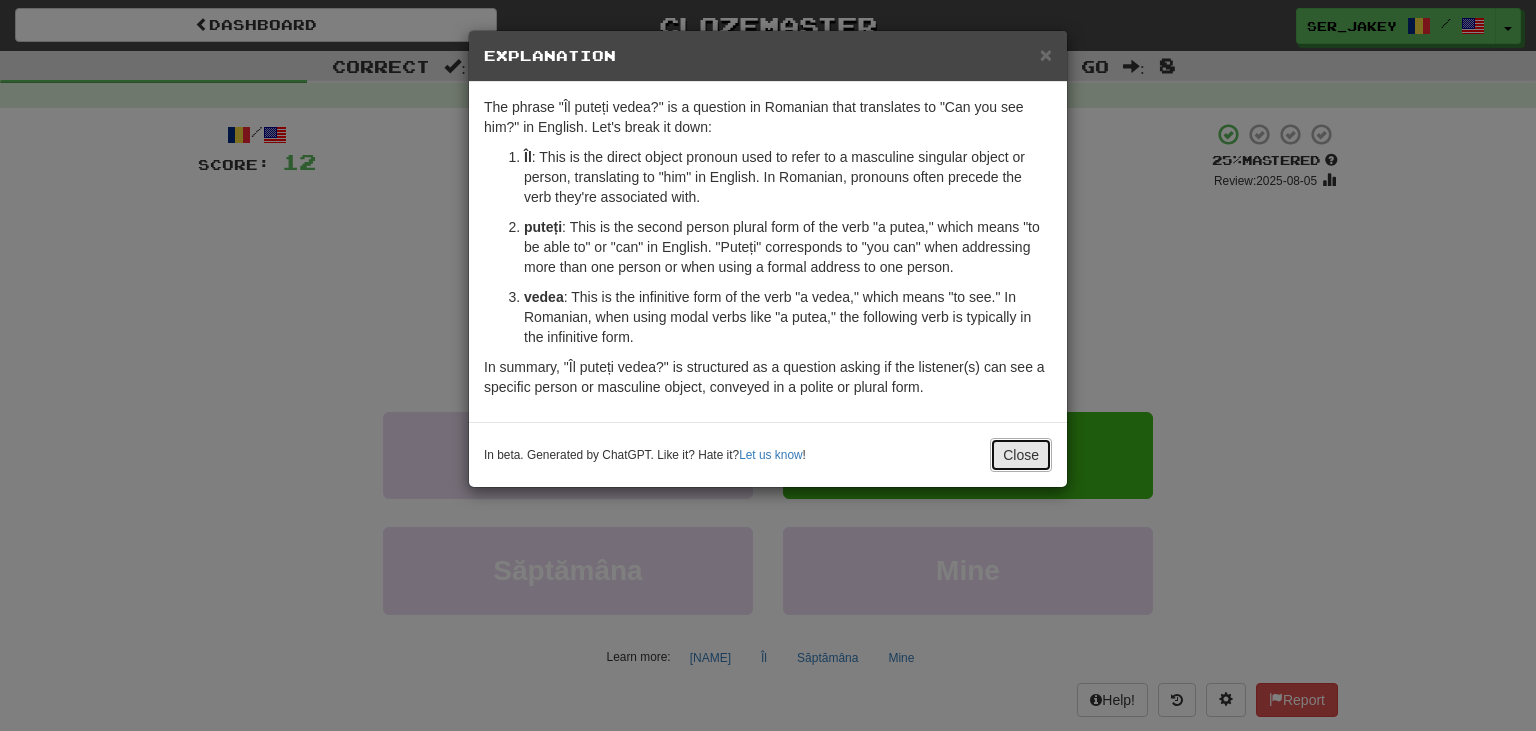 click on "Close" at bounding box center [1021, 455] 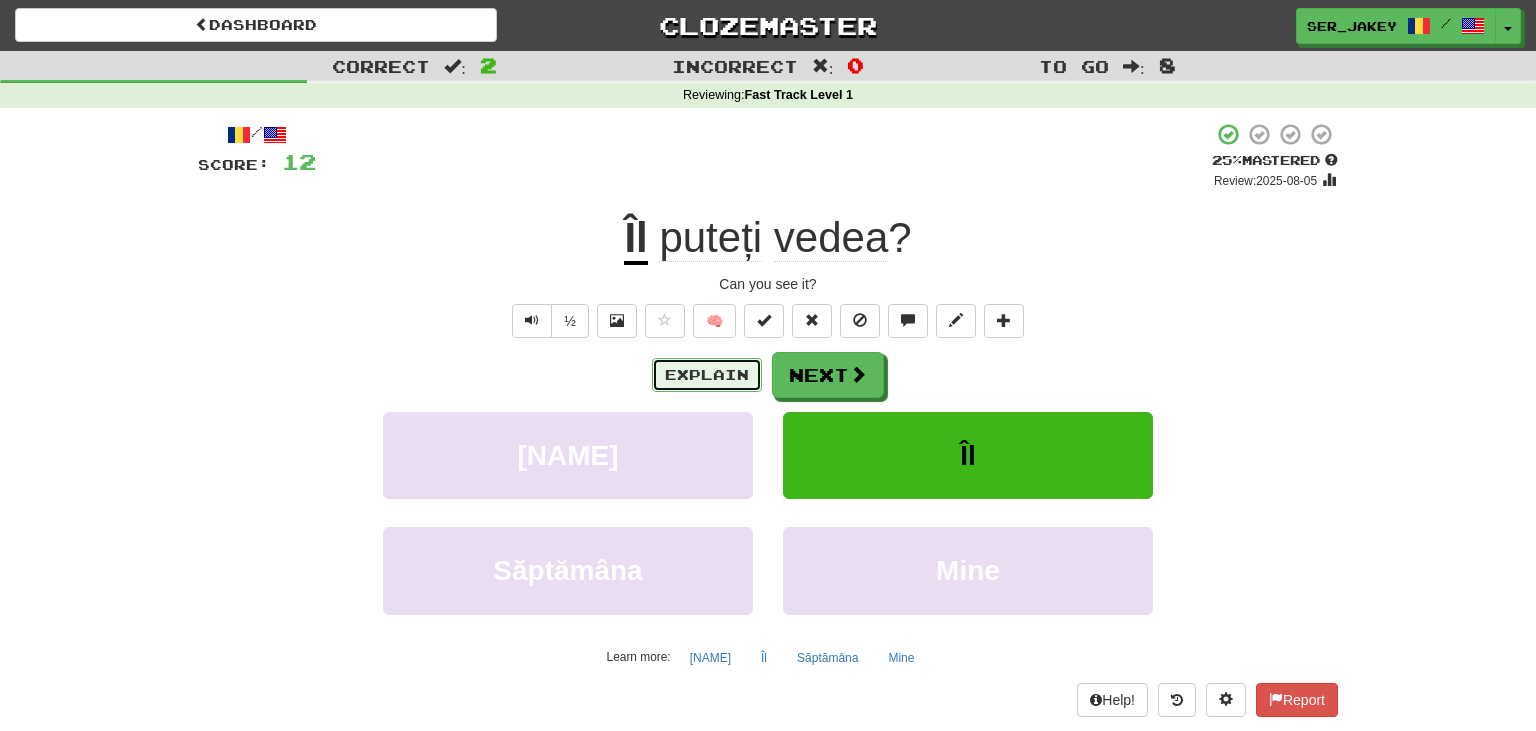 click on "Explain" at bounding box center (707, 375) 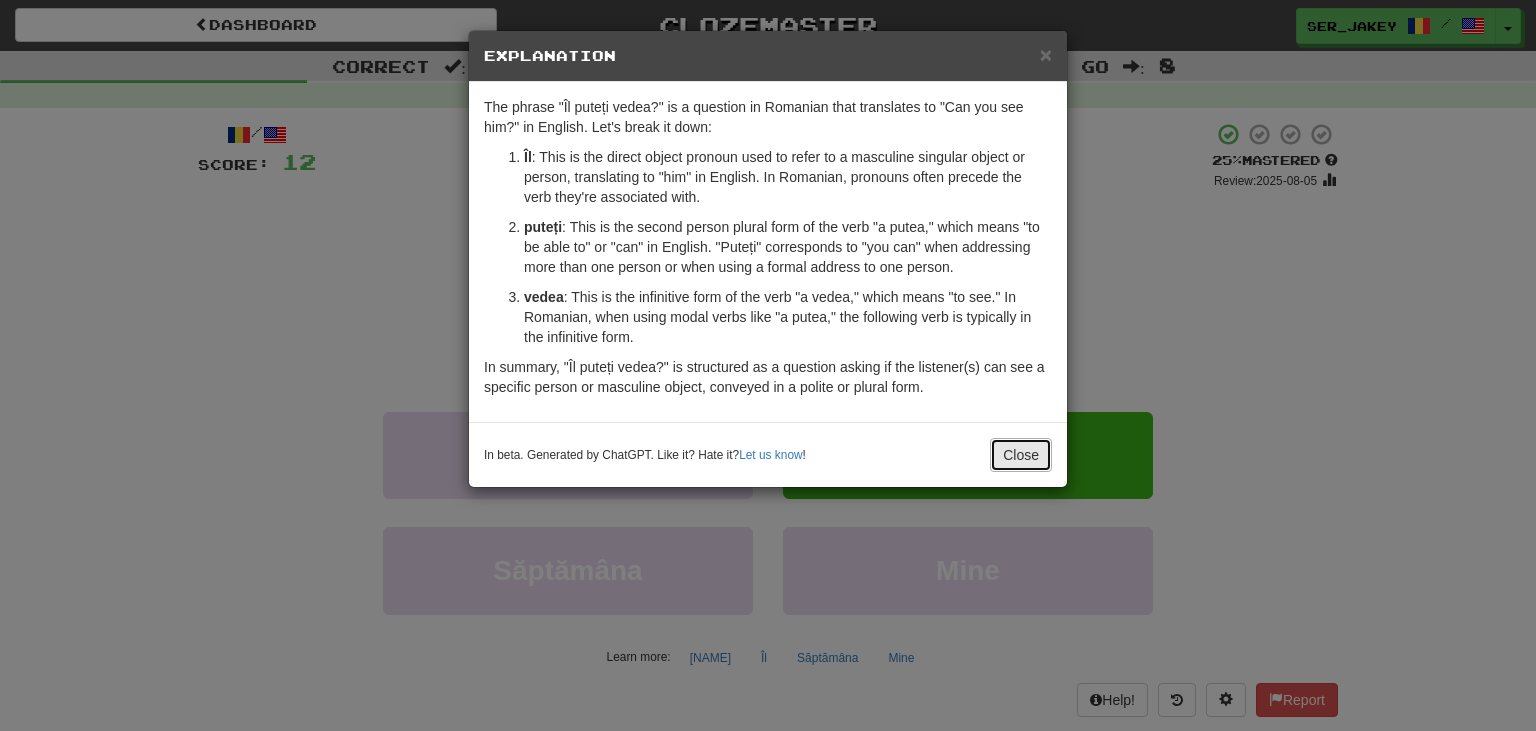click on "Close" at bounding box center [1021, 455] 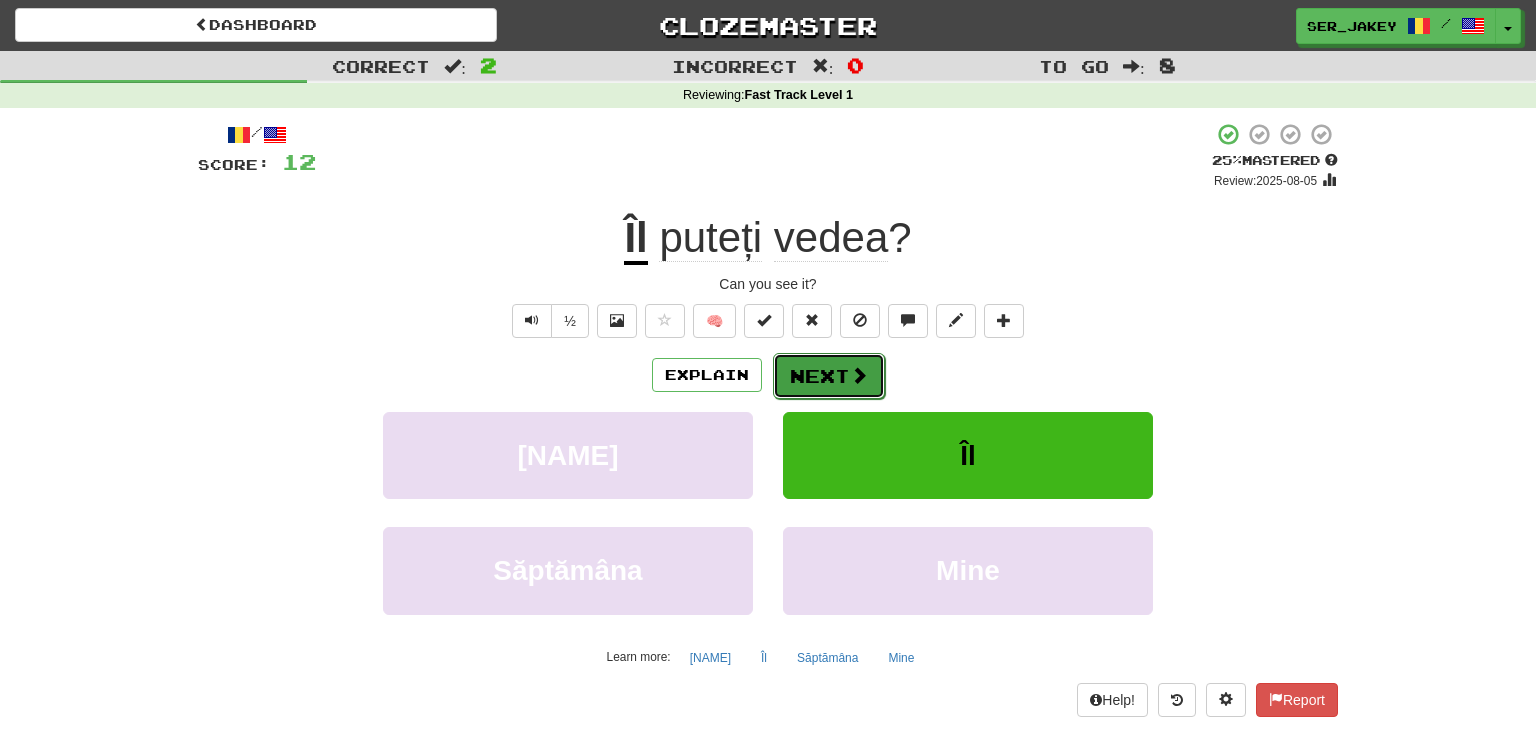 click on "Next" at bounding box center (829, 376) 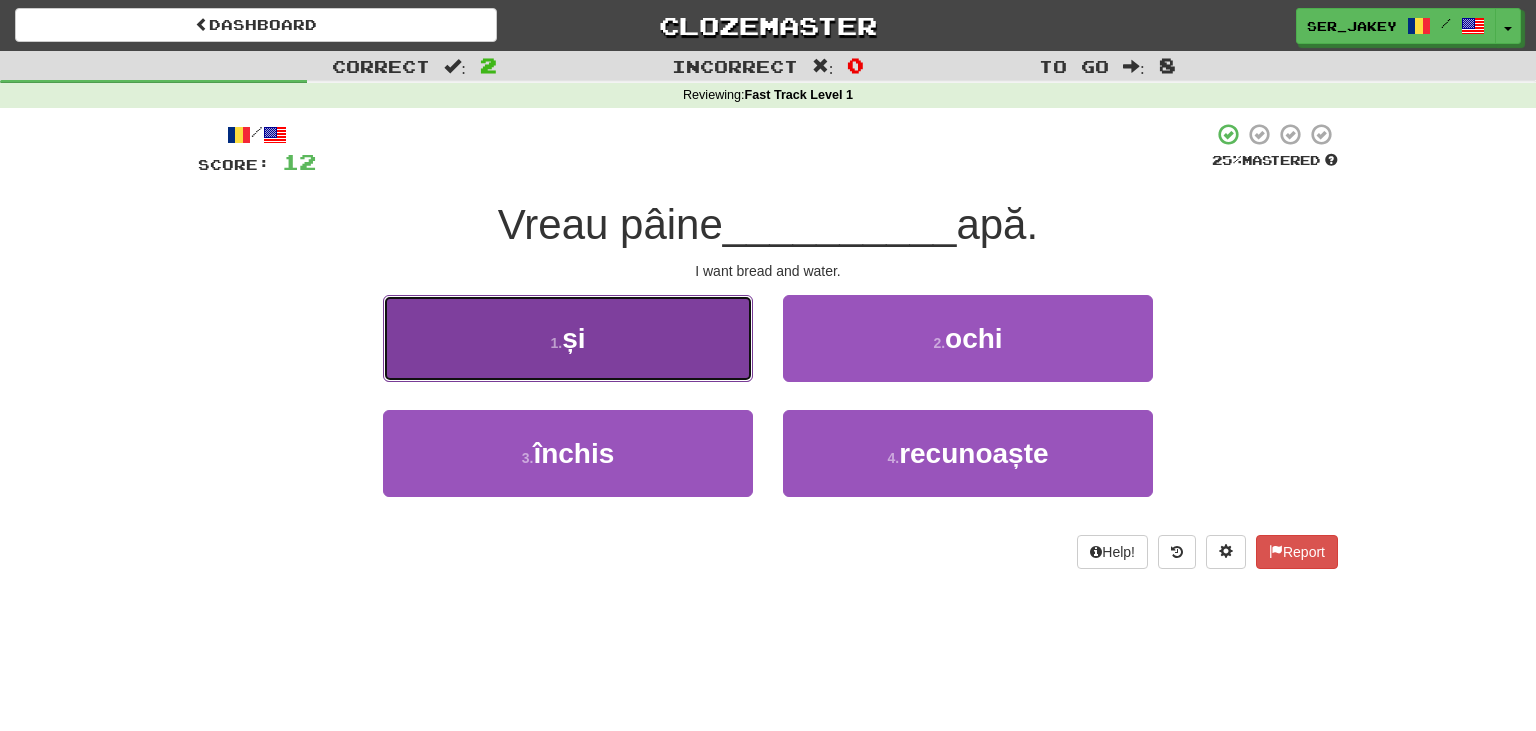 click on "1 .  și" at bounding box center (568, 338) 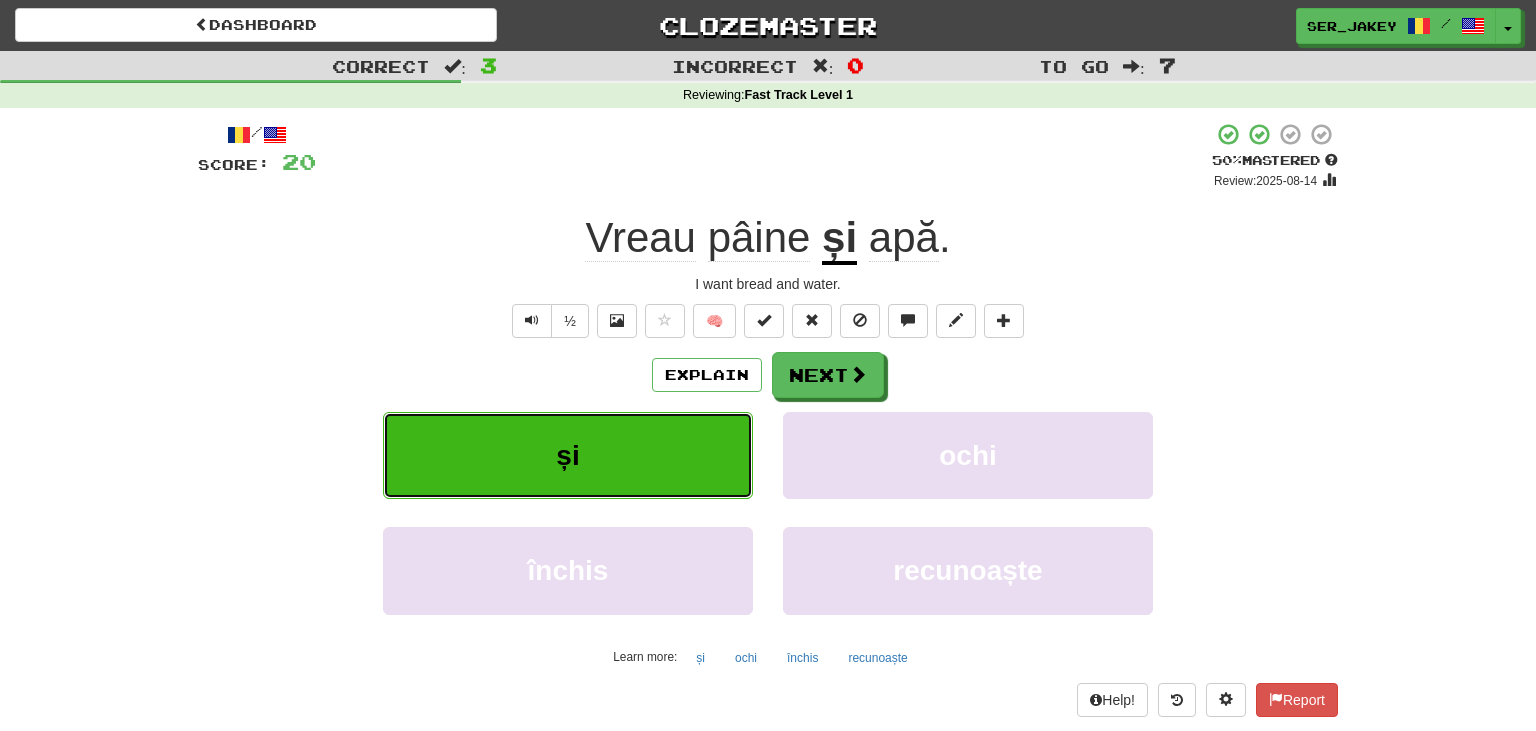 click on "și" at bounding box center [568, 455] 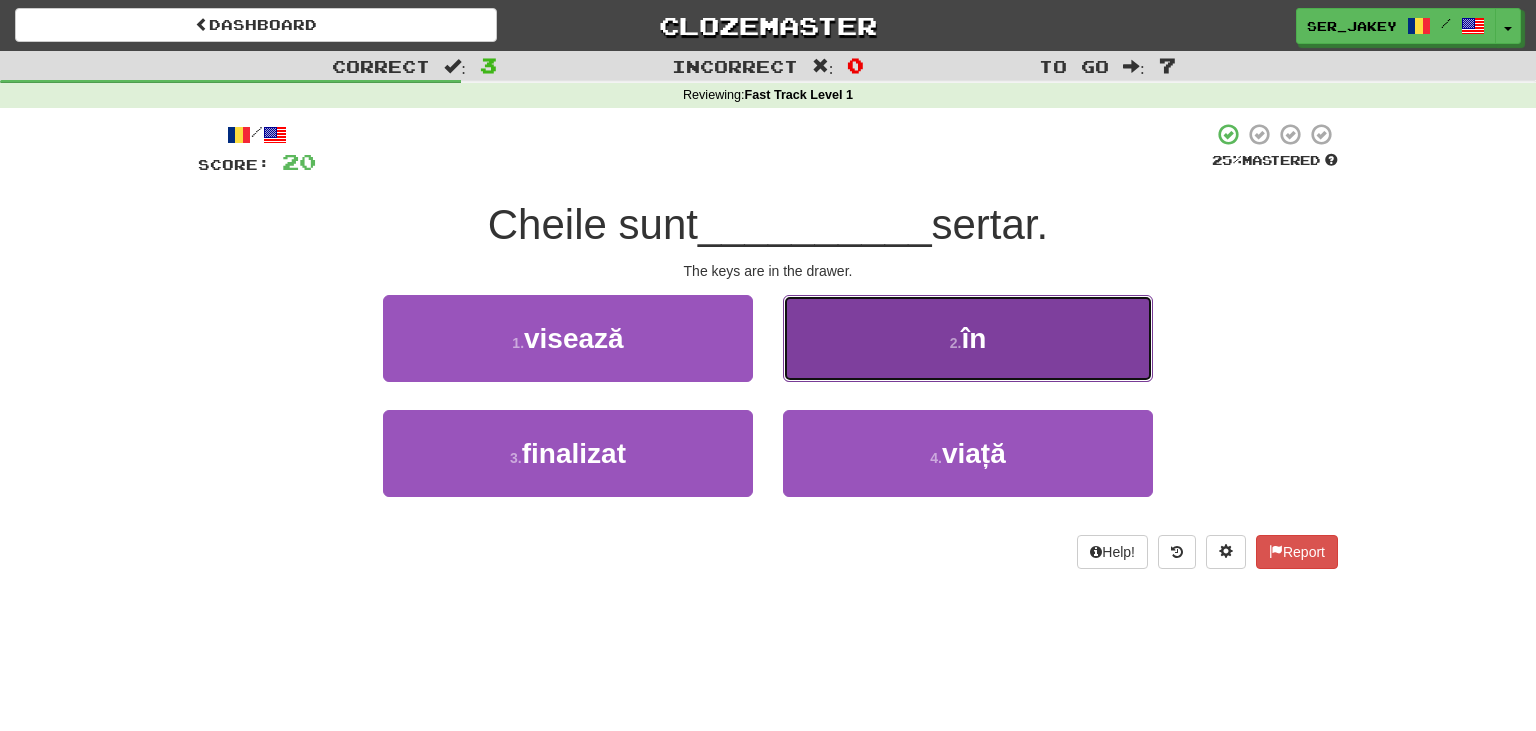 click on ".  în" at bounding box center [968, 338] 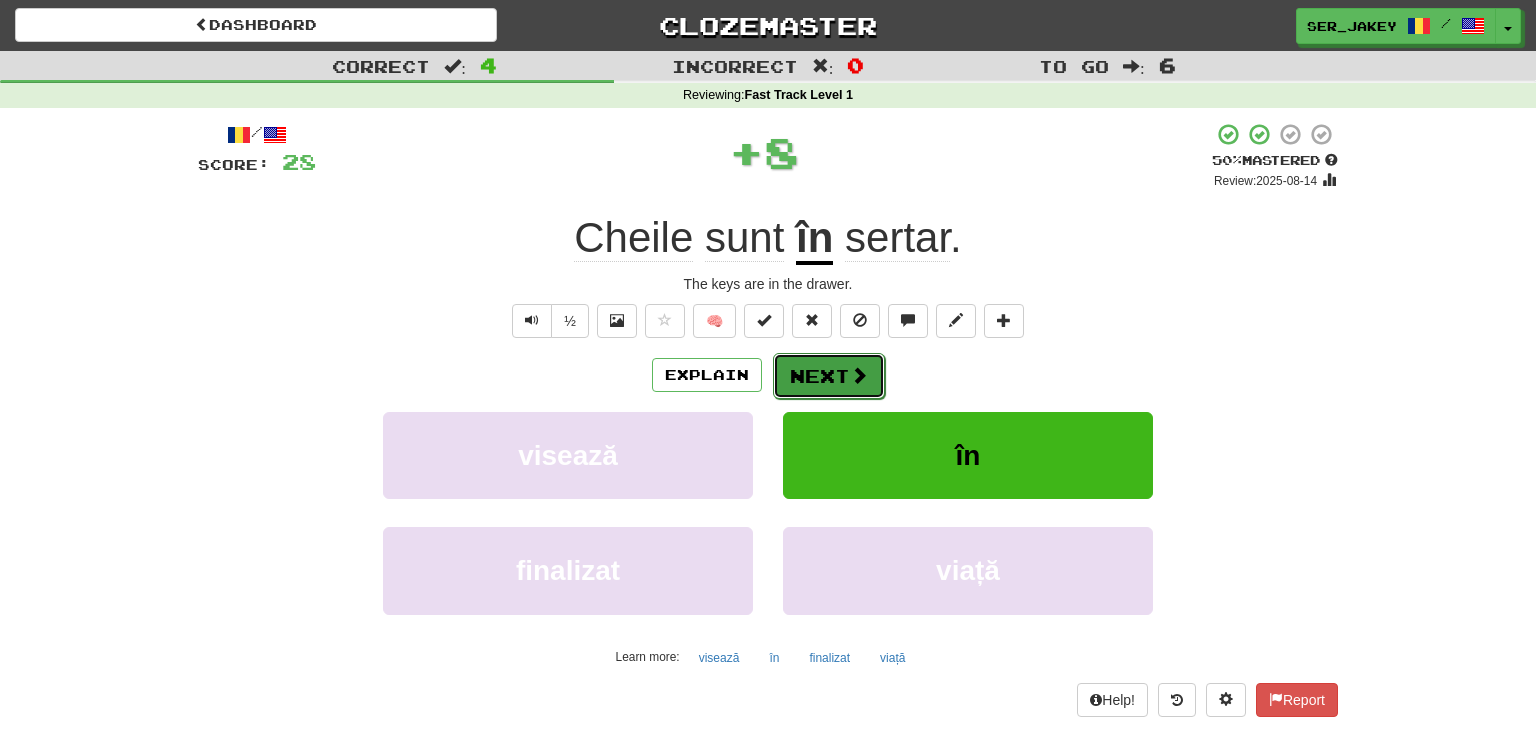 click on "Next" at bounding box center [829, 376] 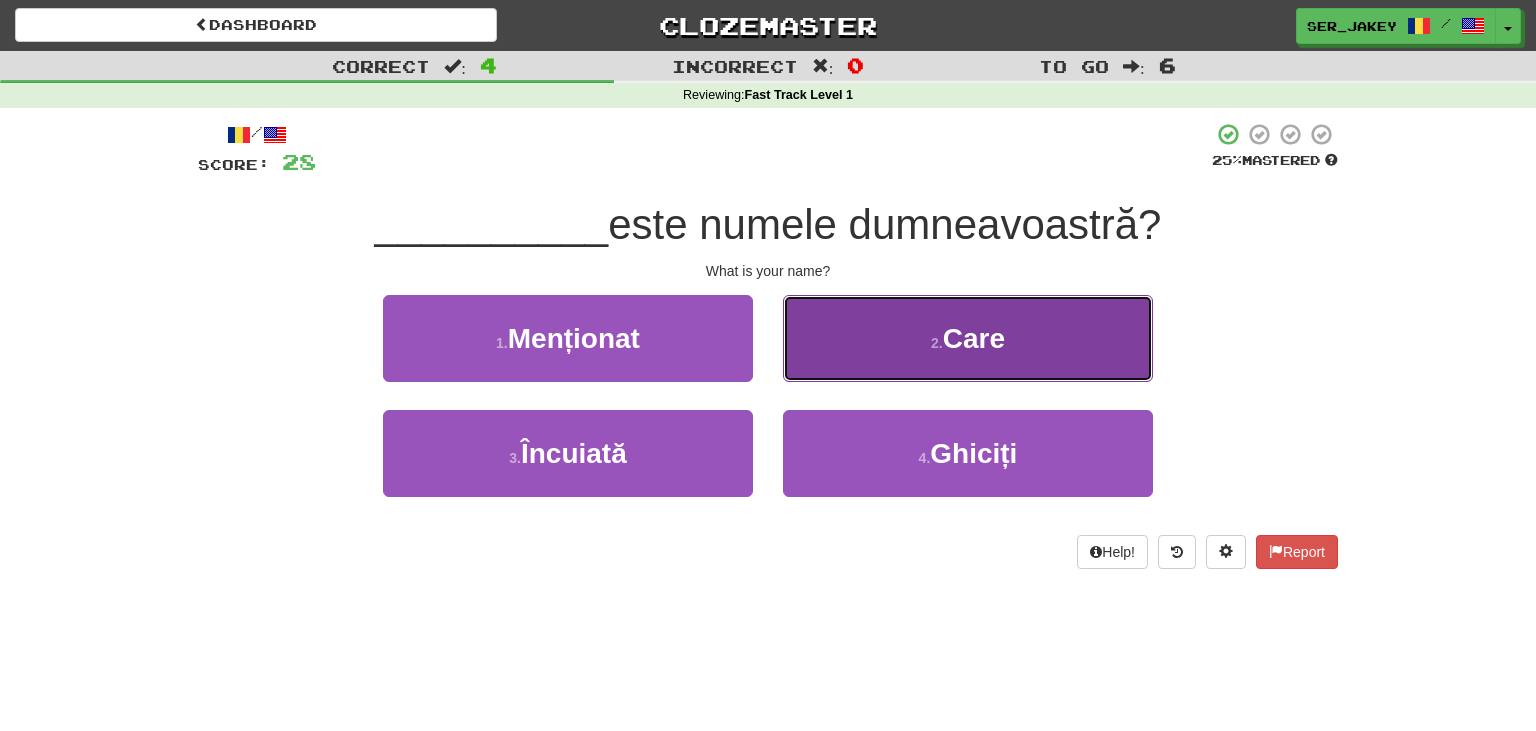 click on ".  Care" at bounding box center (968, 338) 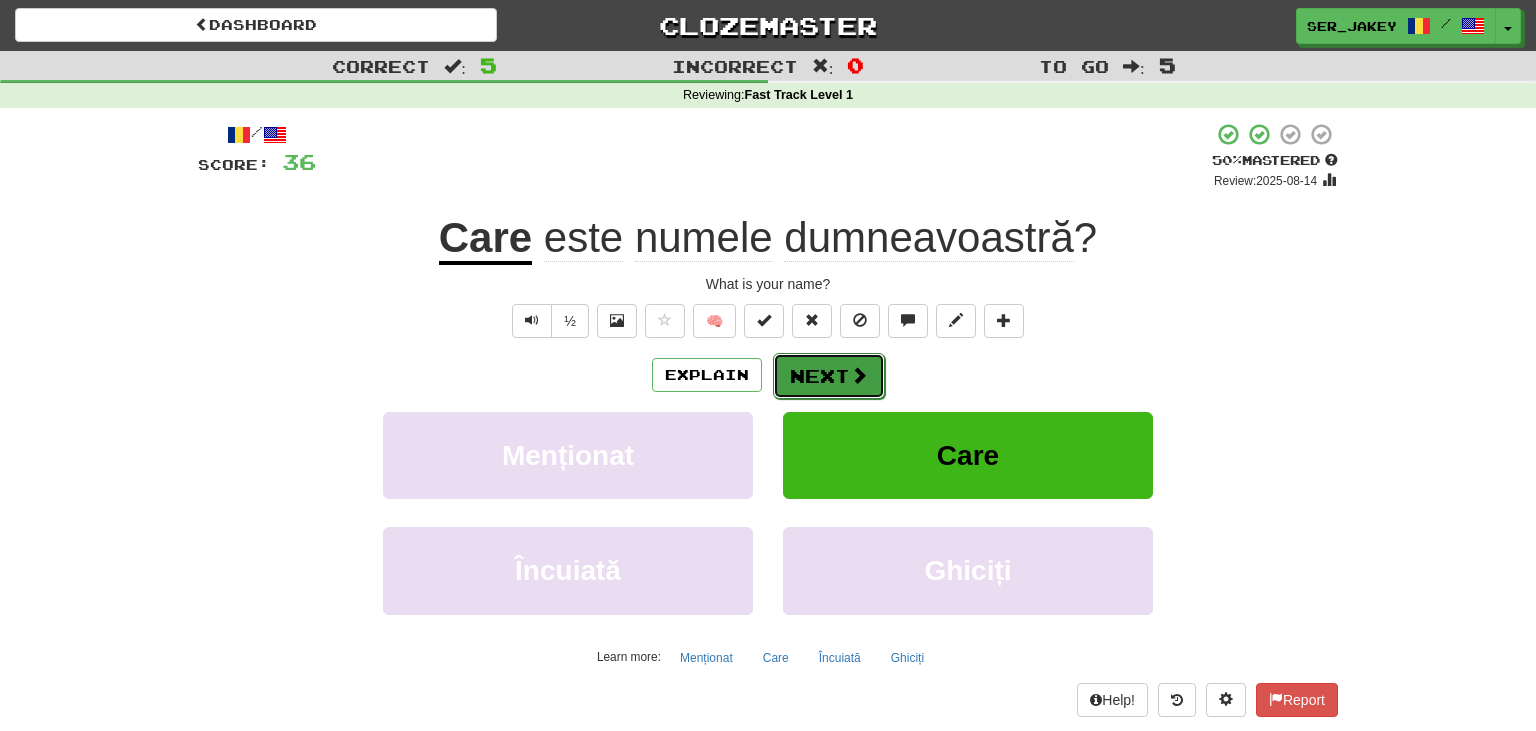 click on "Next" at bounding box center (829, 376) 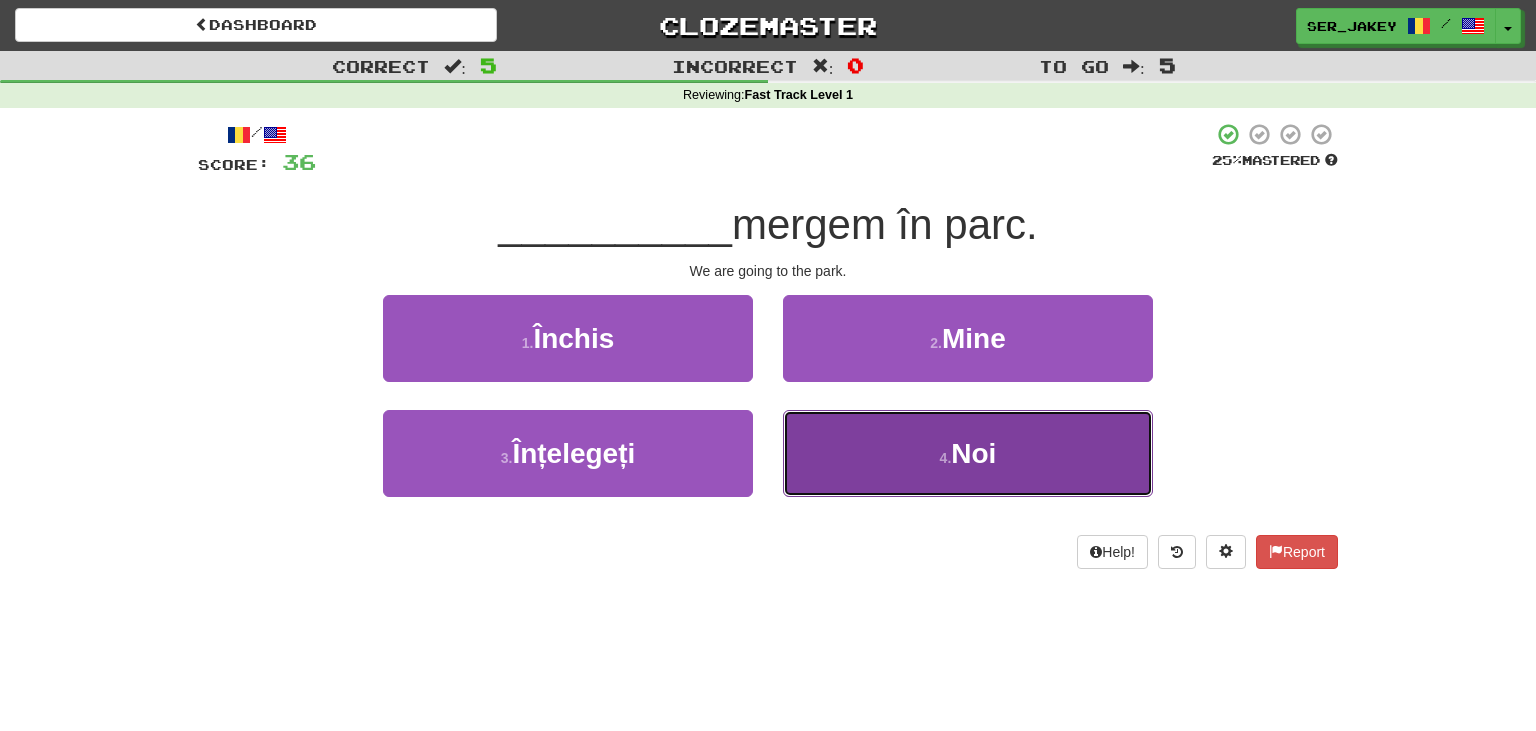 click on "4 .  Noi" at bounding box center [968, 453] 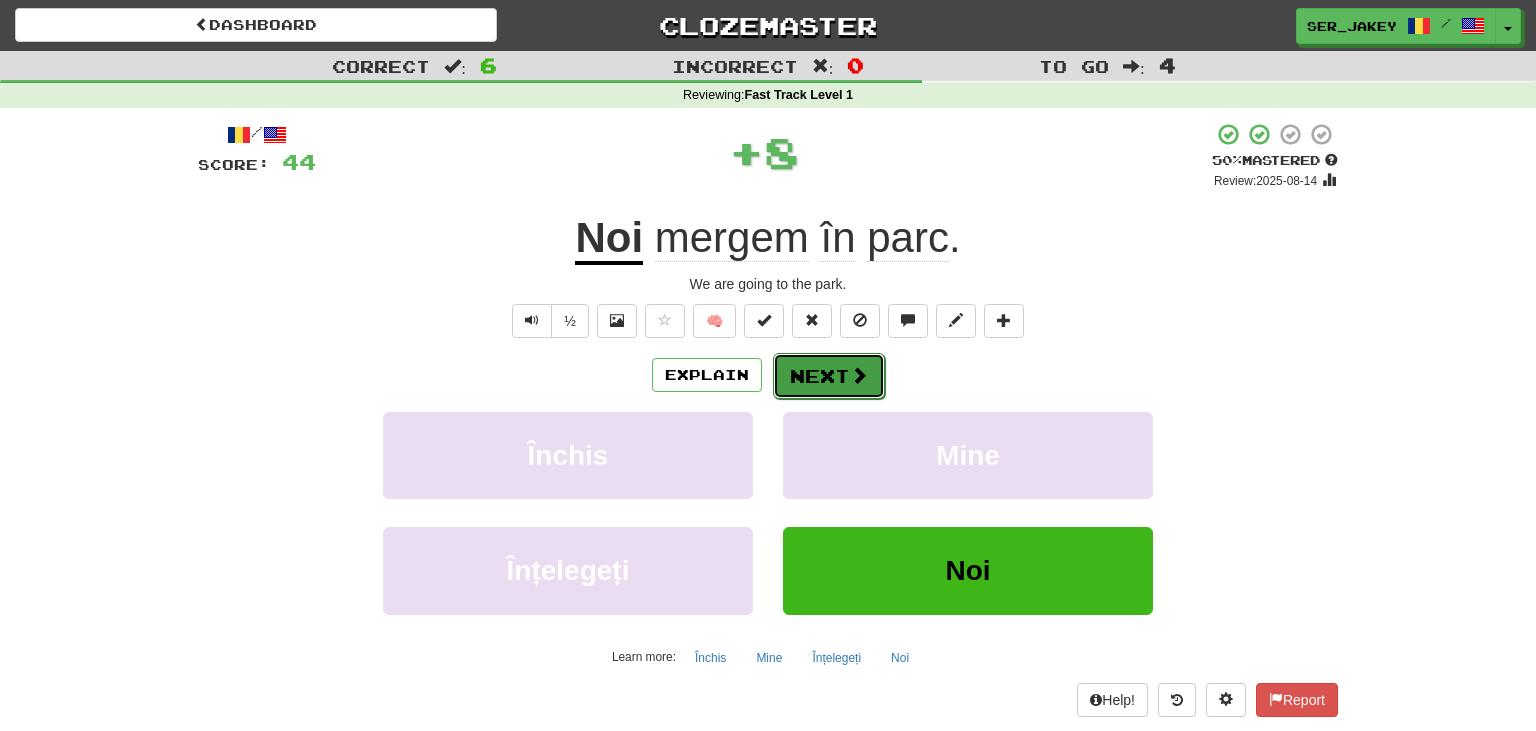 click on "Next" at bounding box center [829, 376] 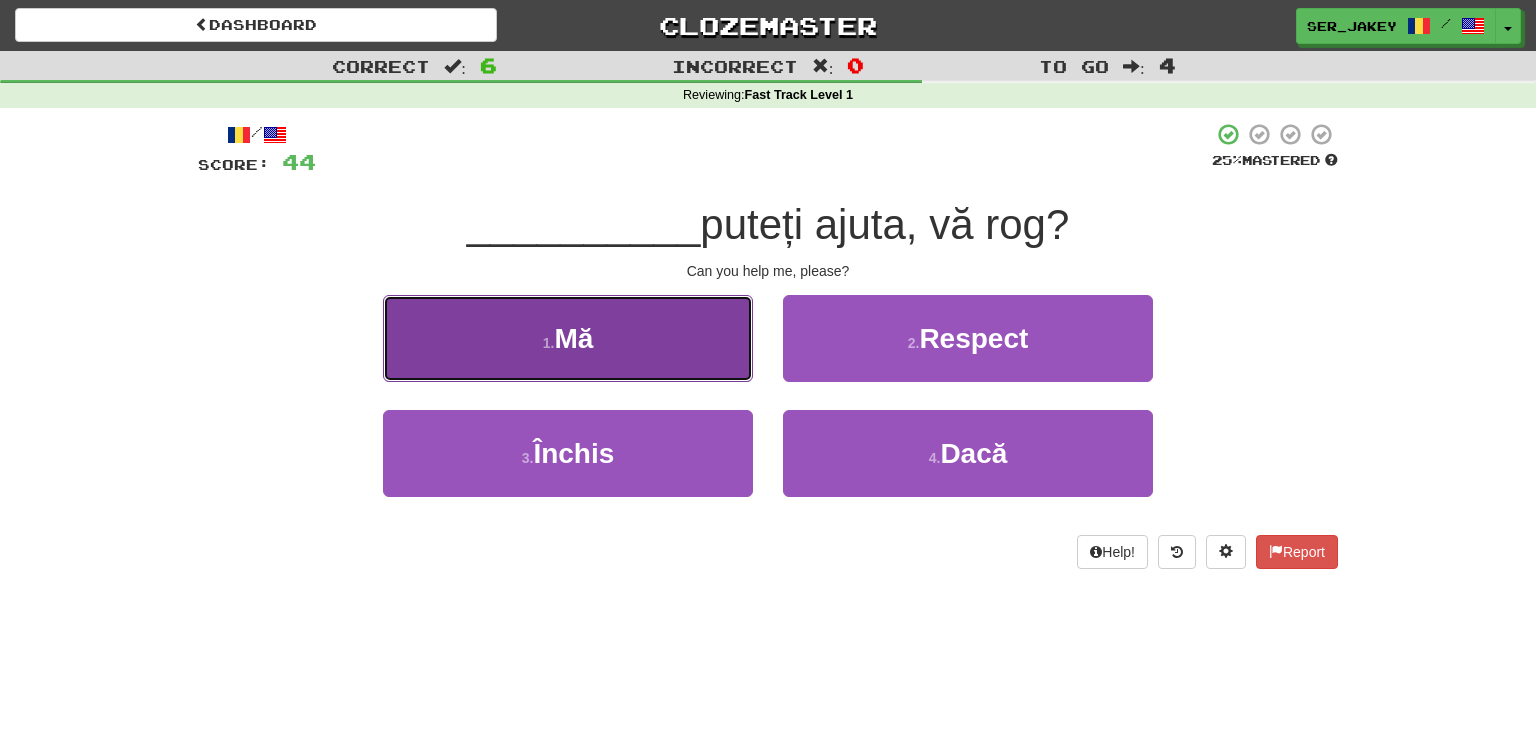 click on "1 .  Mă" at bounding box center (568, 338) 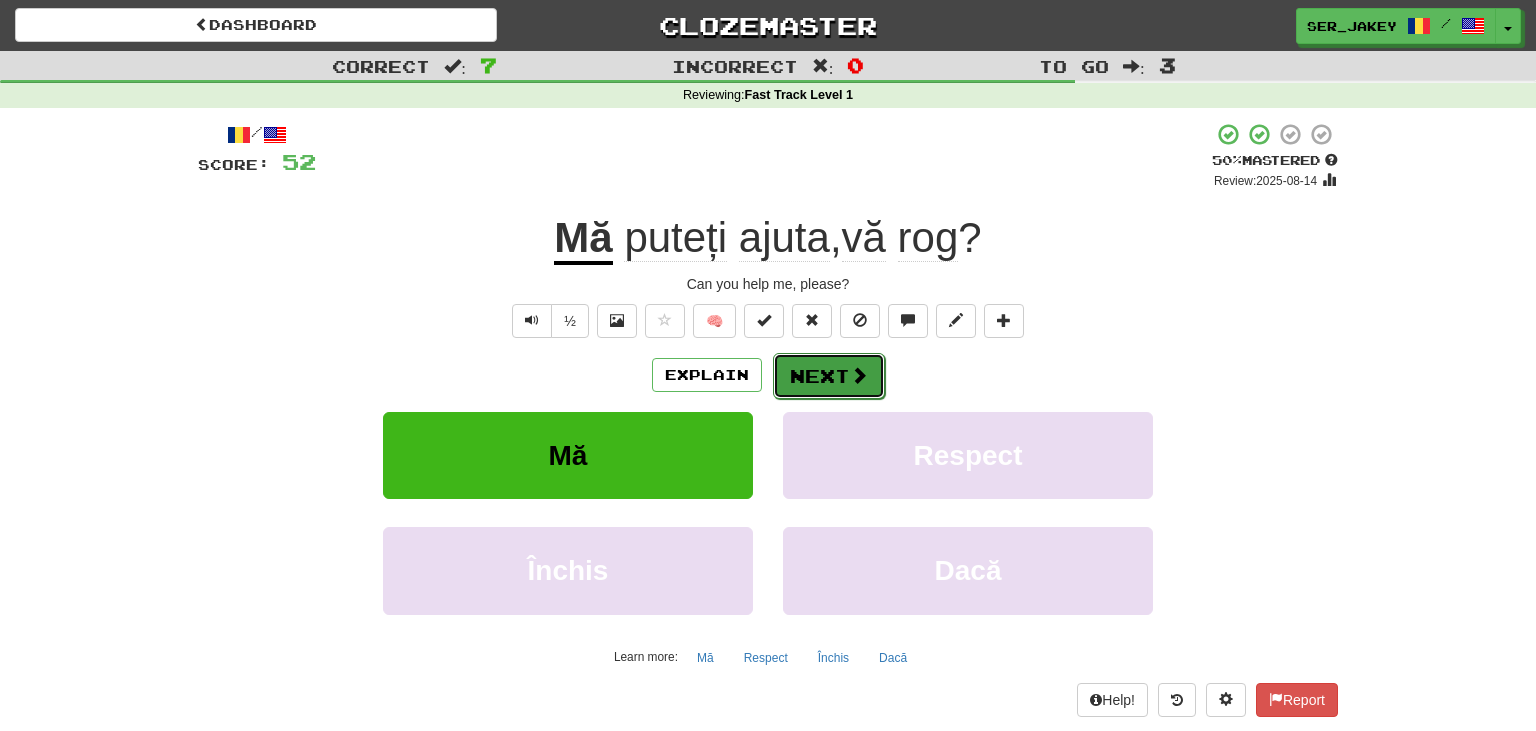 click on "Next" at bounding box center [829, 376] 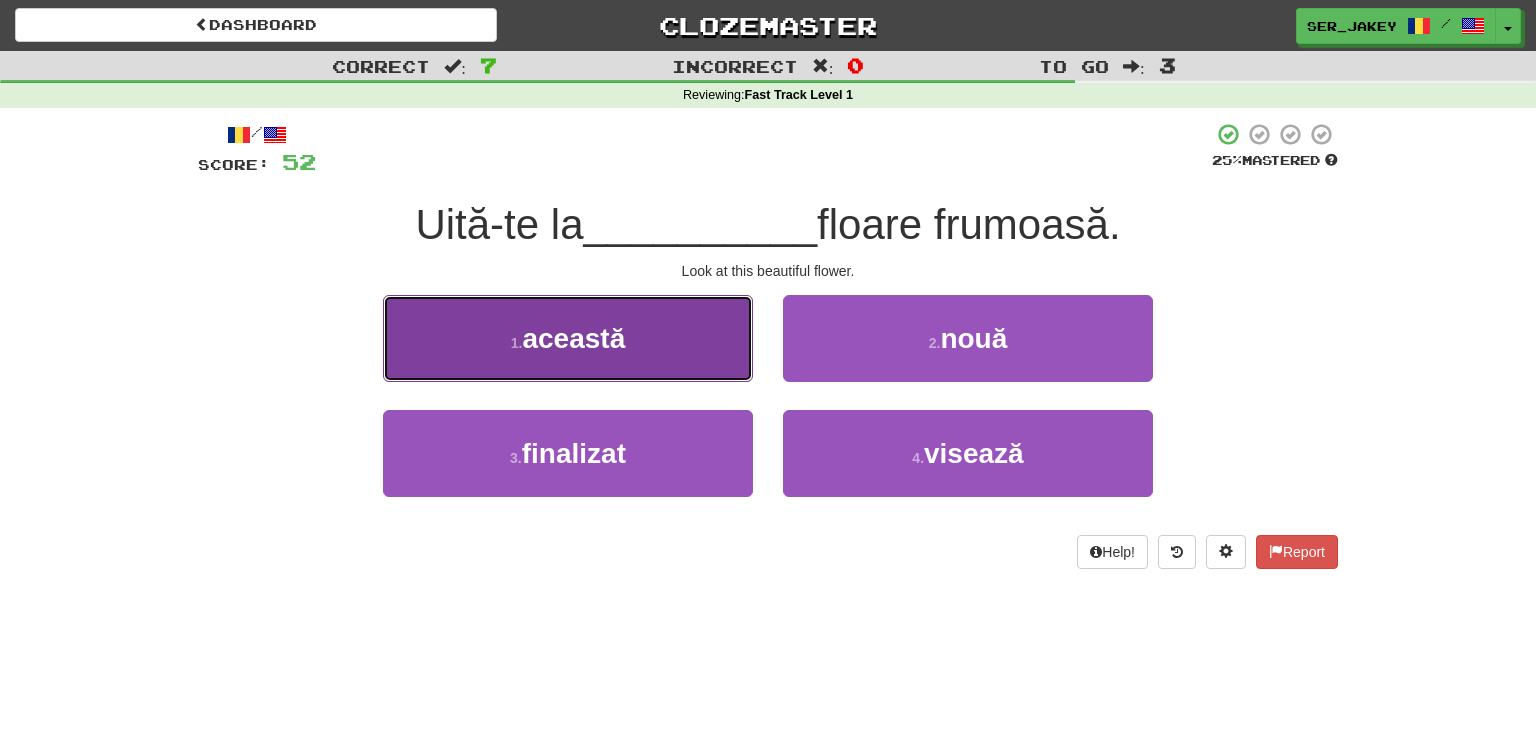 click on "1 .  această" at bounding box center (568, 338) 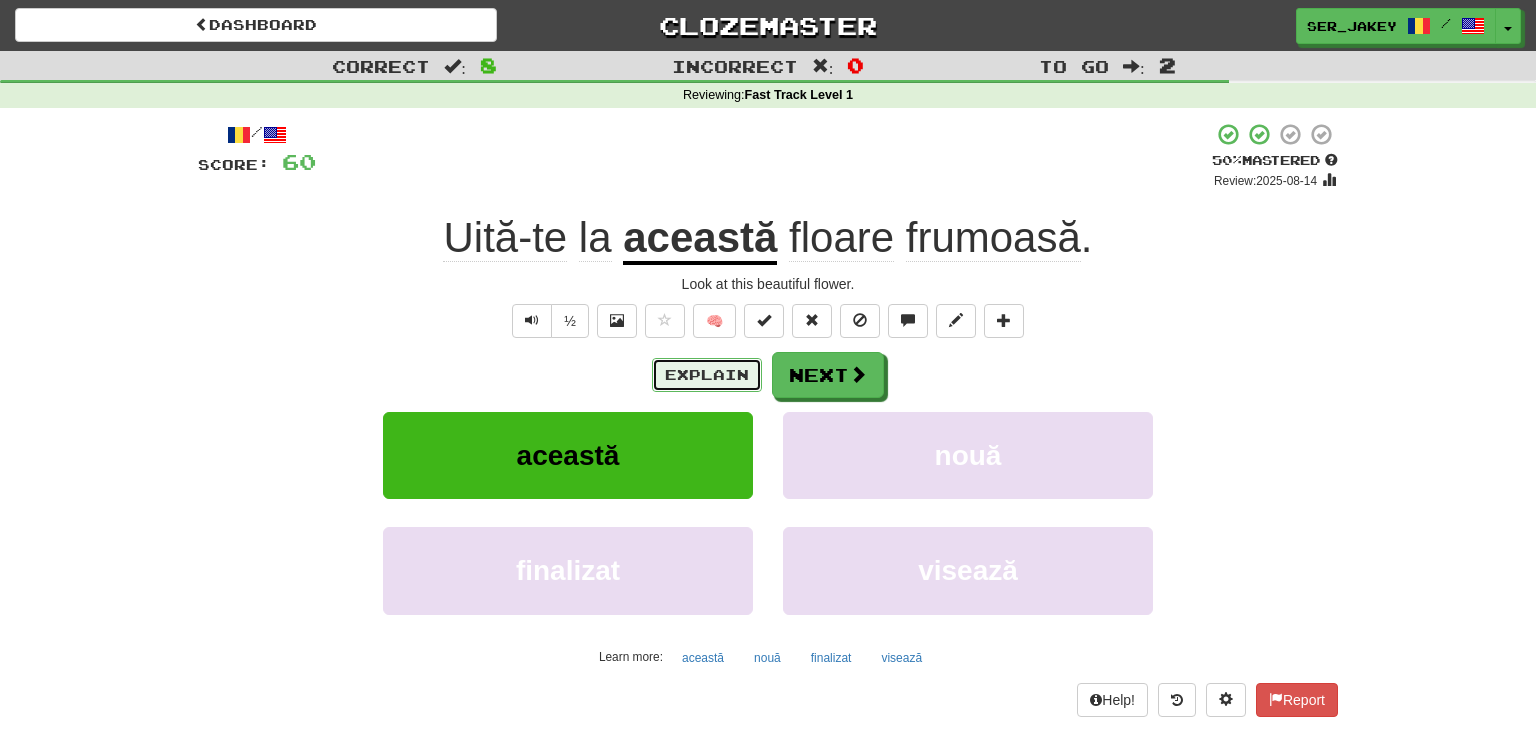 click on "Explain" at bounding box center [707, 375] 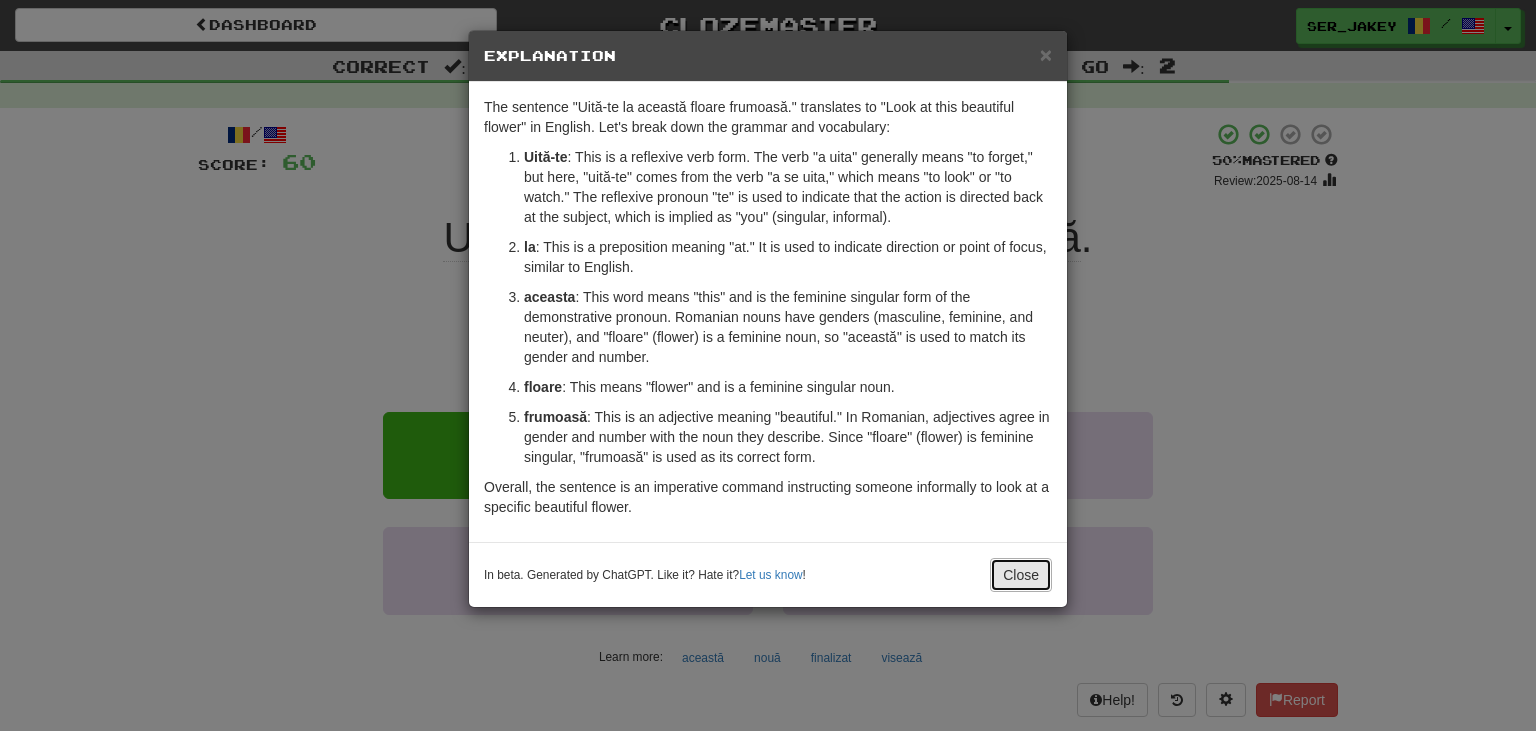 click on "Close" at bounding box center [1021, 575] 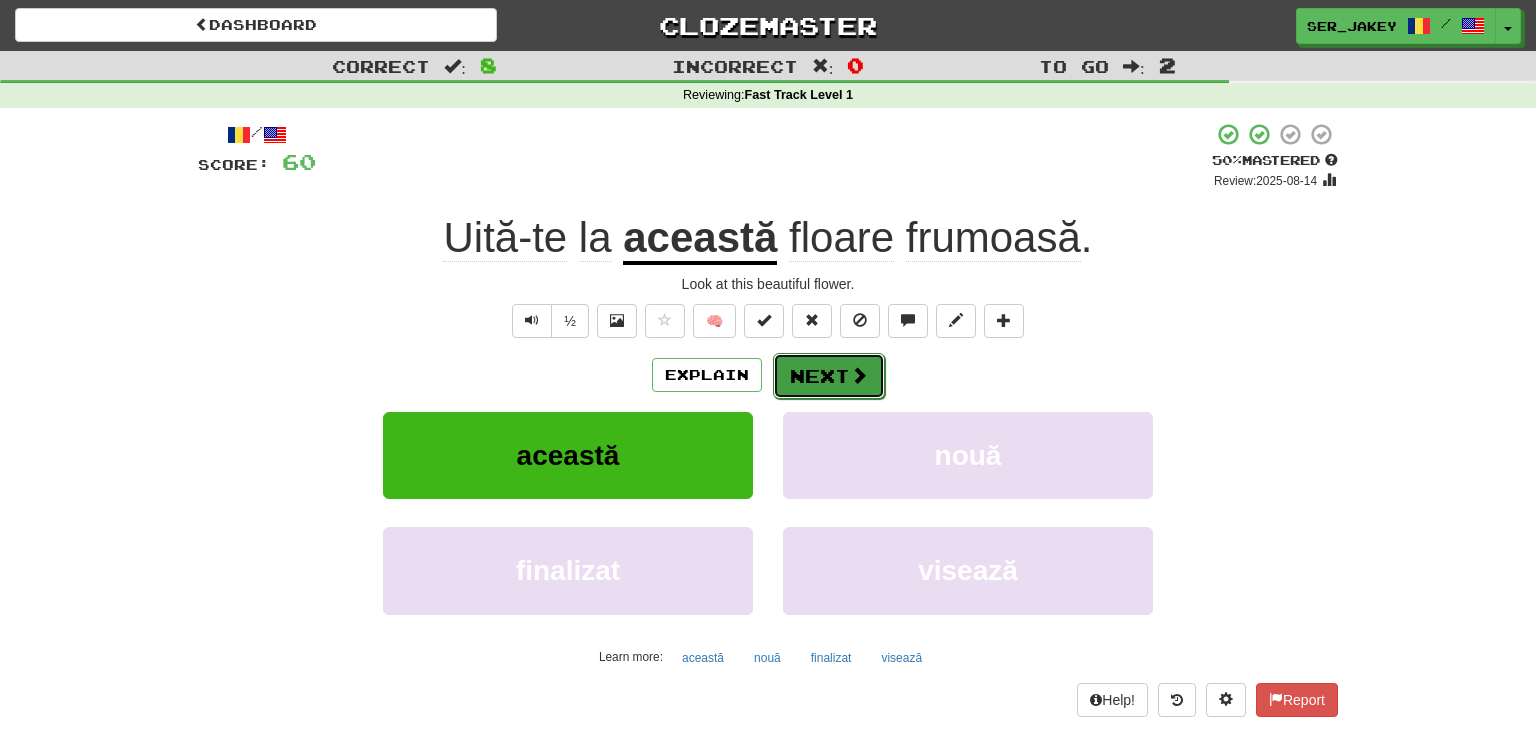 click on "Next" at bounding box center [829, 376] 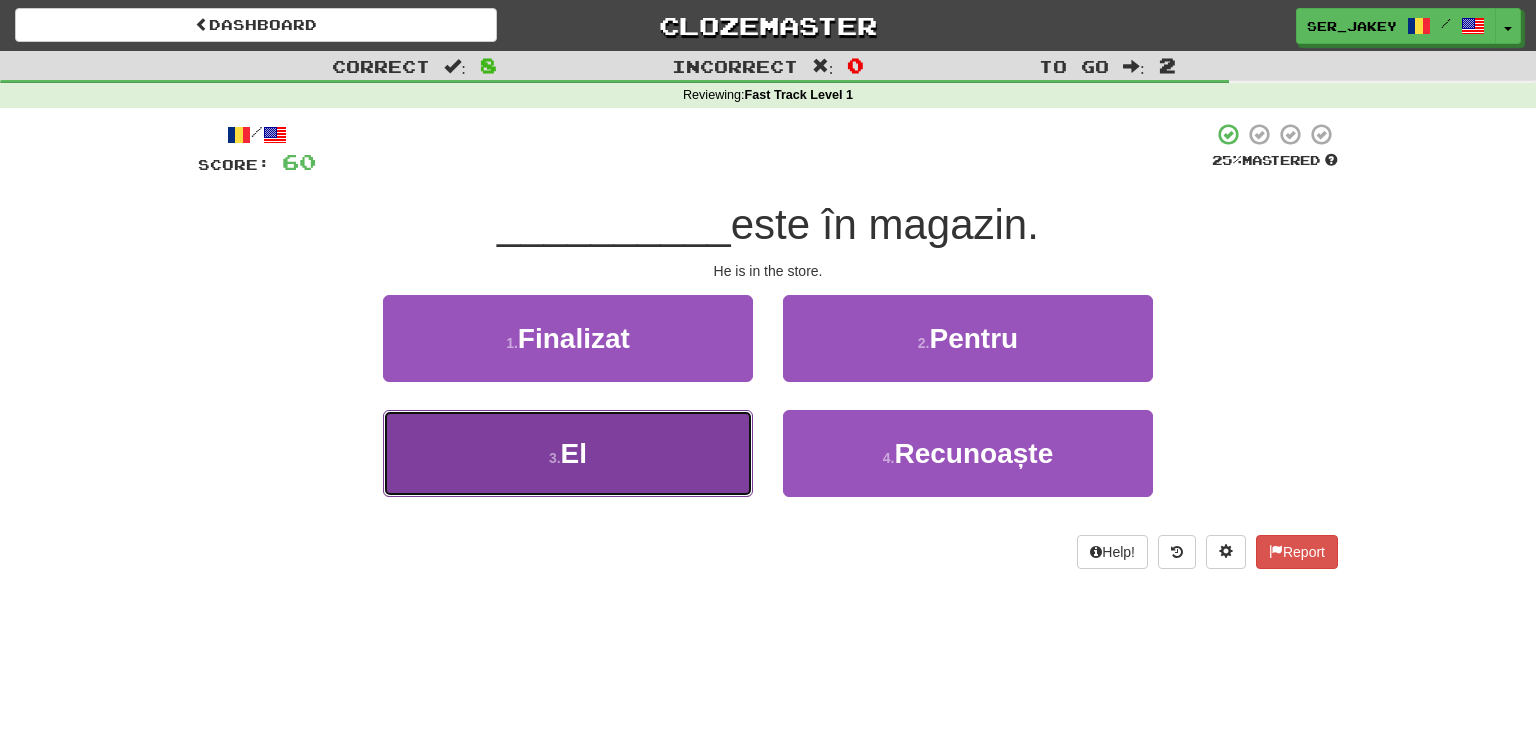 click on "3 .  El" at bounding box center (568, 453) 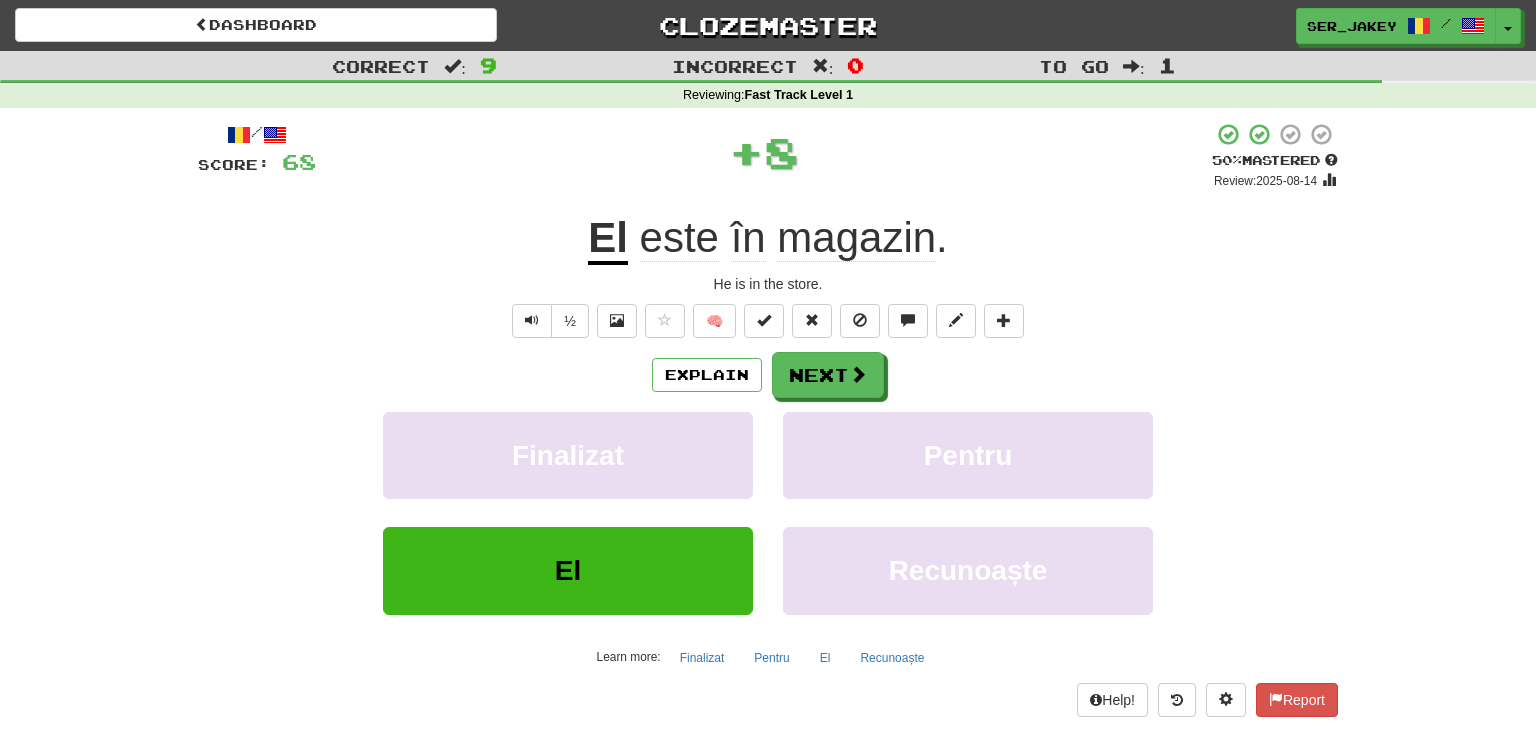 click on "Explain Next Finalizat Pentru El Recunoaște Learn more: Finalizat Pentru El Recunoaște" at bounding box center [768, 512] 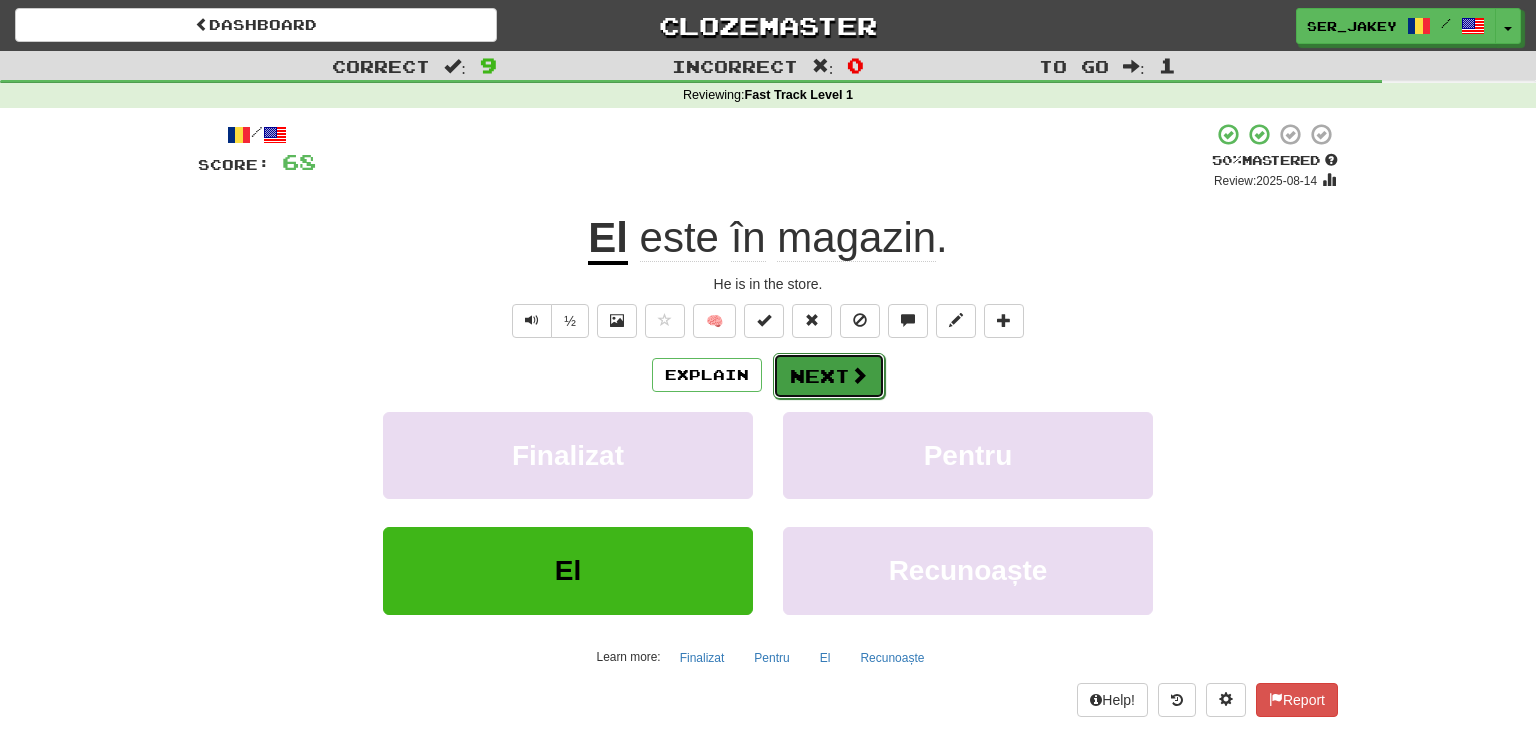 click on "Next" at bounding box center [829, 376] 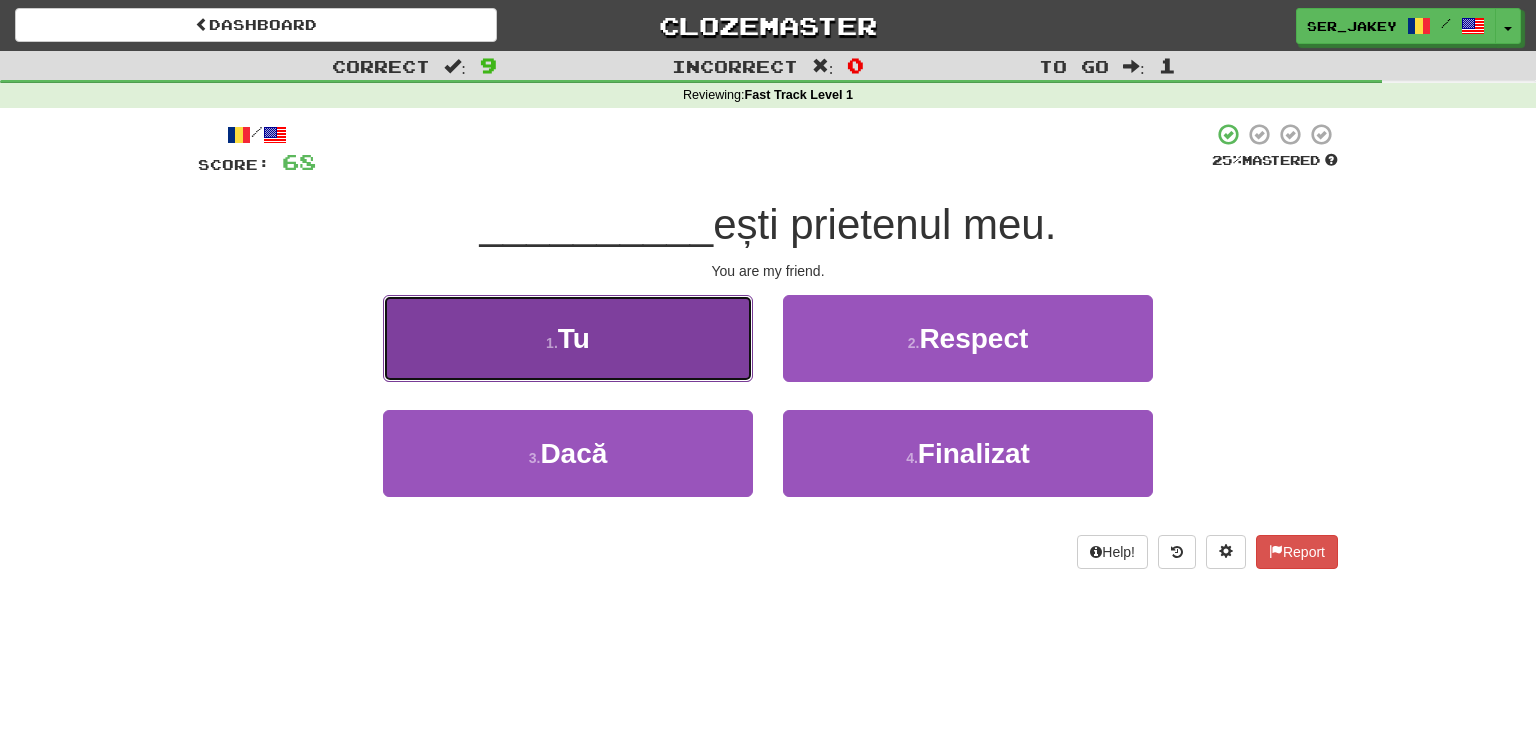 click on "1 .  Tu" at bounding box center (568, 338) 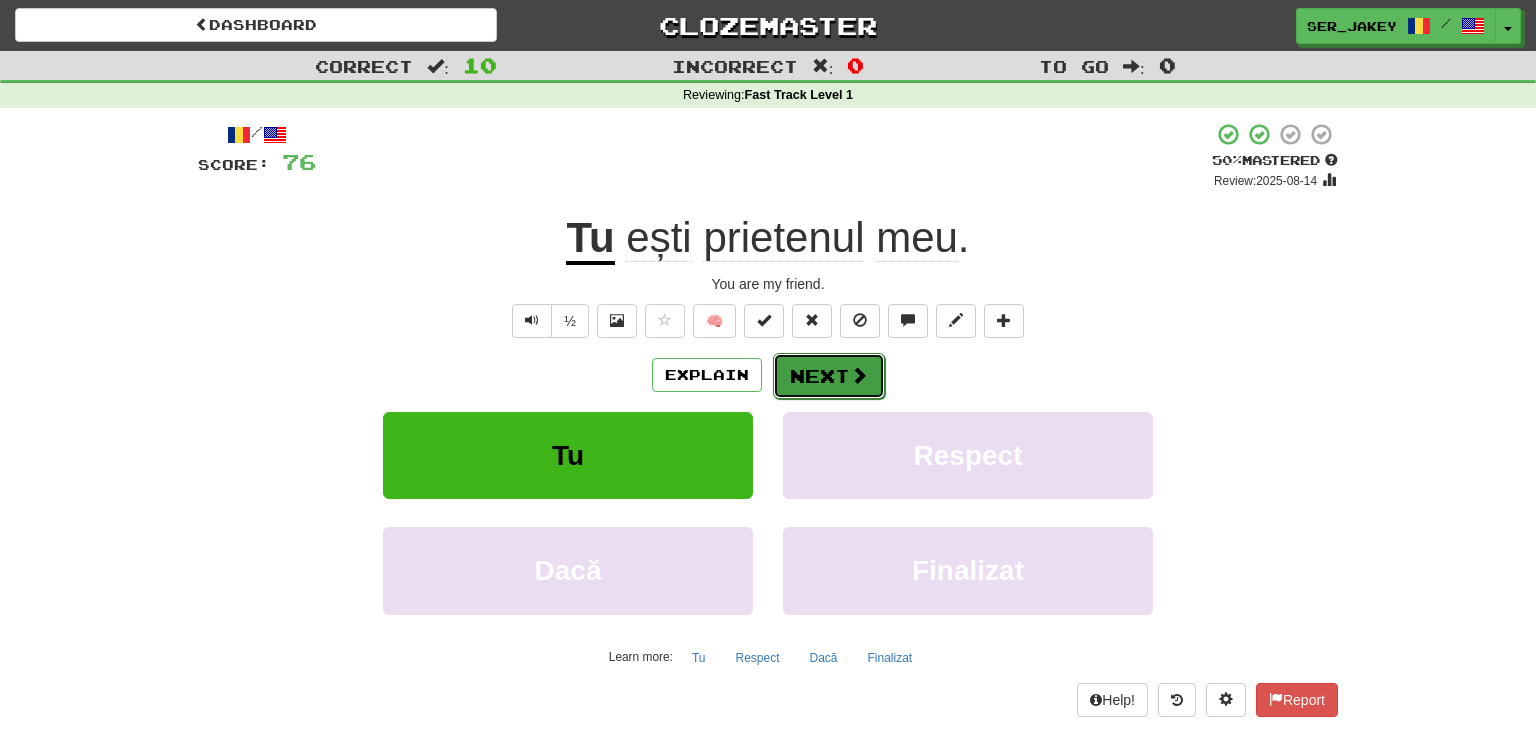 click on "Next" at bounding box center (829, 376) 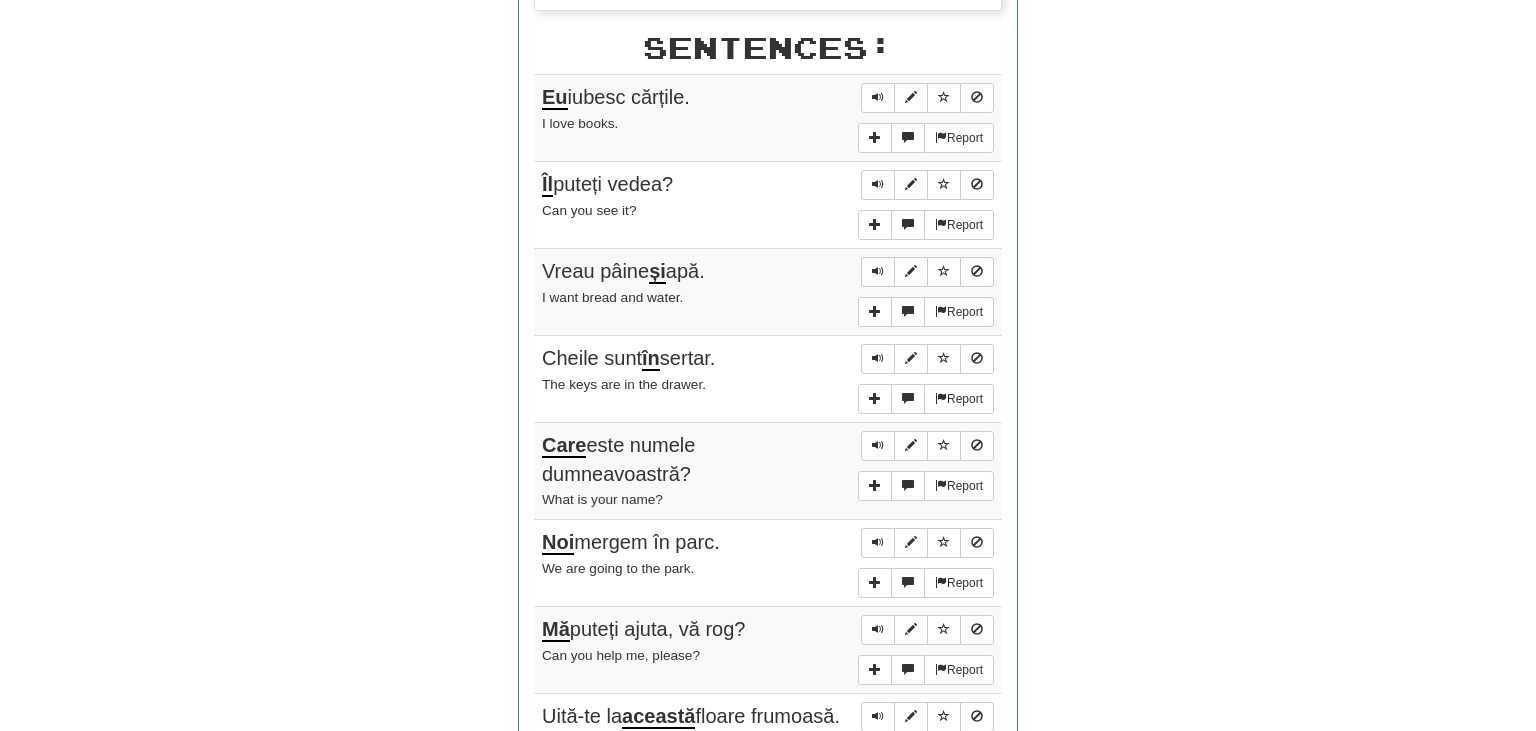 scroll, scrollTop: 1145, scrollLeft: 0, axis: vertical 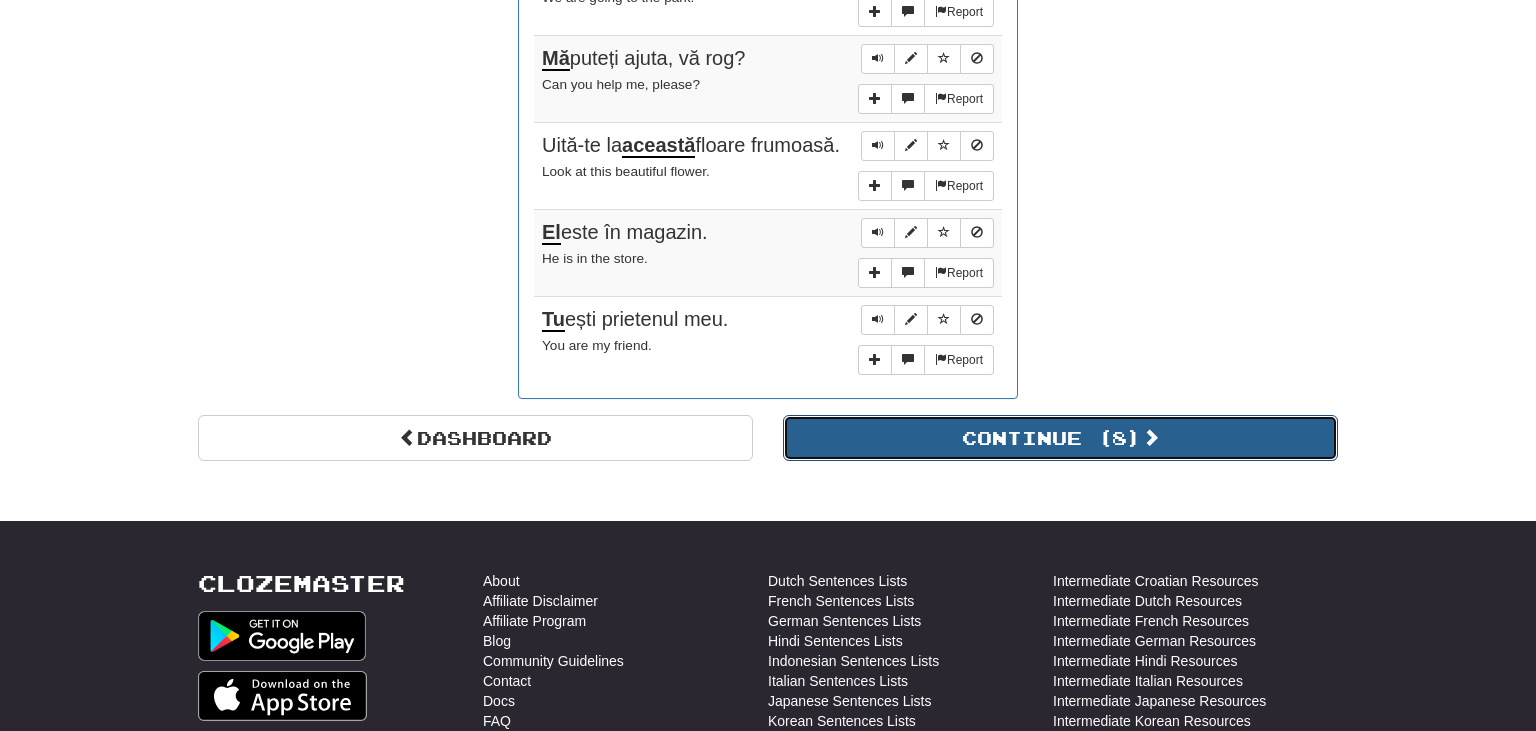 click on "Continue ( 8 )" at bounding box center [1060, 438] 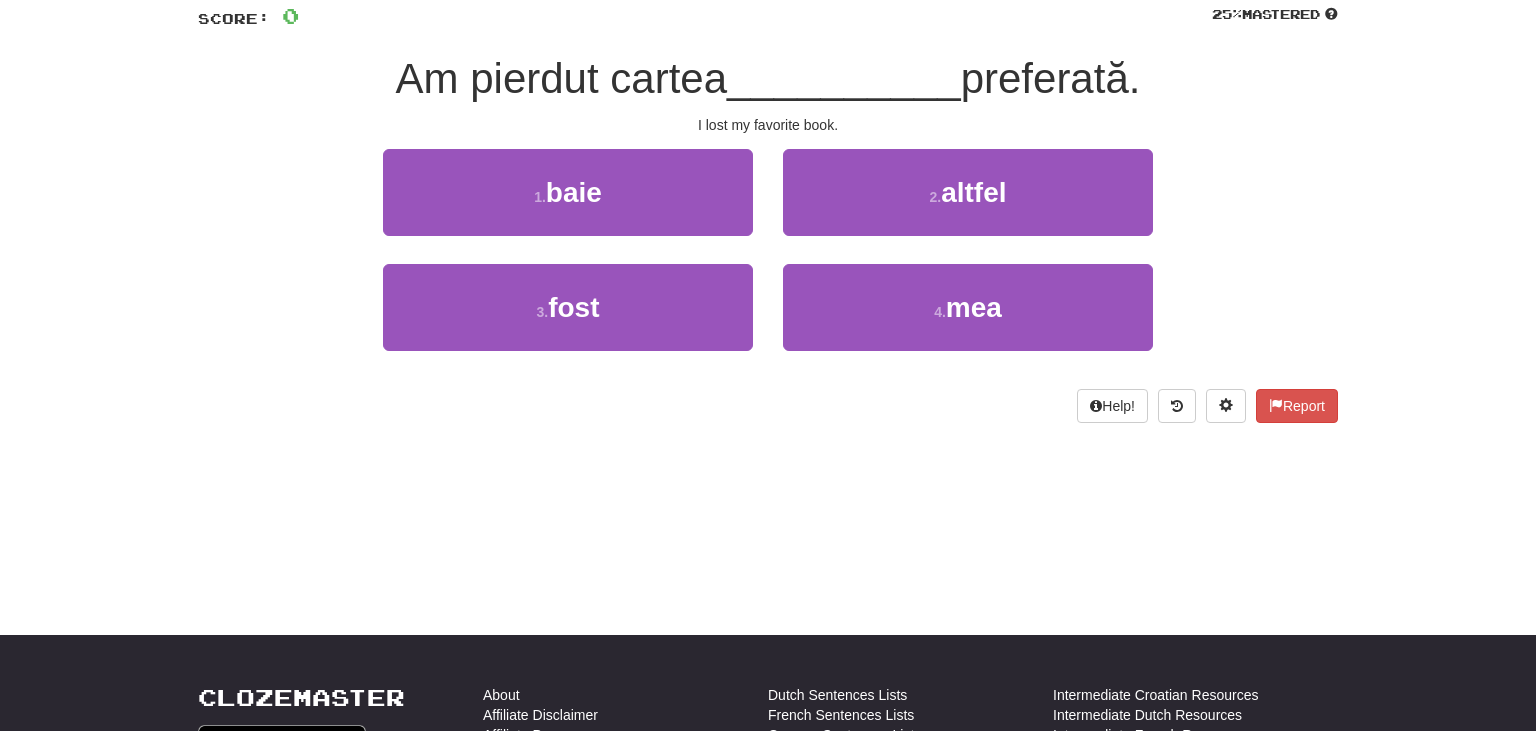 scroll, scrollTop: 19, scrollLeft: 0, axis: vertical 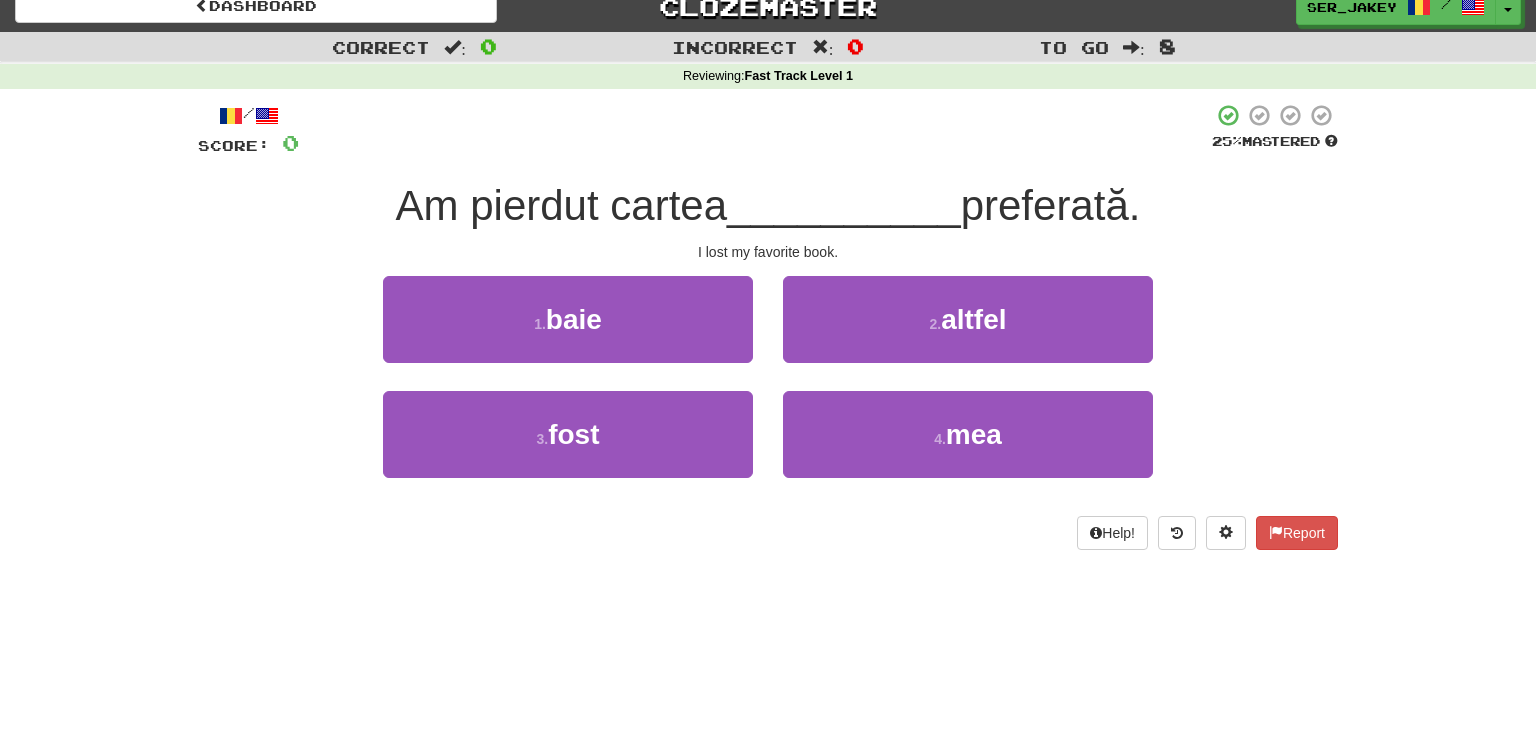 drag, startPoint x: 1414, startPoint y: 304, endPoint x: 1423, endPoint y: 298, distance: 10.816654 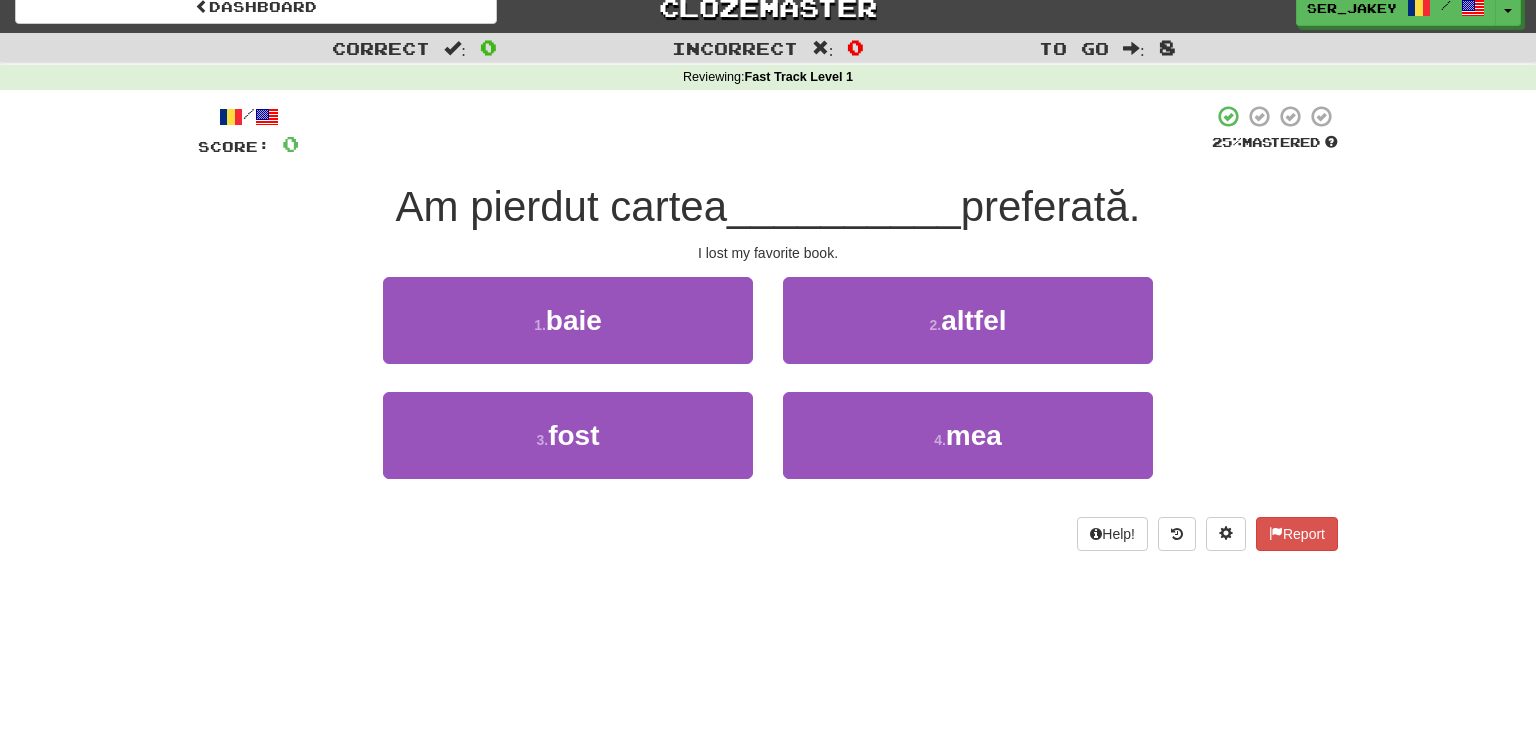 scroll, scrollTop: 0, scrollLeft: 0, axis: both 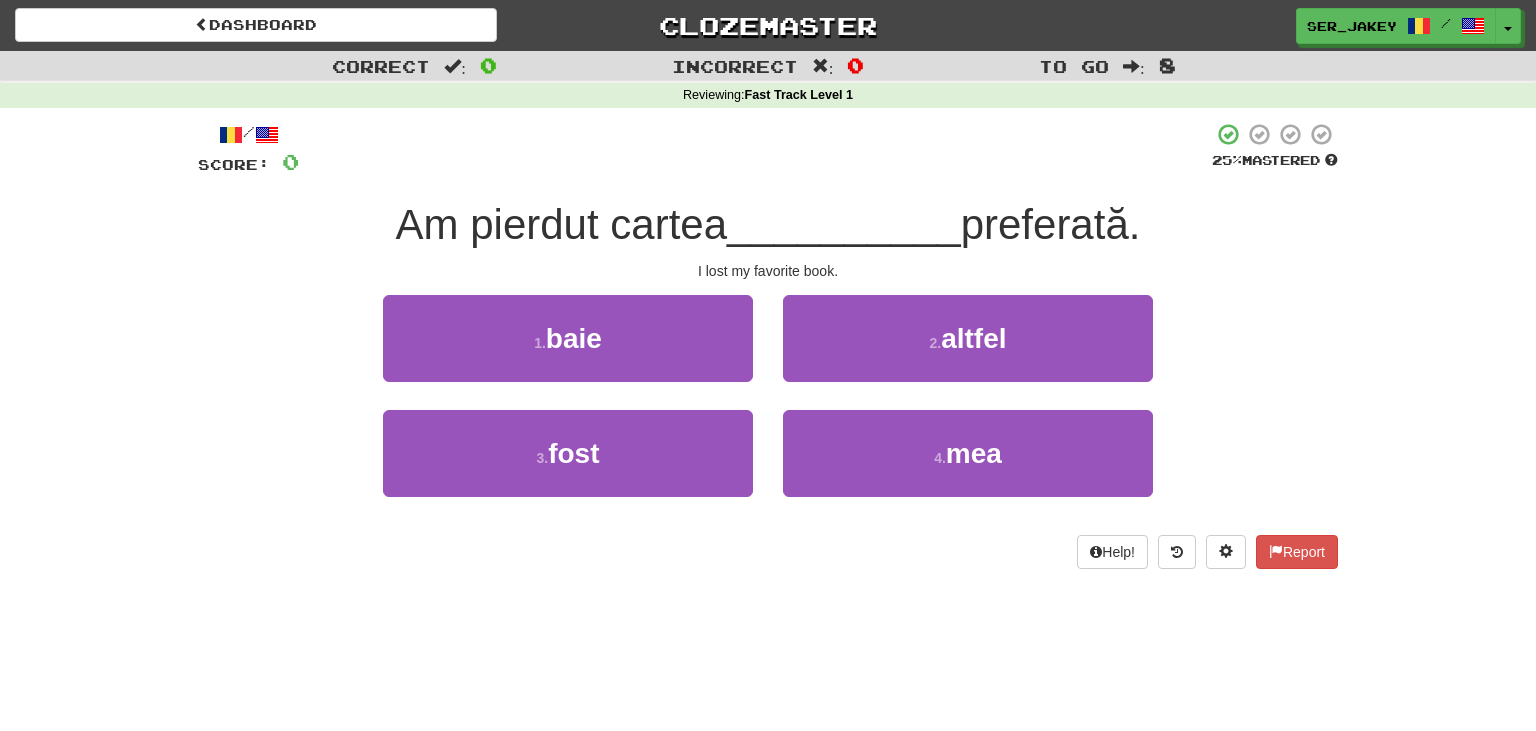 click on "/  Score:   0 25 %  Mastered Am pierdut cartea  __________  preferată. I lost my favorite book. 1 .  baie 2 .  altfel 3 .  fost 4 .  mea  Help!  Report" at bounding box center (768, 345) 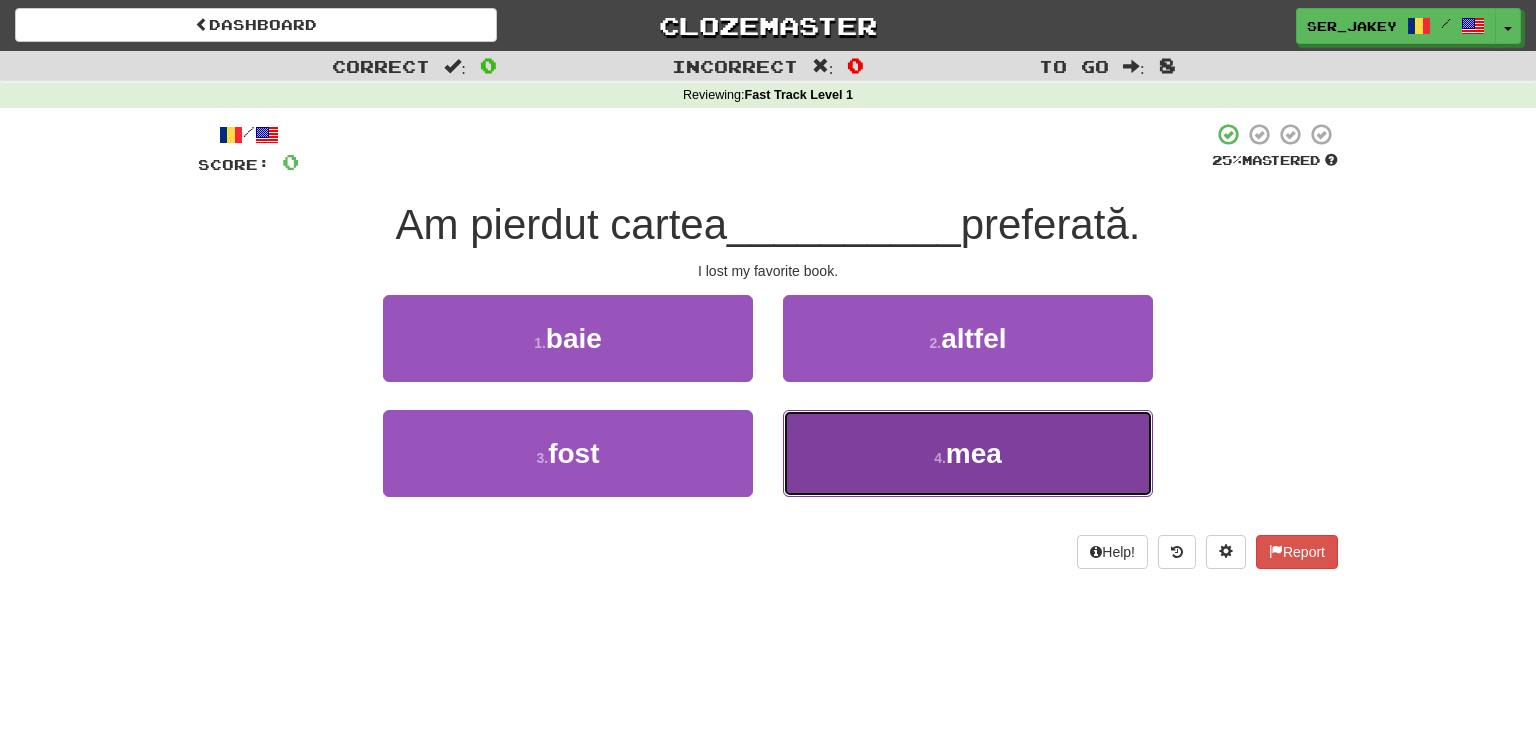 click on "4 .  mea" at bounding box center [968, 453] 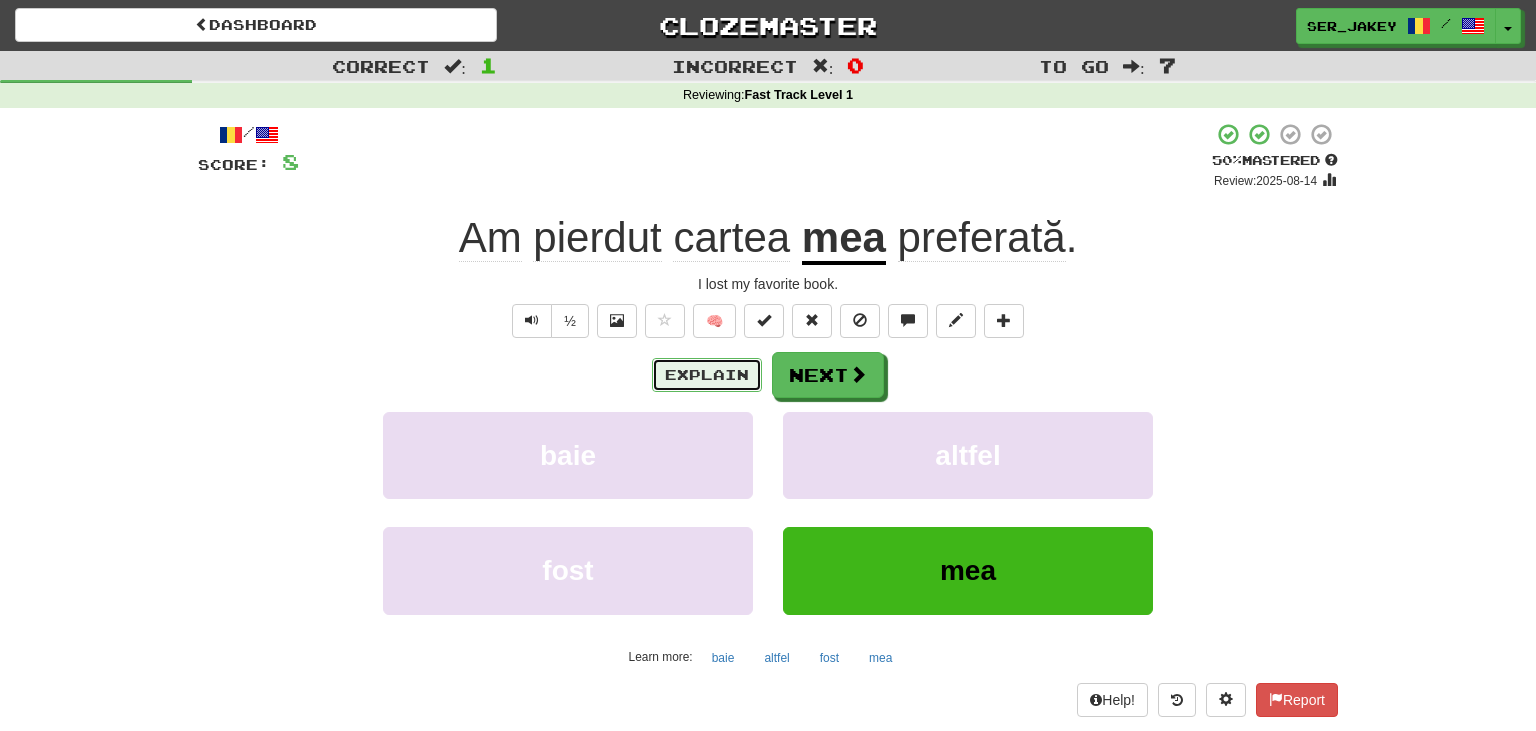 click on "Explain" at bounding box center [707, 375] 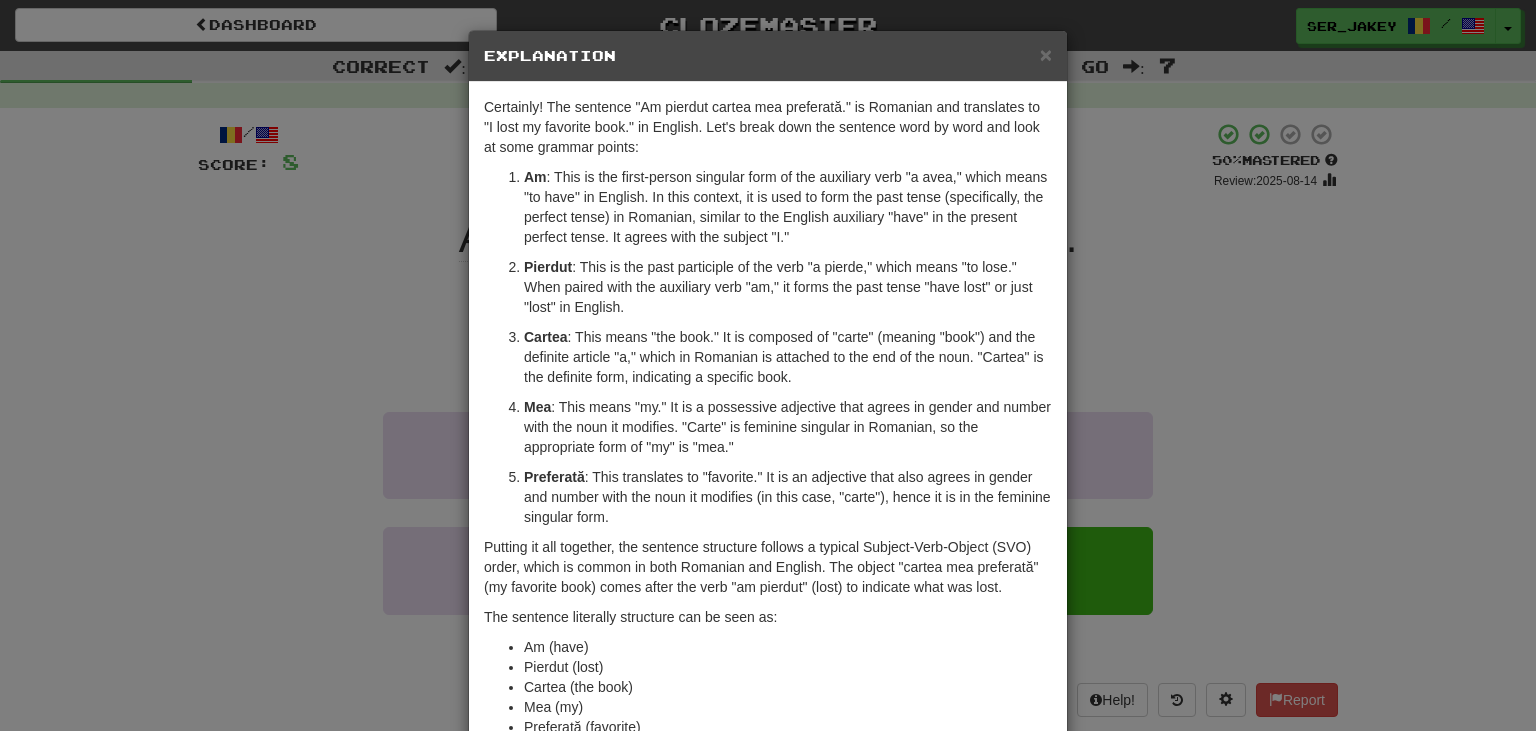 click on "Putting it all together, the sentence structure follows a typical Subject-Verb-Object (SVO) order, which is common in both Romanian and English. The object "cartea mea preferată" (my favorite book) comes after the verb "am pierdut" (lost) to indicate what was lost." at bounding box center [768, 567] 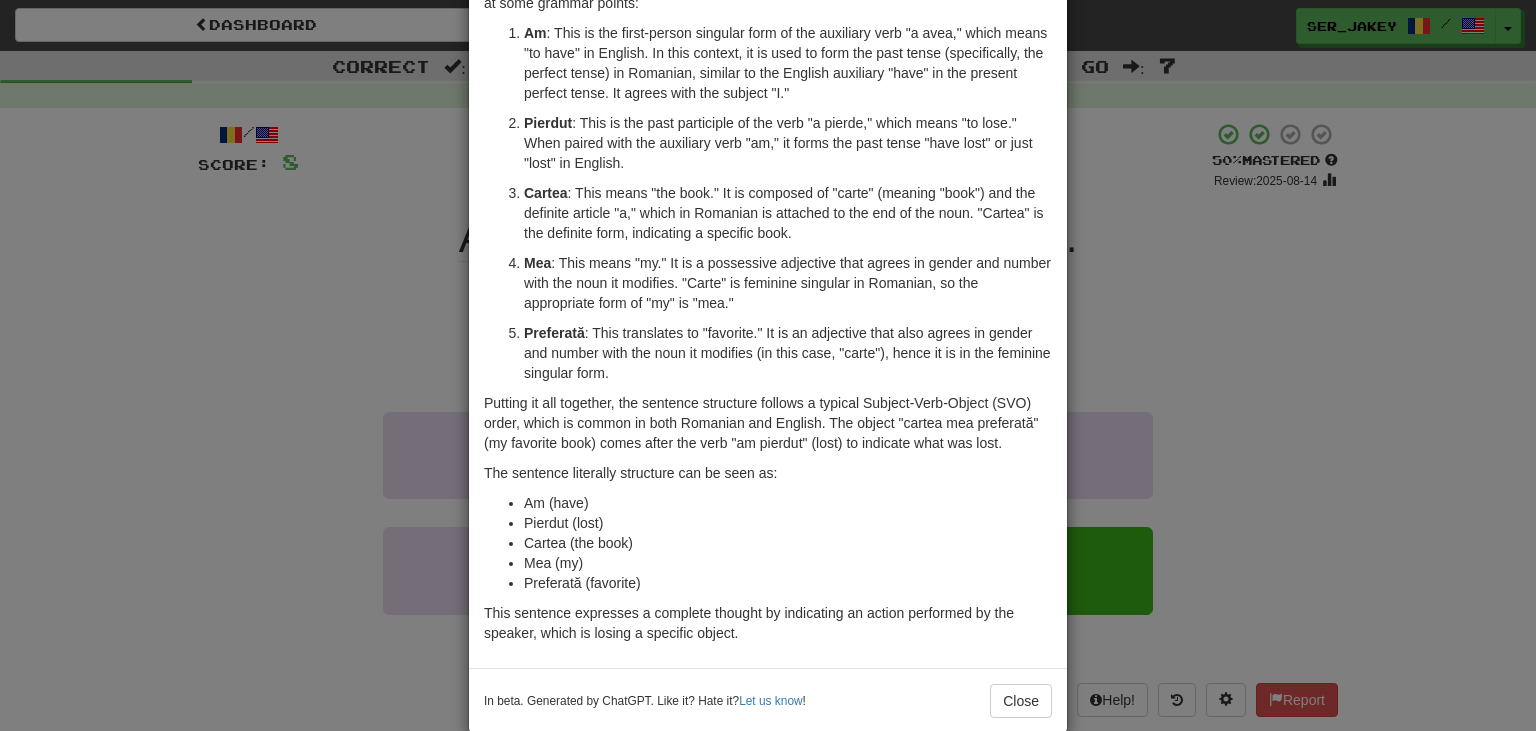 scroll, scrollTop: 177, scrollLeft: 0, axis: vertical 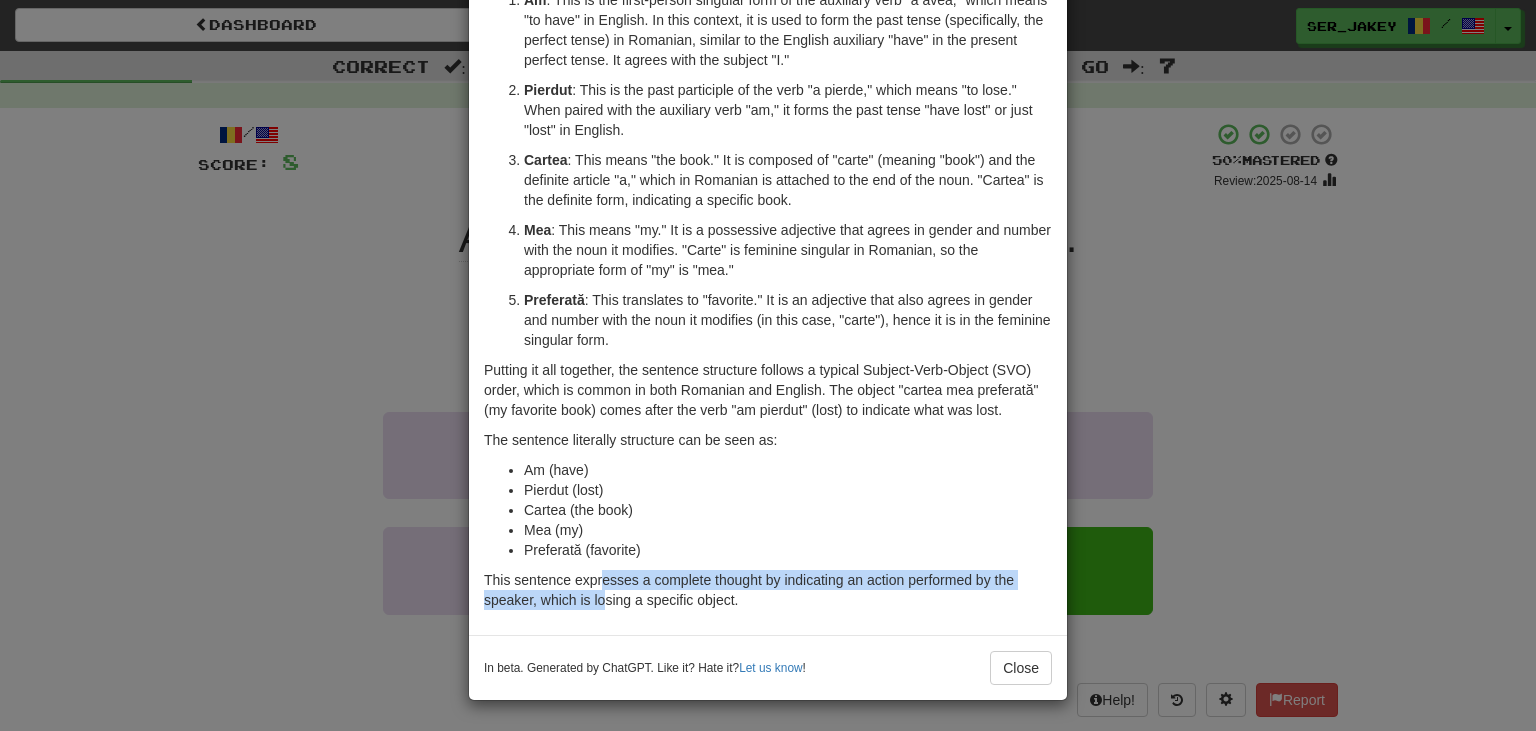 click on "This sentence expresses a complete thought by indicating an action performed by the speaker, which is losing a specific object." at bounding box center (768, 590) 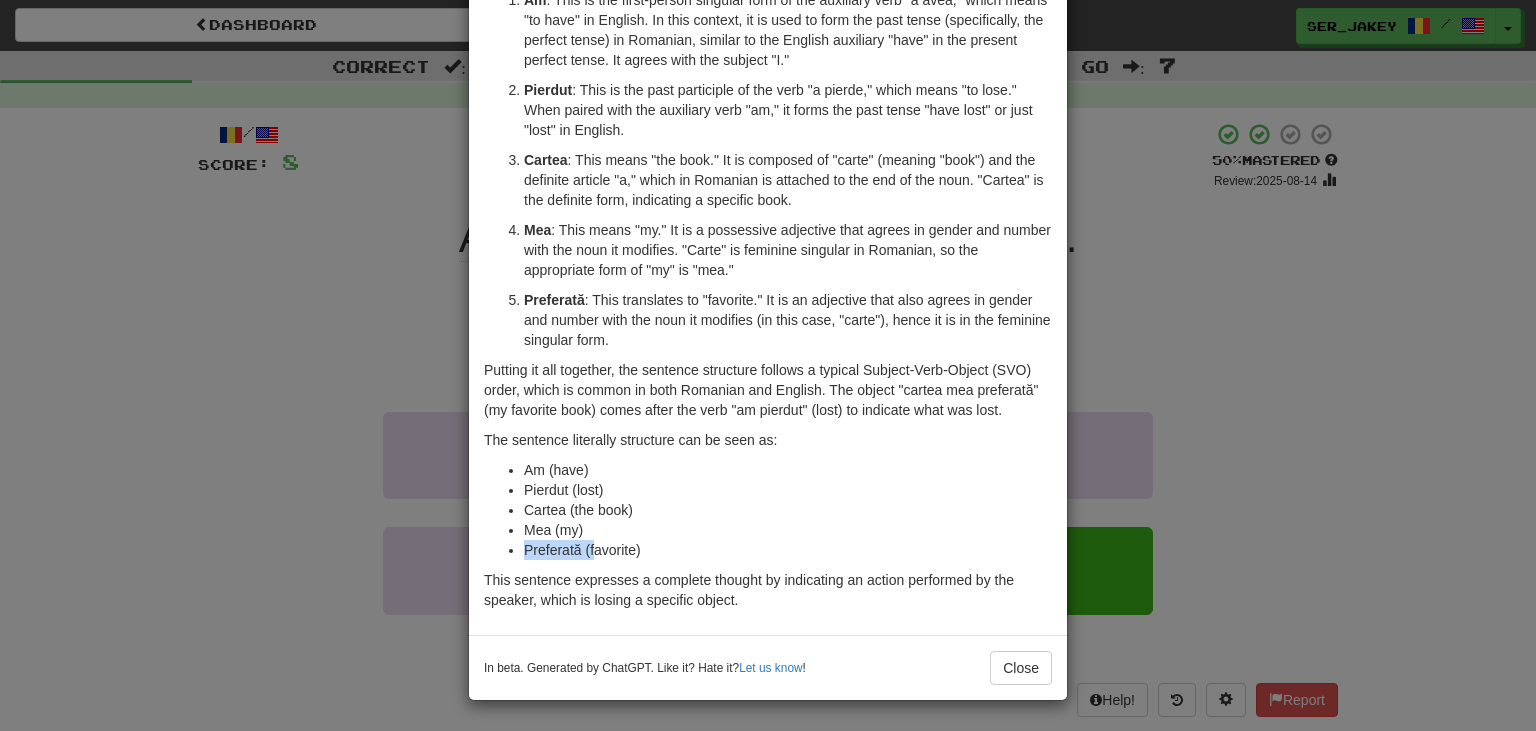 drag, startPoint x: 586, startPoint y: 534, endPoint x: 598, endPoint y: 553, distance: 22.472204 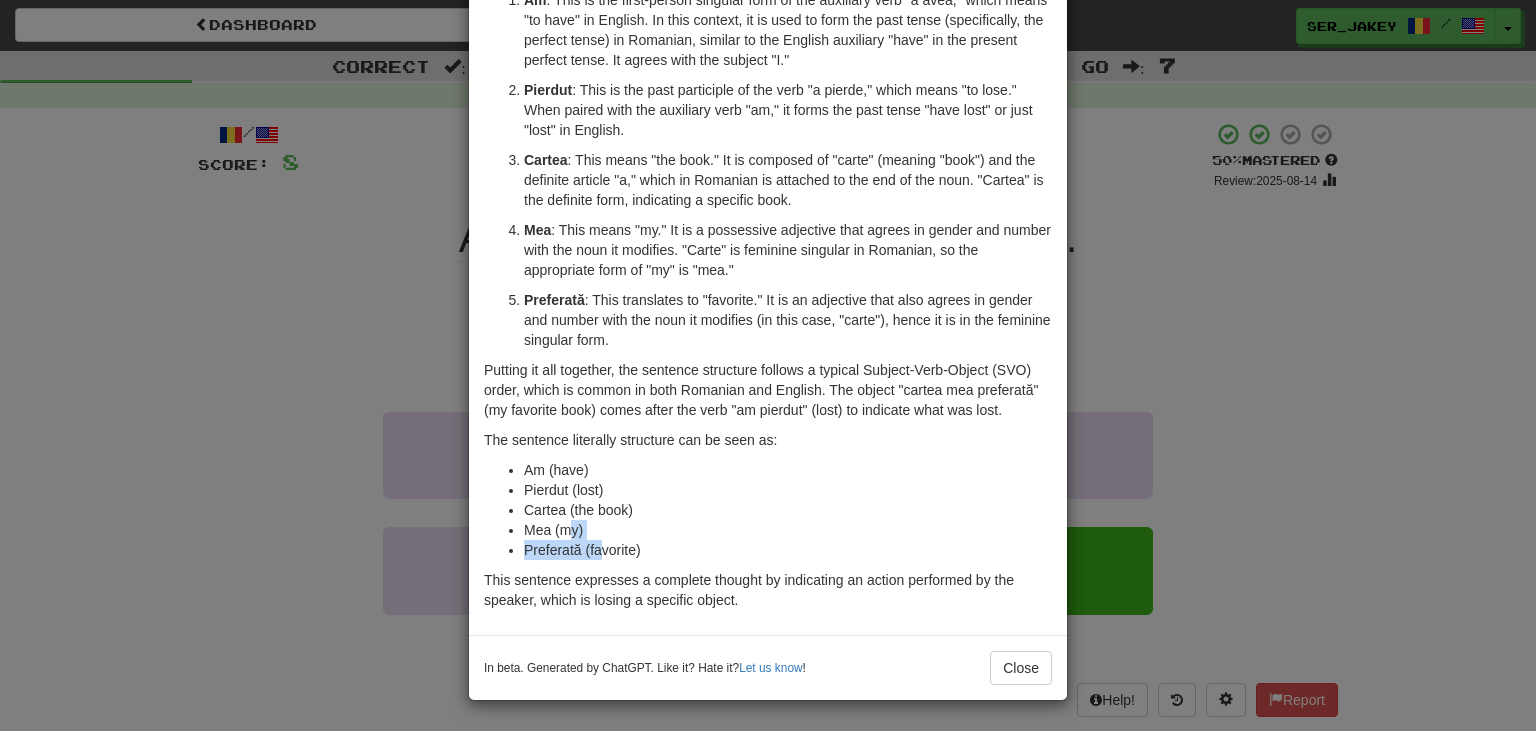 drag, startPoint x: 602, startPoint y: 554, endPoint x: 570, endPoint y: 531, distance: 39.40812 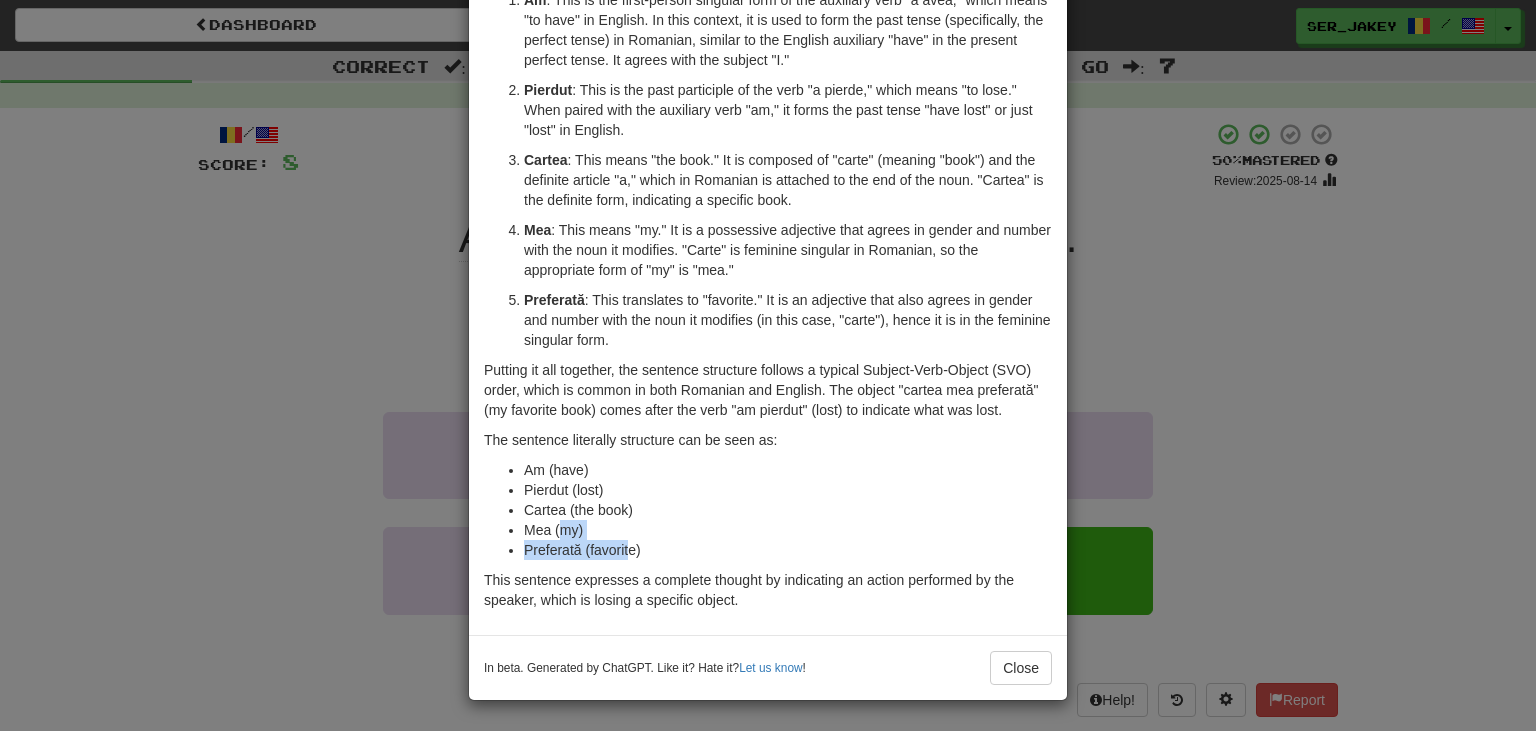 drag, startPoint x: 629, startPoint y: 550, endPoint x: 562, endPoint y: 534, distance: 68.88396 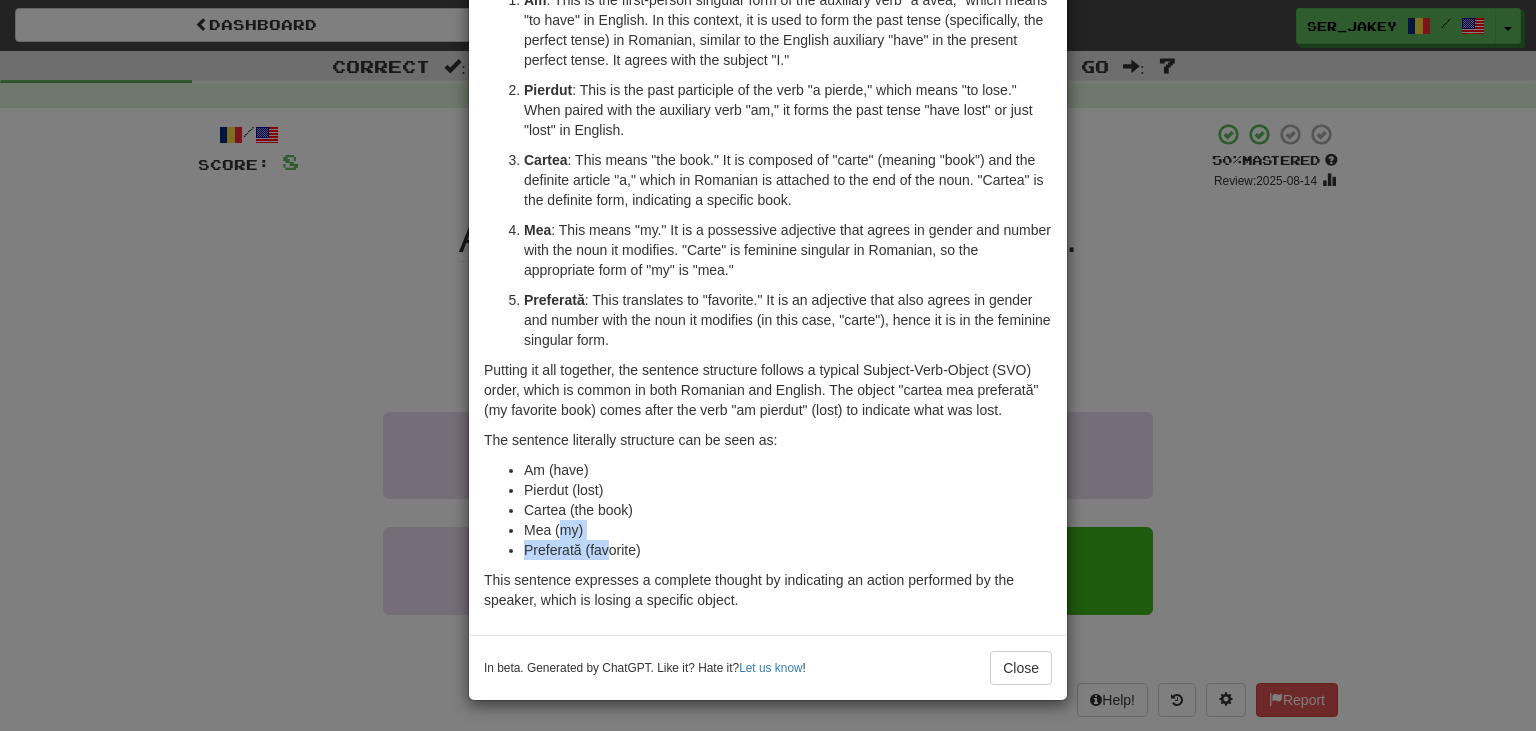 drag, startPoint x: 562, startPoint y: 534, endPoint x: 606, endPoint y: 566, distance: 54.405884 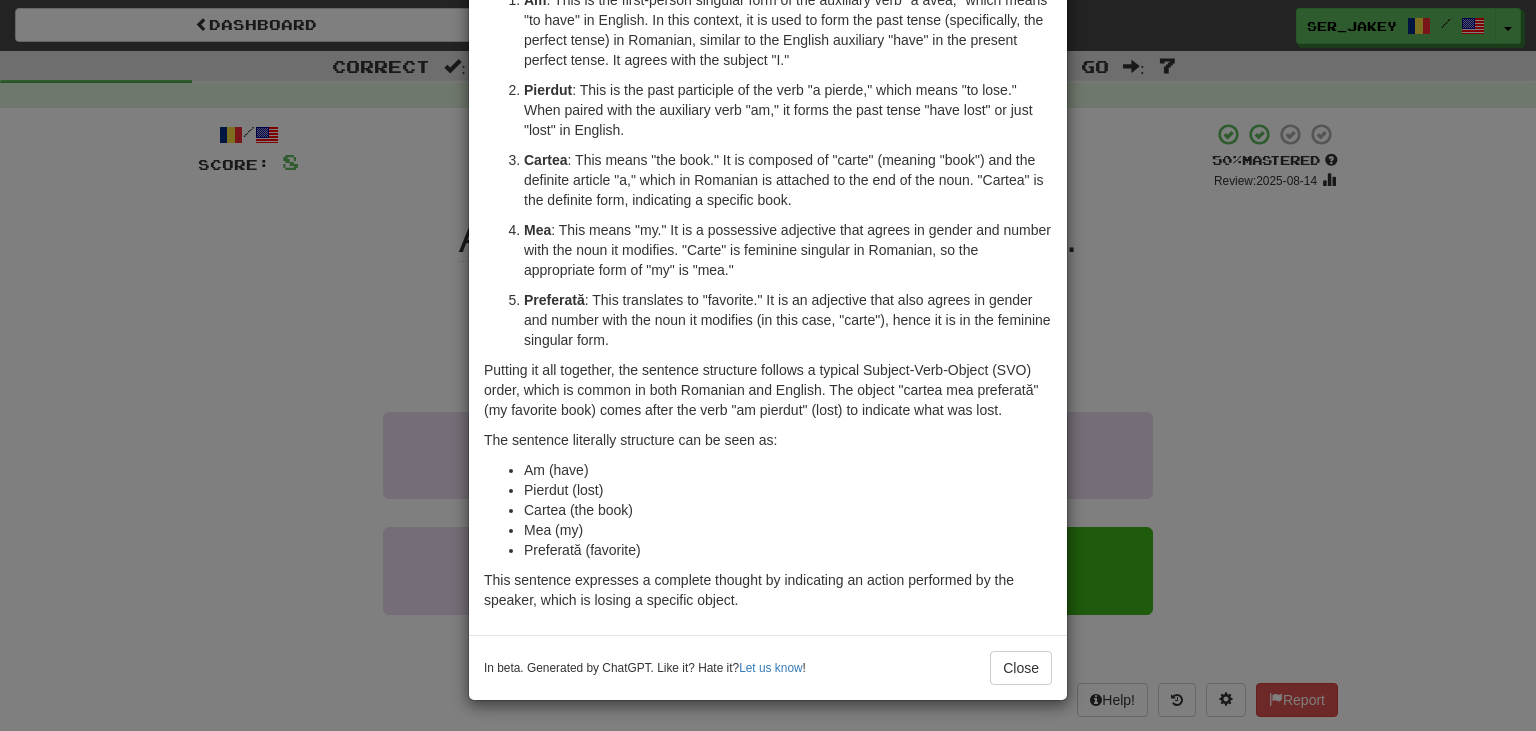 click on "Certainly! The sentence "Am pierdut cartea mea preferată." is Romanian and translates to "I lost my favorite book." in English. Let's break down the sentence word by word and look at some grammar points:
Am : This is the first-person singular form of the auxiliary verb "a avea," which means "to have" in English. In this context, it is used to form the past tense (specifically, the perfect tense) in Romanian, similar to the English auxiliary "have" in the present perfect tense. It agrees with the subject "I."
Pierdut : This is the past participle of the verb "a pierde," which means "to lose." When paired with the auxiliary verb "am," it forms the past tense "have lost" or just "lost" in English.
Cartea : This means "the book." It is composed of "carte" (meaning "book") and the definite article "a," which in Romanian is attached to the end of the noun. "Cartea" is the definite form, indicating a specific book.
Mea
Preferată
The sentence literally structure can be seen as:" at bounding box center (768, 270) 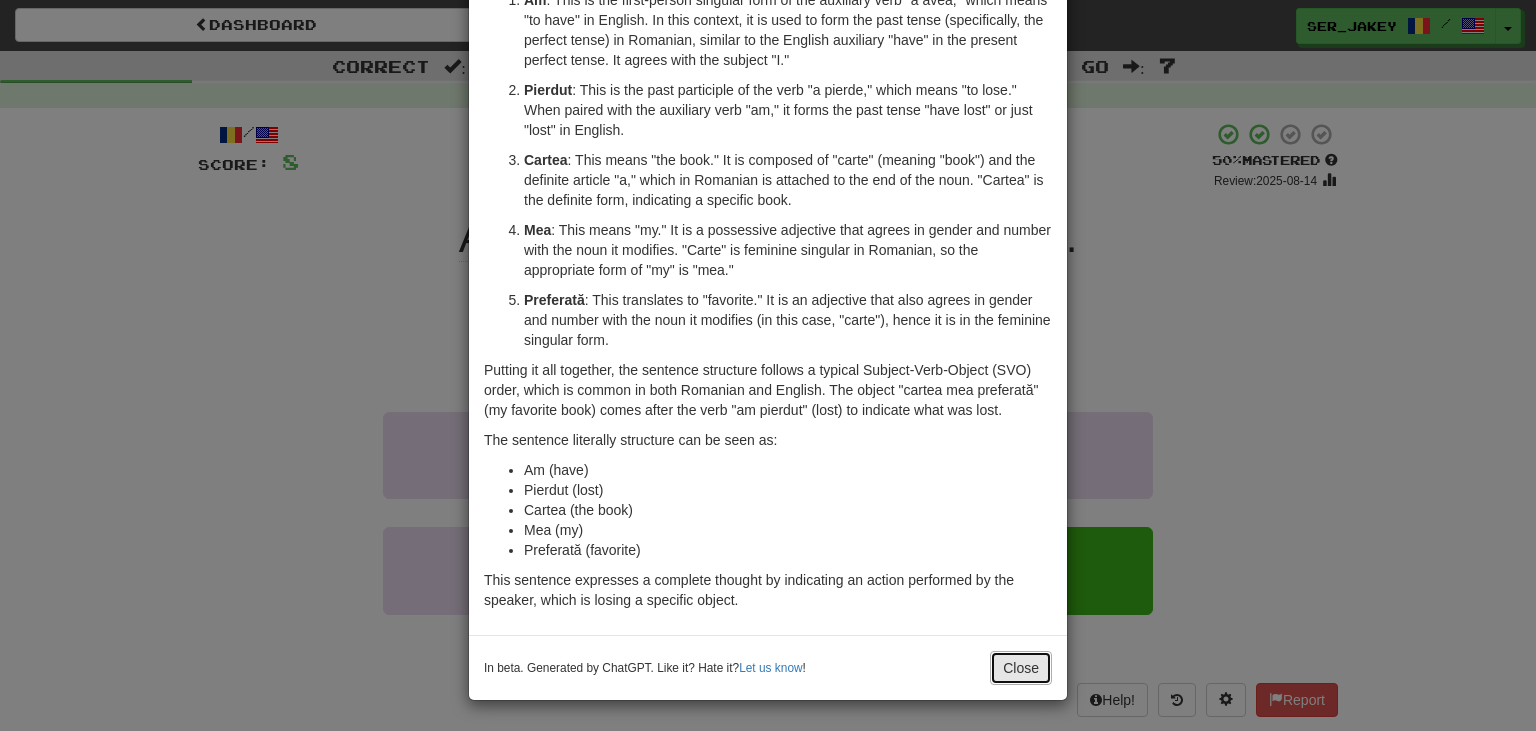 click on "Close" at bounding box center (1021, 668) 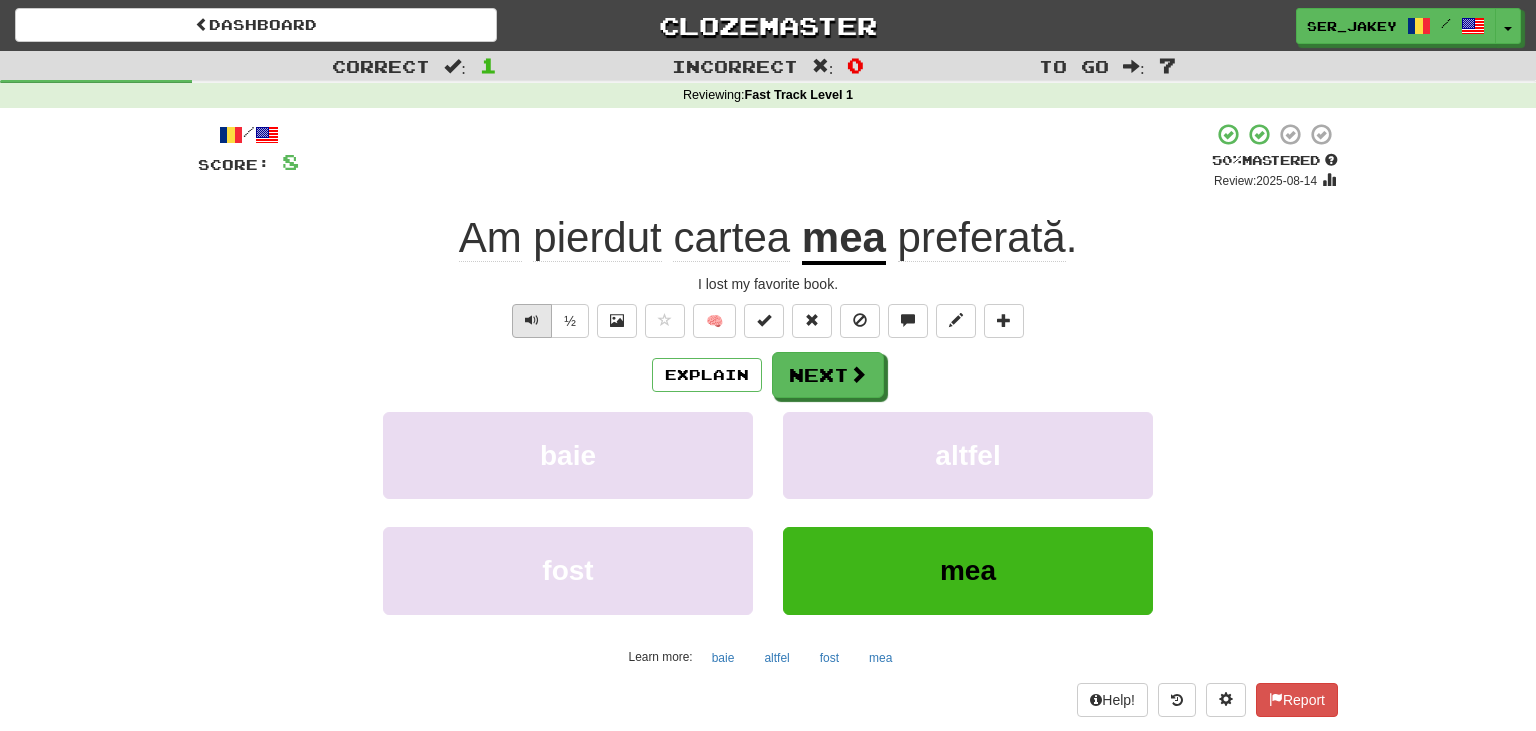 drag, startPoint x: 522, startPoint y: 302, endPoint x: 553, endPoint y: 319, distance: 35.35534 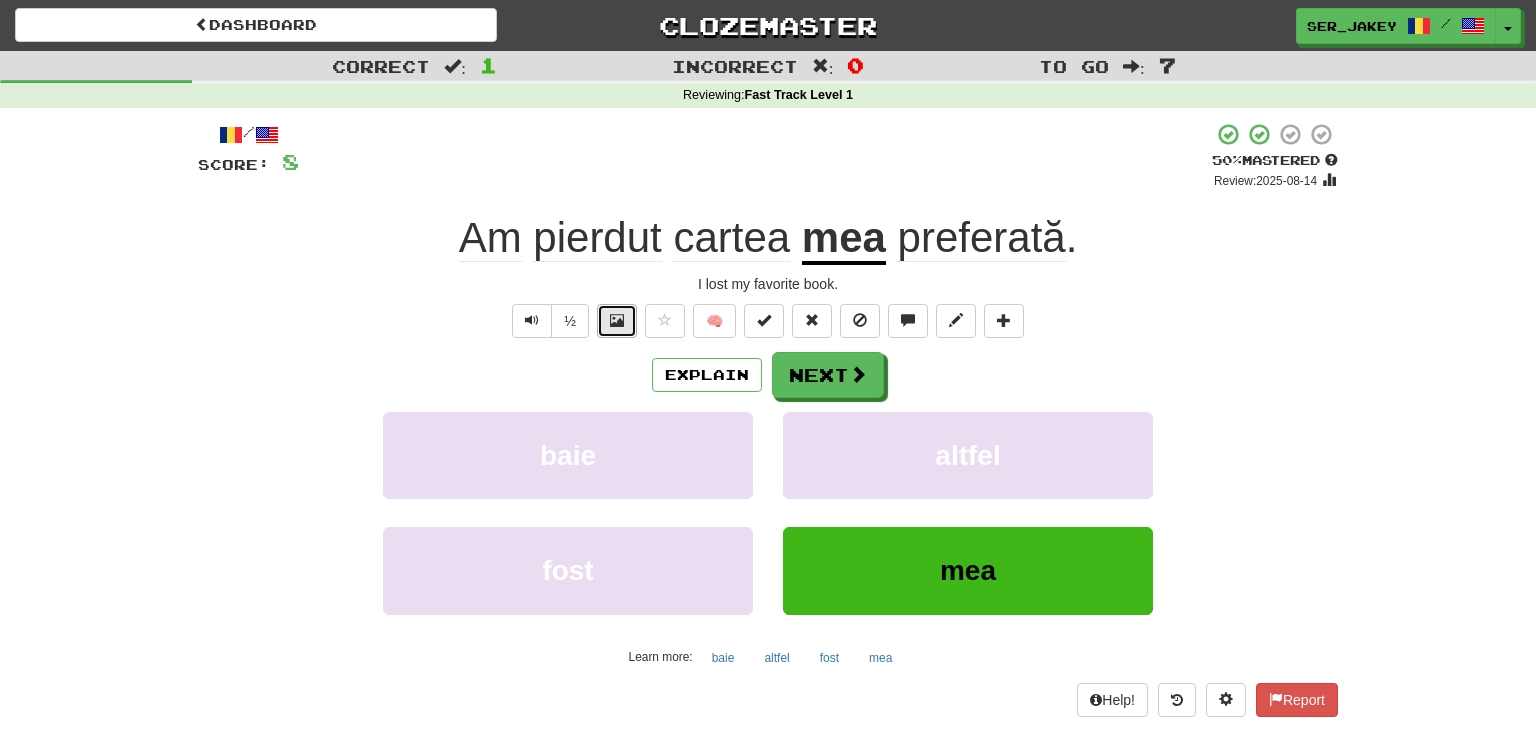 click at bounding box center [617, 321] 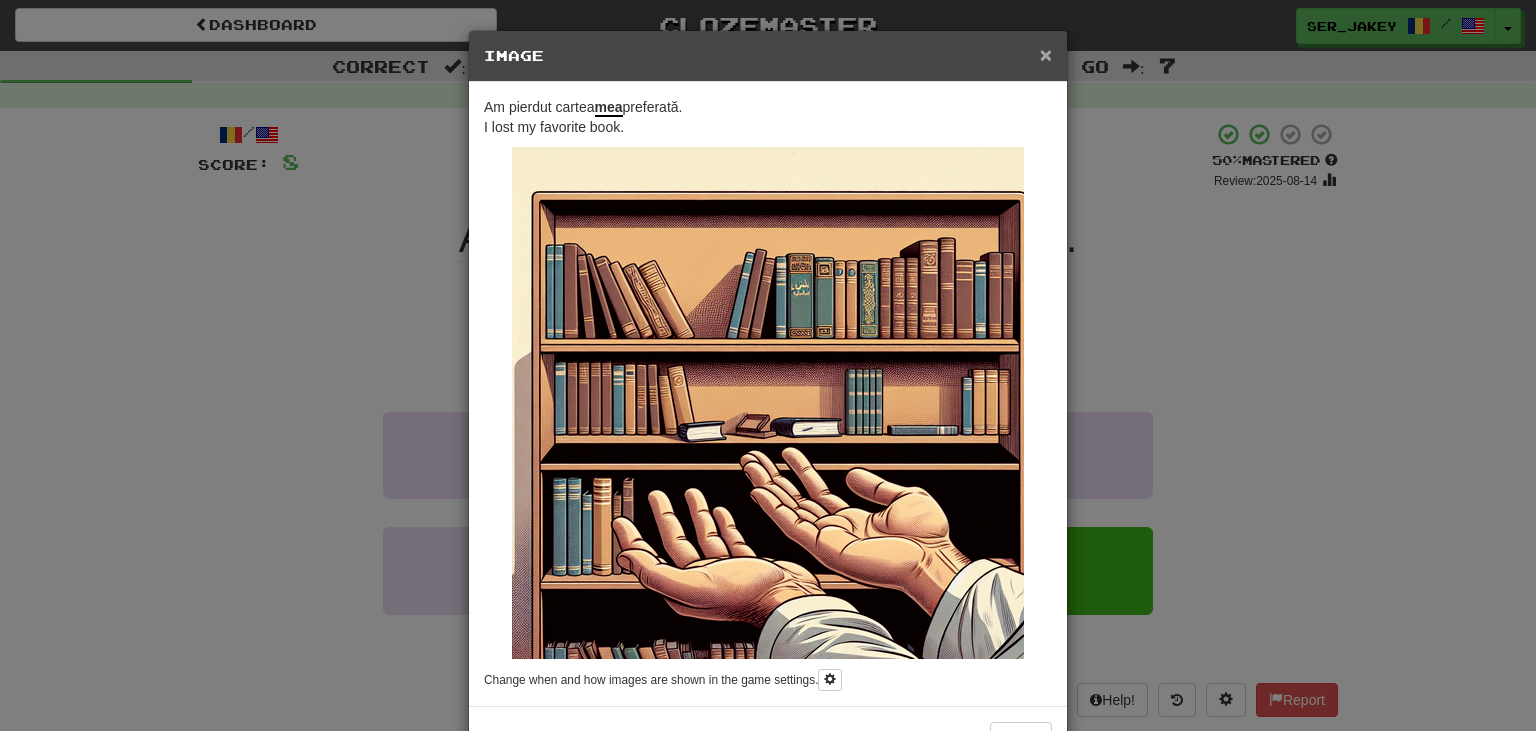 click on "×" at bounding box center [1046, 54] 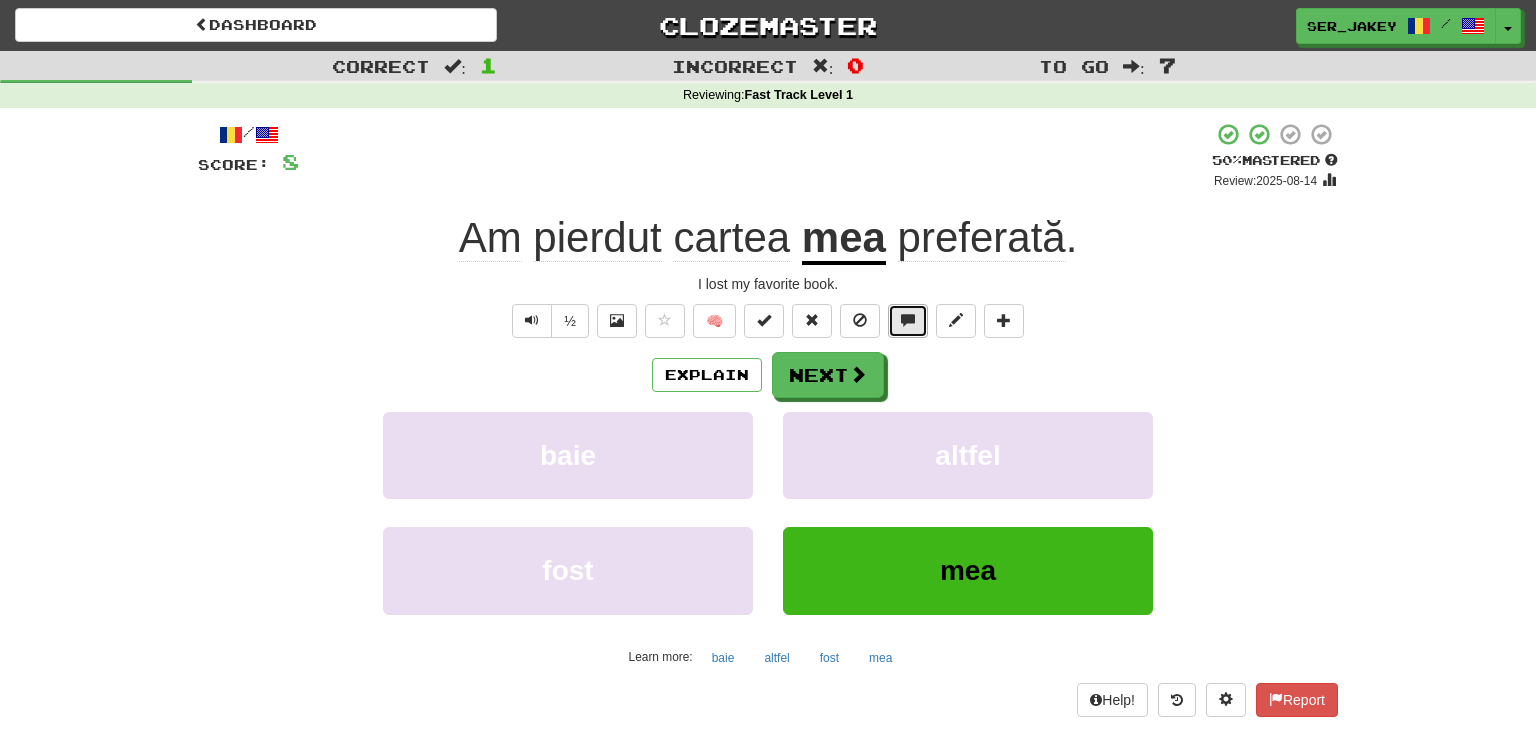 click at bounding box center (908, 321) 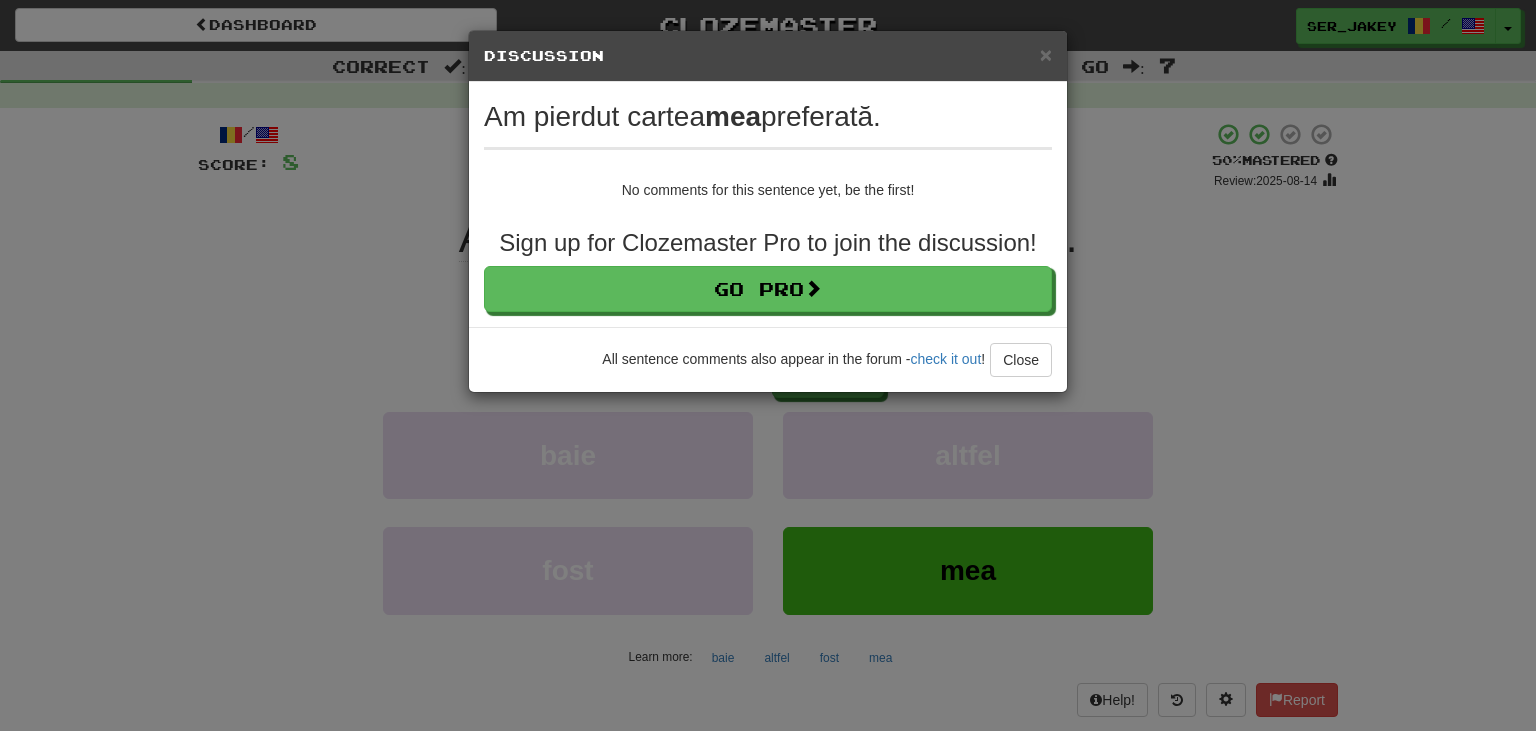 click on "× Discussion View in the forum" at bounding box center (768, 56) 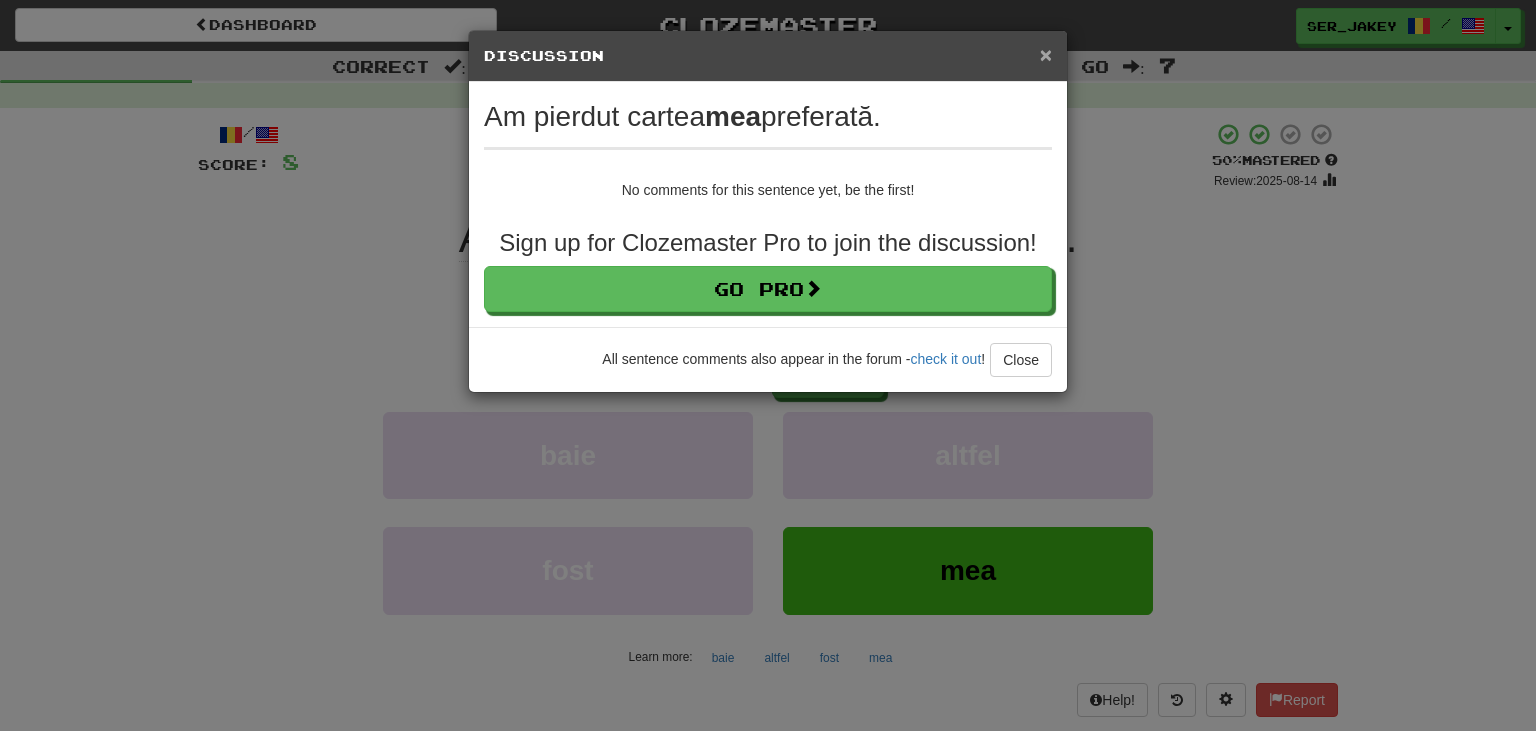 click on "×" at bounding box center [1046, 54] 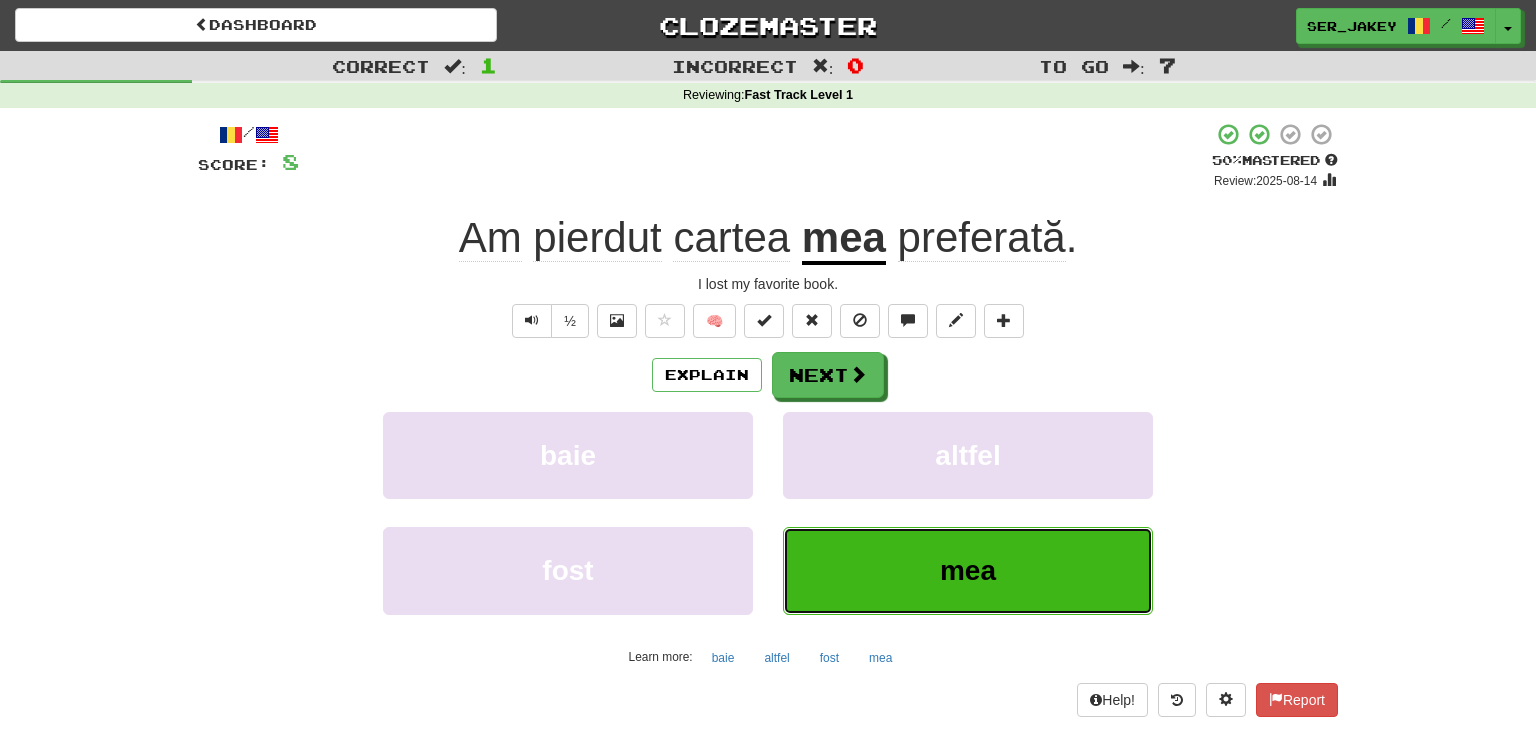 drag, startPoint x: 1110, startPoint y: 573, endPoint x: 897, endPoint y: 386, distance: 283.43958 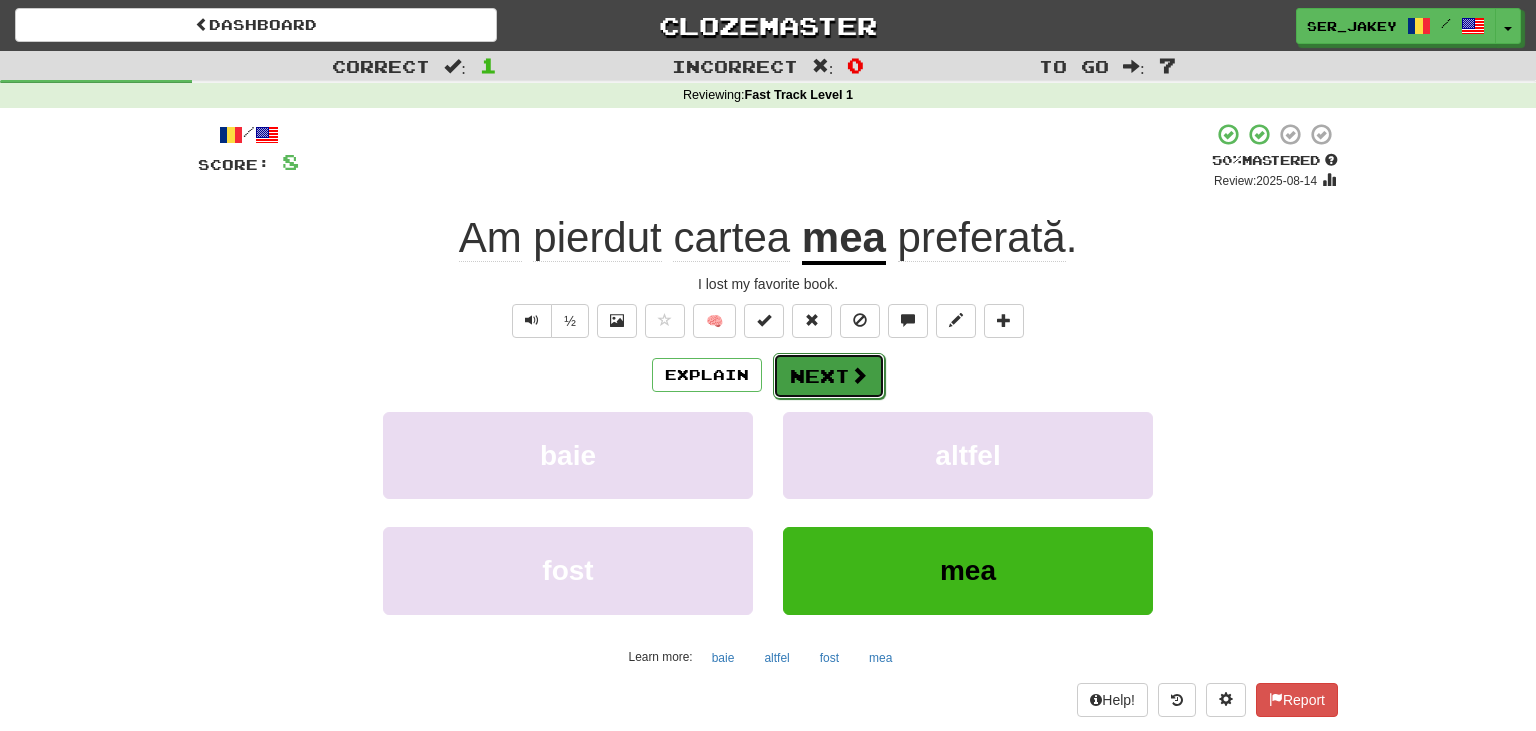 click at bounding box center [859, 375] 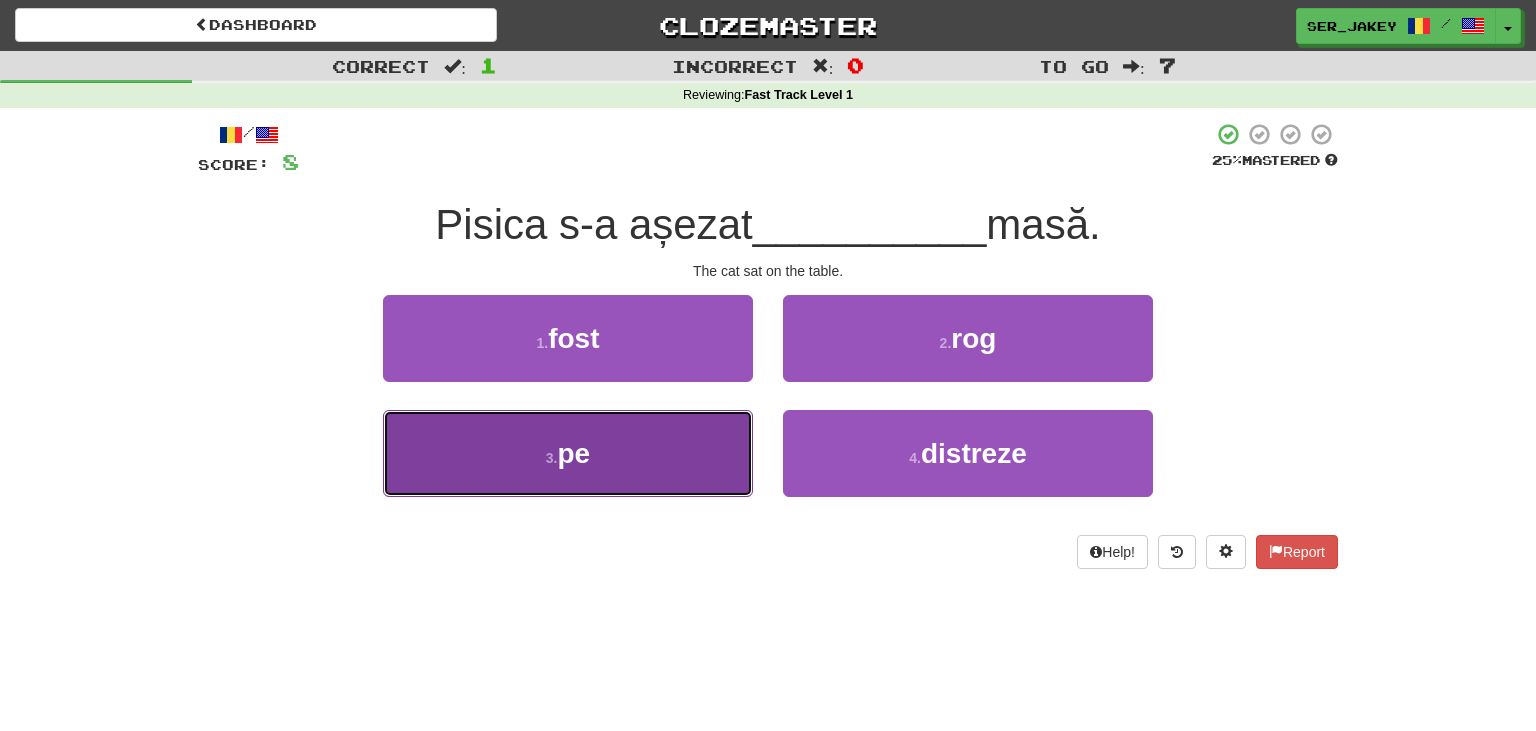 click on "3 .  pe" at bounding box center [568, 453] 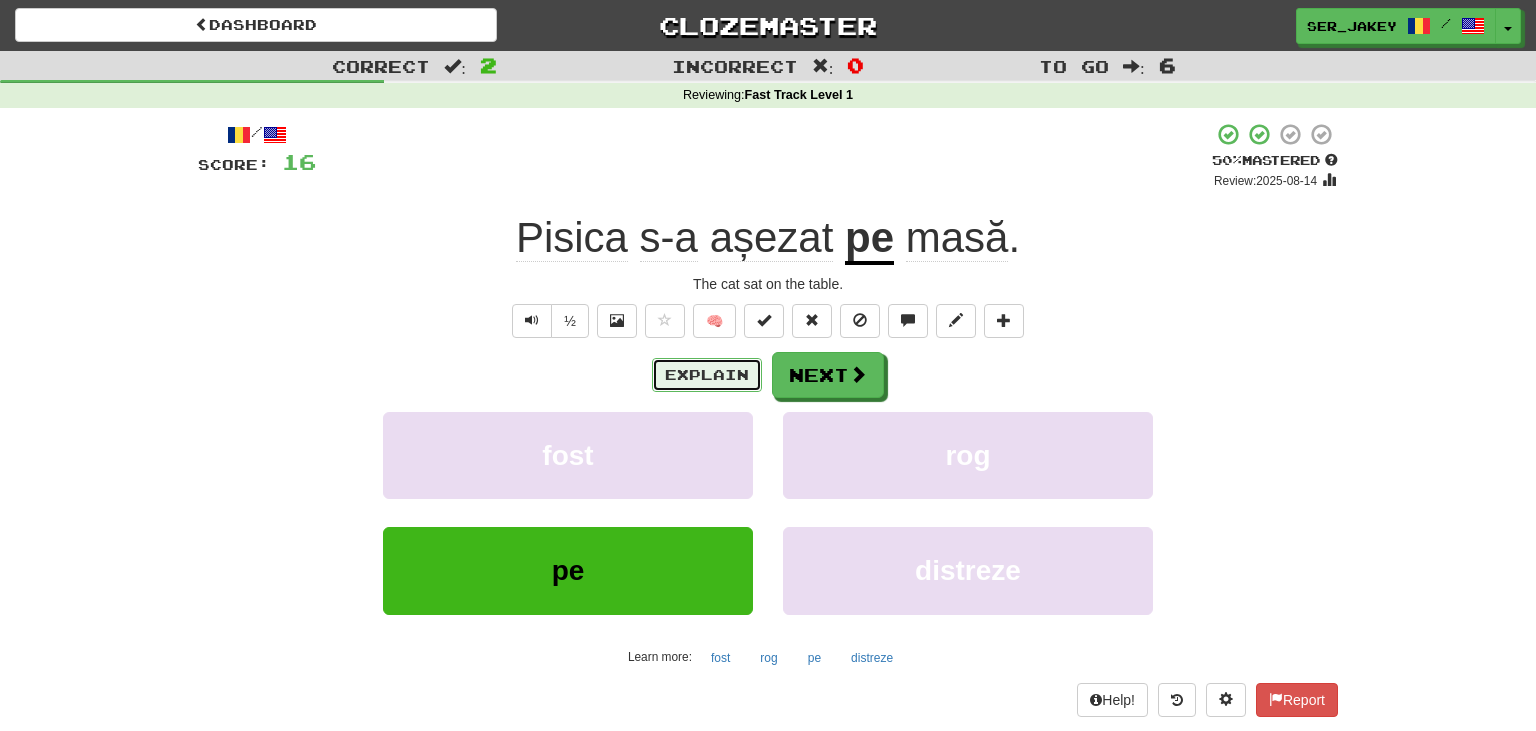 click on "Explain" at bounding box center [707, 375] 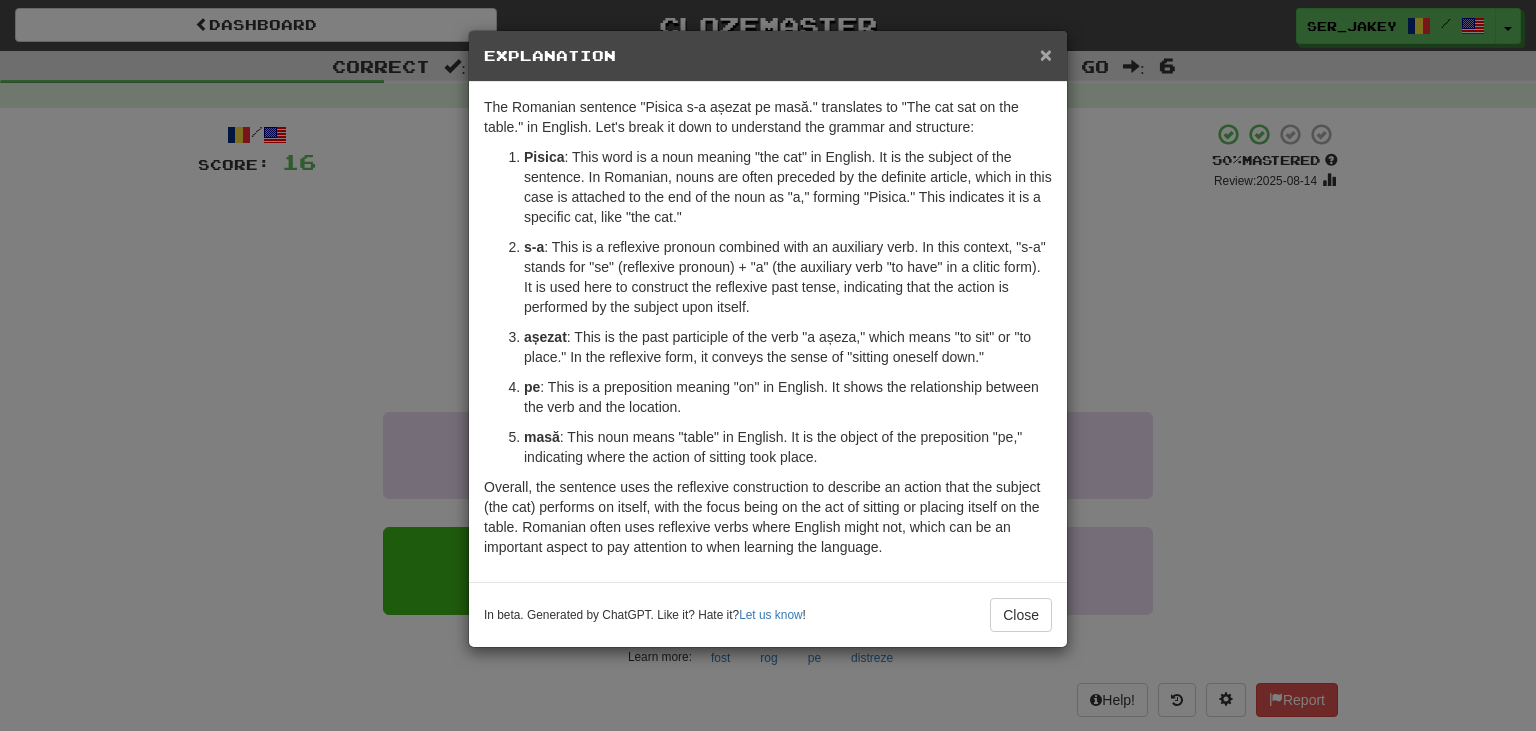 click on "×" at bounding box center [1046, 54] 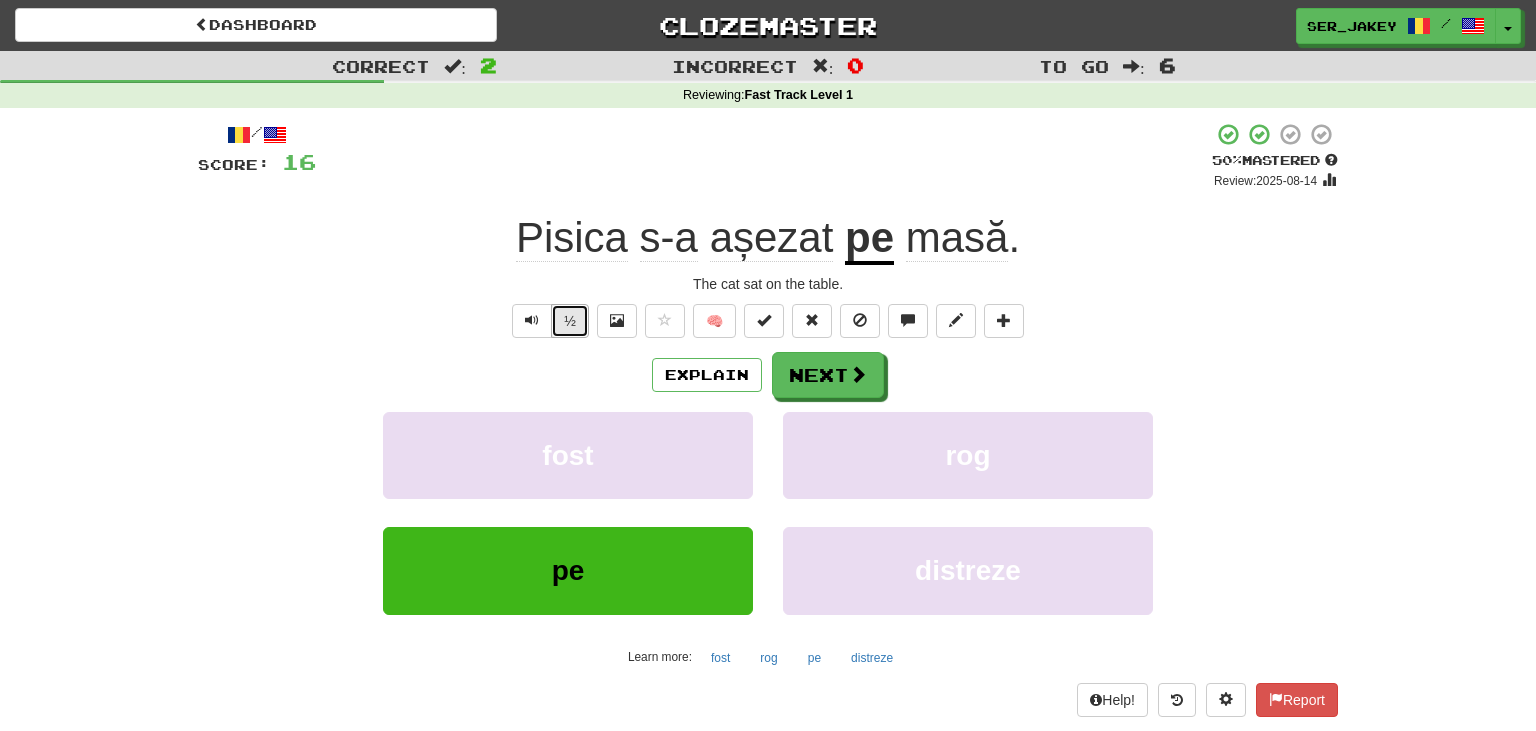 click on "½" at bounding box center (570, 321) 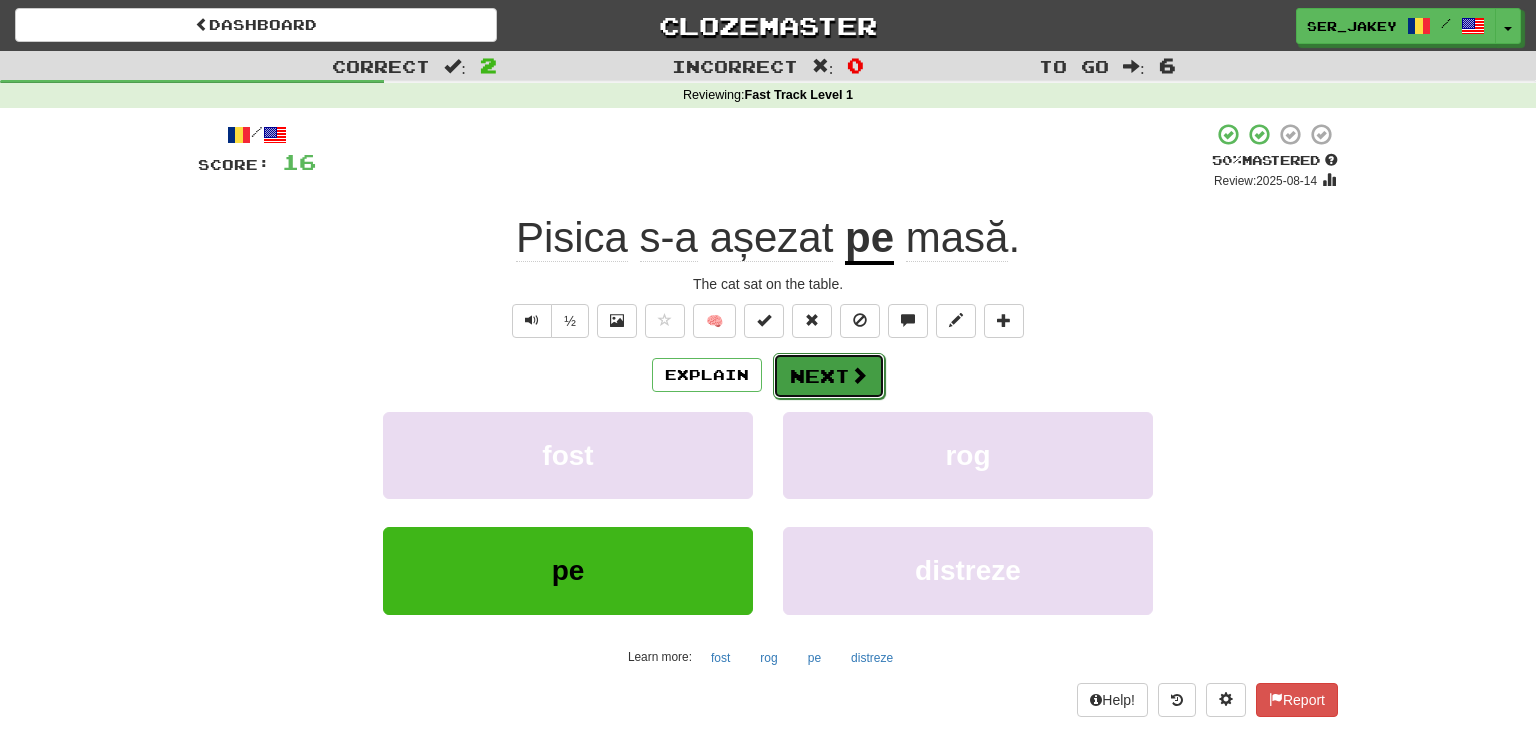 click on "Next" at bounding box center (829, 376) 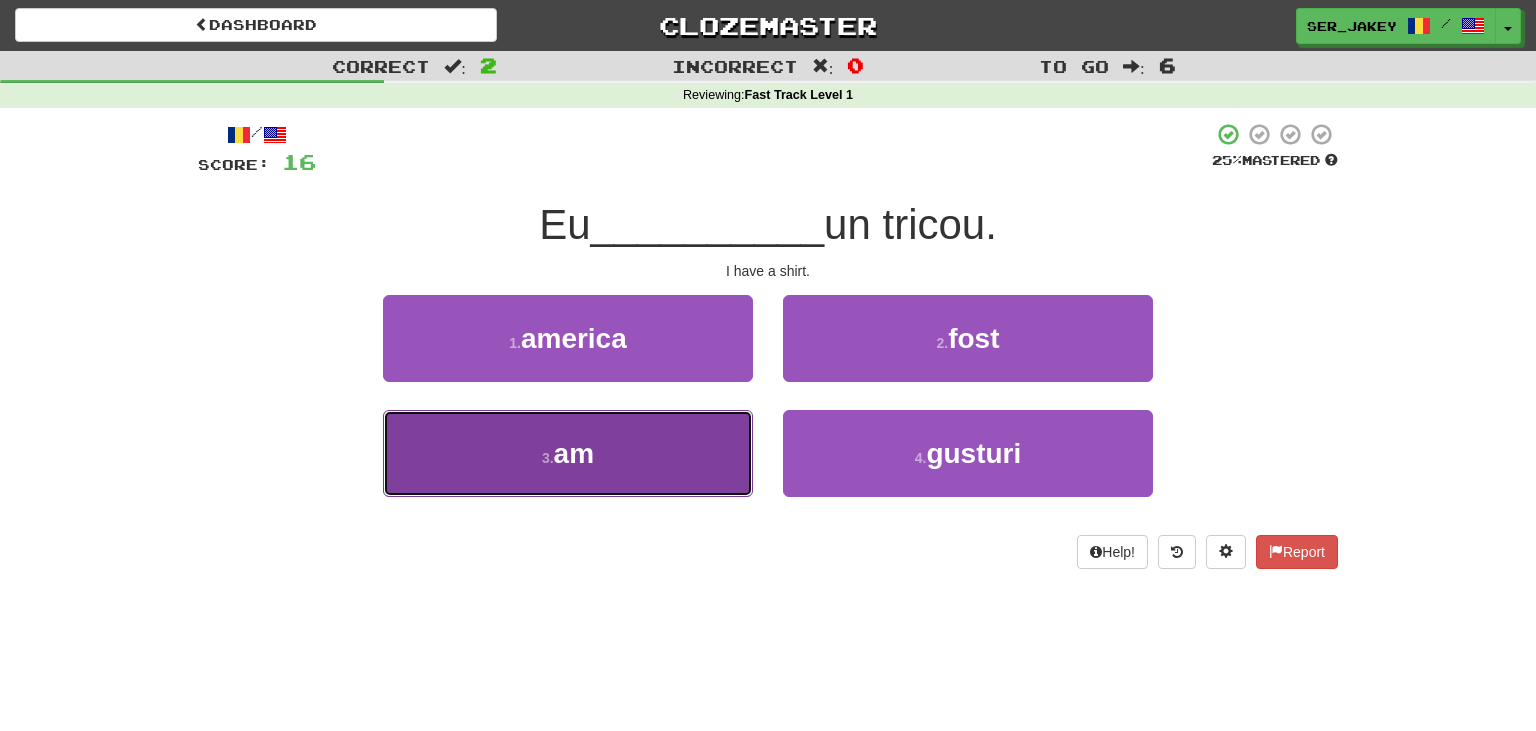 click on "3 .  am" at bounding box center (568, 453) 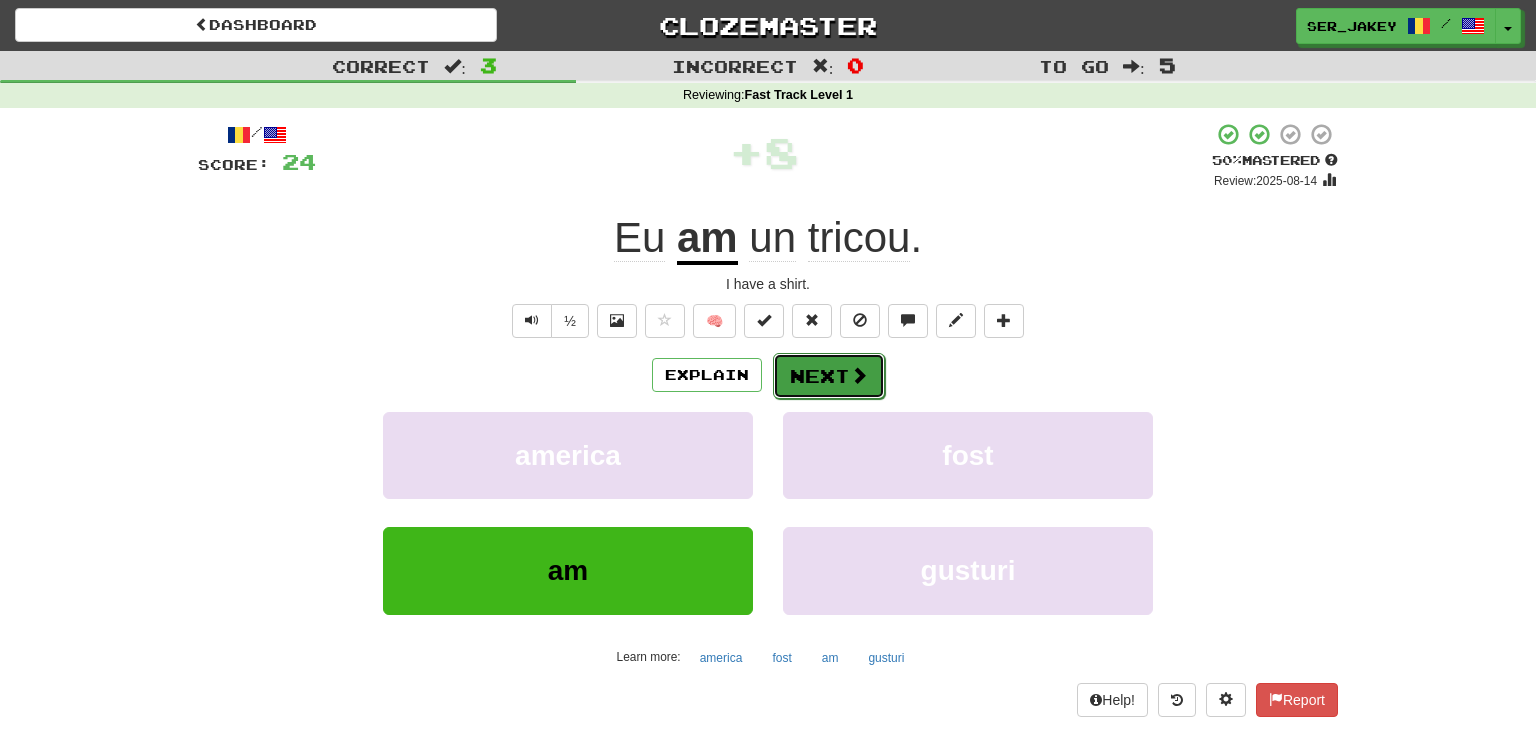 click on "Next" at bounding box center [829, 376] 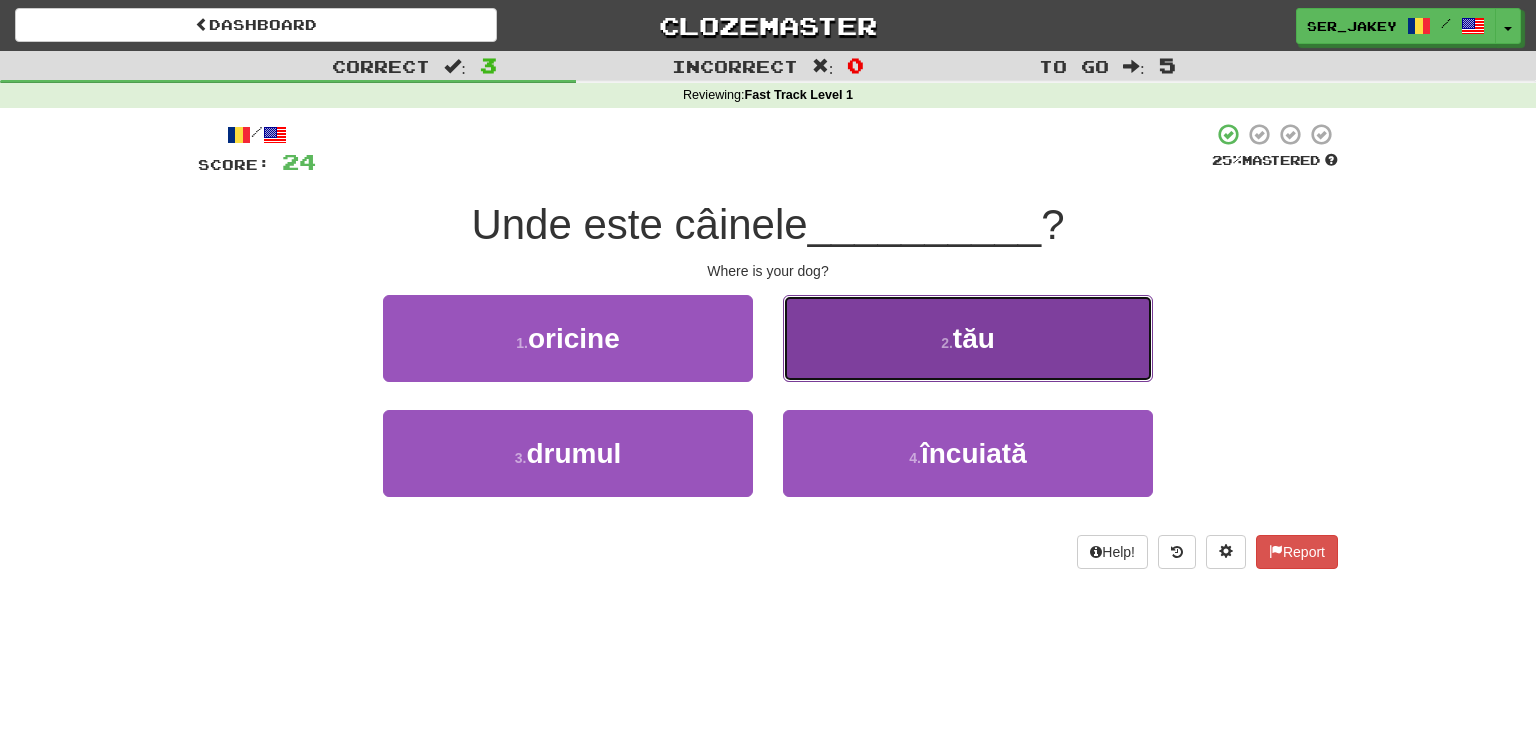 click on ".  tău" at bounding box center [968, 338] 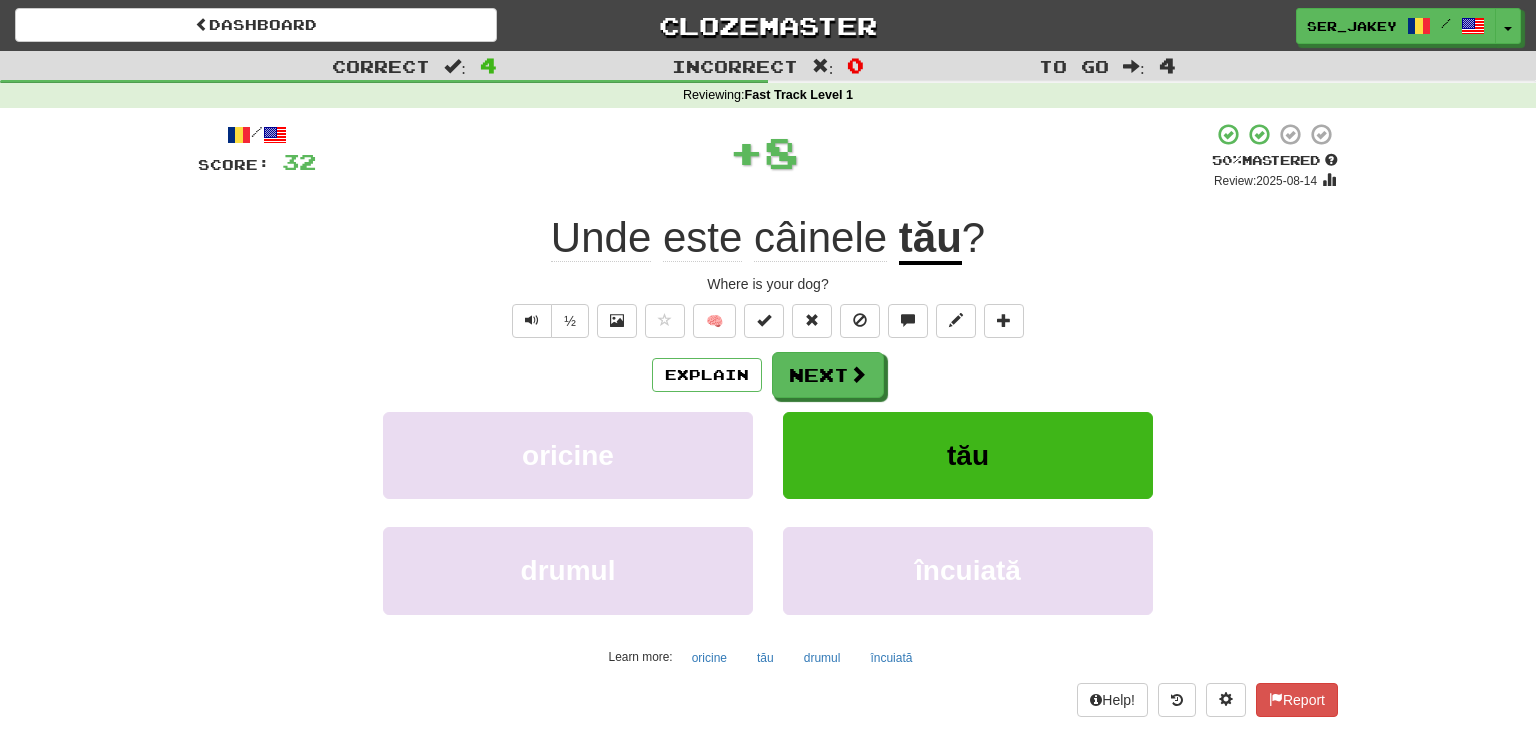 click on "tău" at bounding box center (930, 239) 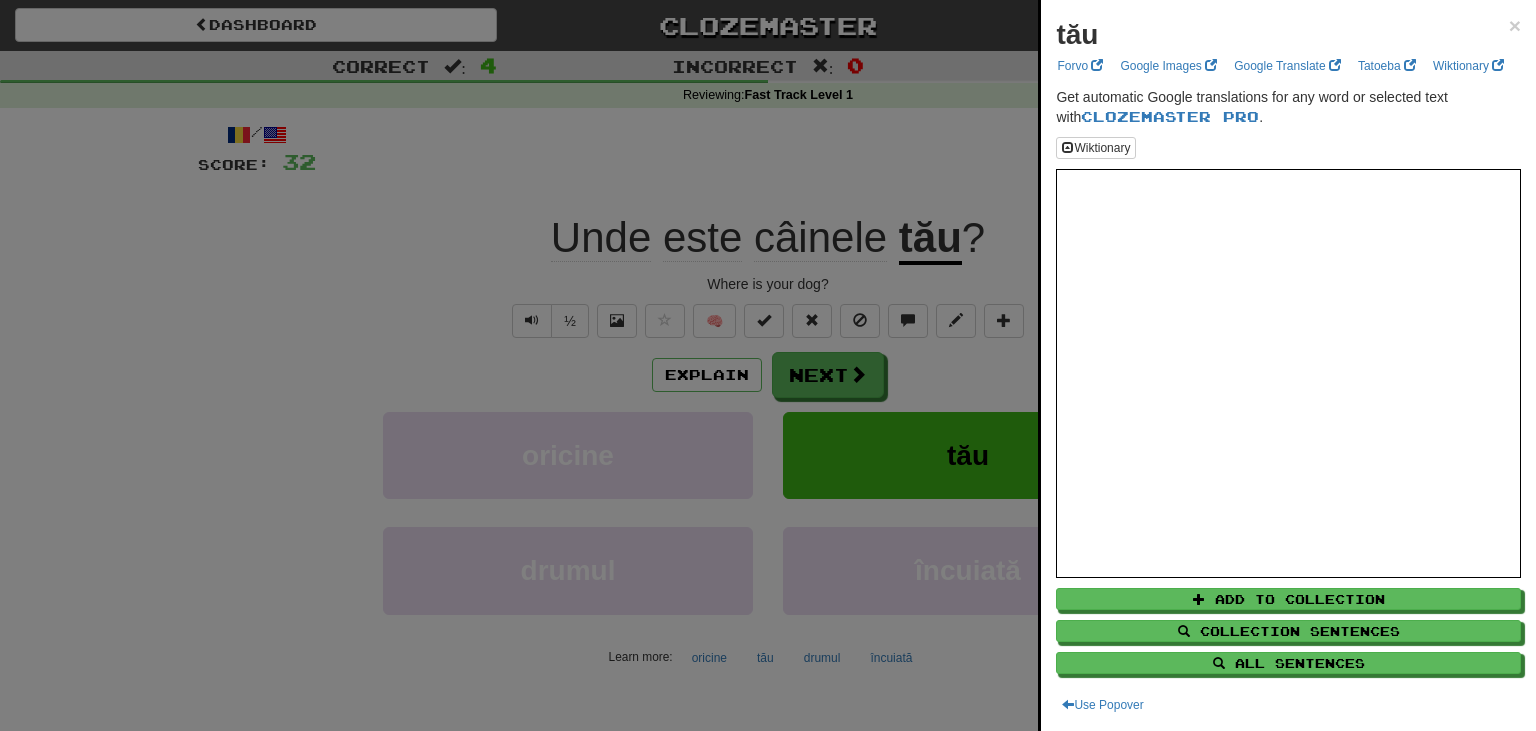 click at bounding box center (768, 365) 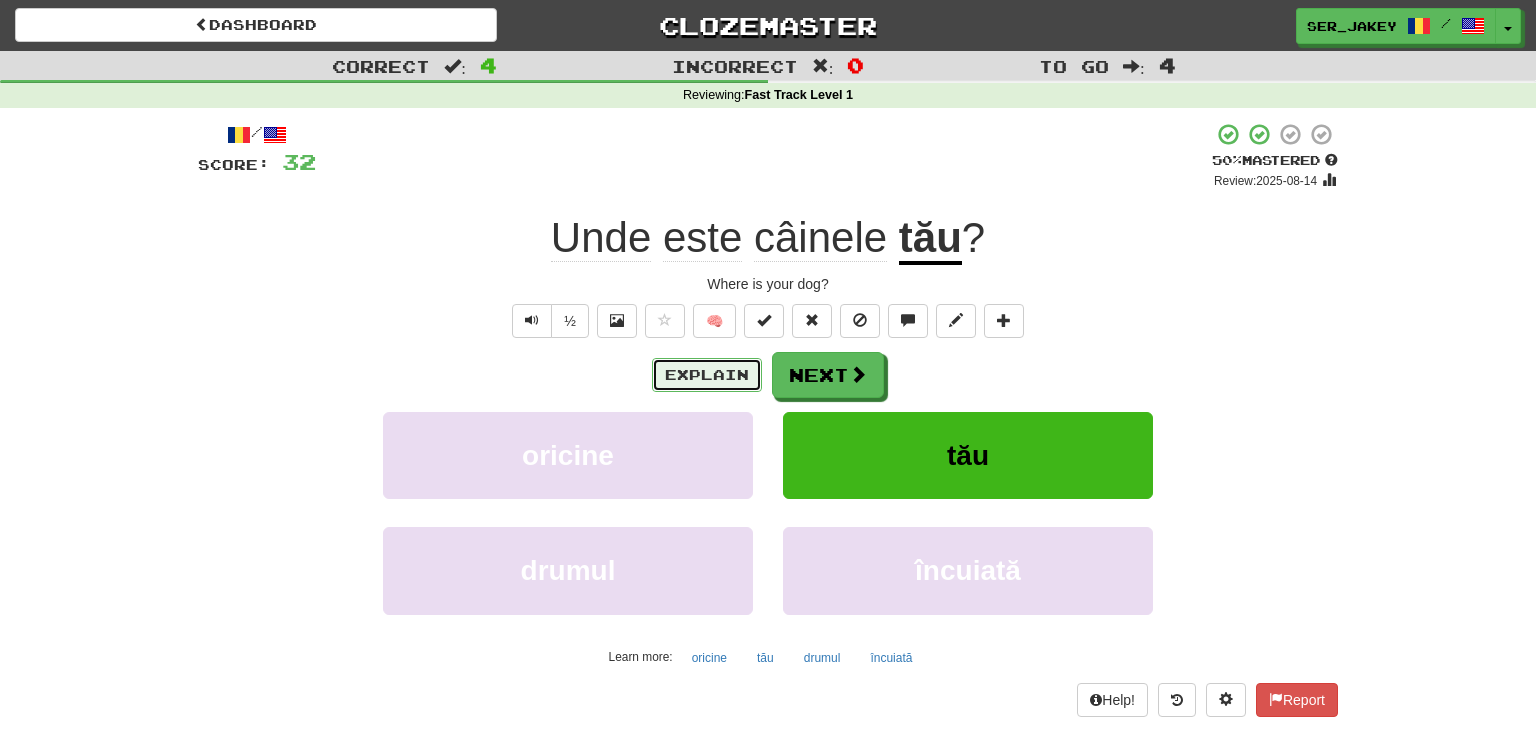 click on "Explain" at bounding box center (707, 375) 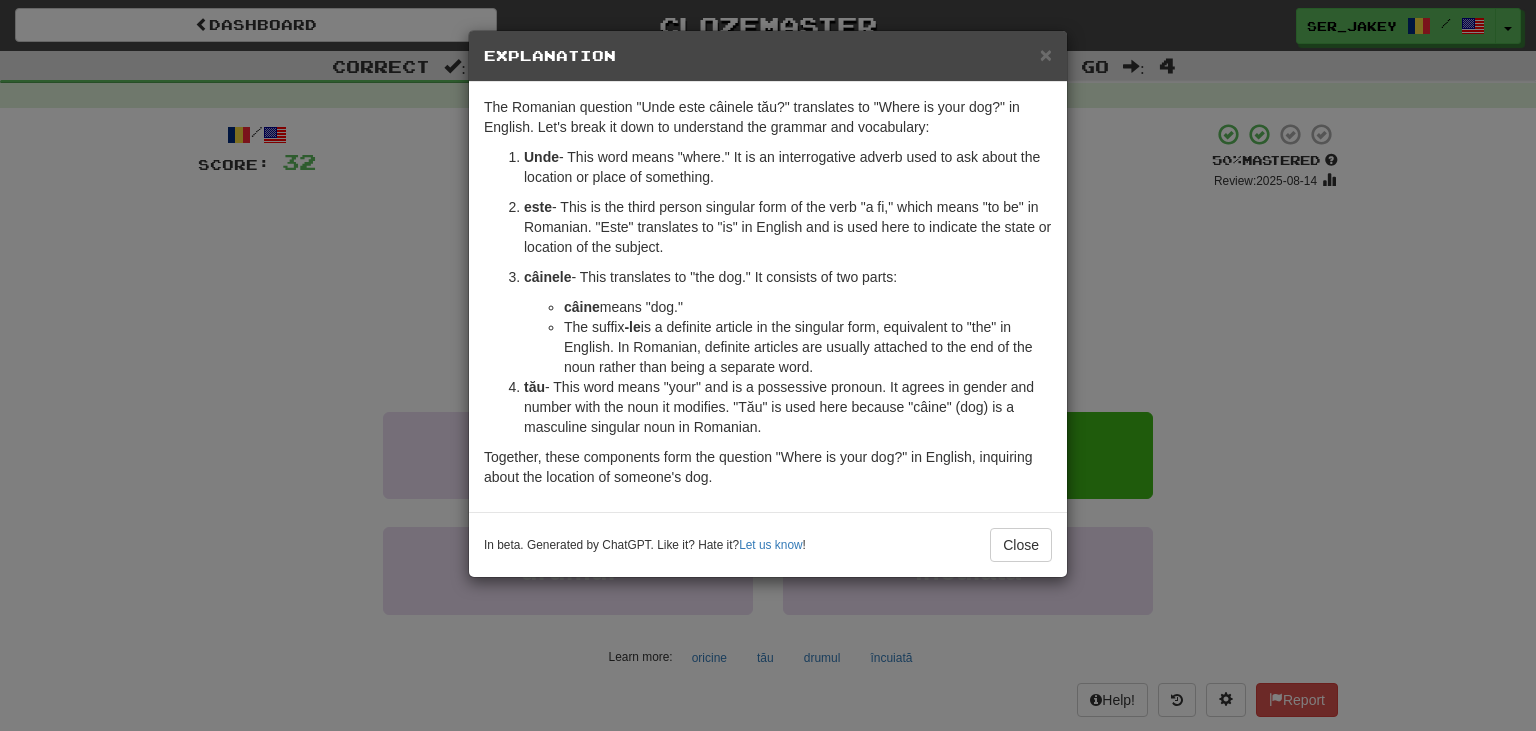 drag, startPoint x: 740, startPoint y: 494, endPoint x: 826, endPoint y: 470, distance: 89.28606 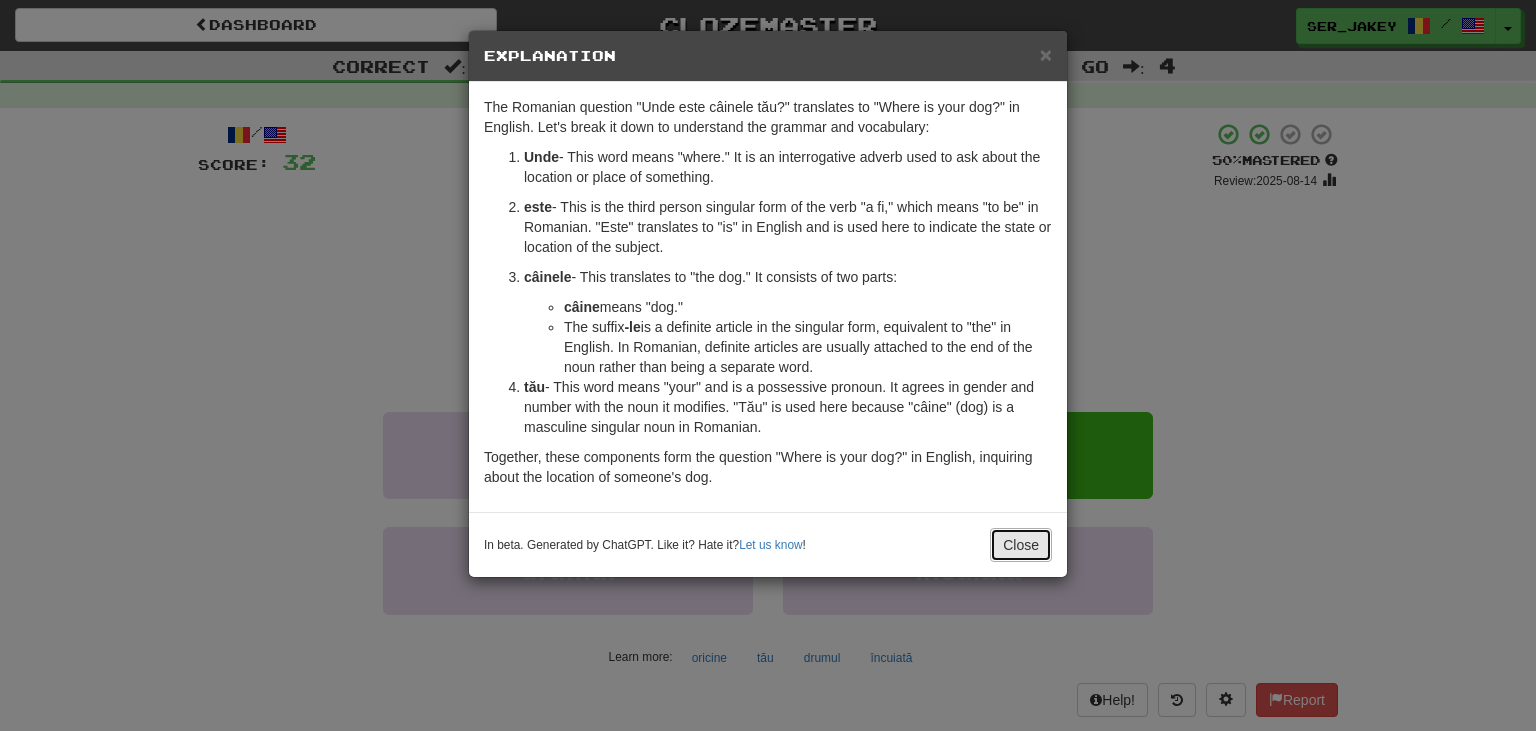 click on "Close" at bounding box center [1021, 545] 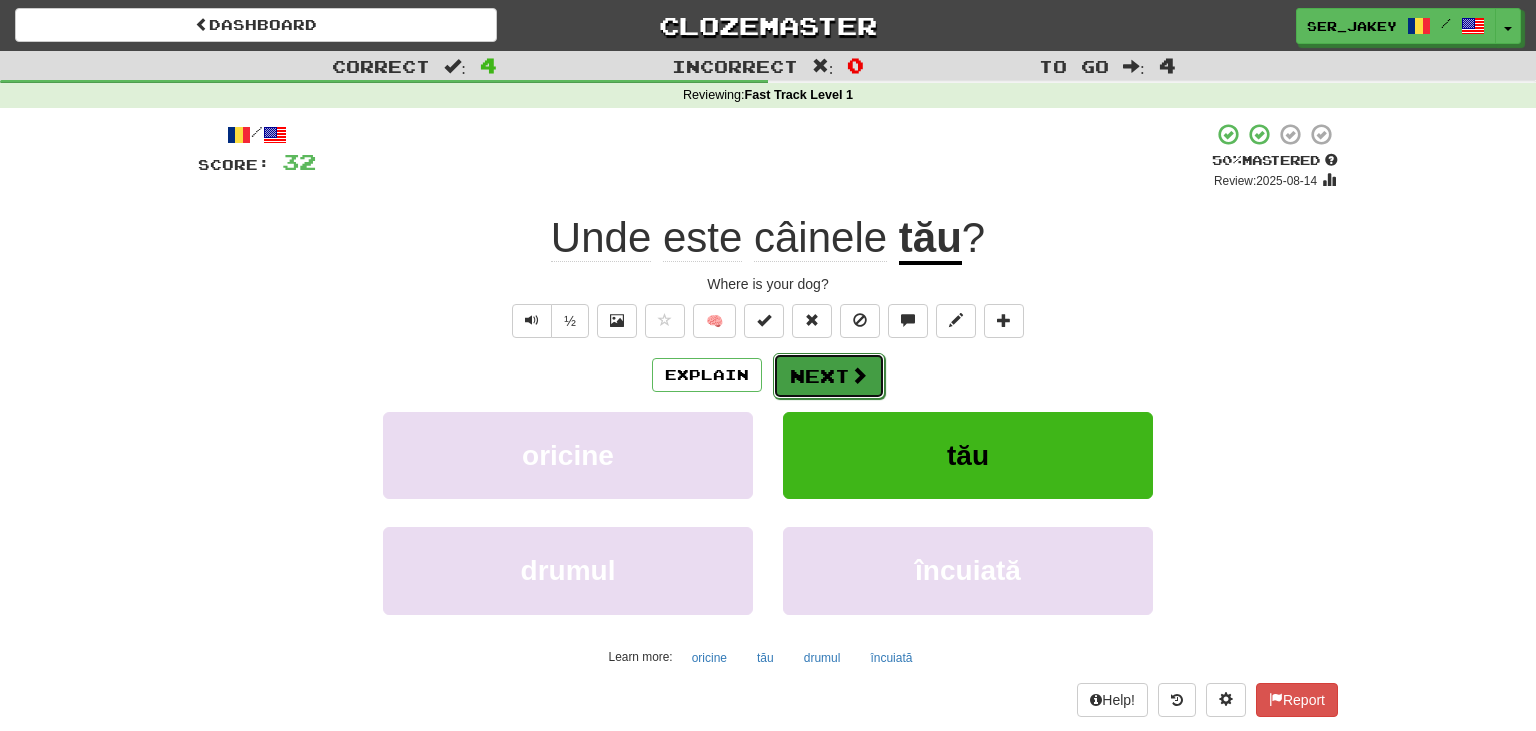 click on "Next" at bounding box center (829, 376) 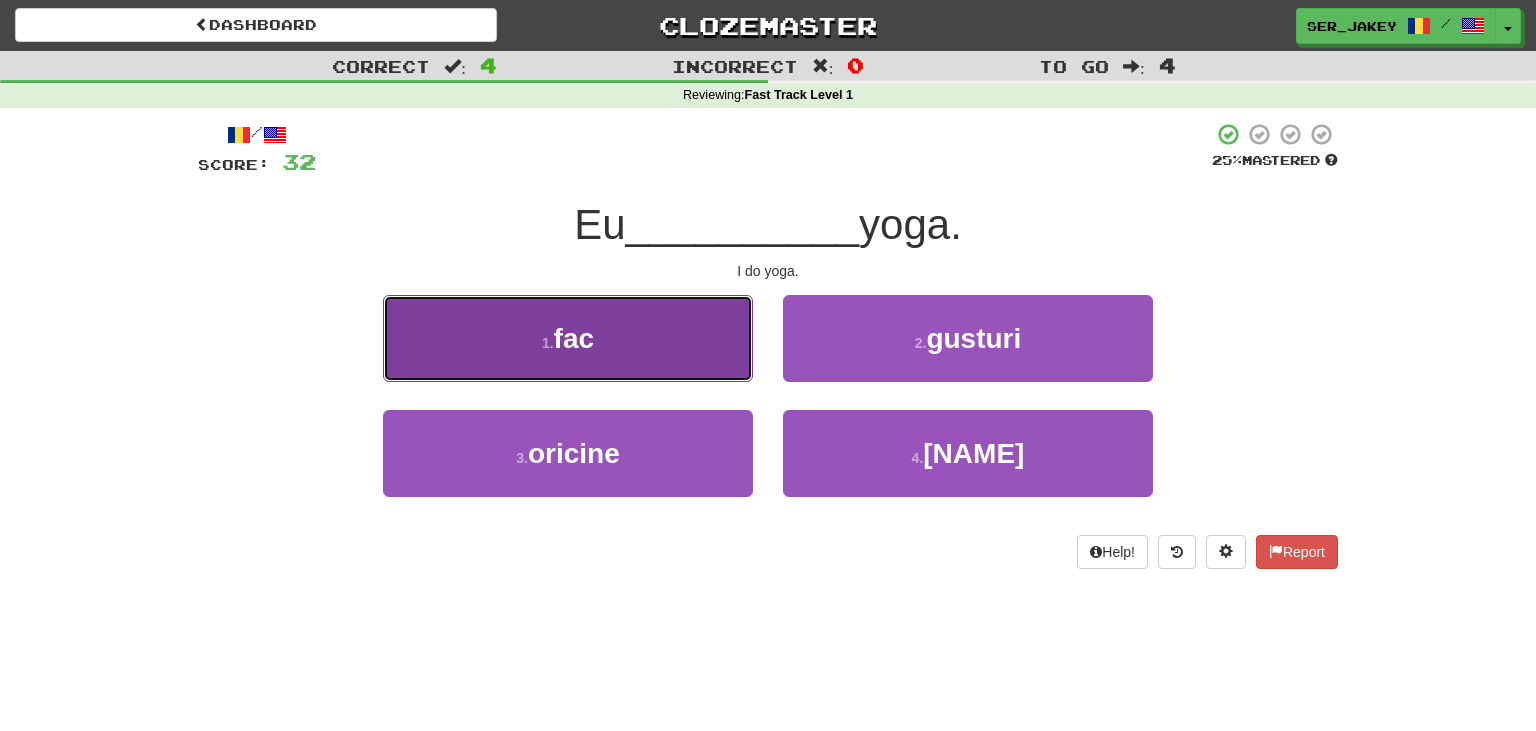 click on "1 .  fac" at bounding box center [568, 338] 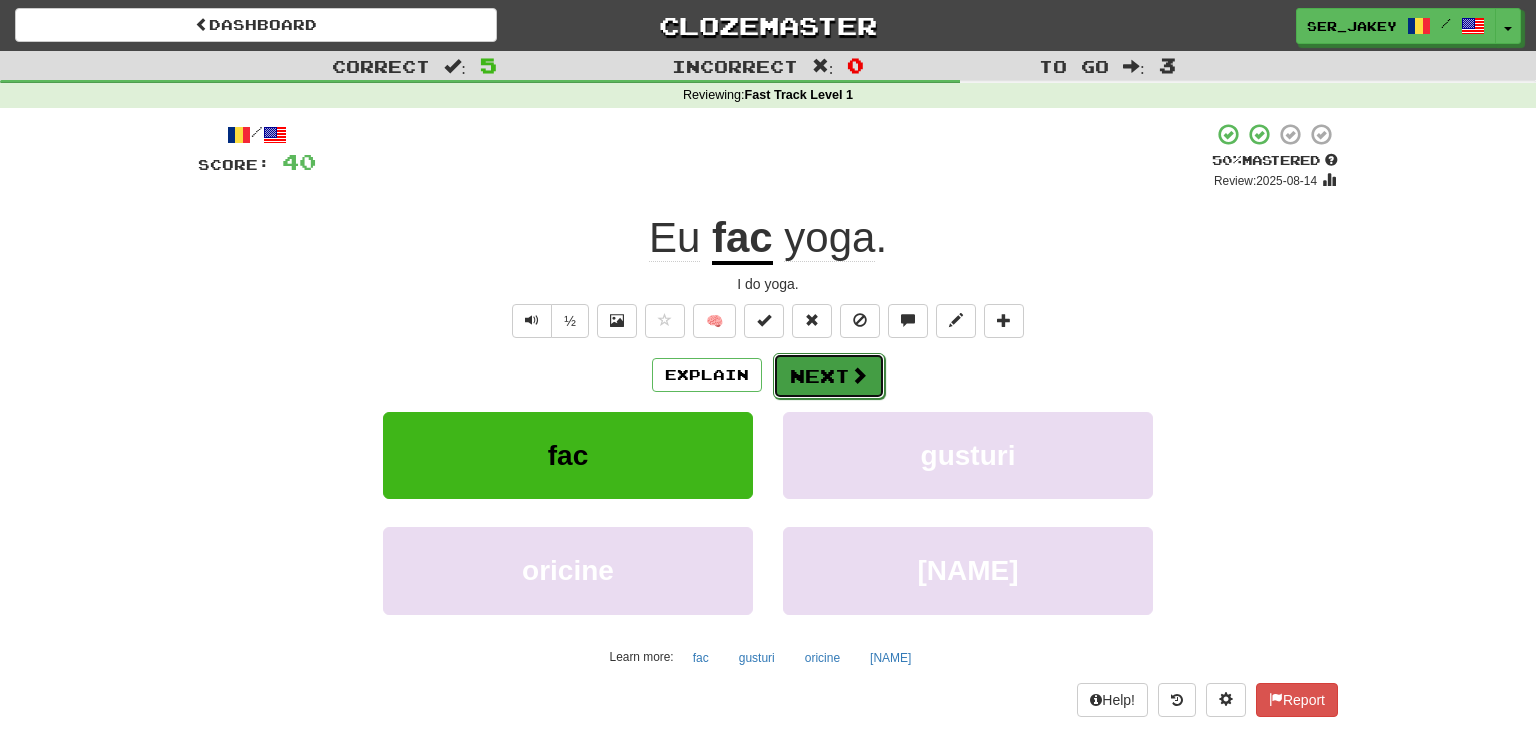 click at bounding box center [859, 375] 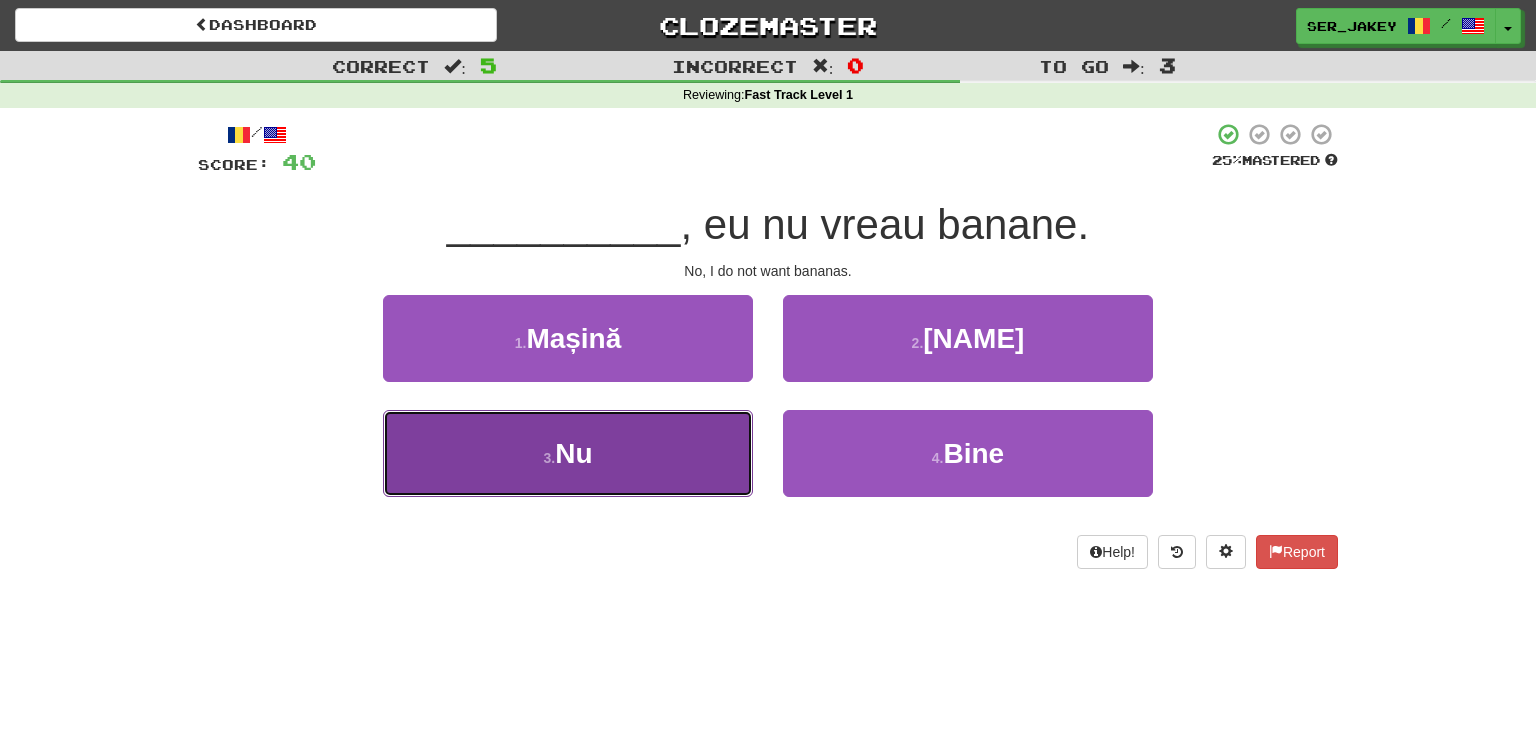 click on "3 .  Nu" at bounding box center (568, 453) 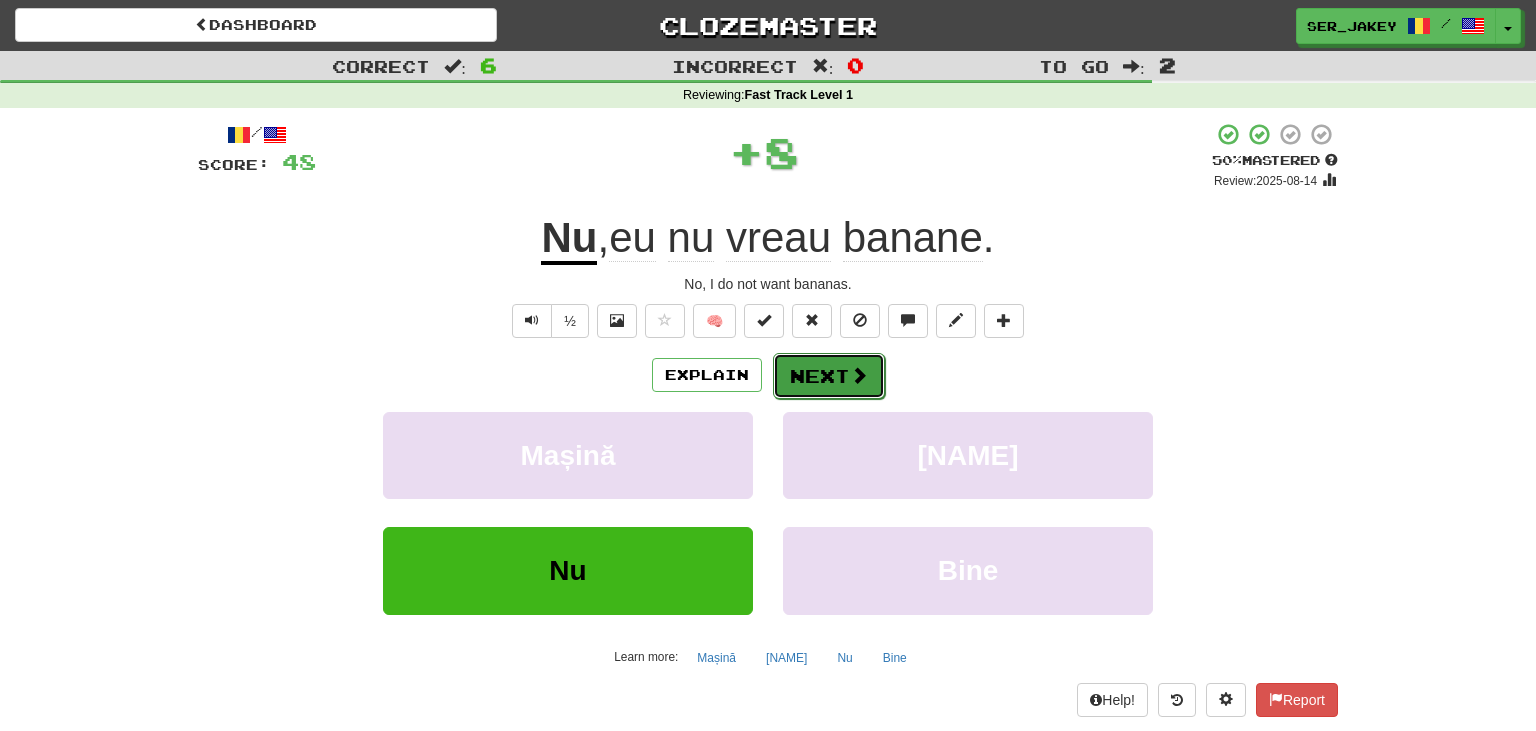 click on "Next" at bounding box center (829, 376) 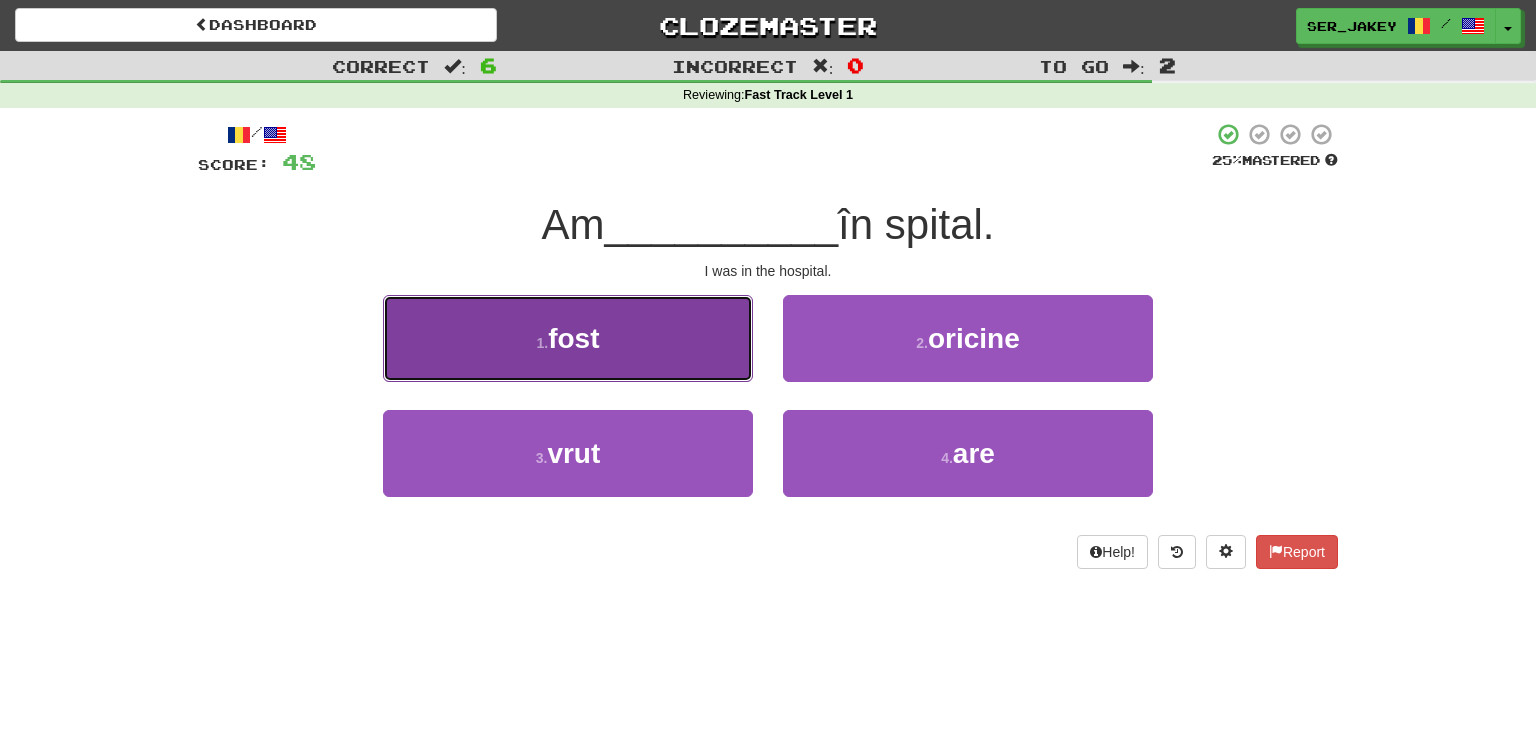 click on ".  fost" at bounding box center [568, 338] 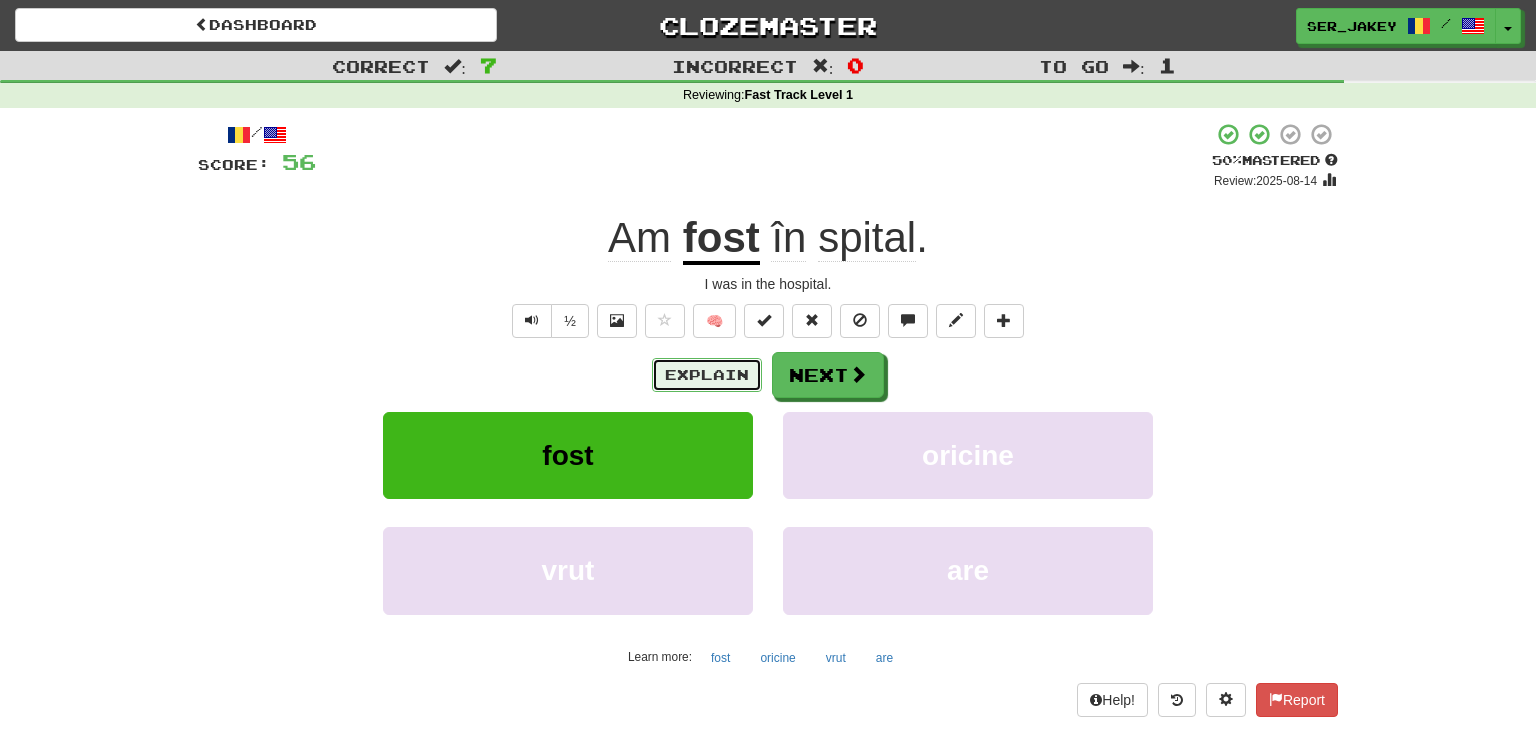 click on "Explain" at bounding box center (707, 375) 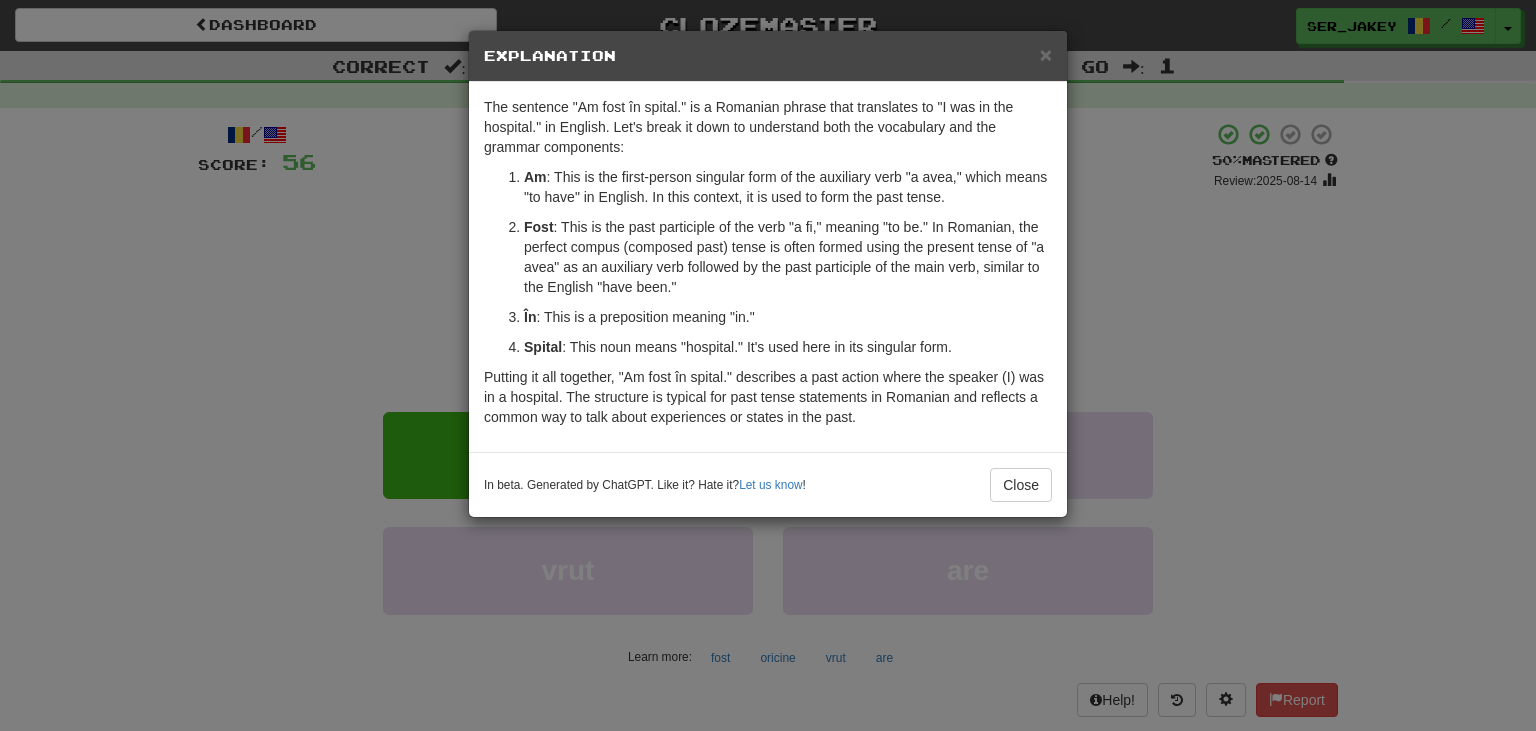 drag, startPoint x: 769, startPoint y: 283, endPoint x: 757, endPoint y: 294, distance: 16.27882 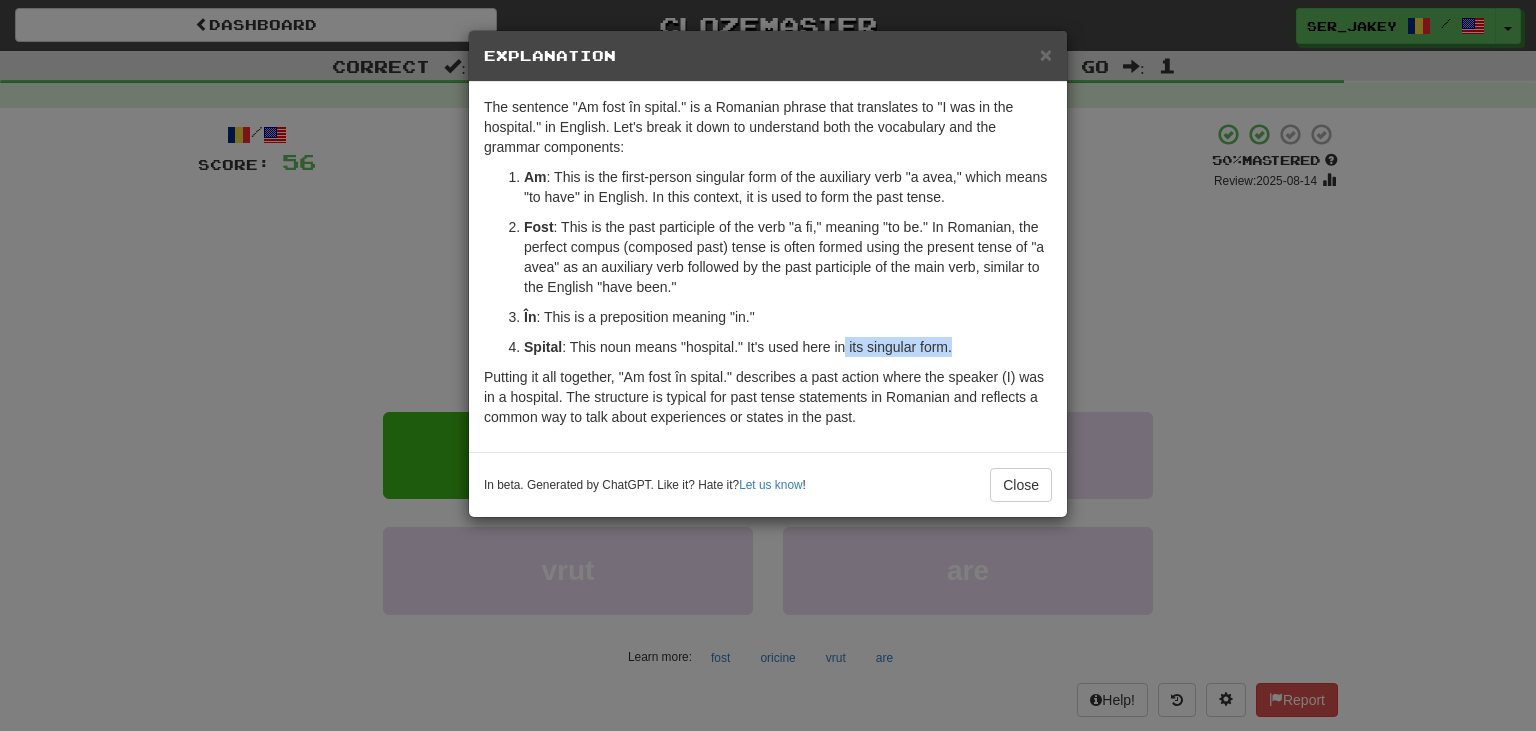 drag, startPoint x: 842, startPoint y: 338, endPoint x: 973, endPoint y: 344, distance: 131.13733 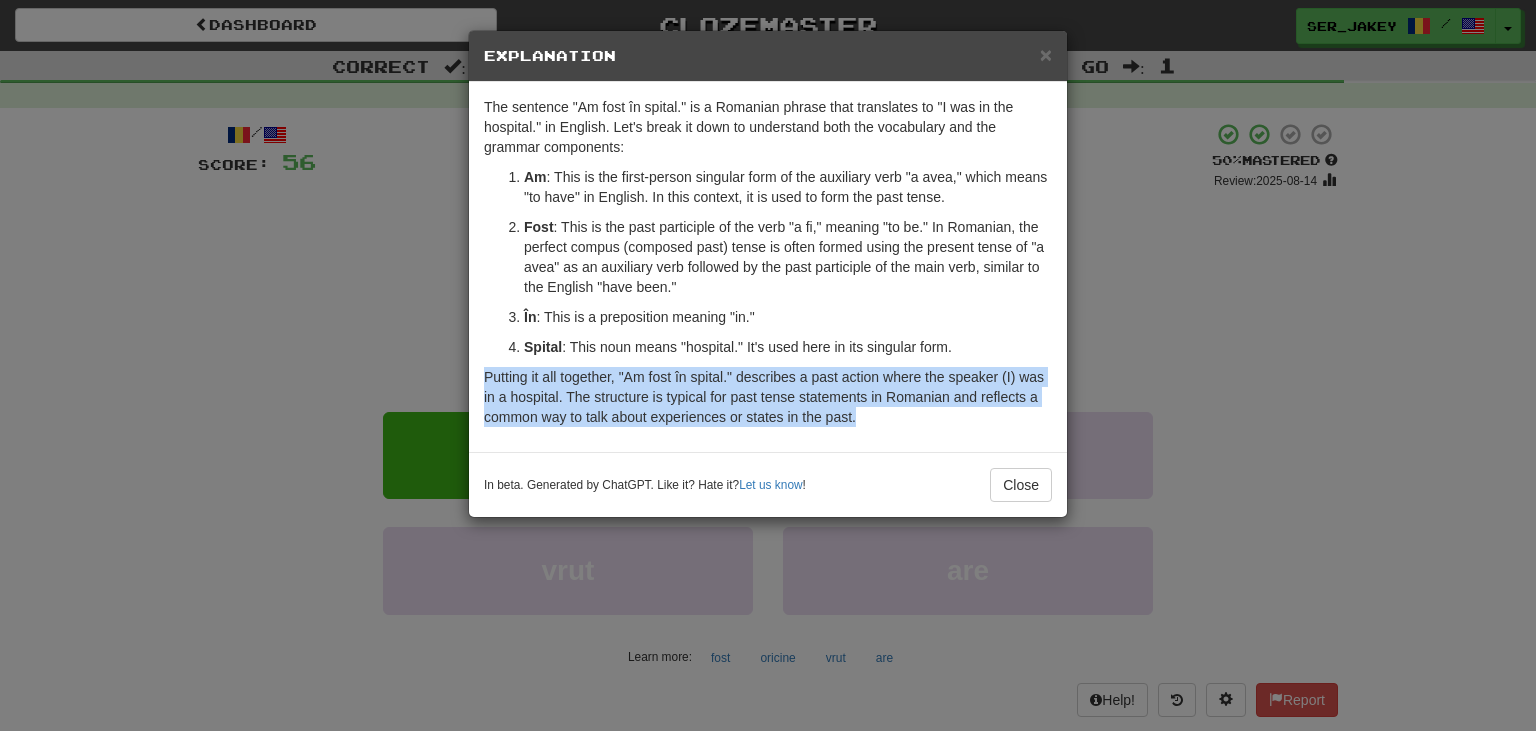 drag, startPoint x: 973, startPoint y: 344, endPoint x: 965, endPoint y: 427, distance: 83.38465 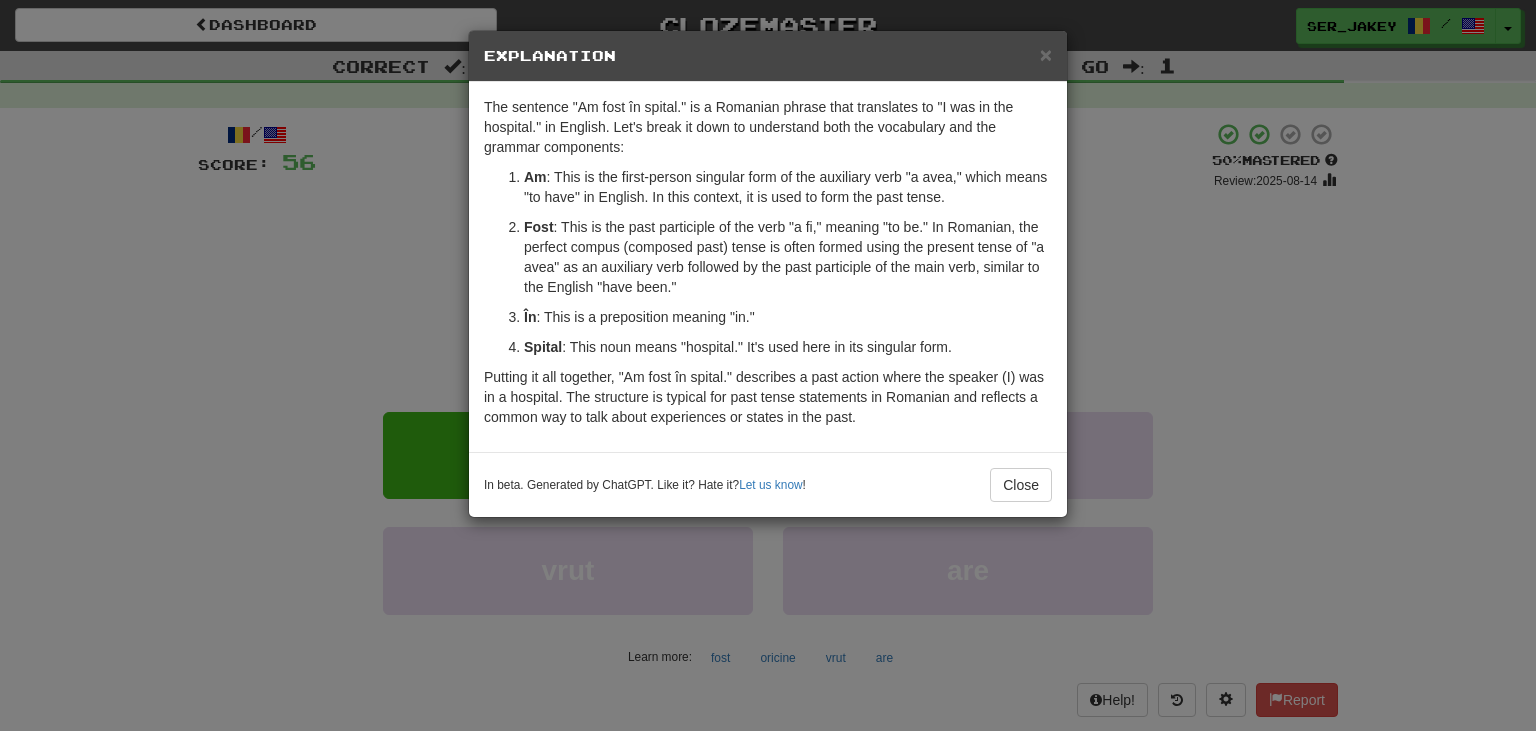 drag, startPoint x: 985, startPoint y: 408, endPoint x: 994, endPoint y: 422, distance: 16.643316 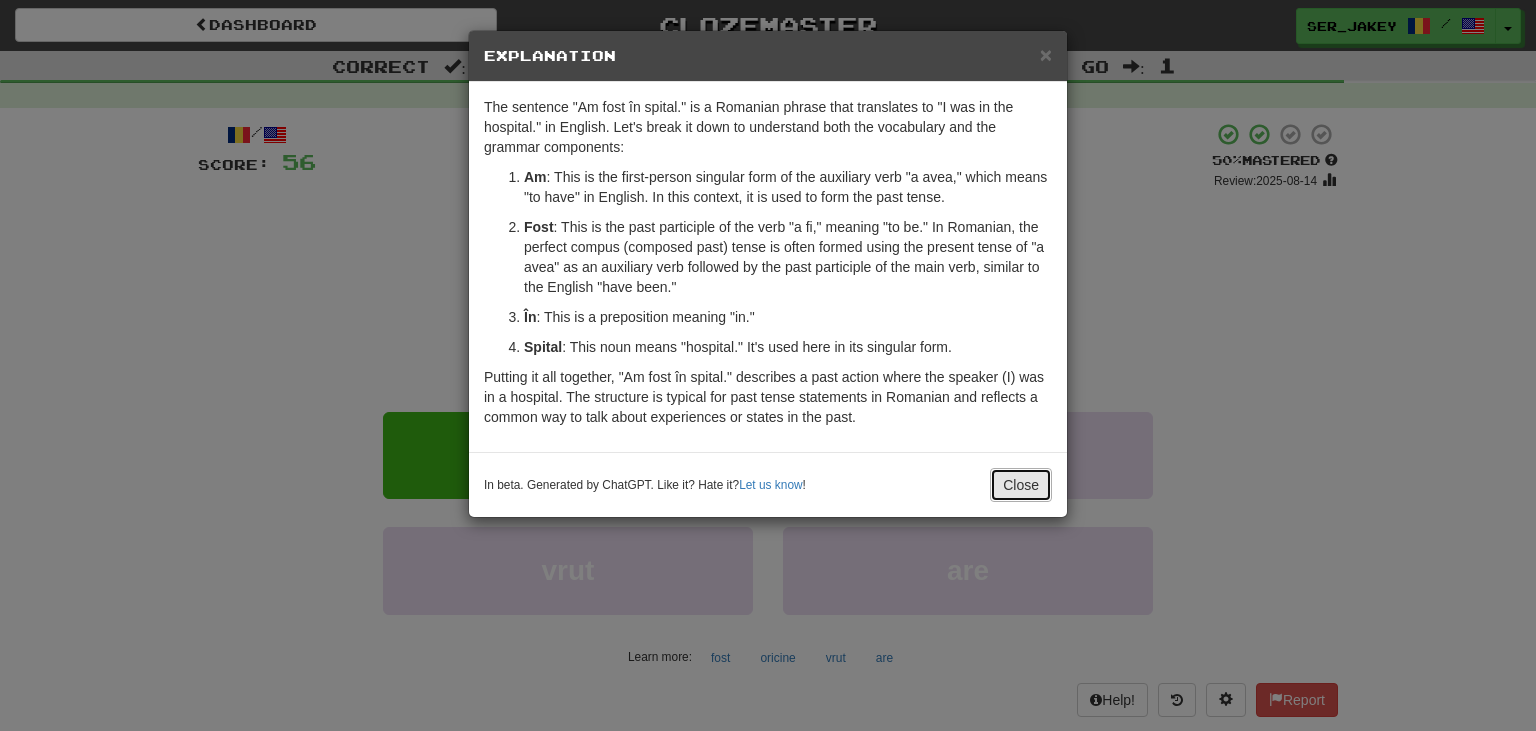 click on "Close" at bounding box center [1021, 485] 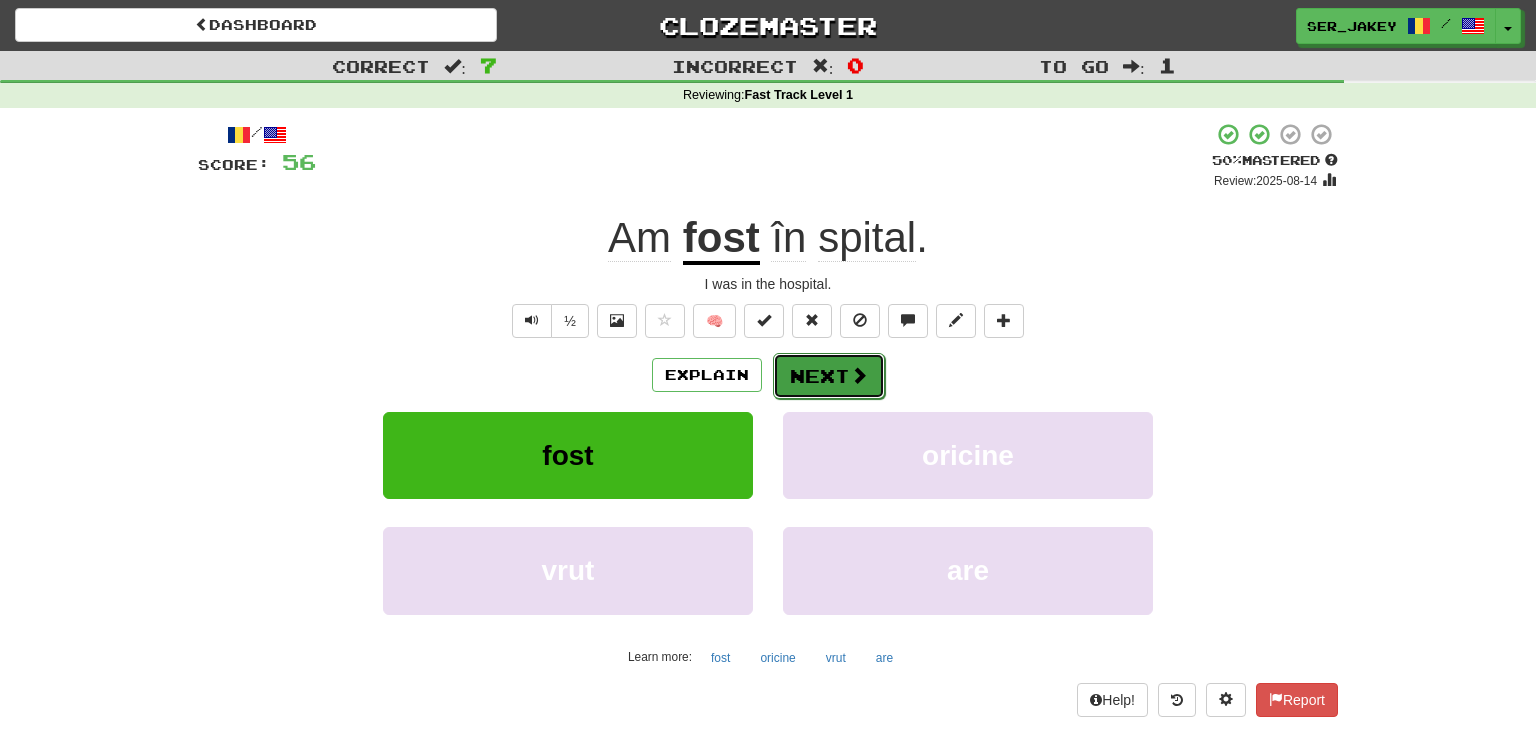 click on "Next" at bounding box center [829, 376] 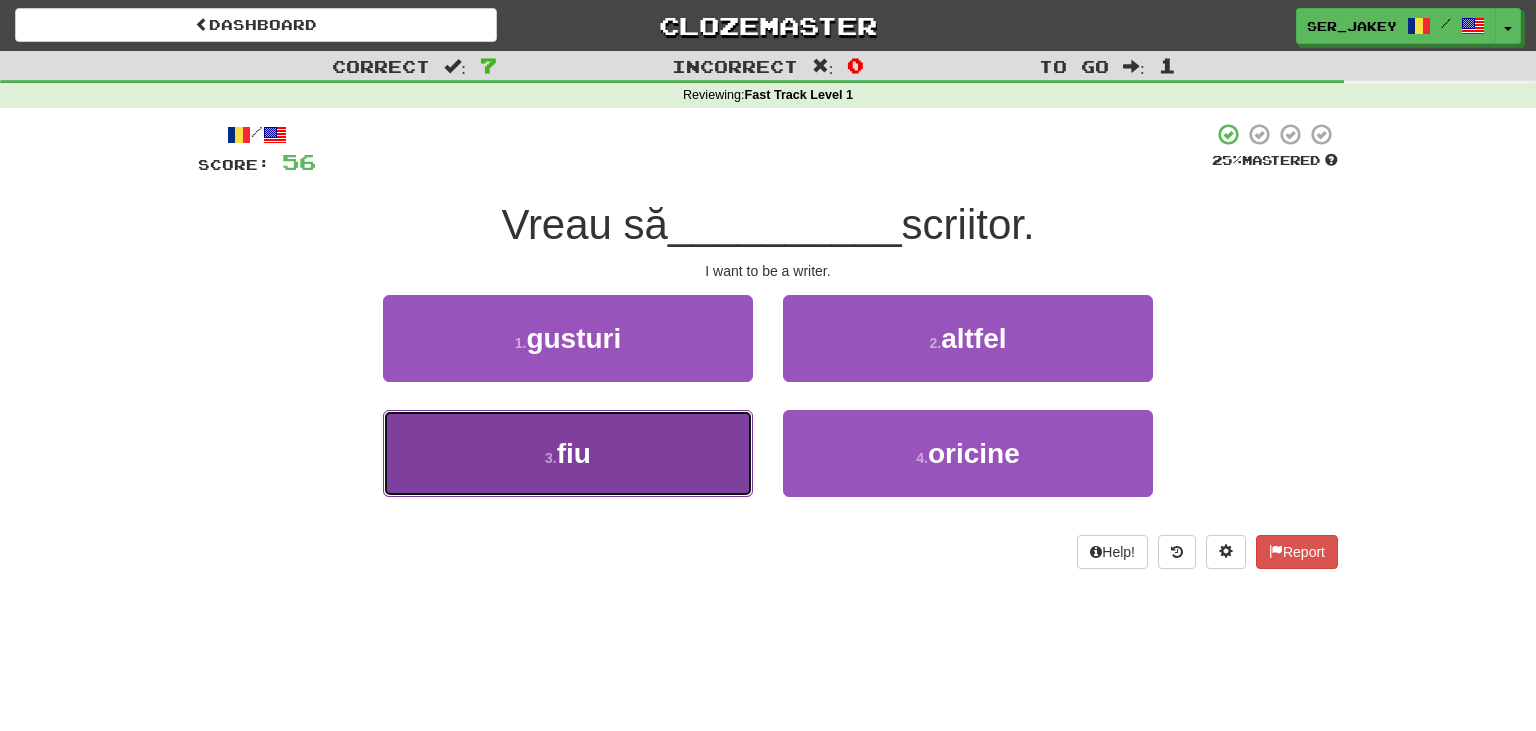 click on "3 .  fiu" at bounding box center (568, 453) 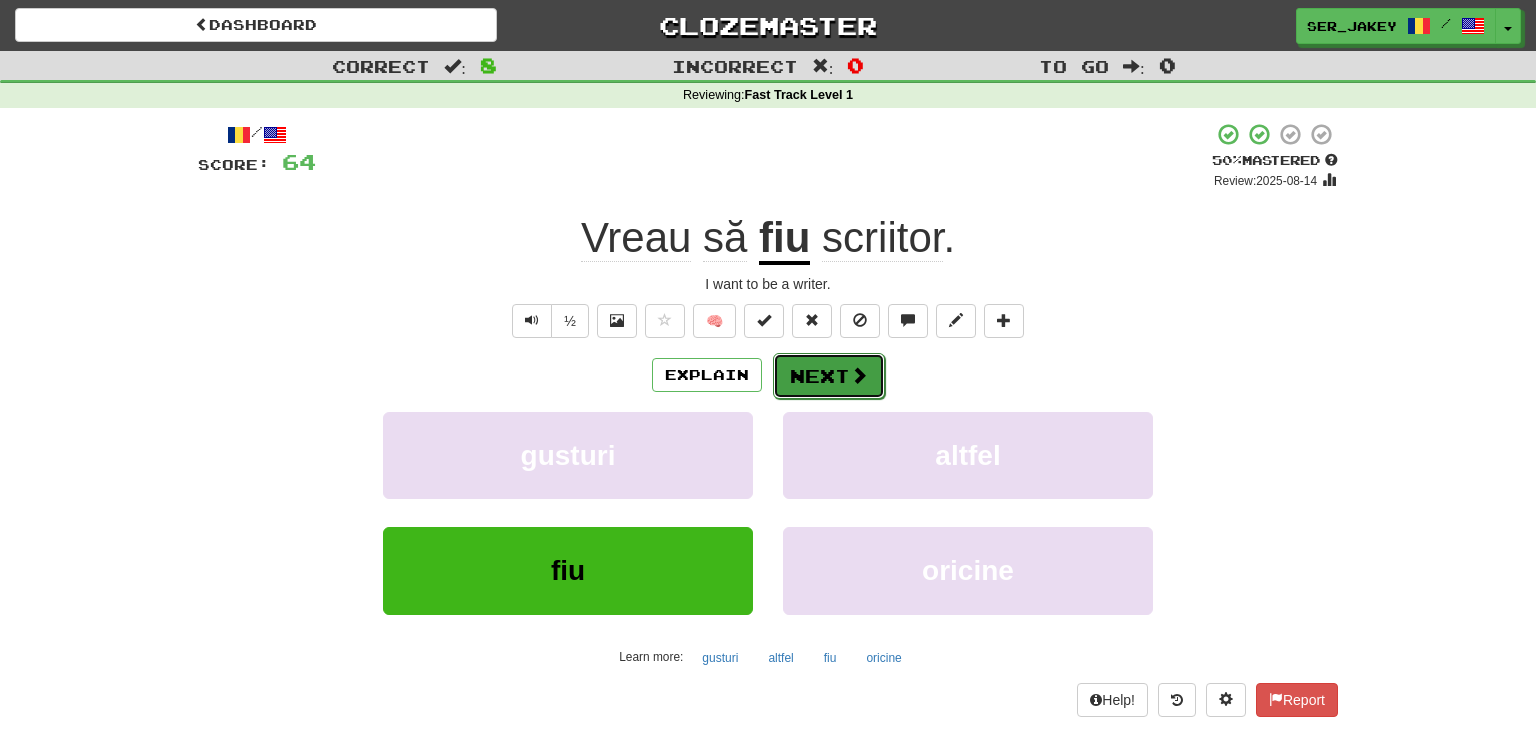 click on "Next" at bounding box center (829, 376) 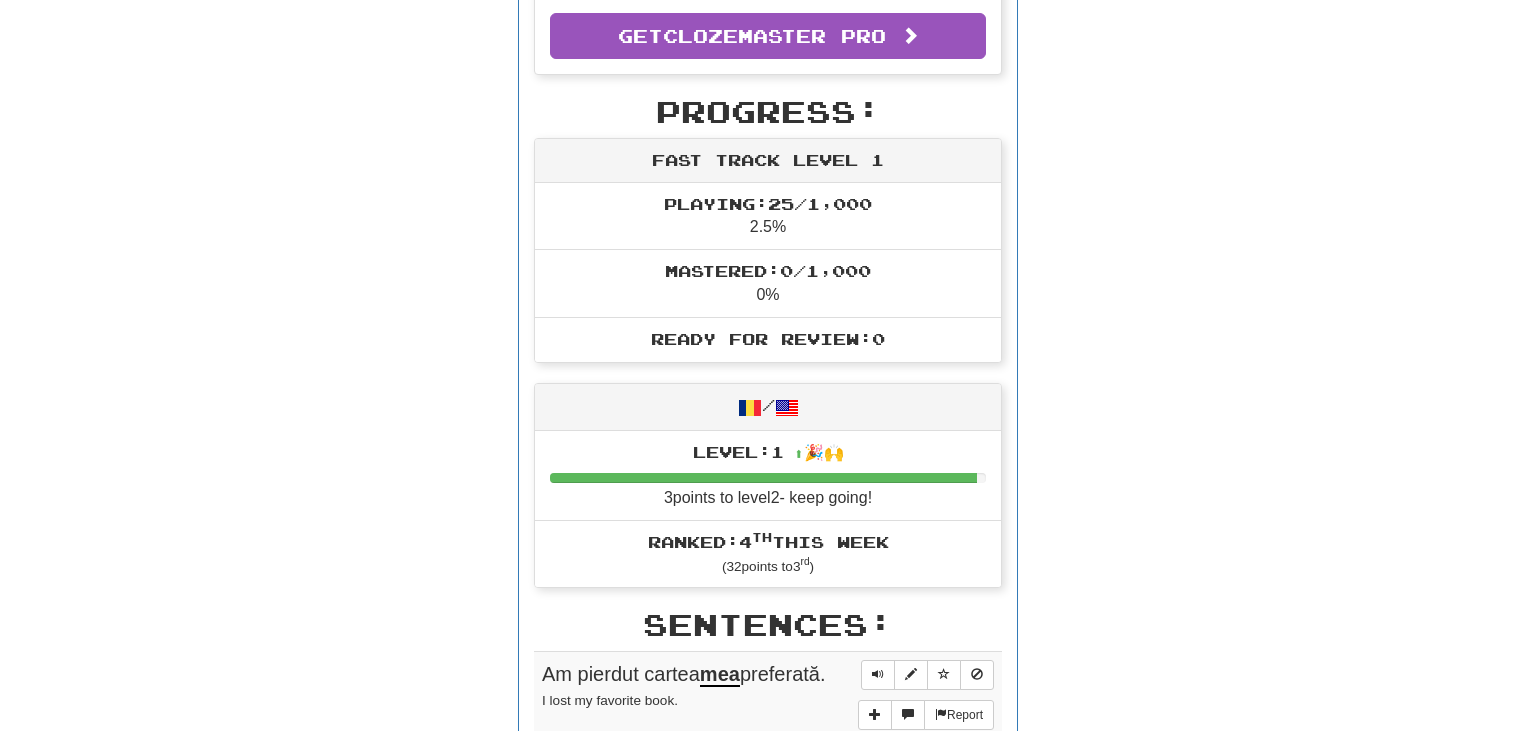scroll, scrollTop: 0, scrollLeft: 0, axis: both 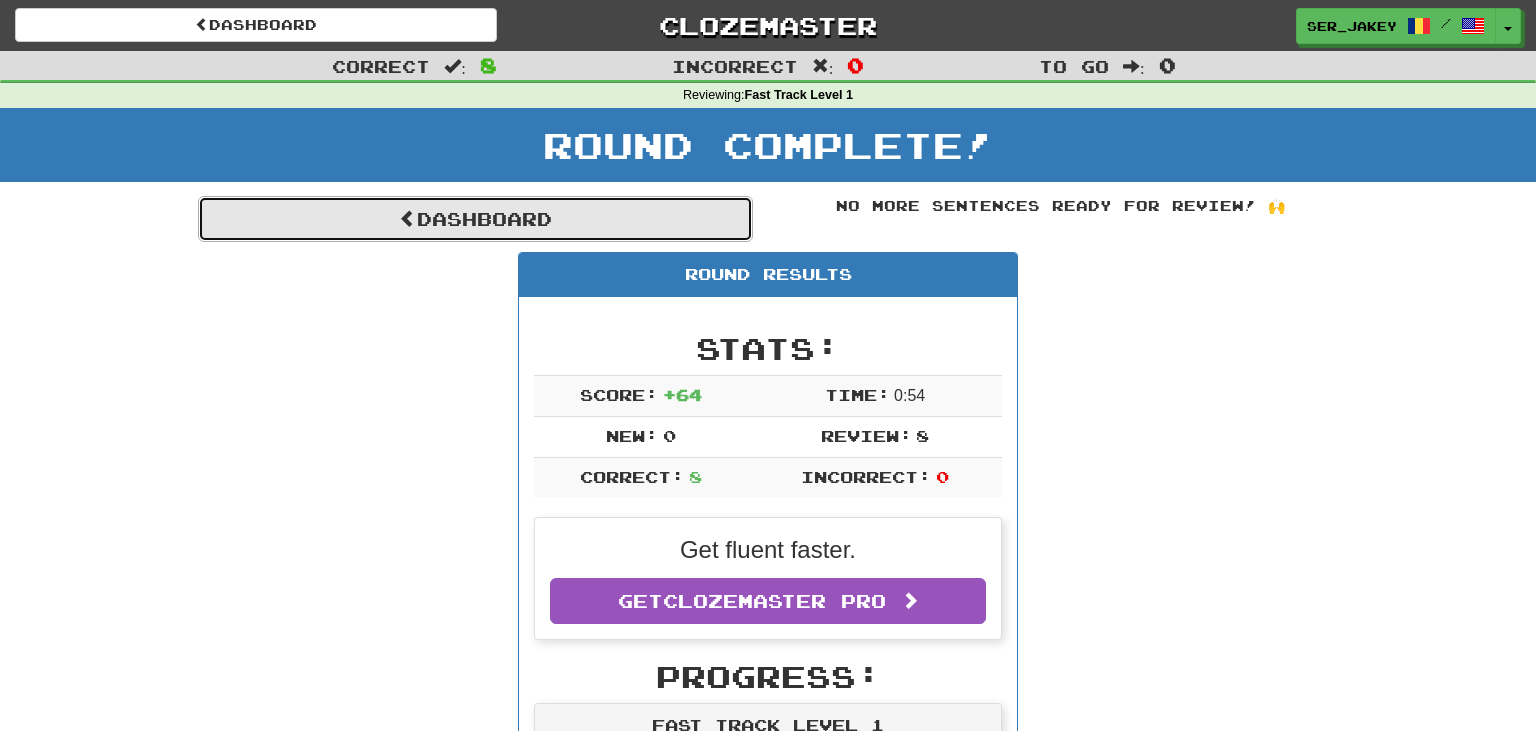 click on "Dashboard" at bounding box center [475, 219] 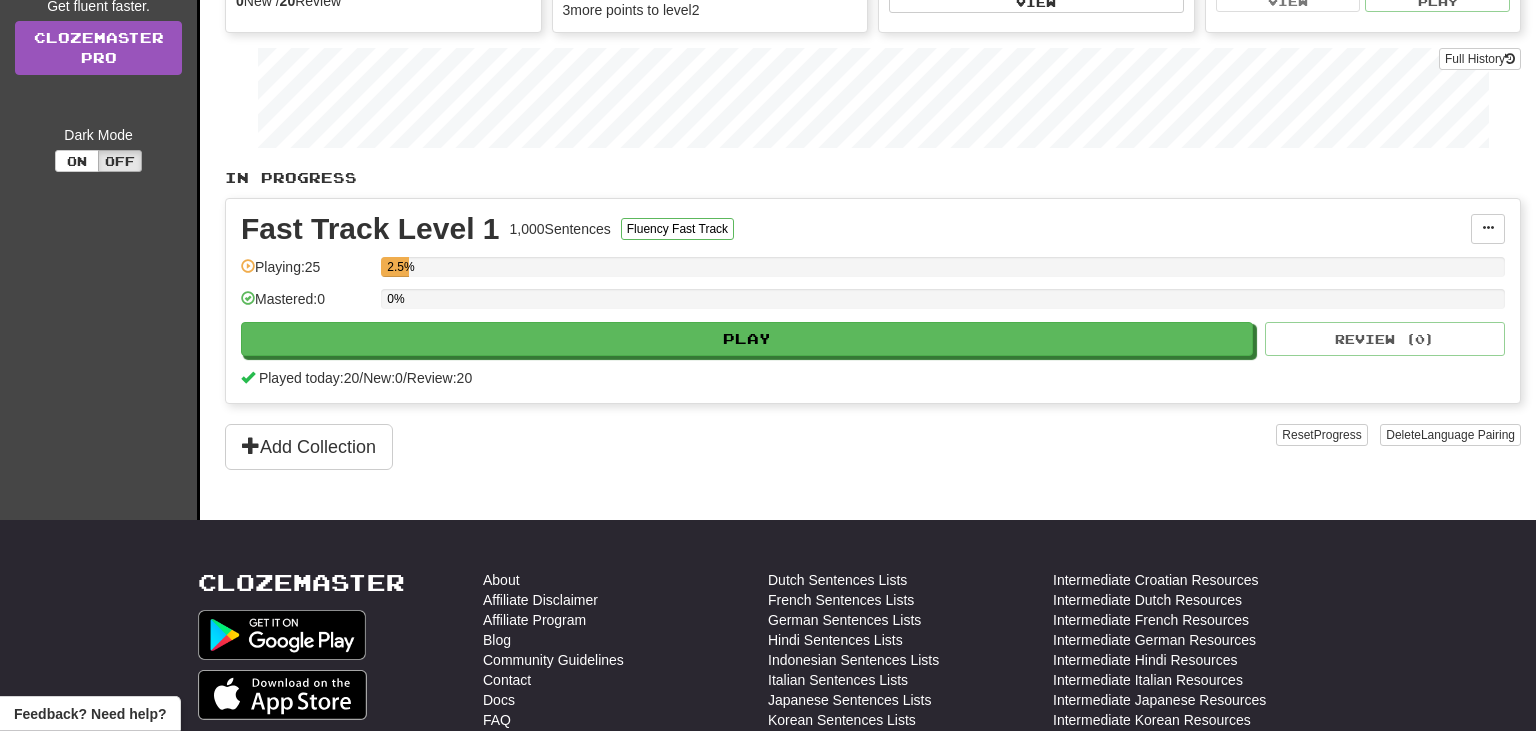 scroll, scrollTop: 316, scrollLeft: 0, axis: vertical 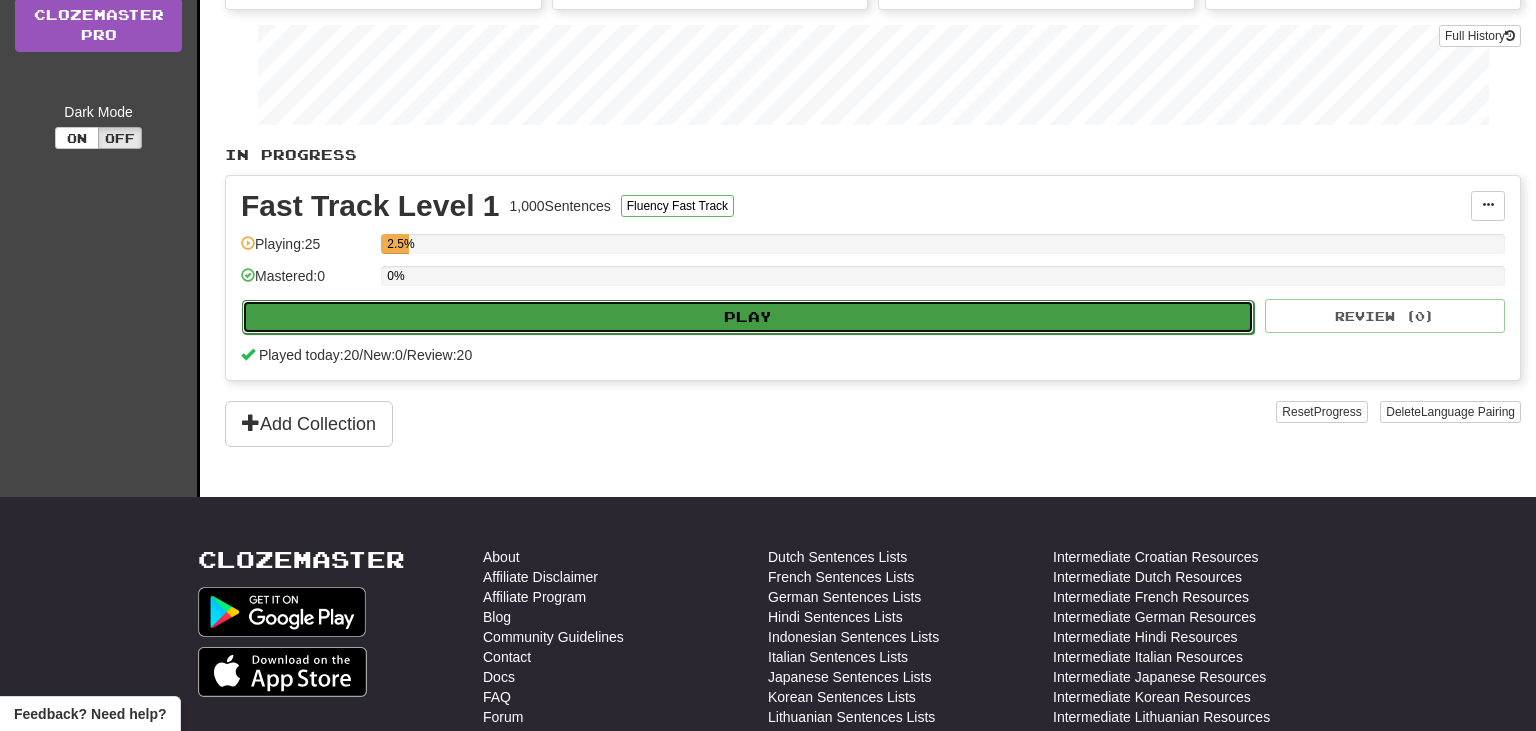 click on "Play" at bounding box center (748, 317) 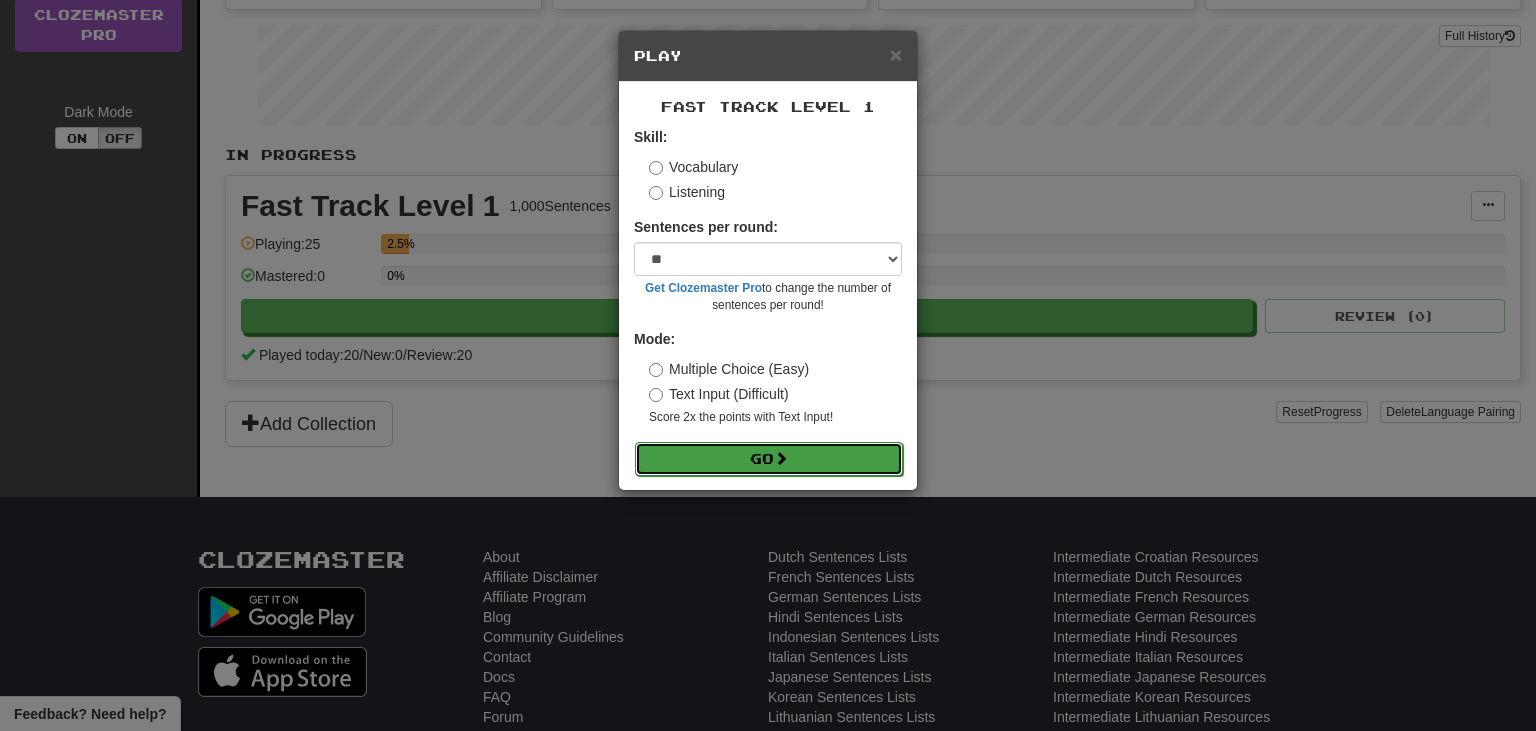 click on "Go" at bounding box center (769, 459) 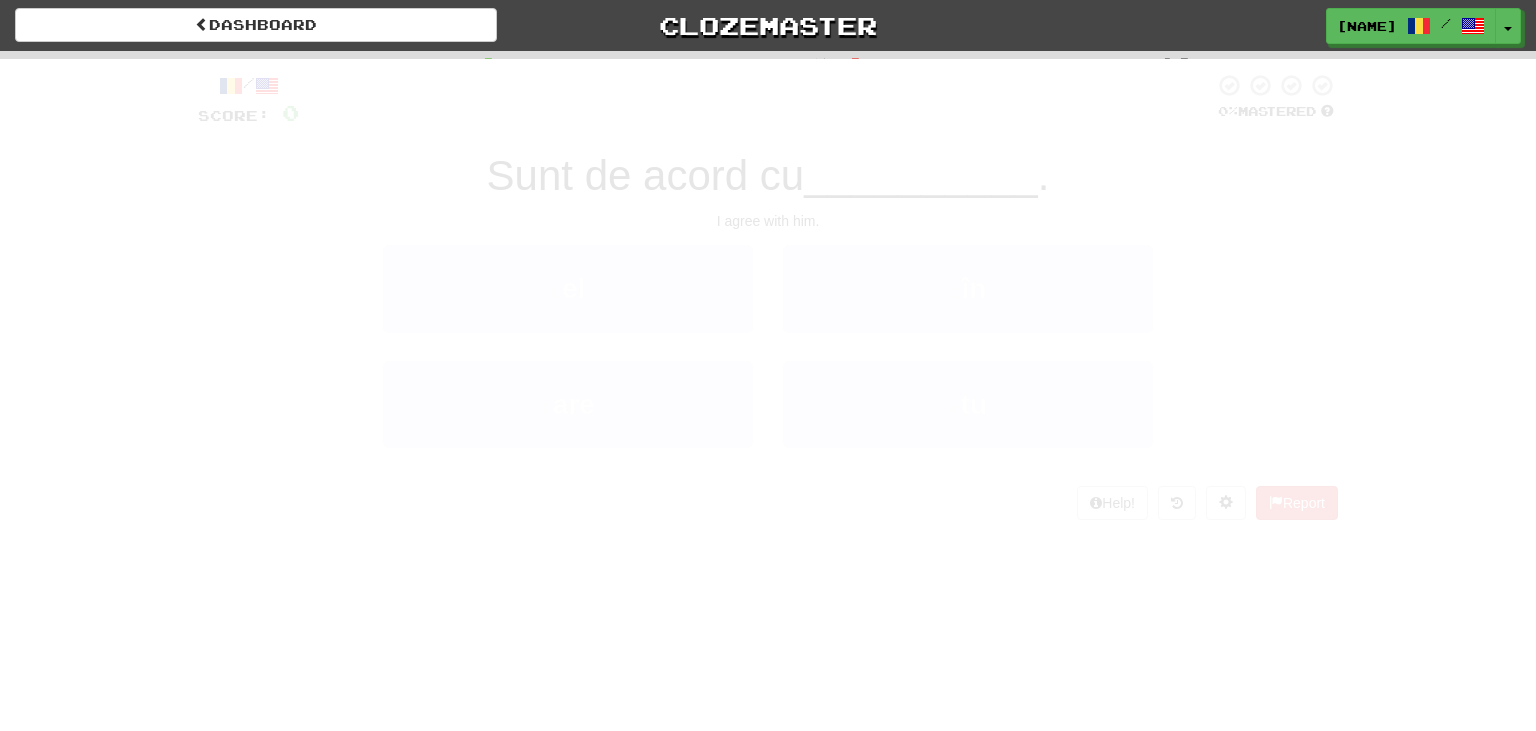 scroll, scrollTop: 0, scrollLeft: 0, axis: both 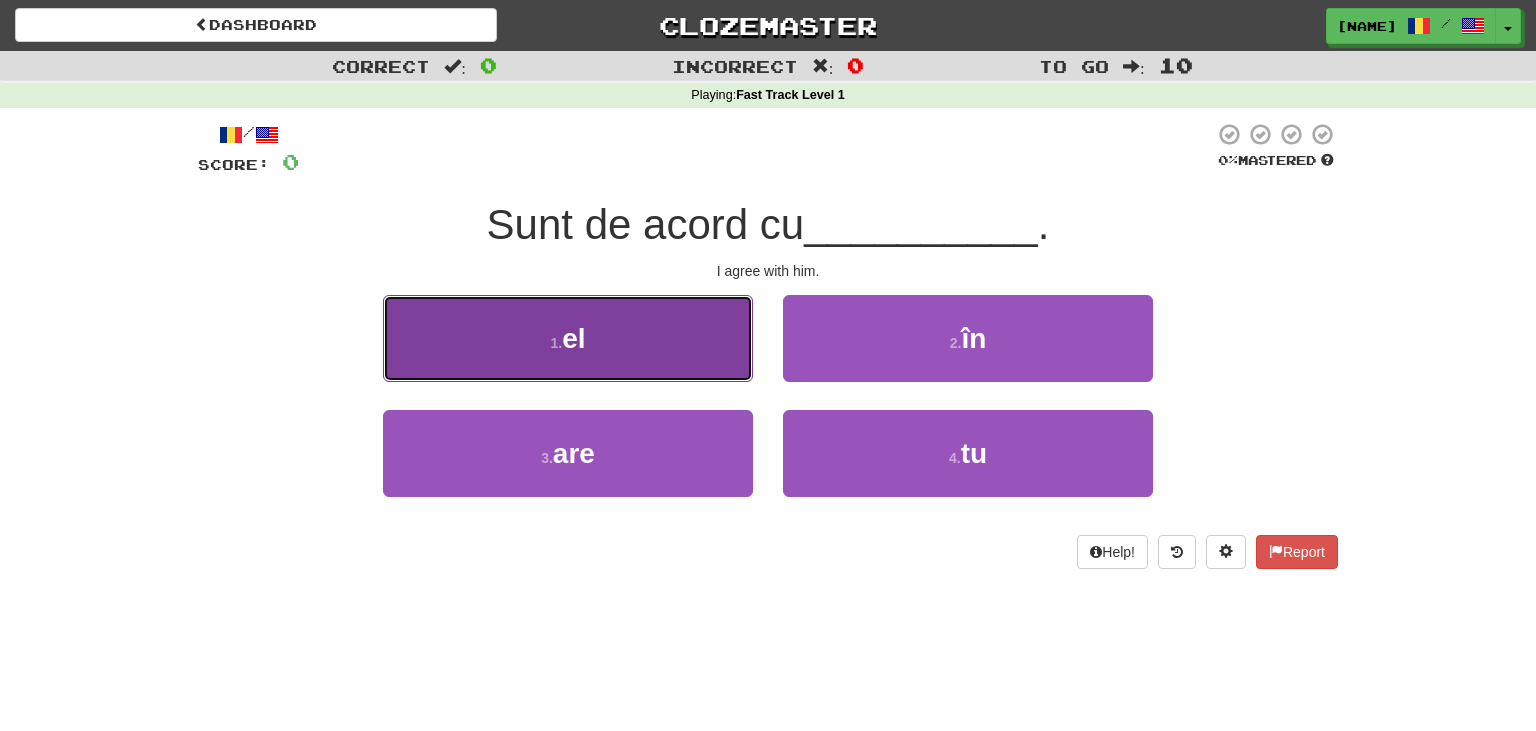 click on "1 .  el" at bounding box center (568, 338) 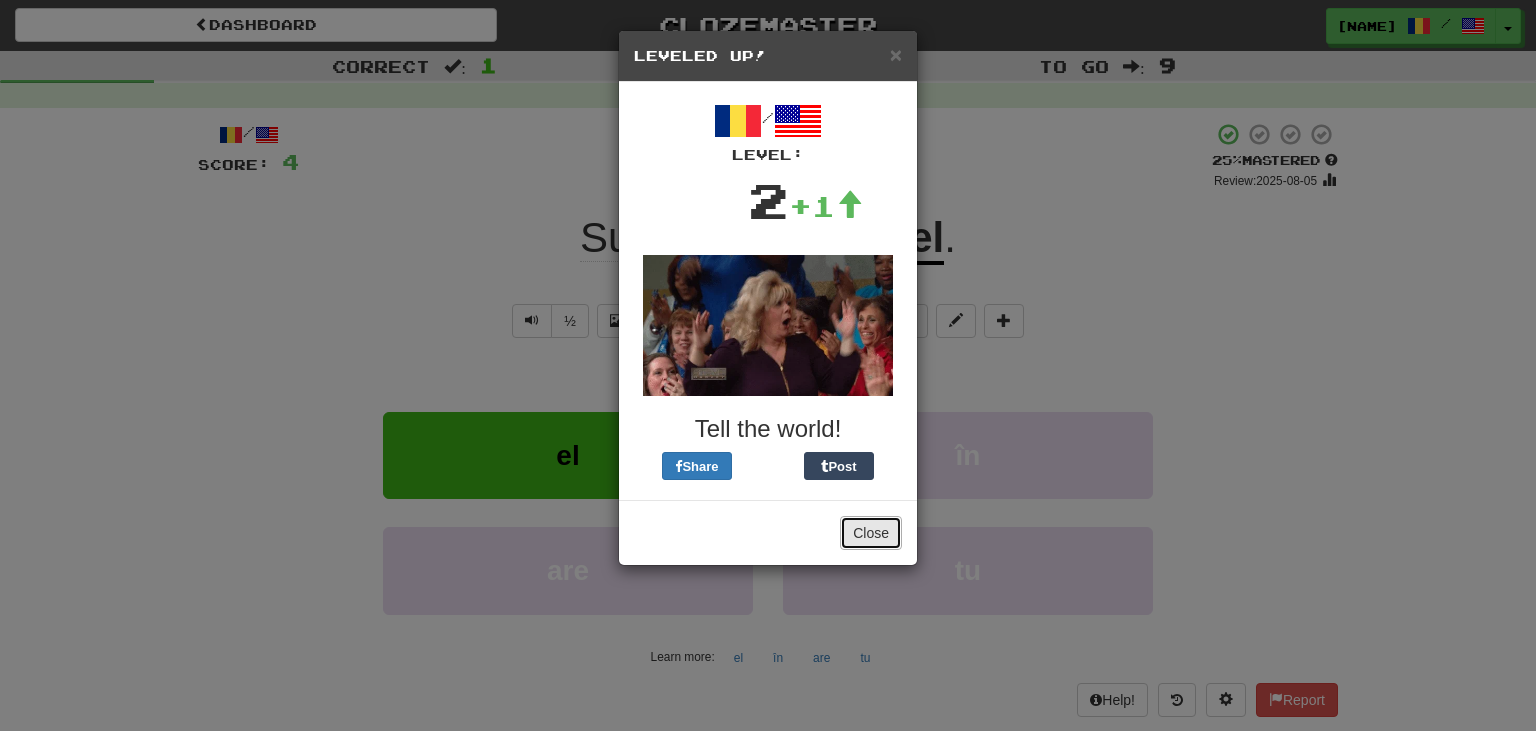 click on "Close" at bounding box center (871, 533) 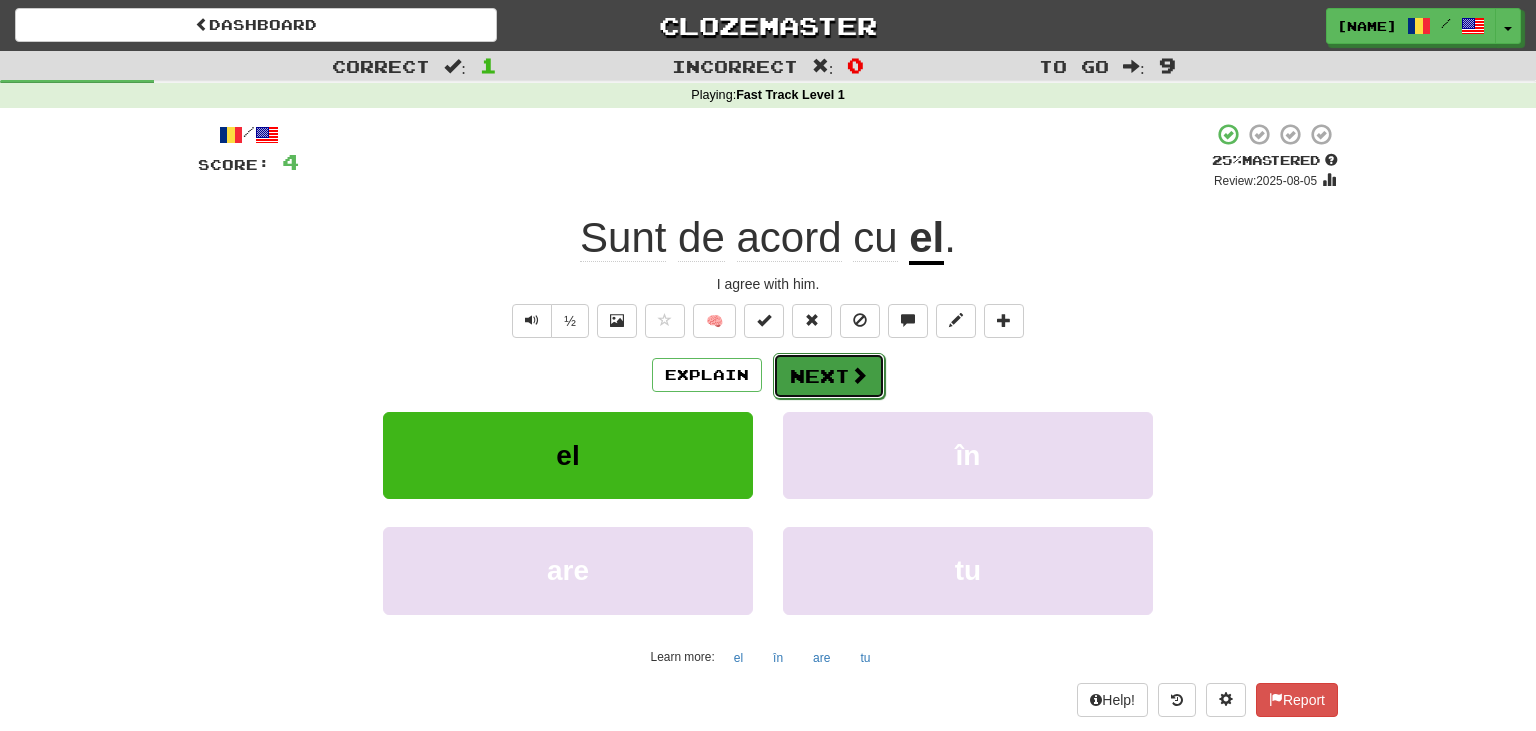 click at bounding box center (859, 375) 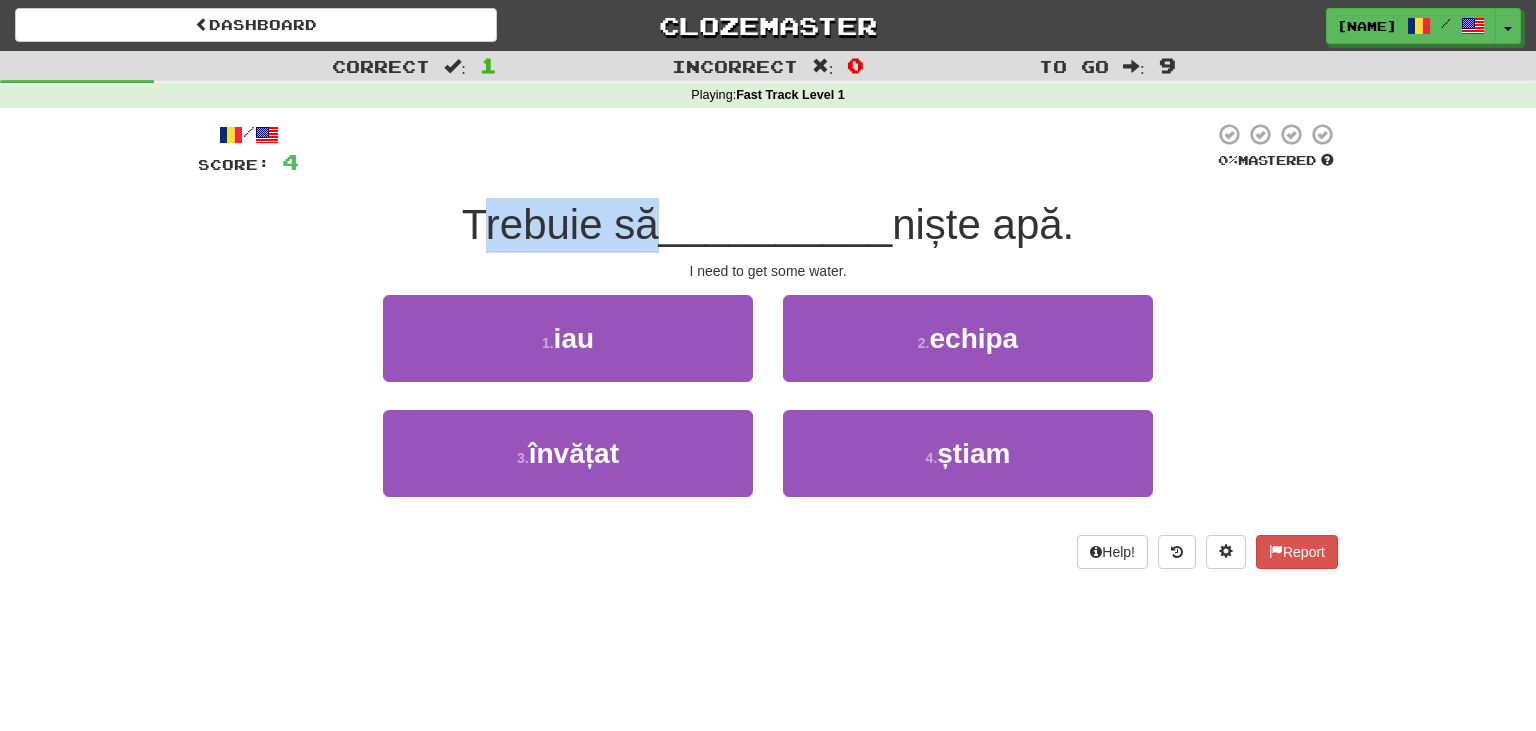 drag, startPoint x: 466, startPoint y: 226, endPoint x: 661, endPoint y: 220, distance: 195.09229 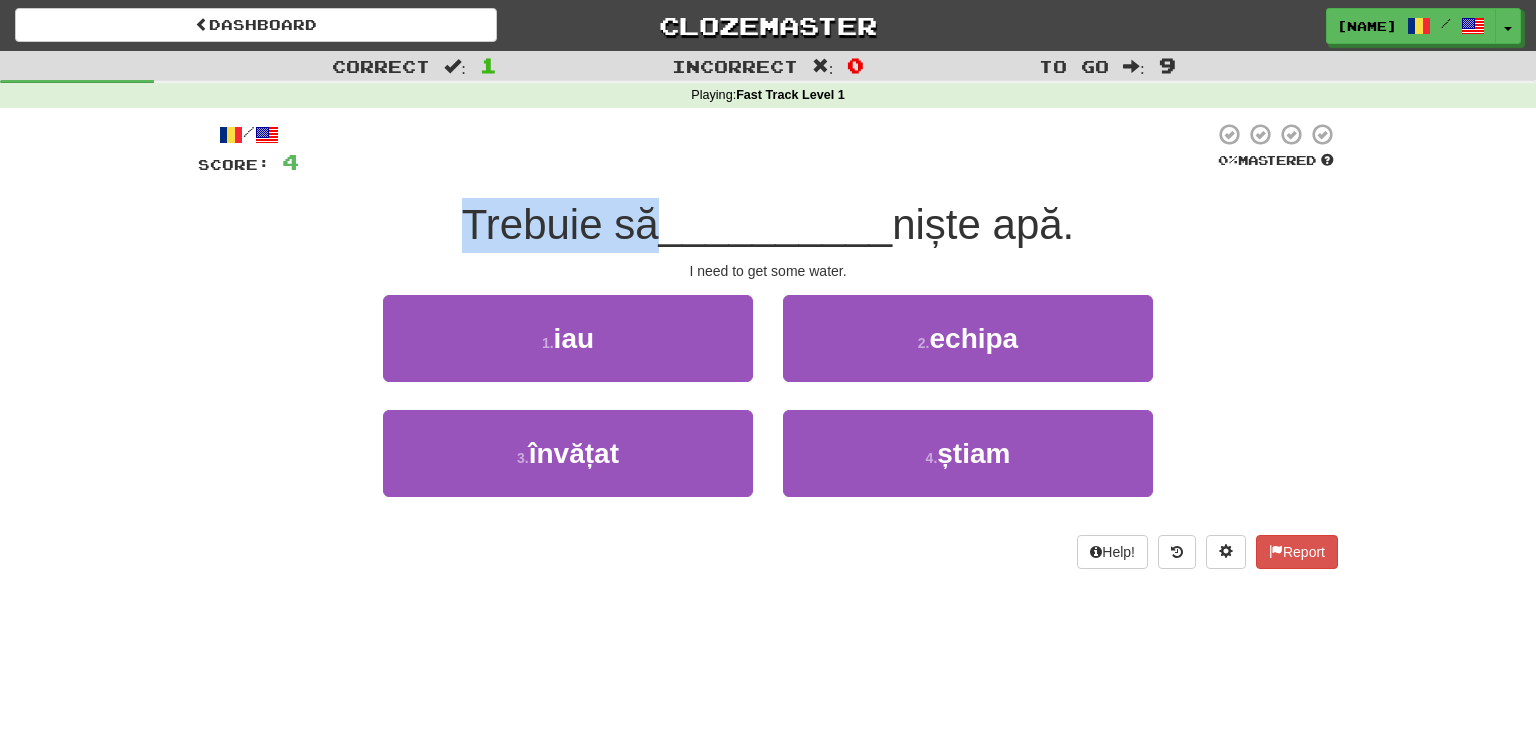 drag, startPoint x: 661, startPoint y: 220, endPoint x: 437, endPoint y: 209, distance: 224.26993 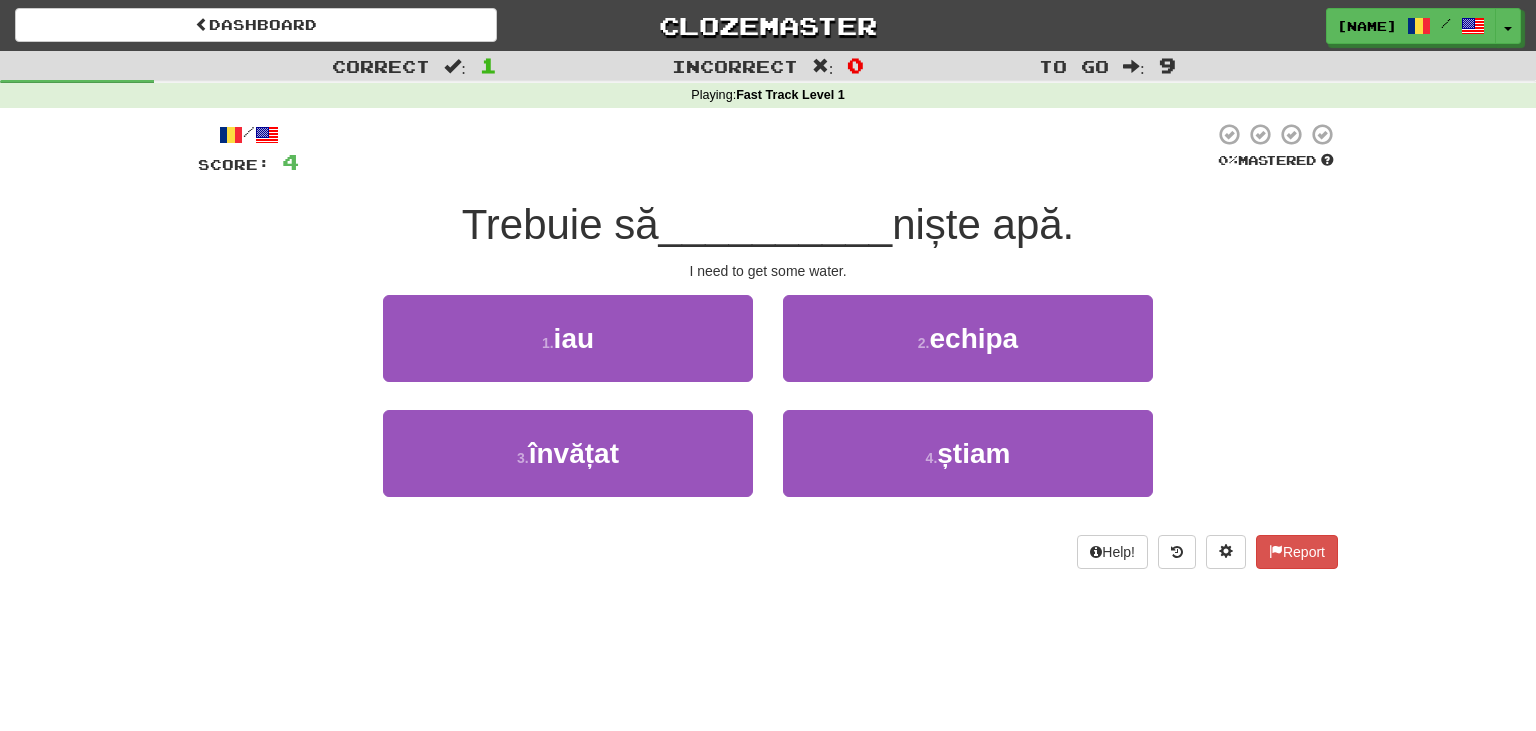 click on "Trebuie să  __________  niște apă." at bounding box center (768, 225) 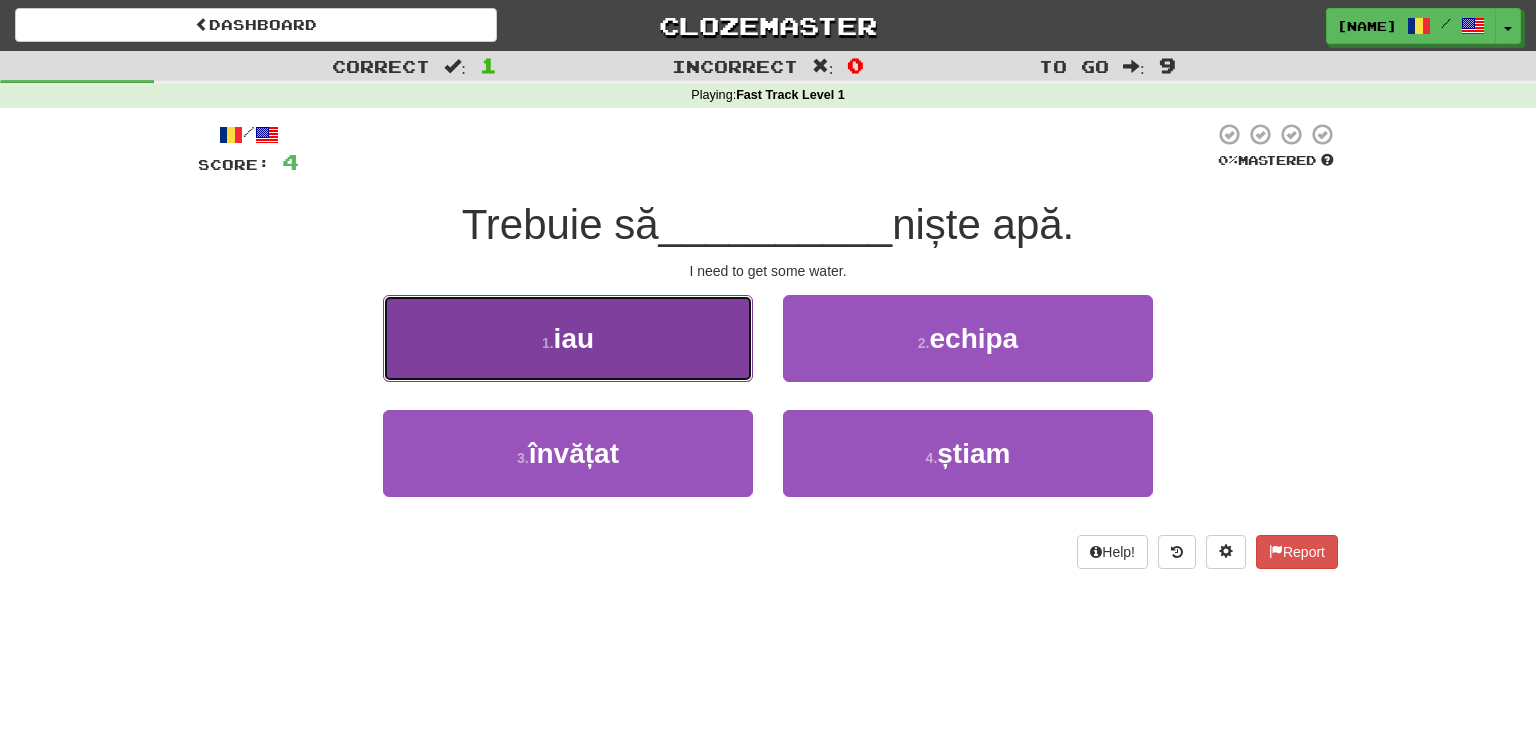 click on "1 .  iau" at bounding box center [568, 338] 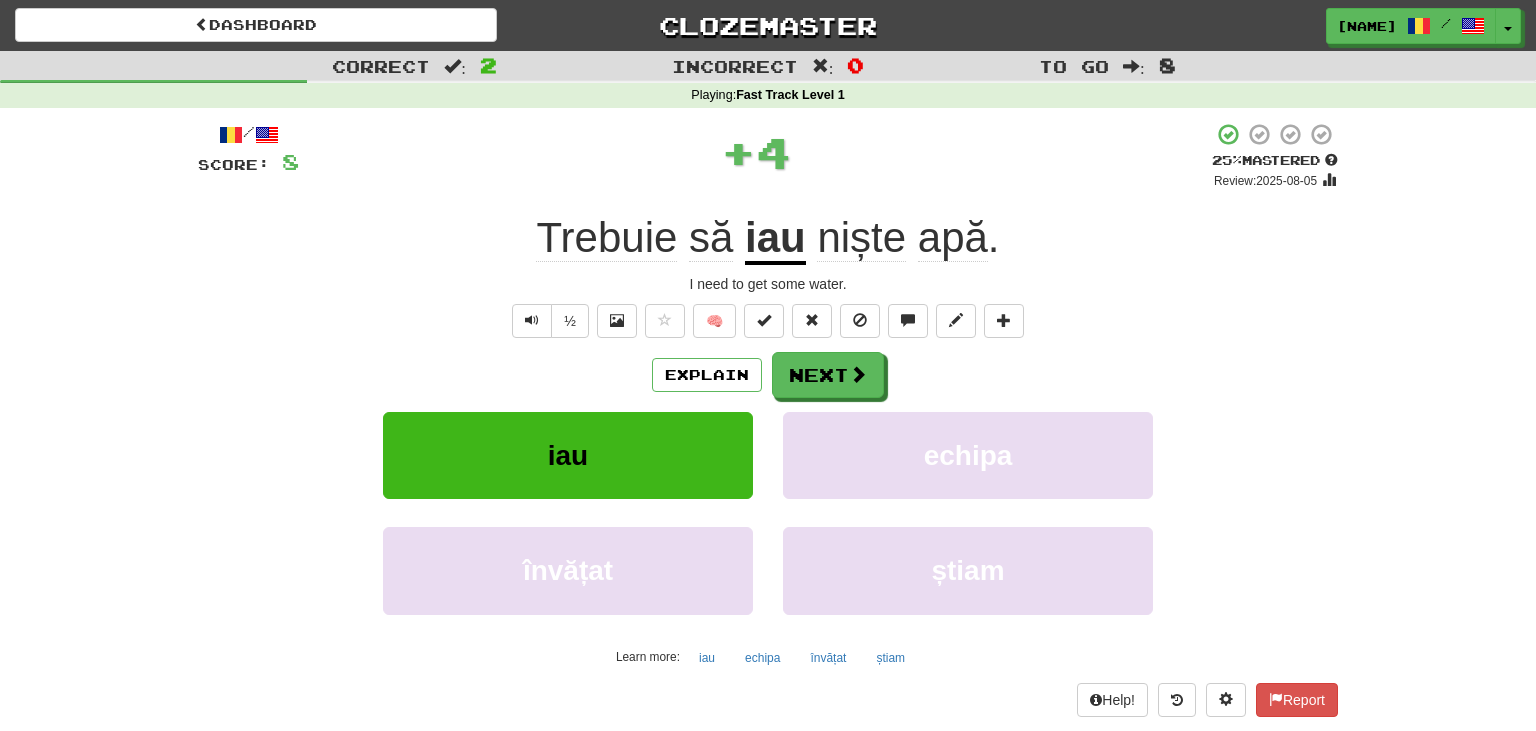click on "iau" at bounding box center (775, 239) 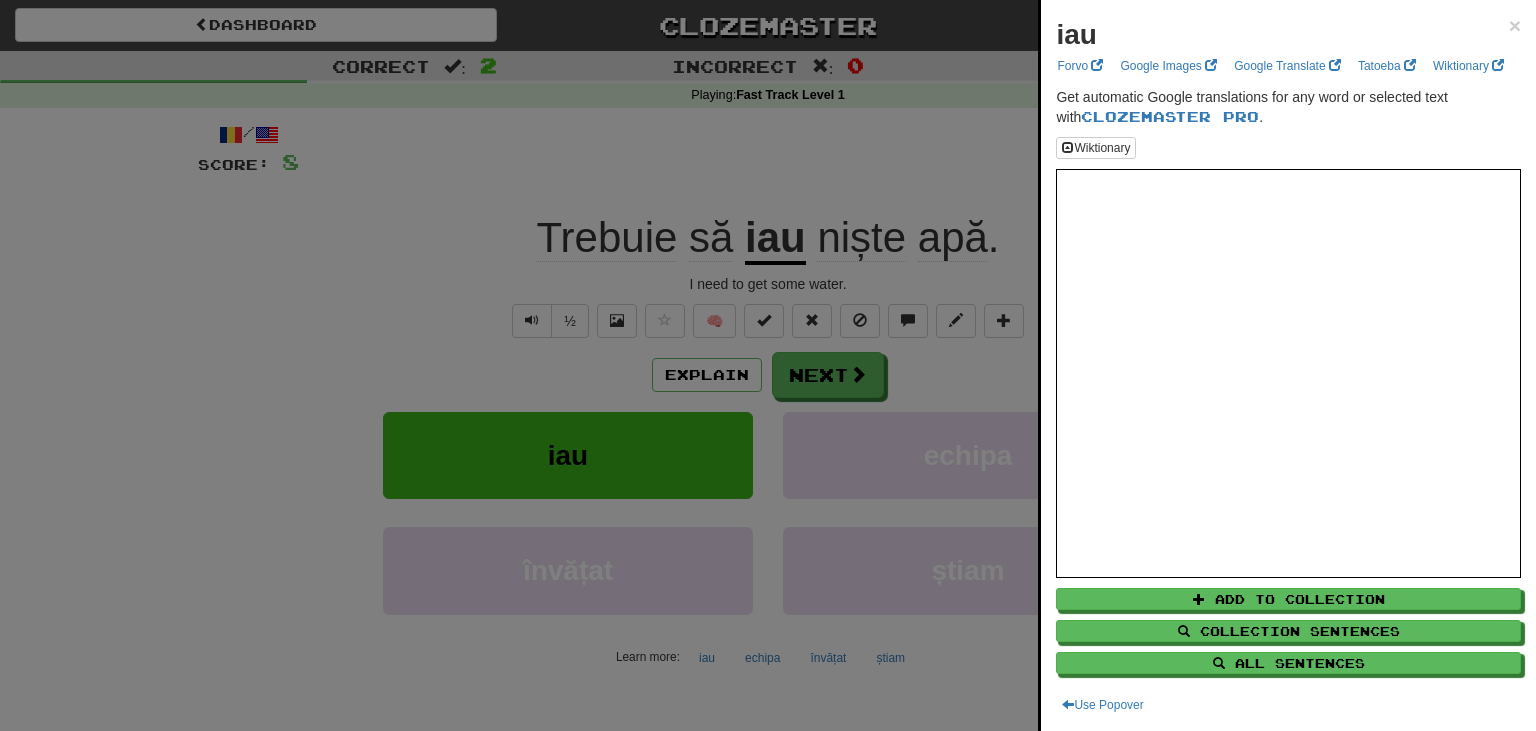 click at bounding box center [768, 365] 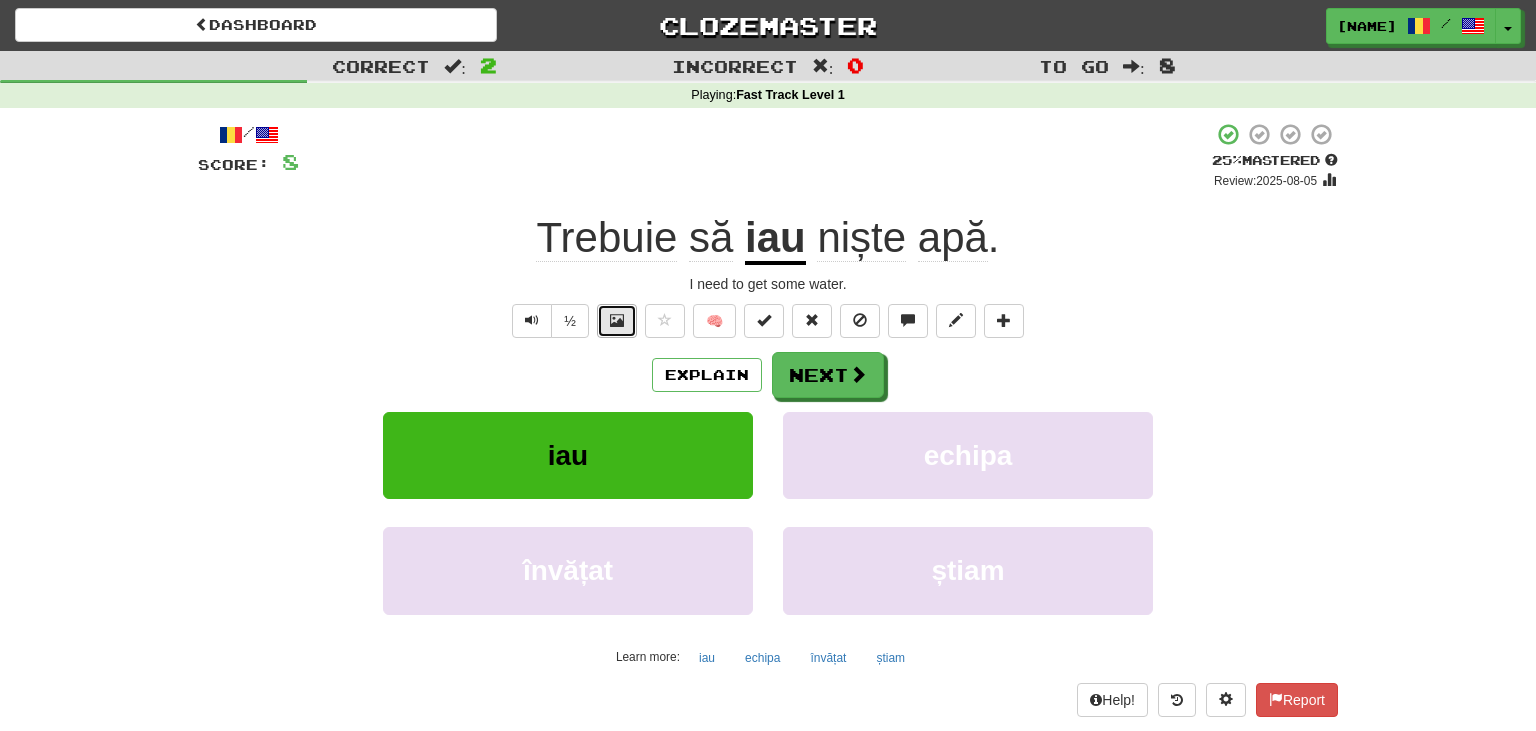 click at bounding box center [617, 321] 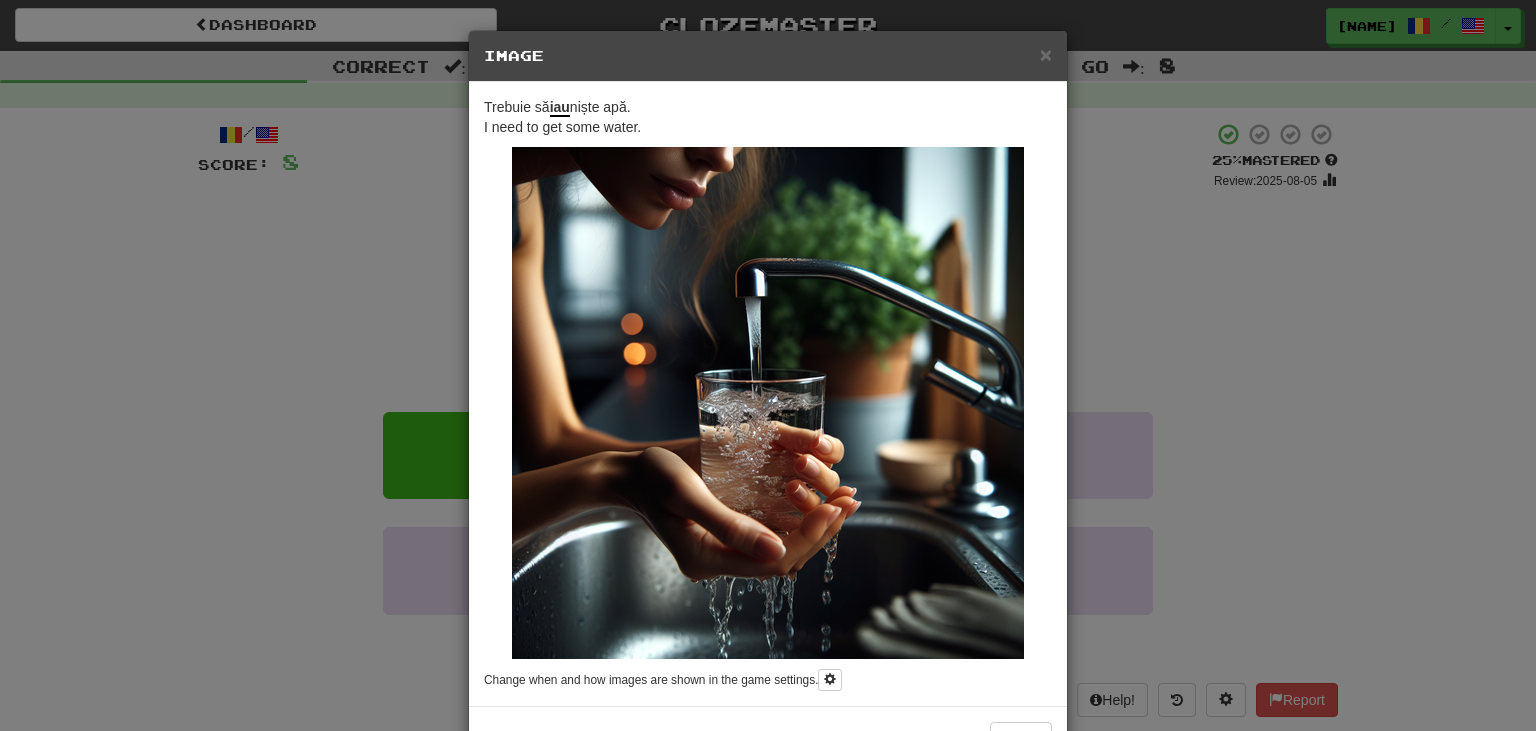 click on "Trebuie să  iau  niște apă. I need to get some water. Change when and how images are shown in the game settings." at bounding box center [768, 394] 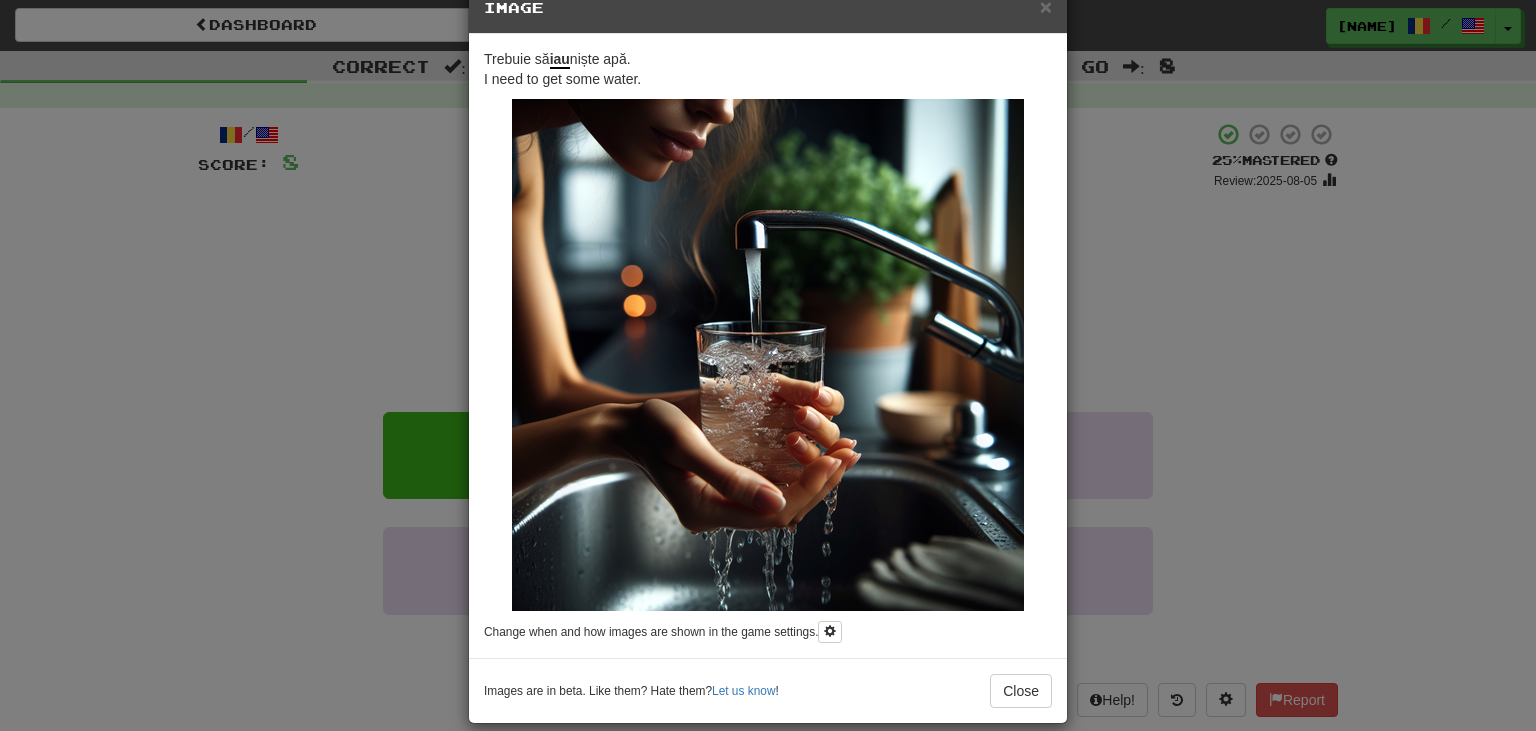 scroll, scrollTop: 0, scrollLeft: 0, axis: both 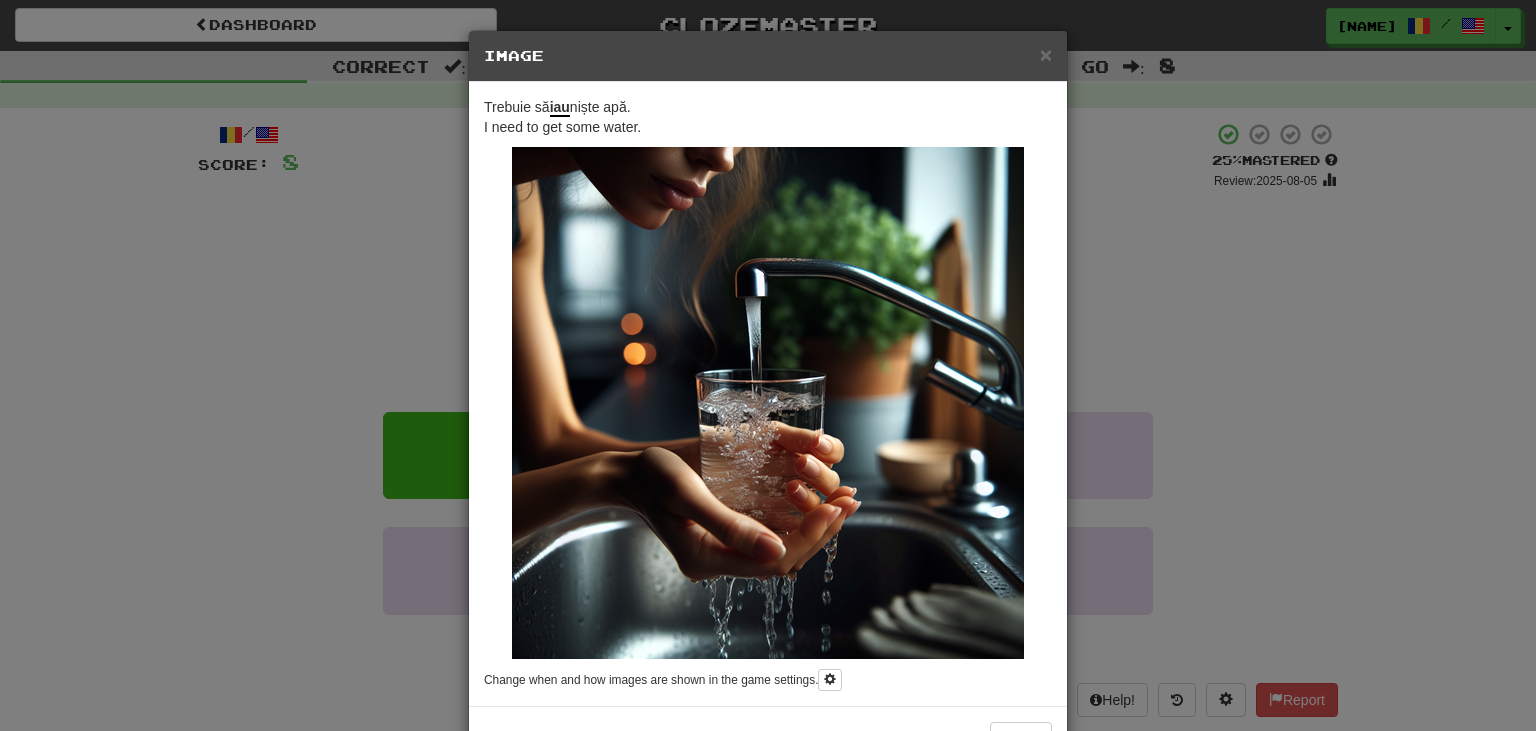 click on "Trebuie să  iau  niște apă. I need to get some water. Change when and how images are shown in the game settings." at bounding box center (768, 394) 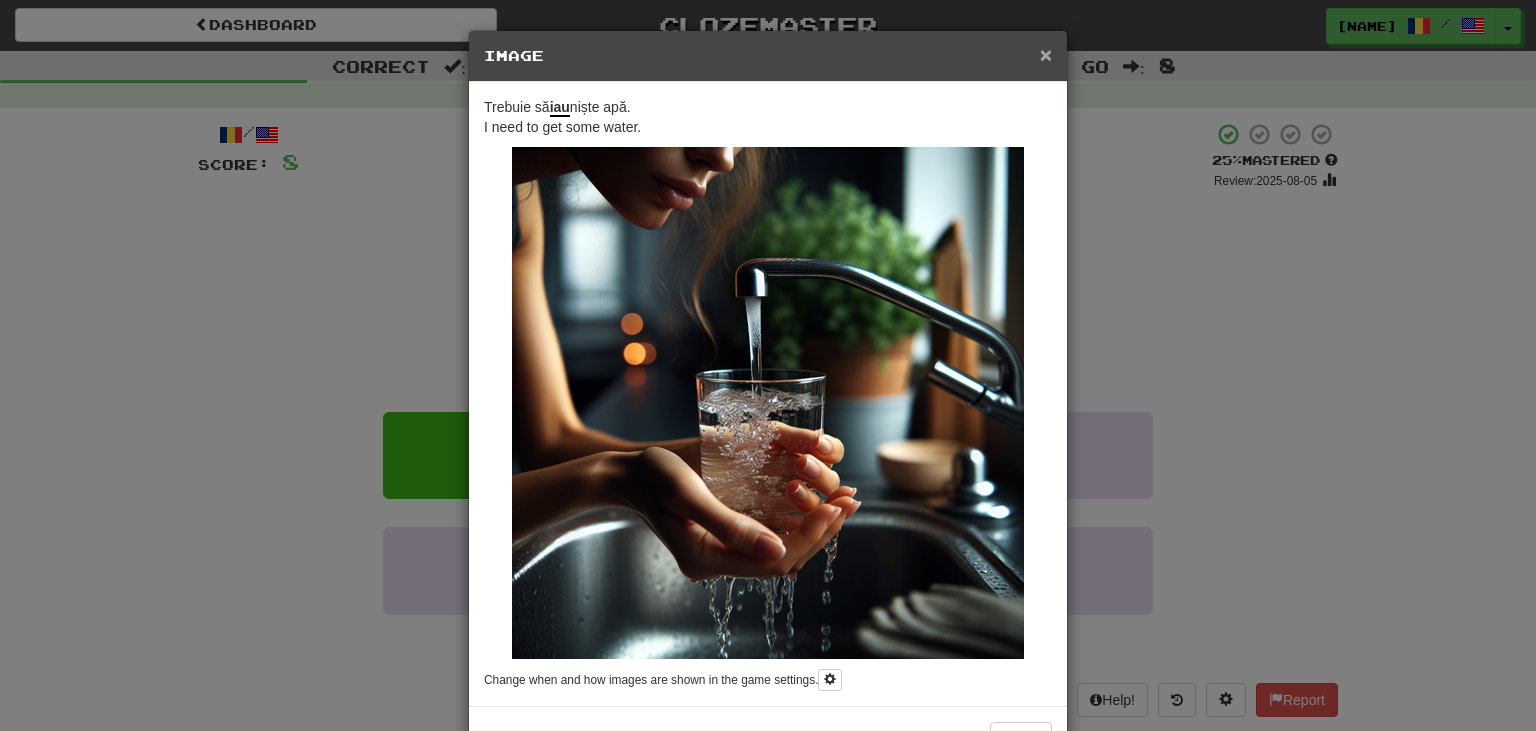 click on "×" at bounding box center (1046, 54) 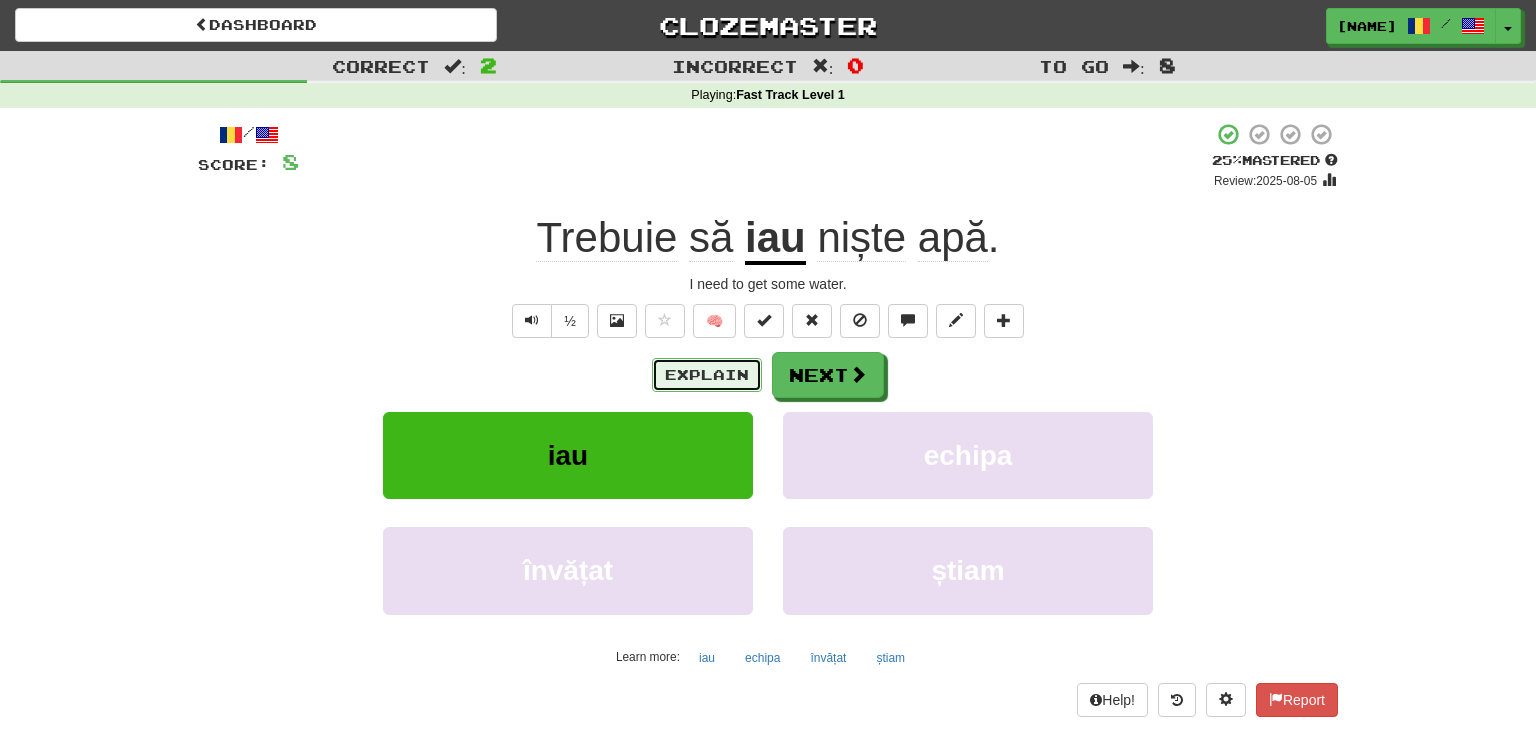 click on "Explain" at bounding box center [707, 375] 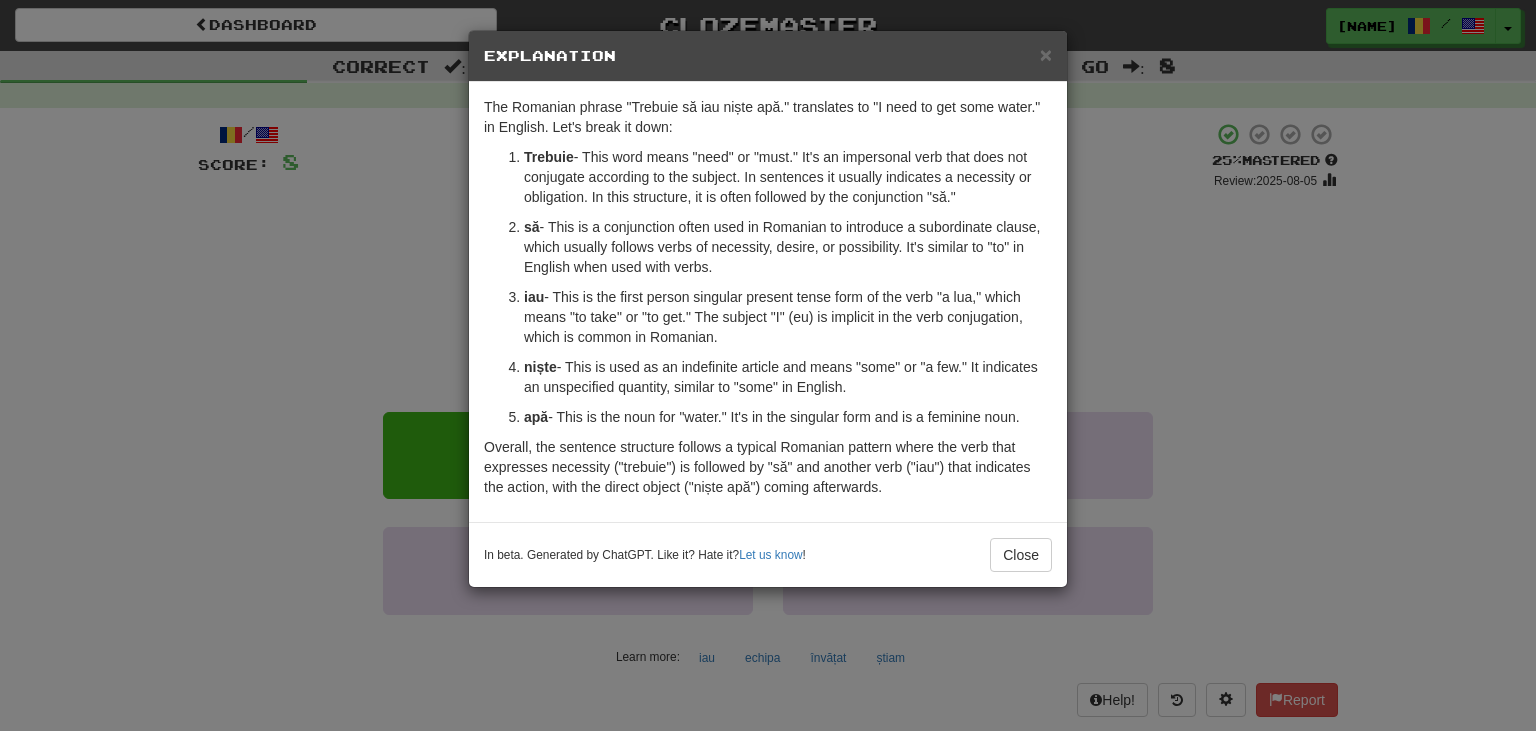 drag, startPoint x: 825, startPoint y: 266, endPoint x: 800, endPoint y: 344, distance: 81.908485 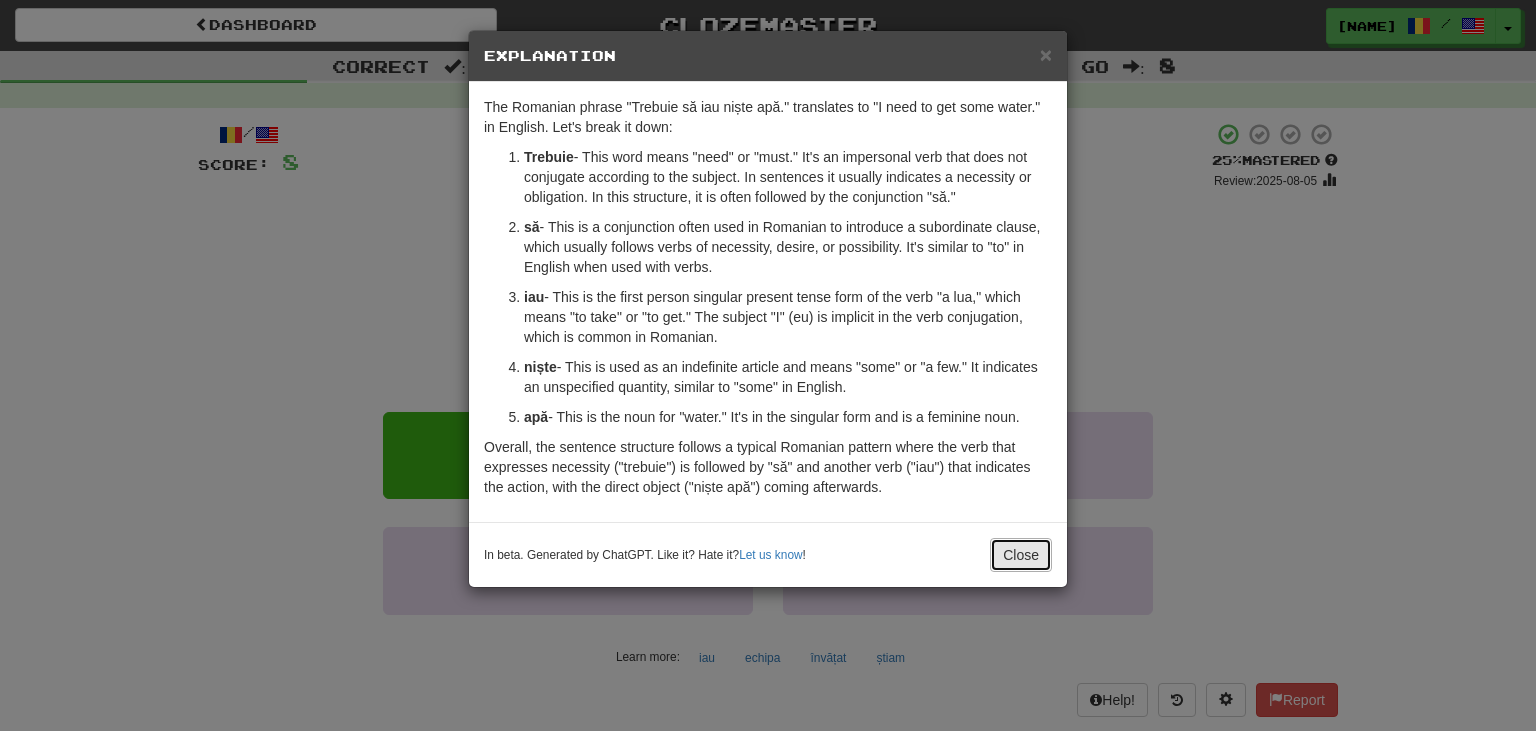 click on "Close" at bounding box center [1021, 555] 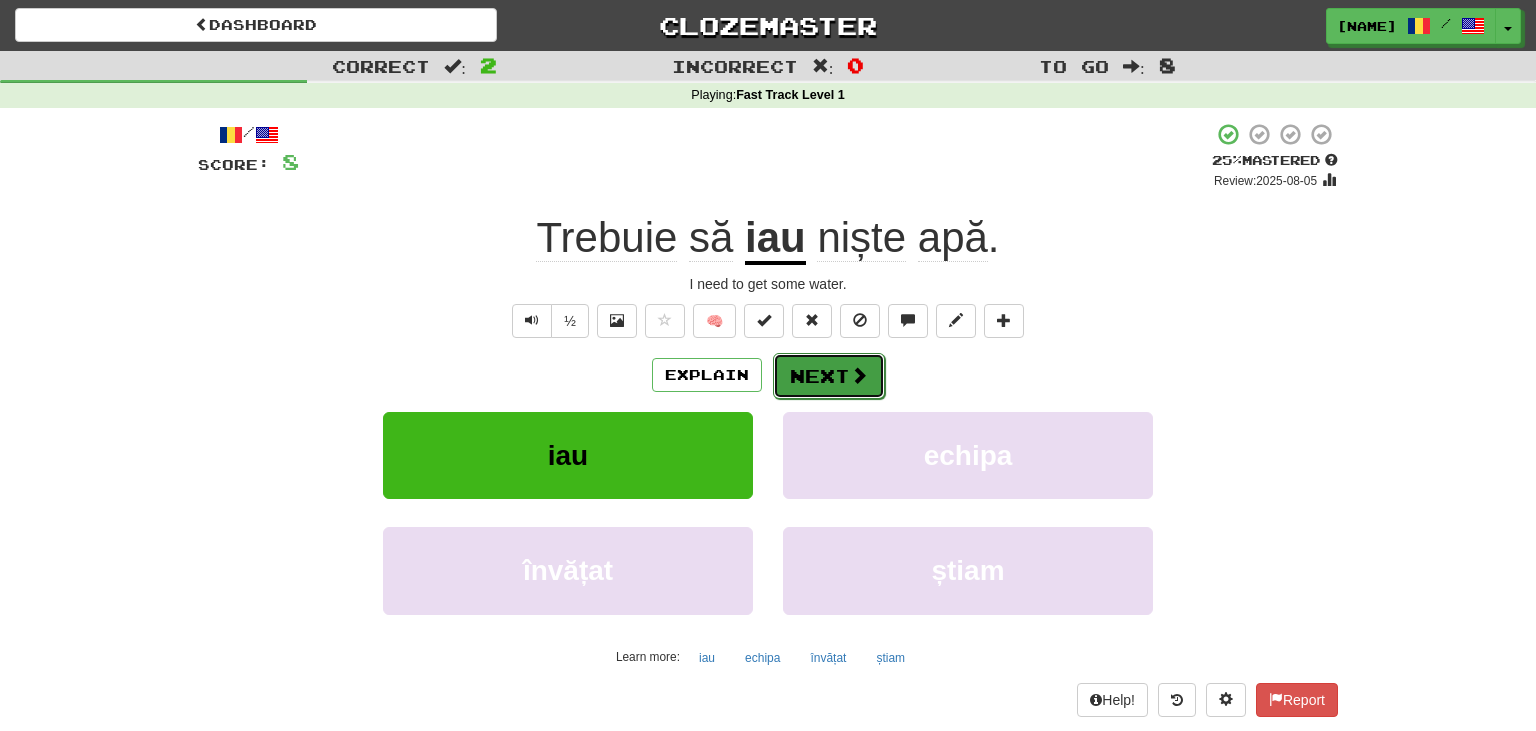 click on "Next" at bounding box center (829, 376) 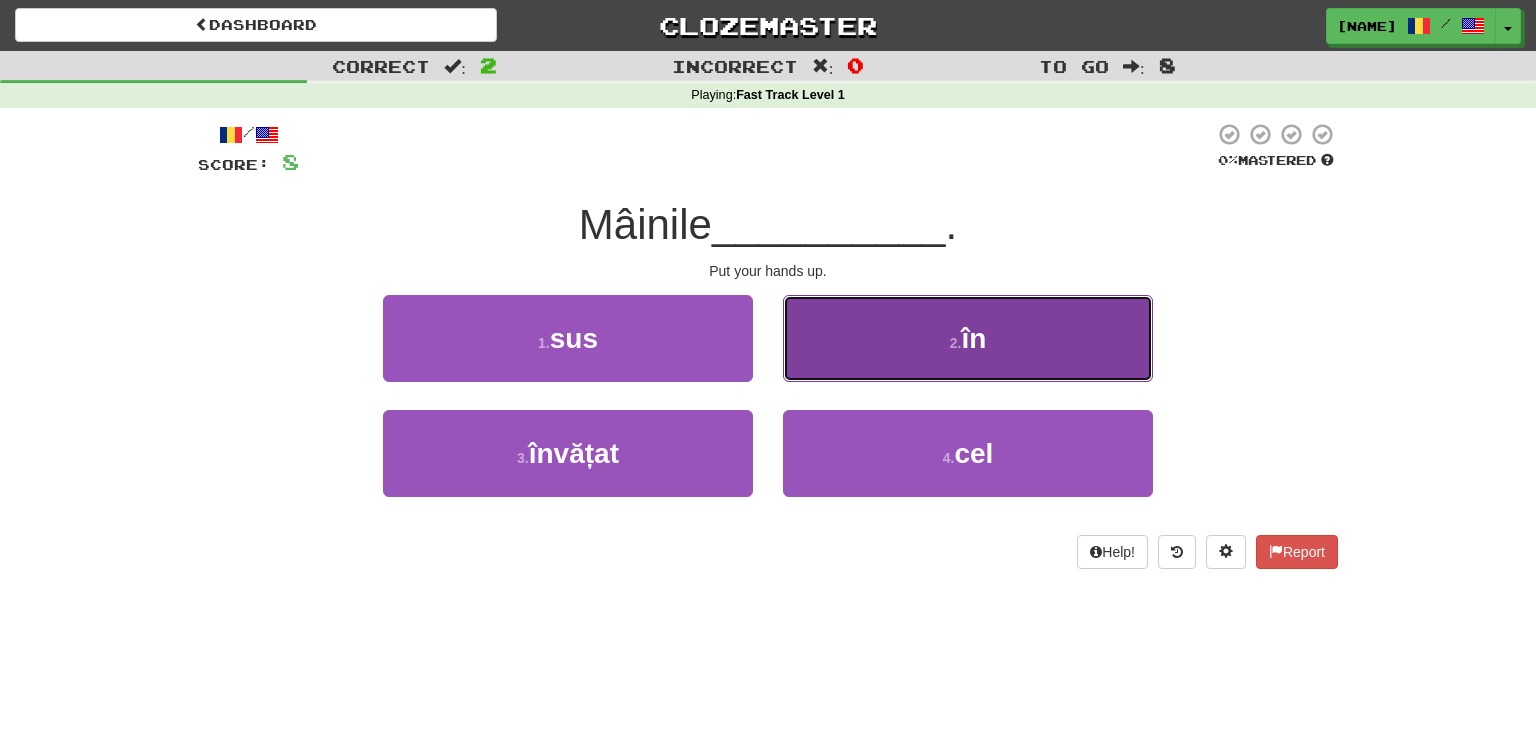 click on ".  în" at bounding box center [968, 338] 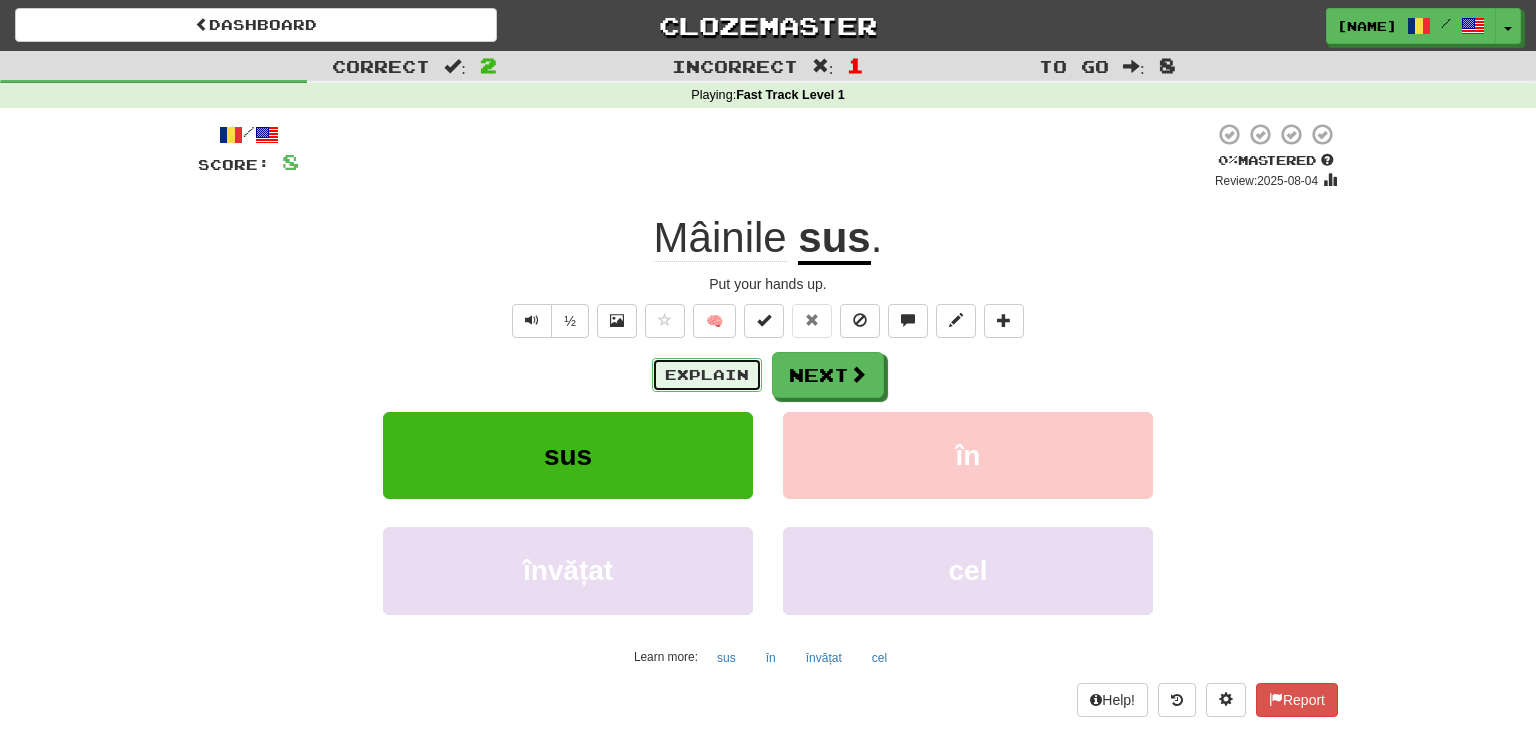 click on "Explain" at bounding box center (707, 375) 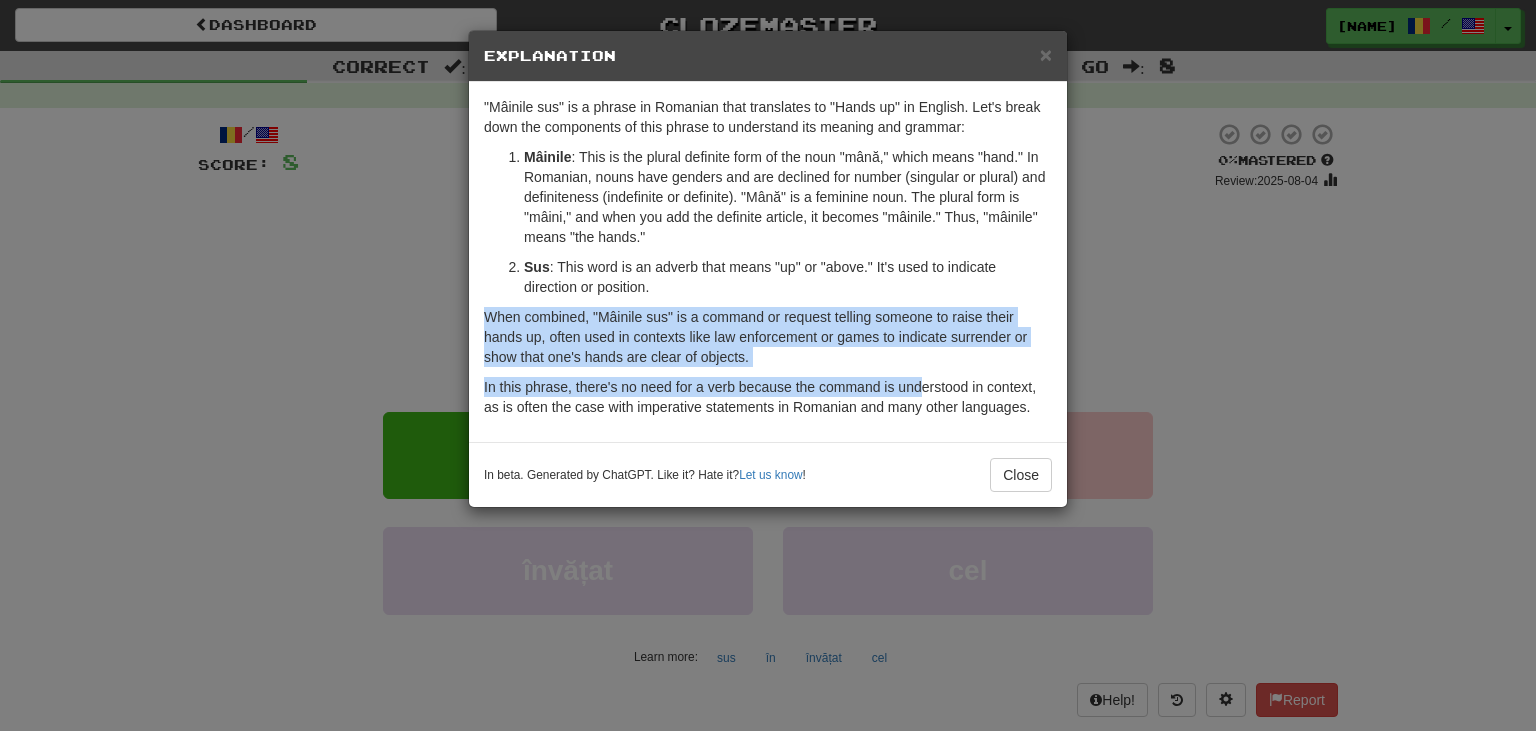 drag, startPoint x: 918, startPoint y: 372, endPoint x: 923, endPoint y: 291, distance: 81.154175 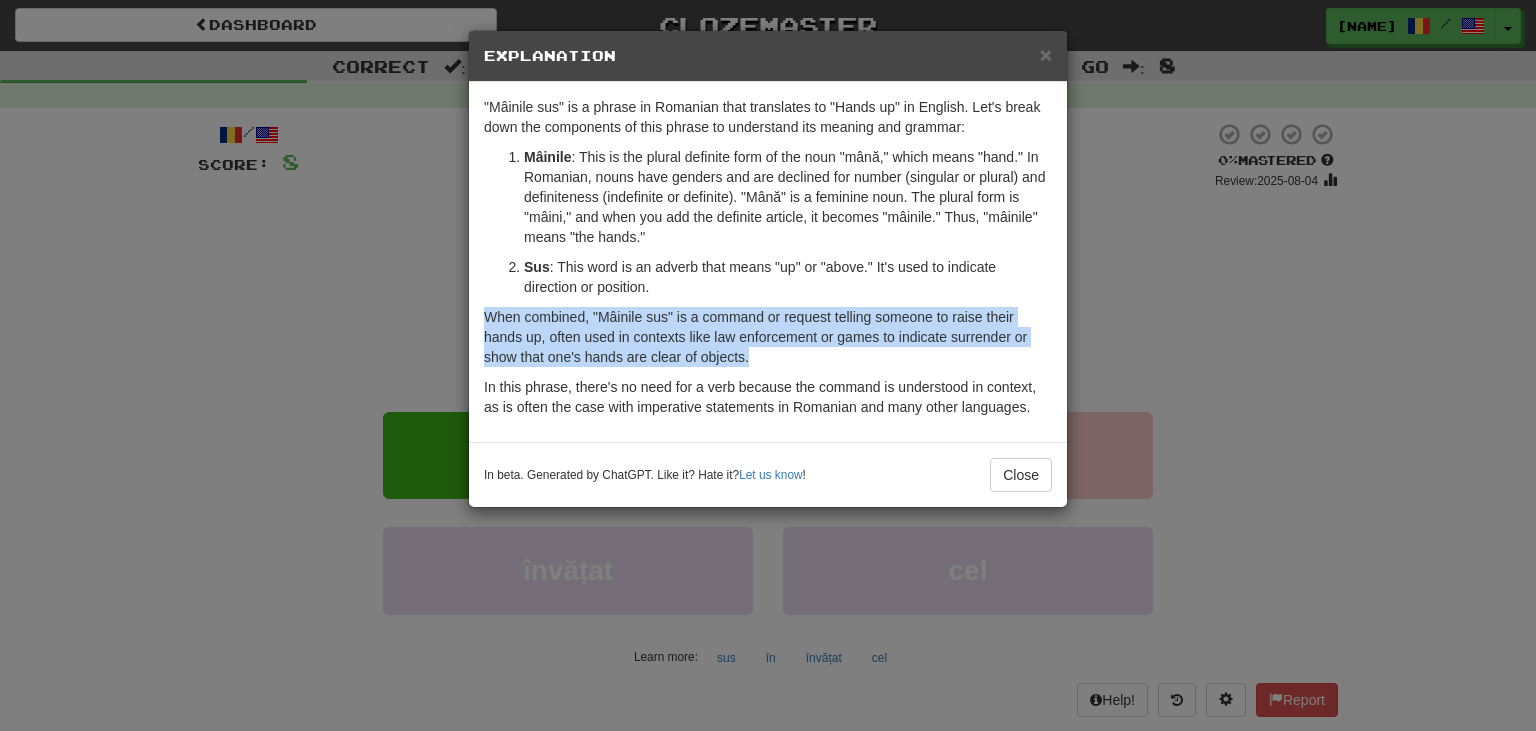 drag, startPoint x: 923, startPoint y: 291, endPoint x: 909, endPoint y: 366, distance: 76.29548 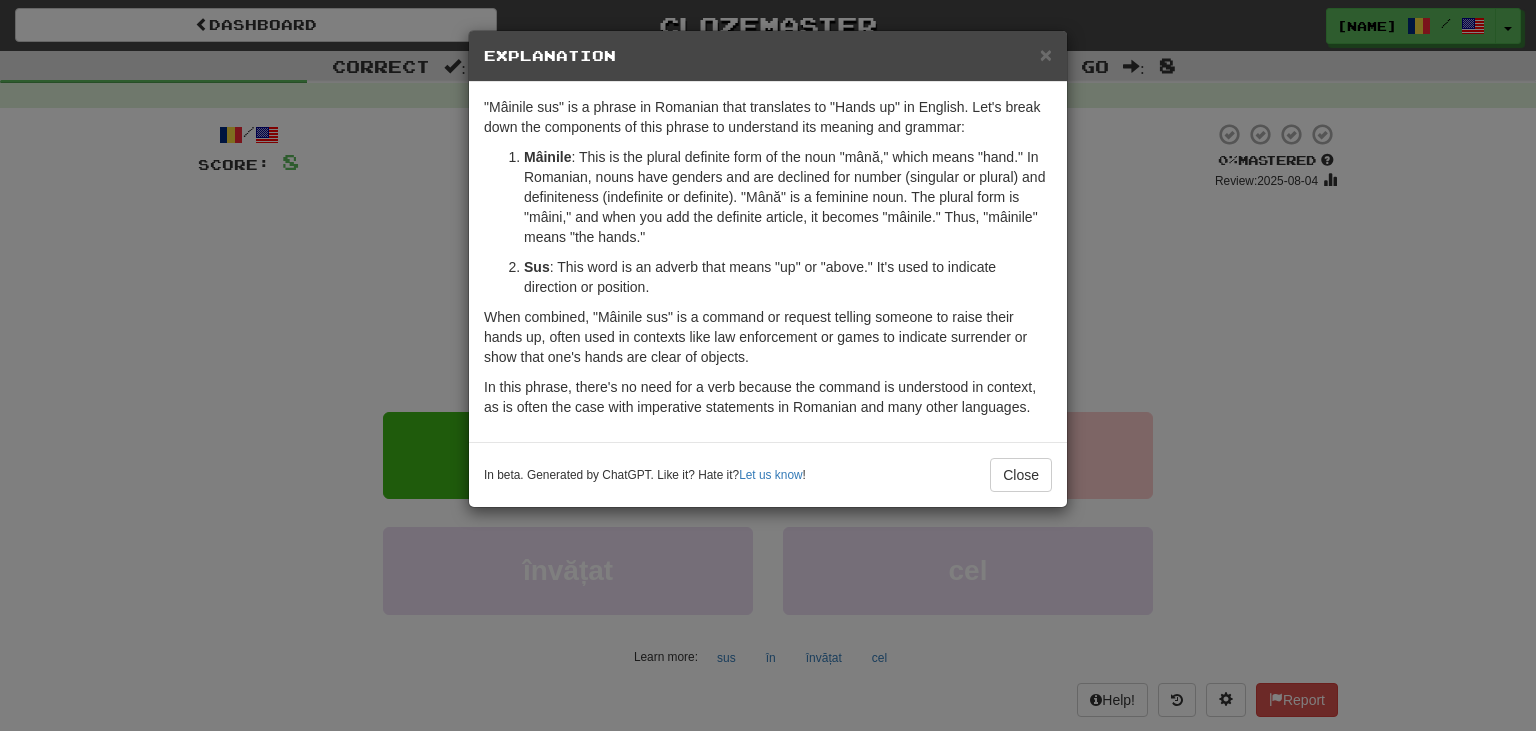 click on "When combined, "Mâinile sus" is a command or request telling someone to raise their hands up, often used in contexts like law enforcement or games to indicate surrender or show that one's hands are clear of objects." at bounding box center (768, 337) 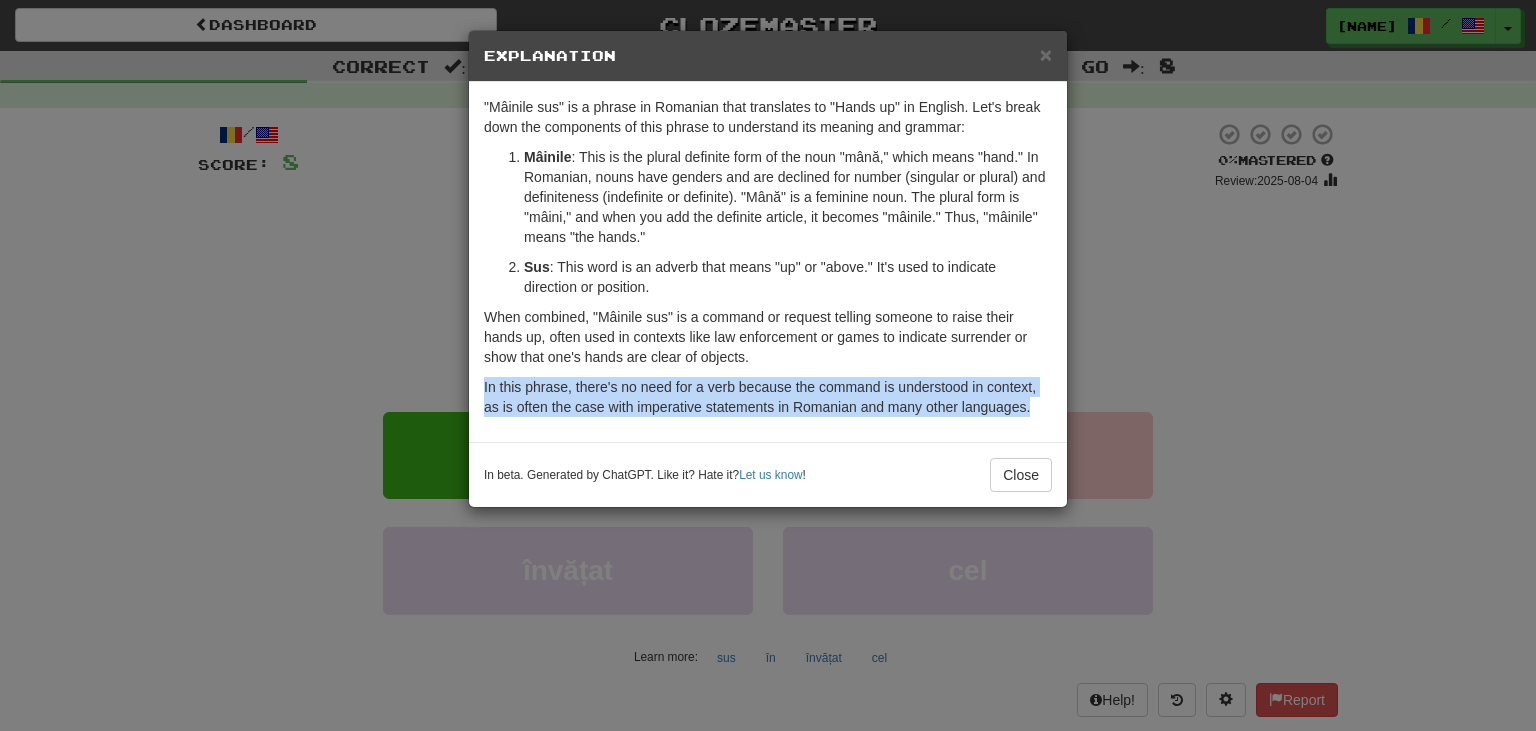 drag, startPoint x: 923, startPoint y: 368, endPoint x: 1079, endPoint y: 417, distance: 163.51453 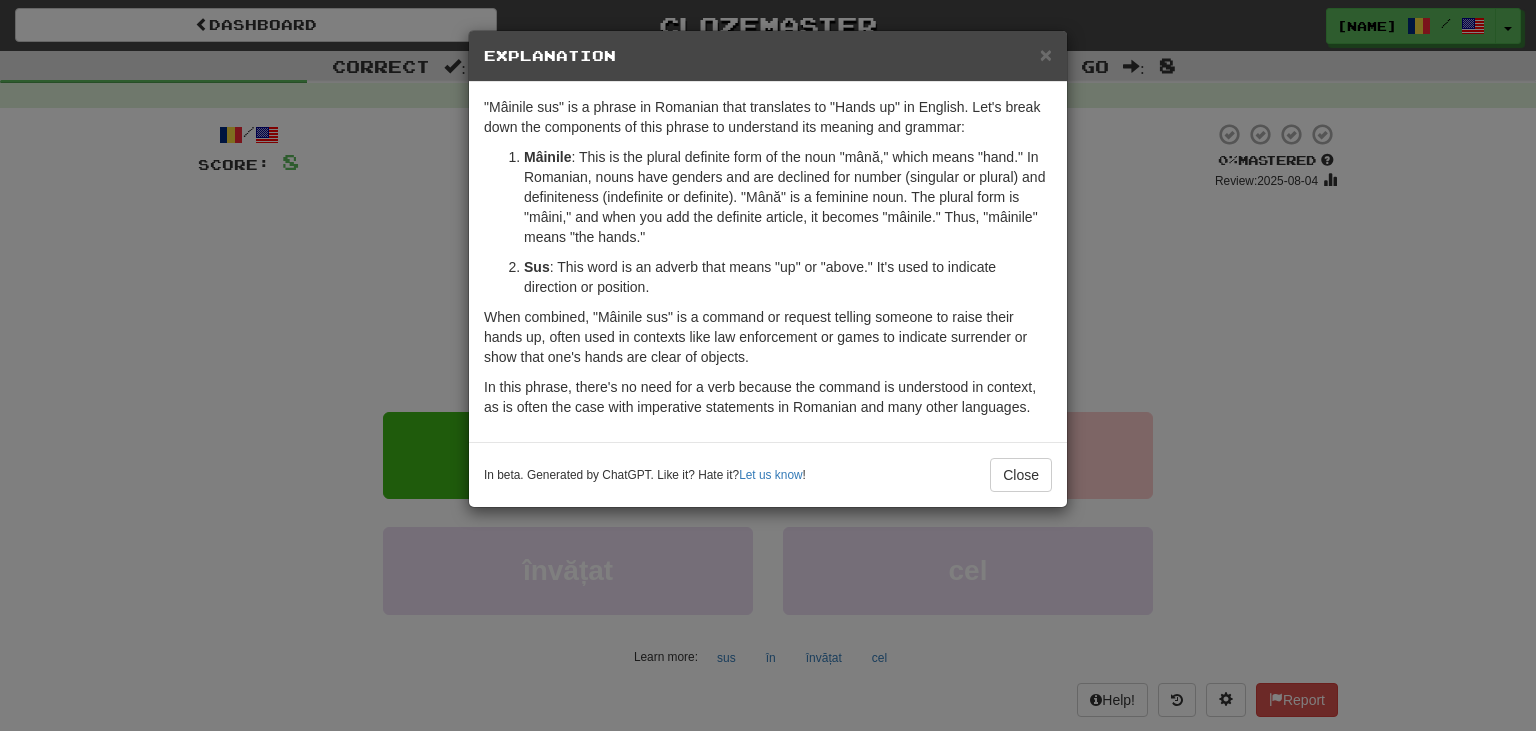 click on "In this phrase, there's no need for a verb because the command is understood in context, as is often the case with imperative statements in Romanian and many other languages." at bounding box center [768, 397] 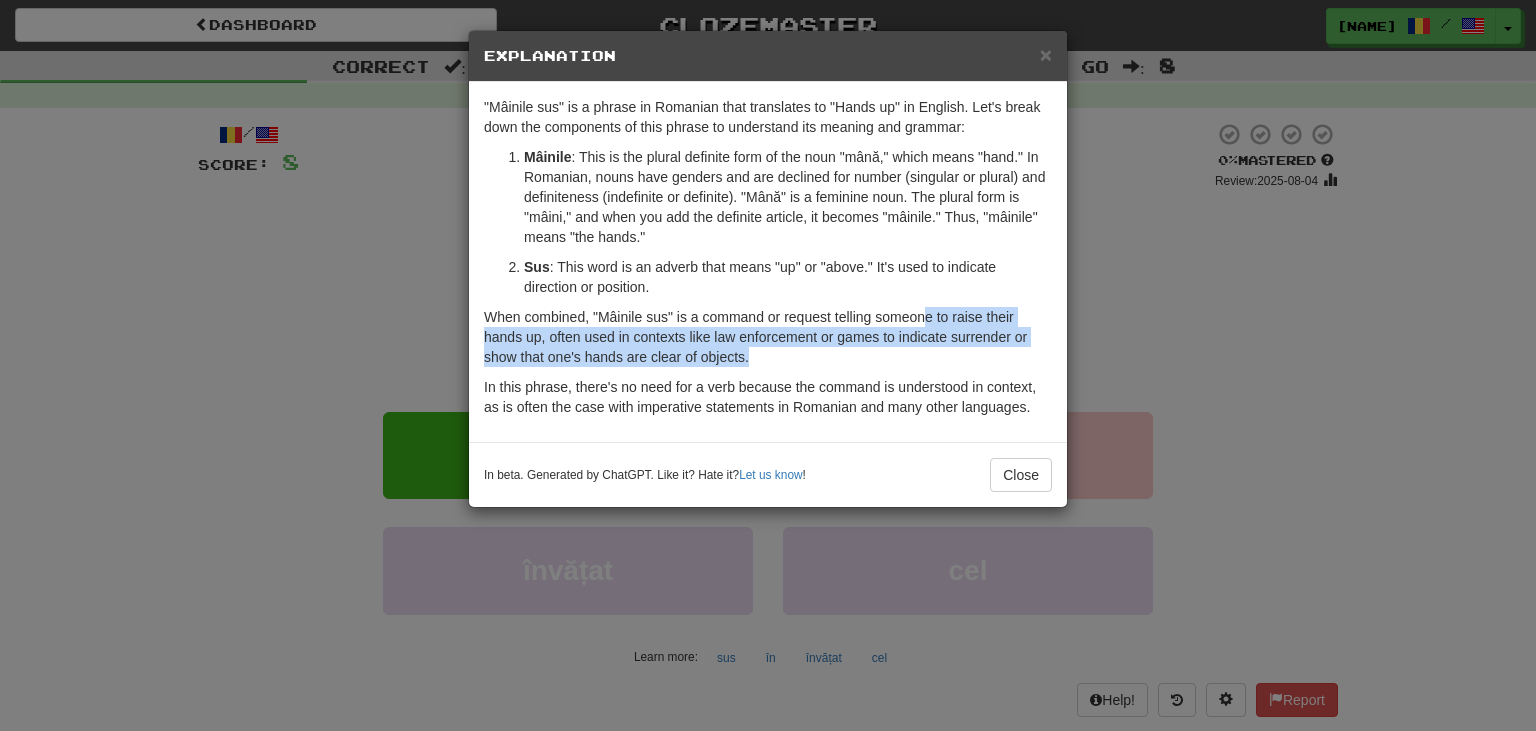drag, startPoint x: 938, startPoint y: 361, endPoint x: 928, endPoint y: 304, distance: 57.870544 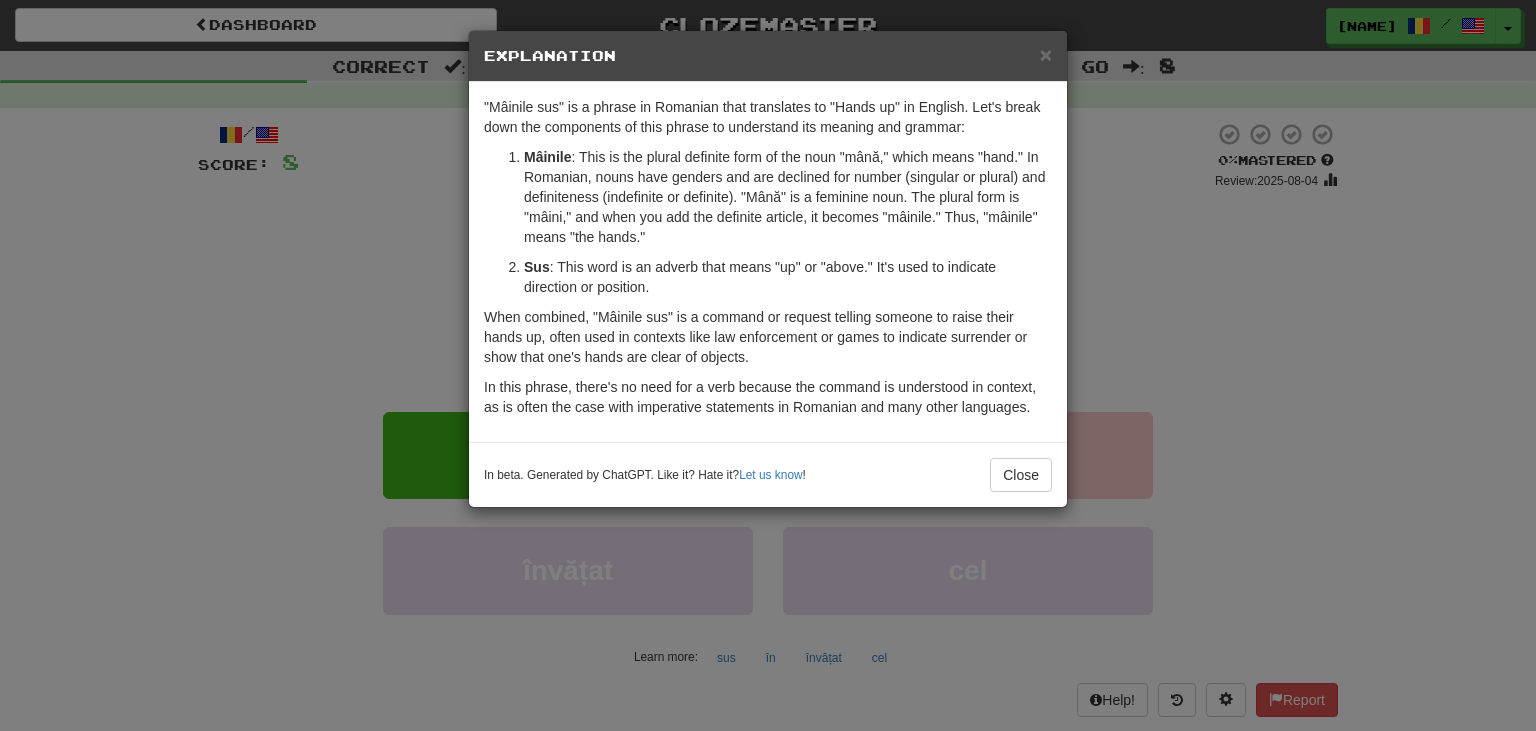 click on ""Mâinile sus" is a phrase in Romanian that translates to "Hands up" in English. Let's break down the components of this phrase to understand its meaning and grammar:
Mâinile : This is the plural definite form of the noun "mână," which means "hand." In Romanian, nouns have genders and are declined for number (singular or plural) and definiteness (indefinite or definite). "Mână" is a feminine noun. The plural form is "mâini," and when you add the definite article, it becomes "mâinile." Thus, "mâinile" means "the hands."
Sus : This word is an adverb that means "up" or "above." It's used to indicate direction or position.
When combined, "Mâinile sus" is a command or request telling someone to raise their hands up, often used in contexts like law enforcement or games to indicate surrender or show that one's hands are clear of objects." at bounding box center [768, 262] 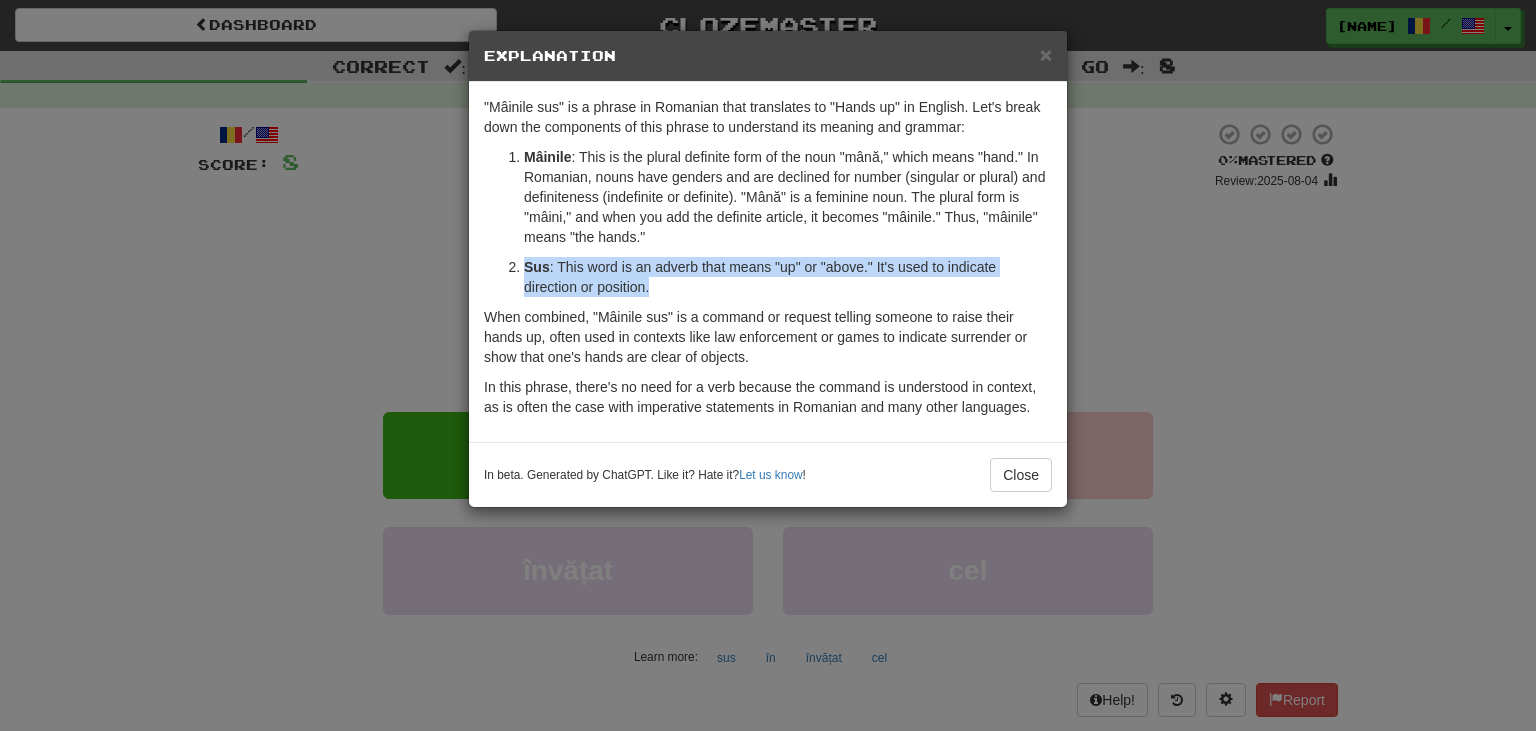 drag, startPoint x: 927, startPoint y: 294, endPoint x: 927, endPoint y: 243, distance: 51 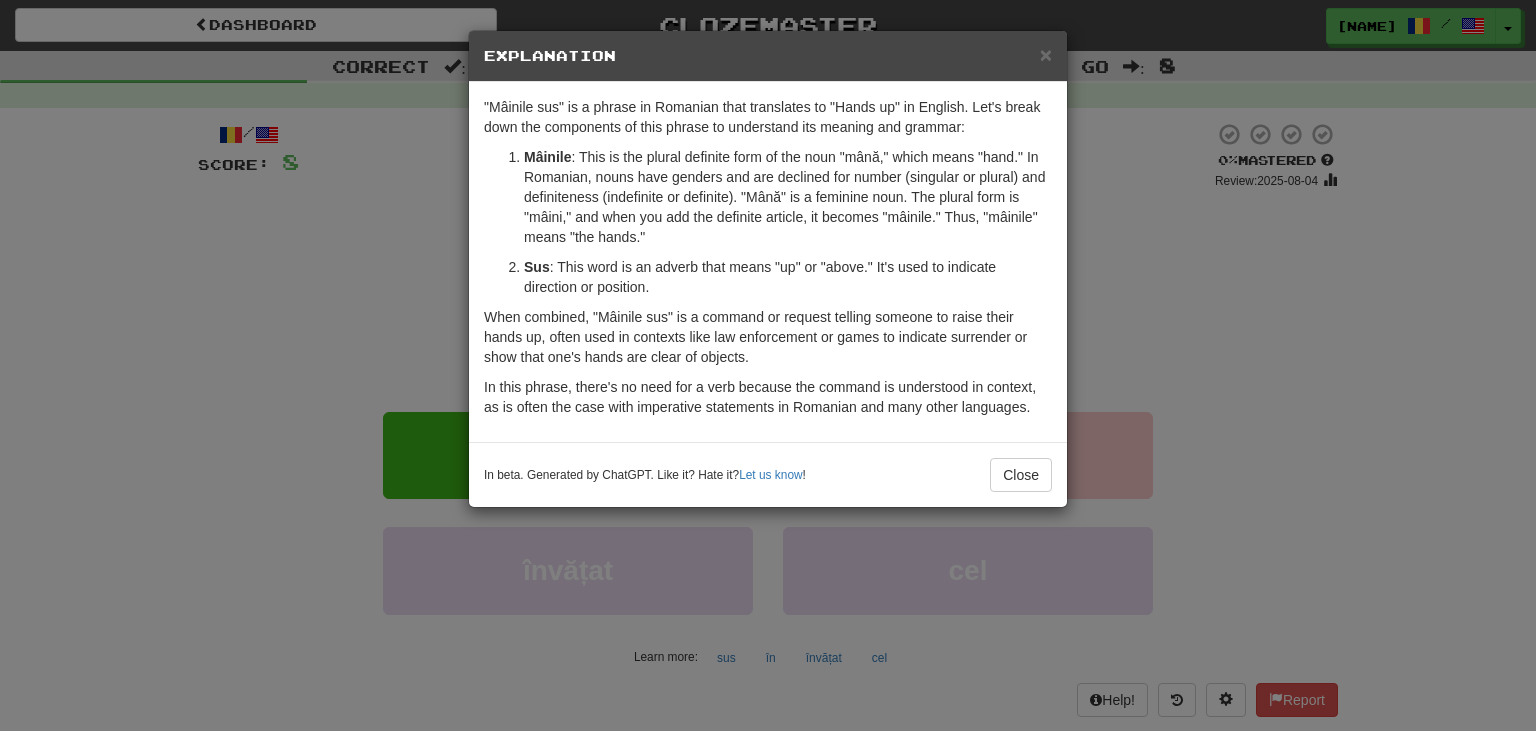 drag, startPoint x: 927, startPoint y: 243, endPoint x: 678, endPoint y: 242, distance: 249.00201 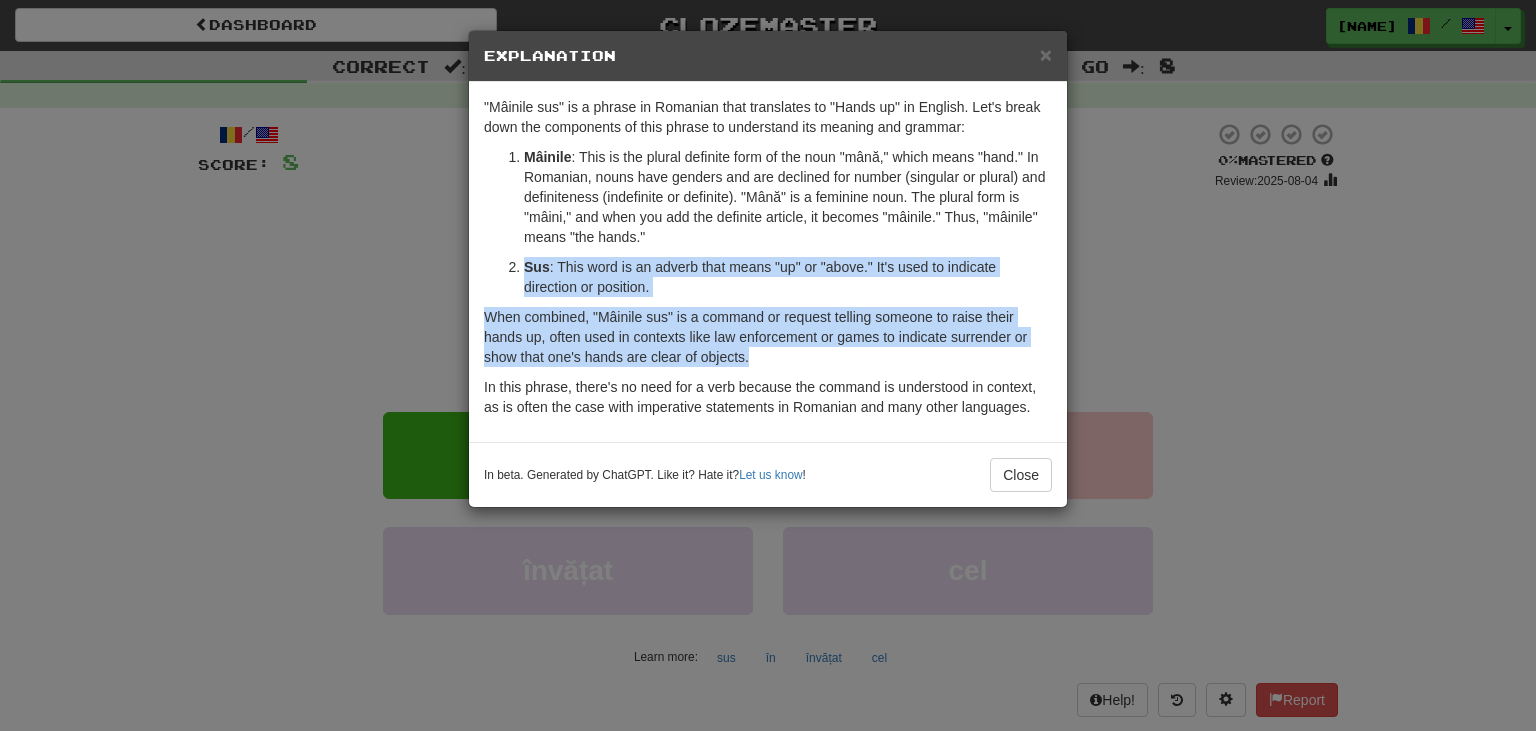 drag, startPoint x: 678, startPoint y: 242, endPoint x: 789, endPoint y: 374, distance: 172.46739 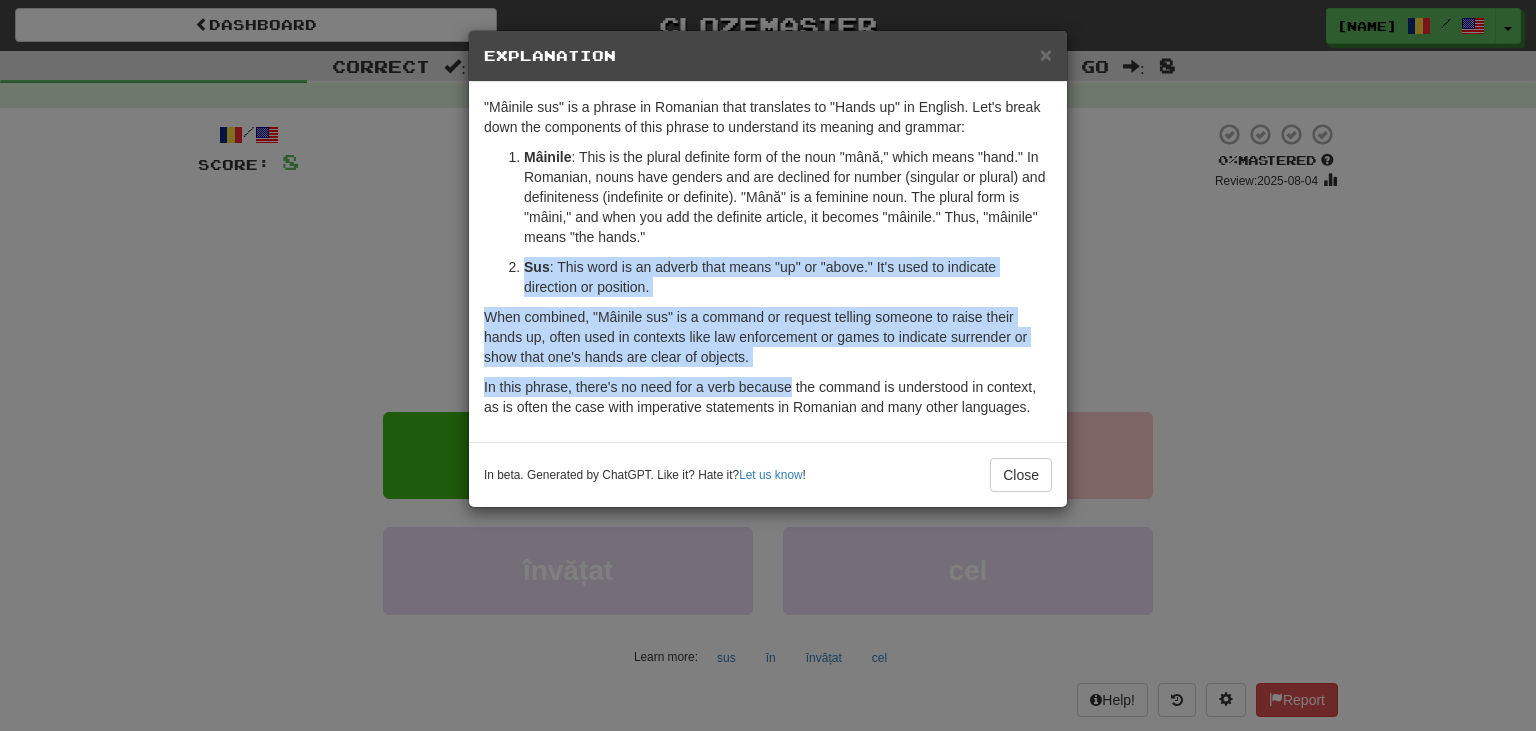 click on ""Mâinile sus" is a phrase in Romanian that translates to "Hands up" in English. Let's break down the components of this phrase to understand its meaning and grammar:
Mâinile : This is the plural definite form of the noun "mână," which means "hand." In Romanian, nouns have genders and are declined for number (singular or plural) and definiteness (indefinite or definite). "Mână" is a feminine noun. The plural form is "mâini," and when you add the definite article, it becomes "mâinile." Thus, "mâinile" means "the hands."
Sus : This word is an adverb that means "up" or "above." It's used to indicate direction or position.
When combined, "Mâinile sus" is a command or request telling someone to raise their hands up, often used in contexts like law enforcement or games to indicate surrender or show that one's hands are clear of objects." at bounding box center [768, 262] 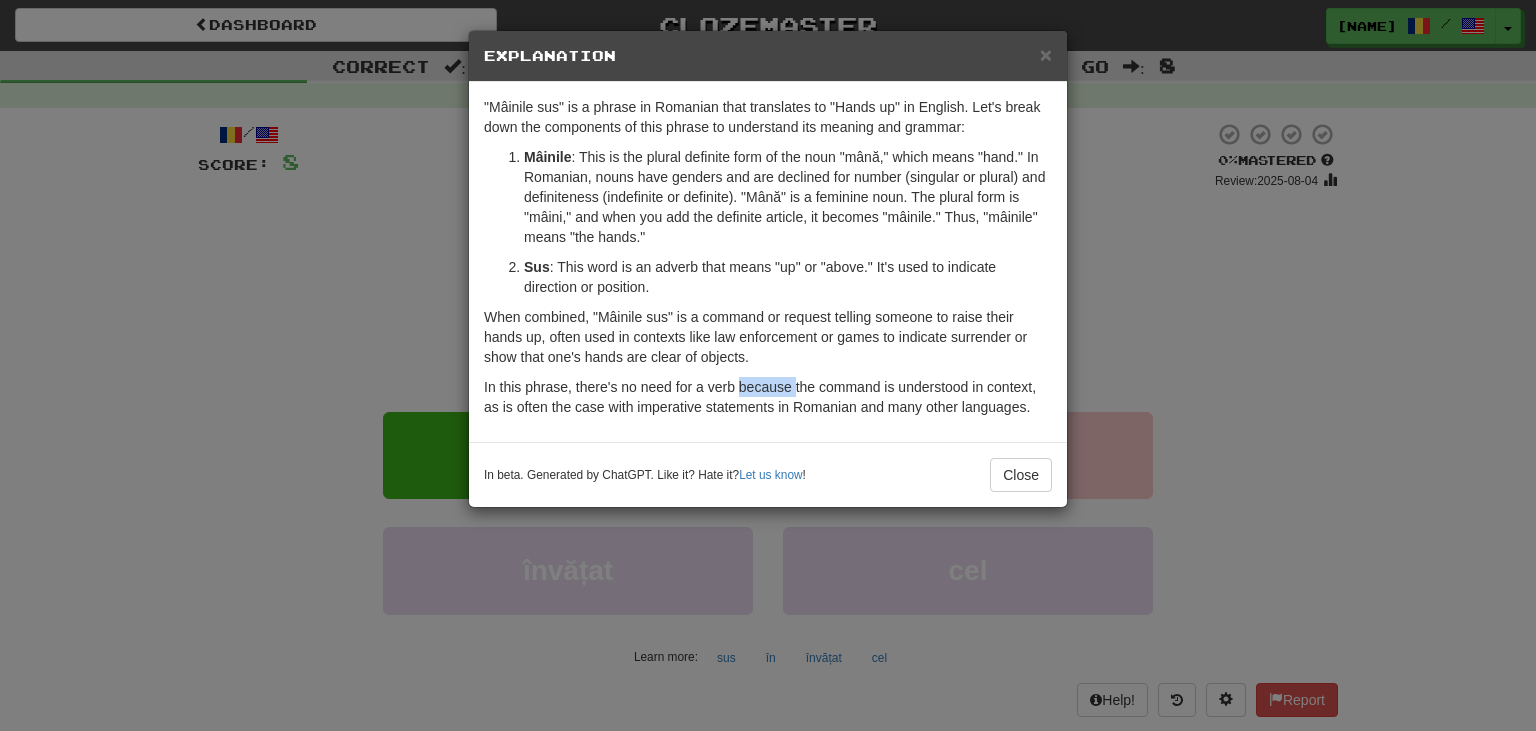 click on ""Mâinile sus" is a phrase in Romanian that translates to "Hands up" in English. Let's break down the components of this phrase to understand its meaning and grammar:
Mâinile : This is the plural definite form of the noun "mână," which means "hand." In Romanian, nouns have genders and are declined for number (singular or plural) and definiteness (indefinite or definite). "Mână" is a feminine noun. The plural form is "mâini," and when you add the definite article, it becomes "mâinile." Thus, "mâinile" means "the hands."
Sus : This word is an adverb that means "up" or "above." It's used to indicate direction or position.
When combined, "Mâinile sus" is a command or request telling someone to raise their hands up, often used in contexts like law enforcement or games to indicate surrender or show that one's hands are clear of objects." at bounding box center (768, 262) 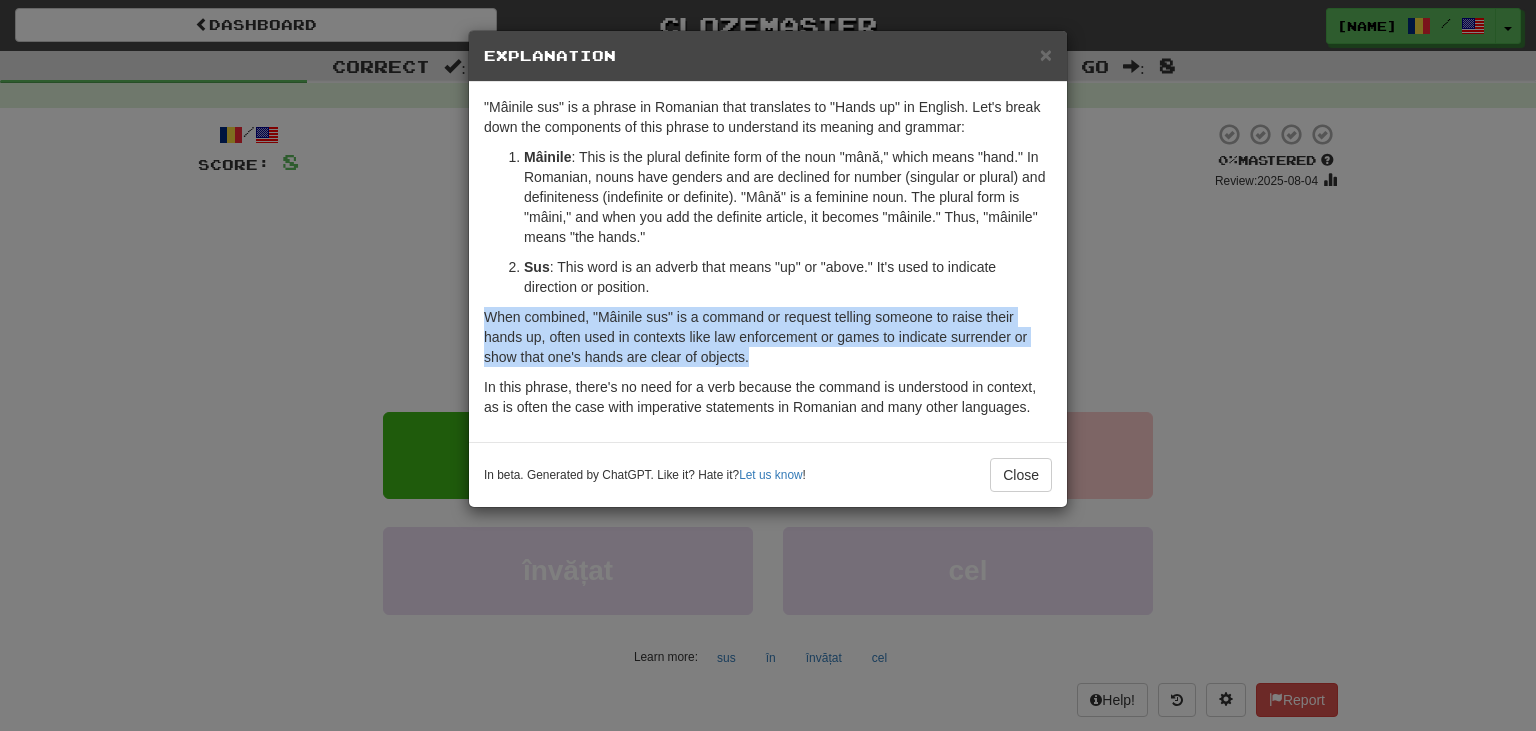 drag, startPoint x: 789, startPoint y: 371, endPoint x: 789, endPoint y: 301, distance: 70 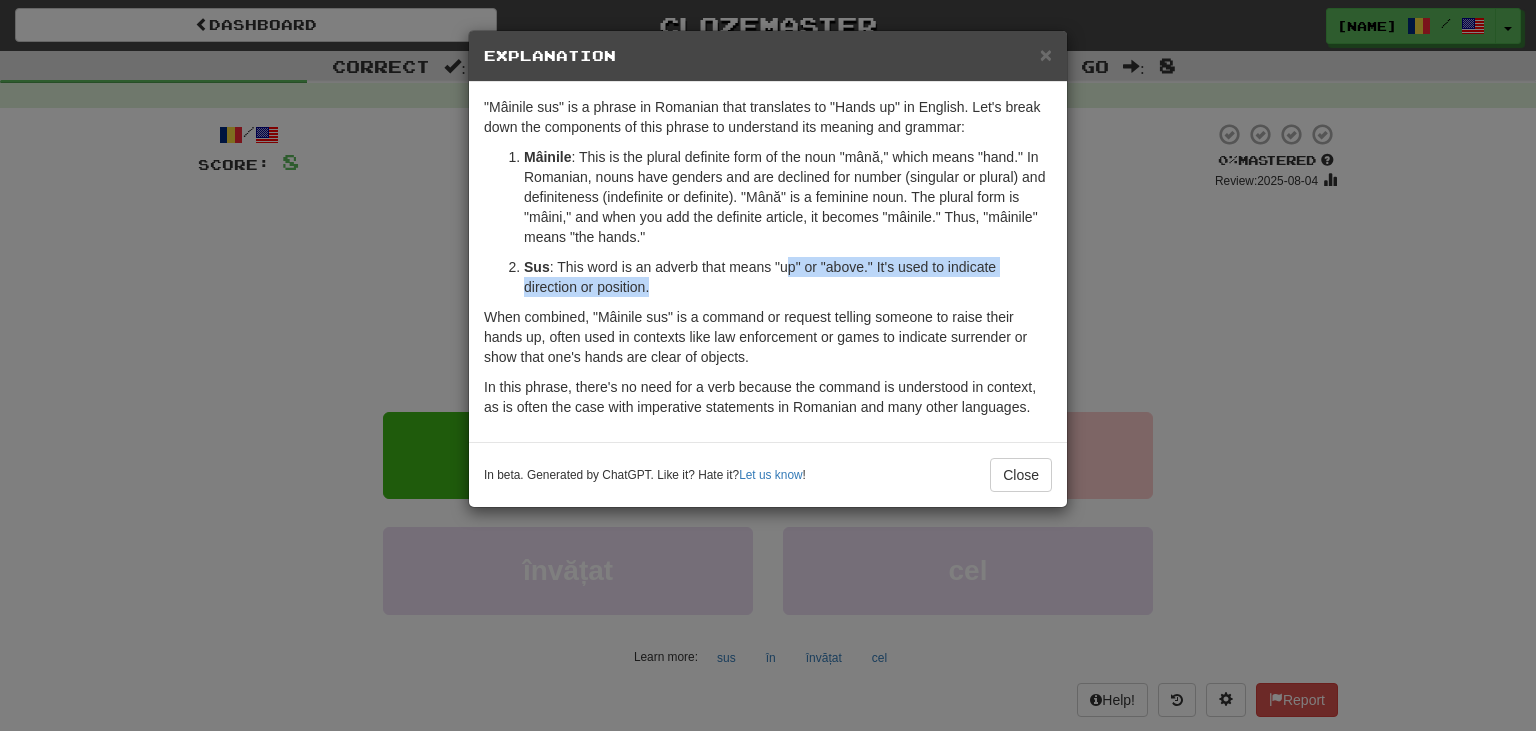 drag, startPoint x: 789, startPoint y: 301, endPoint x: 785, endPoint y: 258, distance: 43.185646 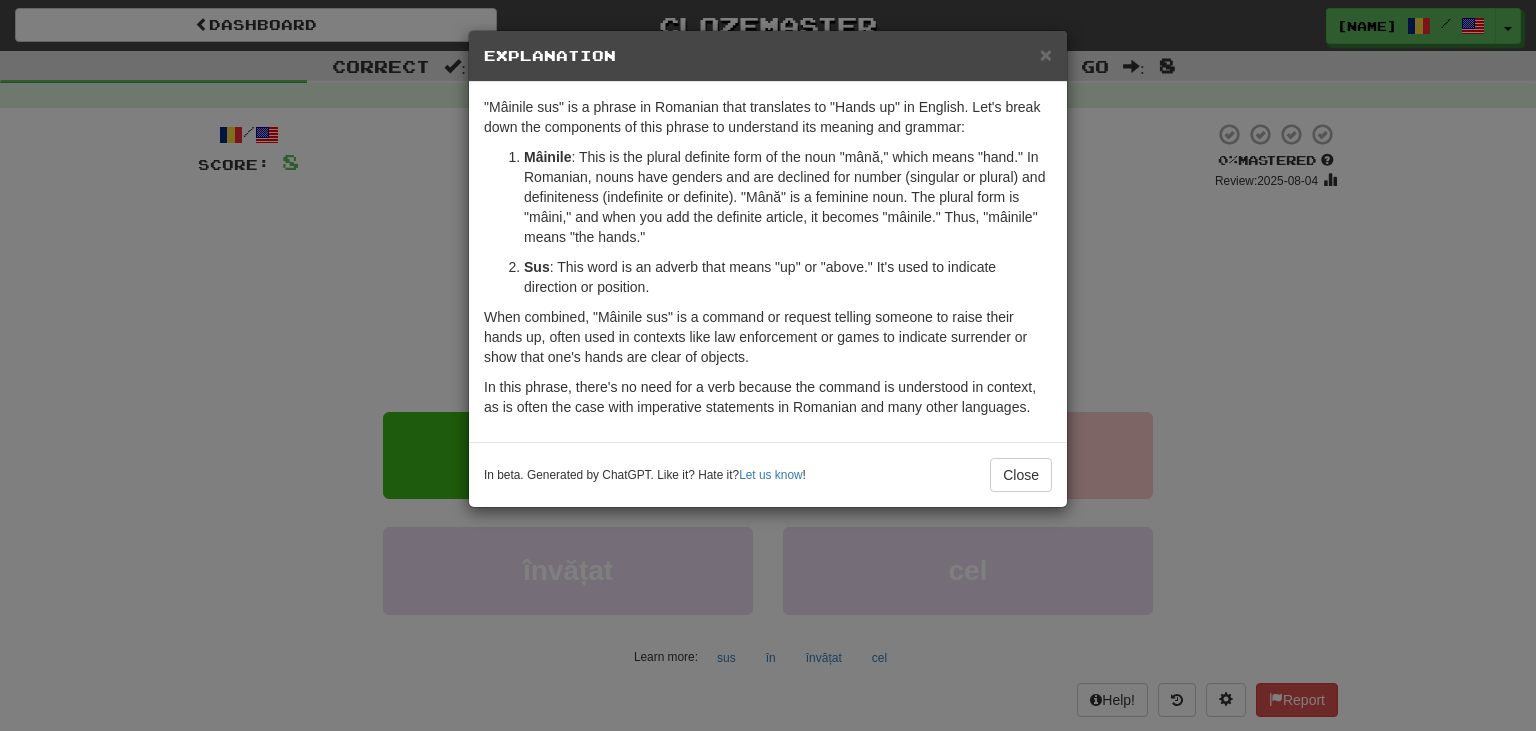 click on "Sus : This word is an adverb that means "up" or "above." It's used to indicate direction or position." at bounding box center (788, 277) 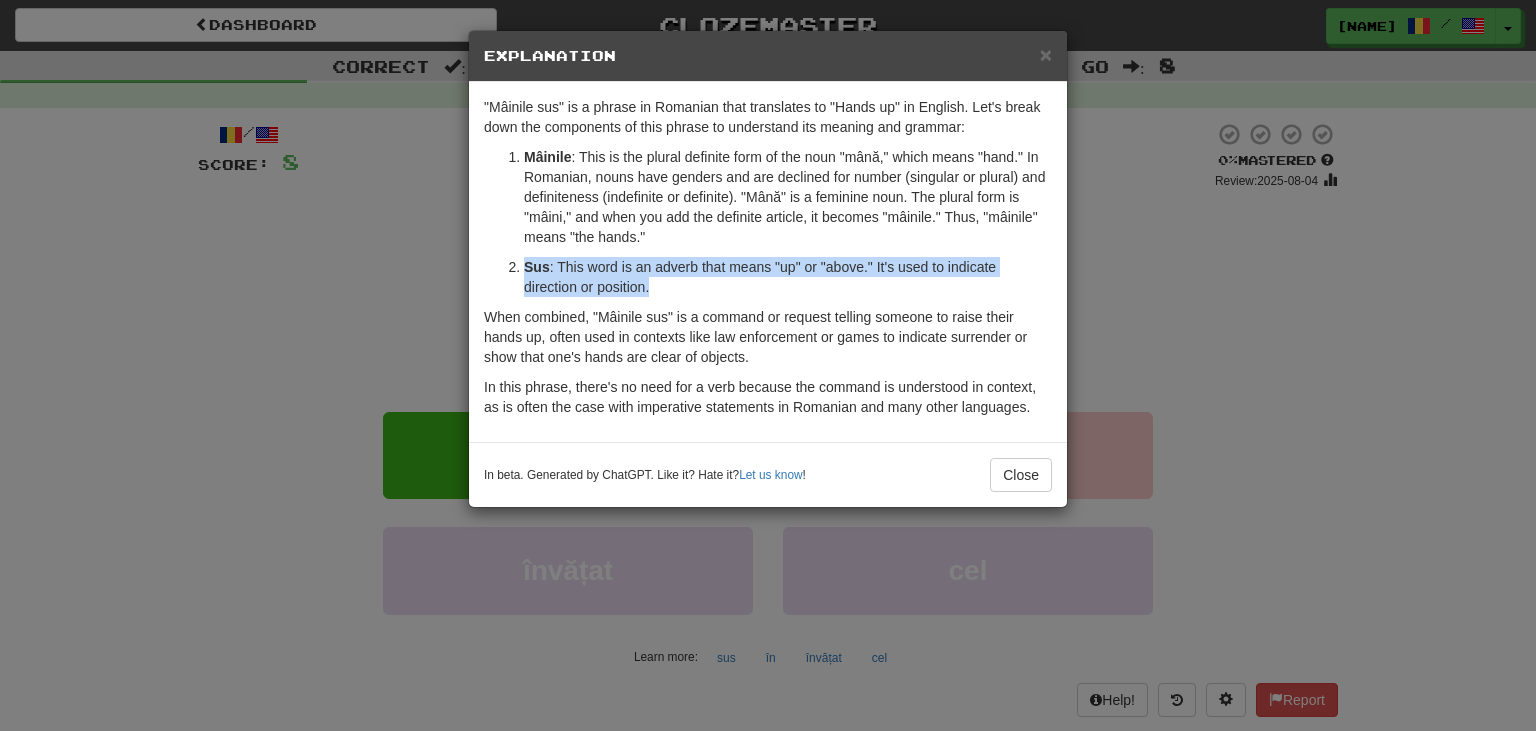 drag, startPoint x: 747, startPoint y: 242, endPoint x: 767, endPoint y: 292, distance: 53.851646 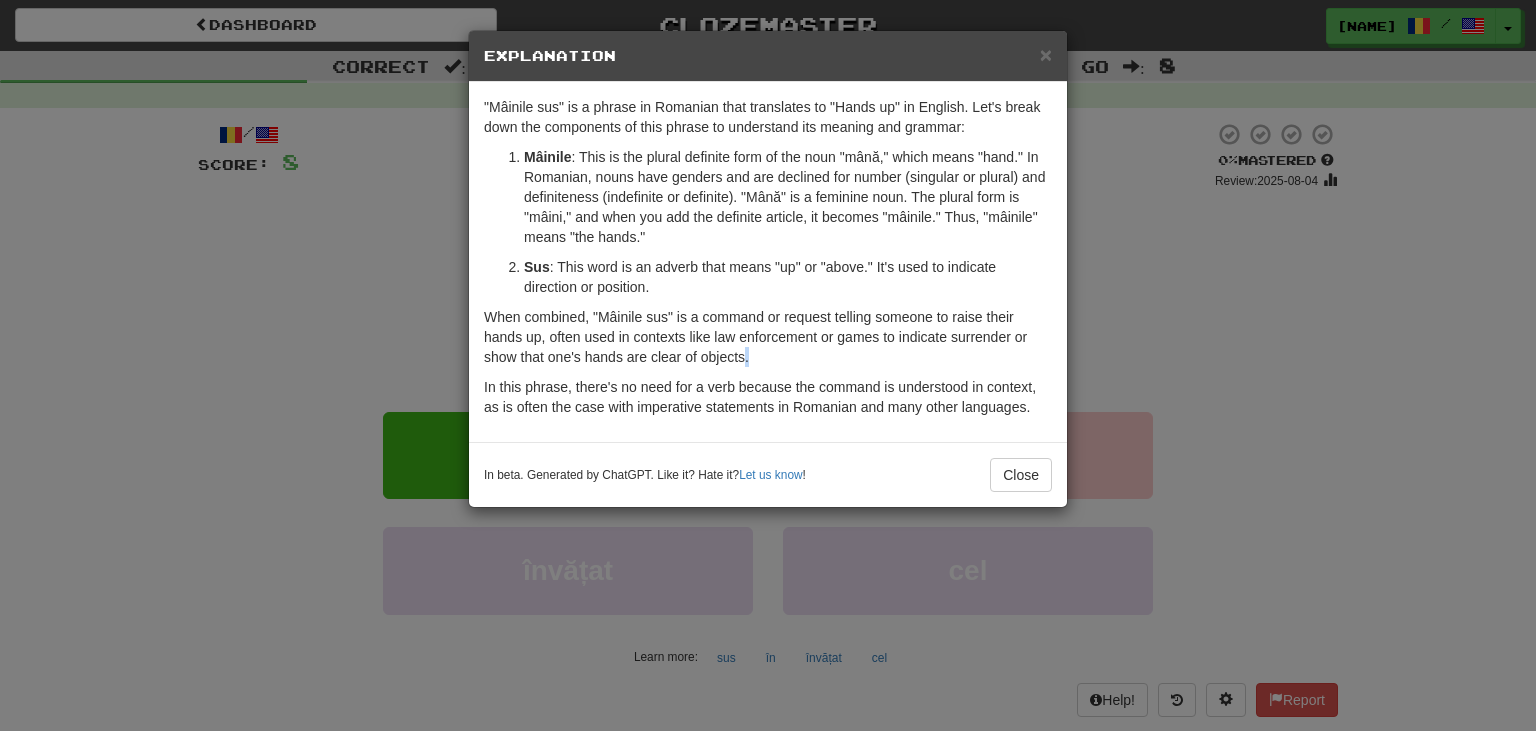 drag, startPoint x: 745, startPoint y: 370, endPoint x: 785, endPoint y: 361, distance: 41 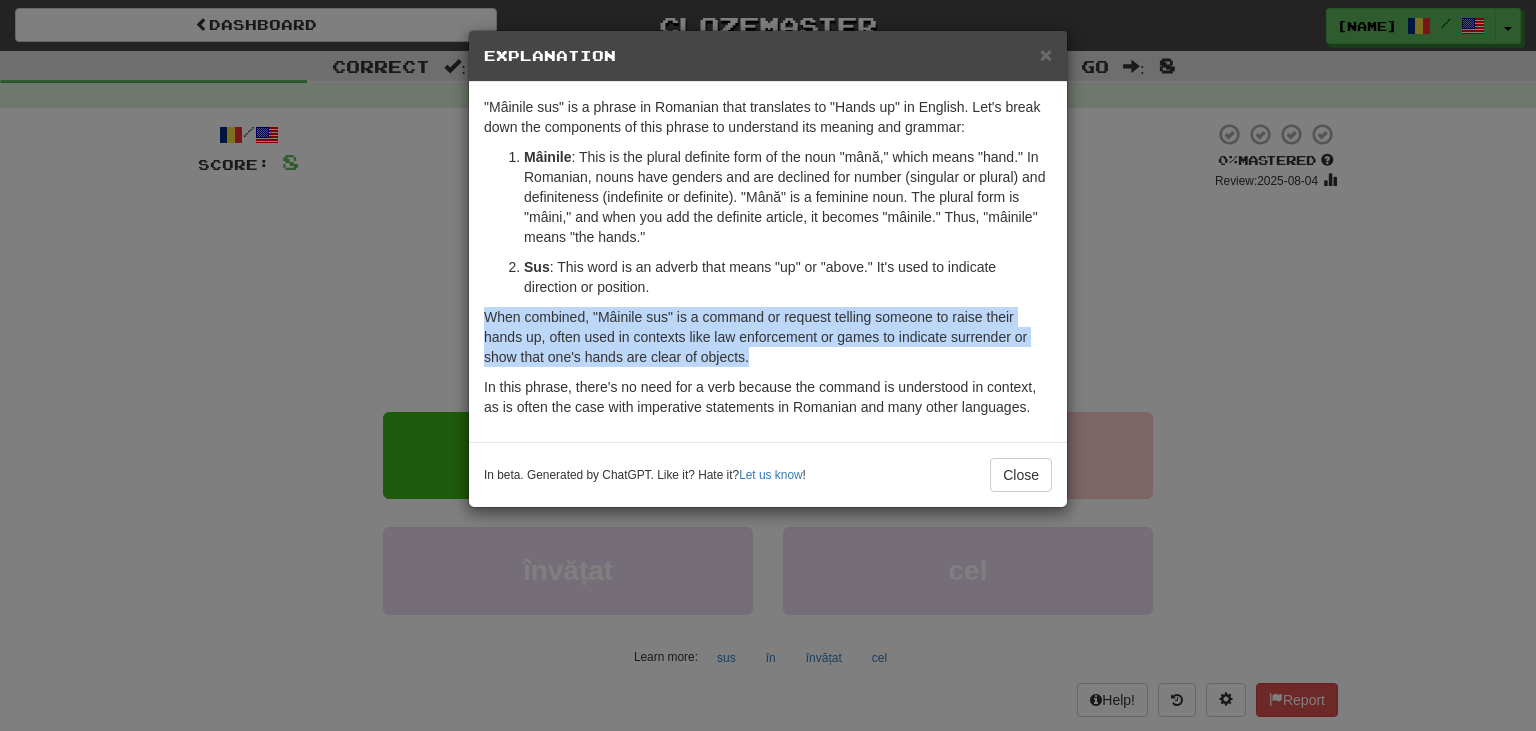 drag, startPoint x: 785, startPoint y: 361, endPoint x: 796, endPoint y: 282, distance: 79.762146 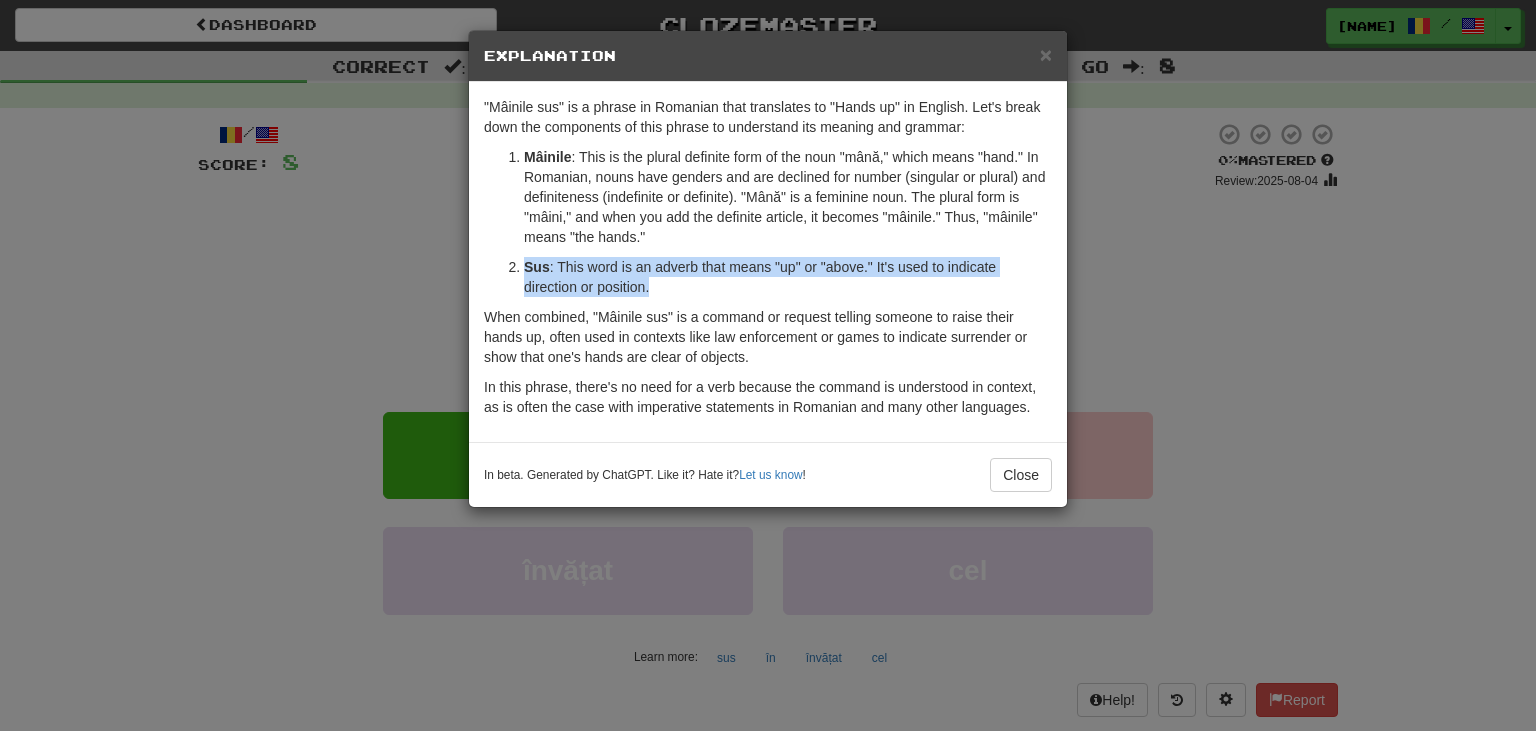 drag, startPoint x: 796, startPoint y: 282, endPoint x: 804, endPoint y: 233, distance: 49.648766 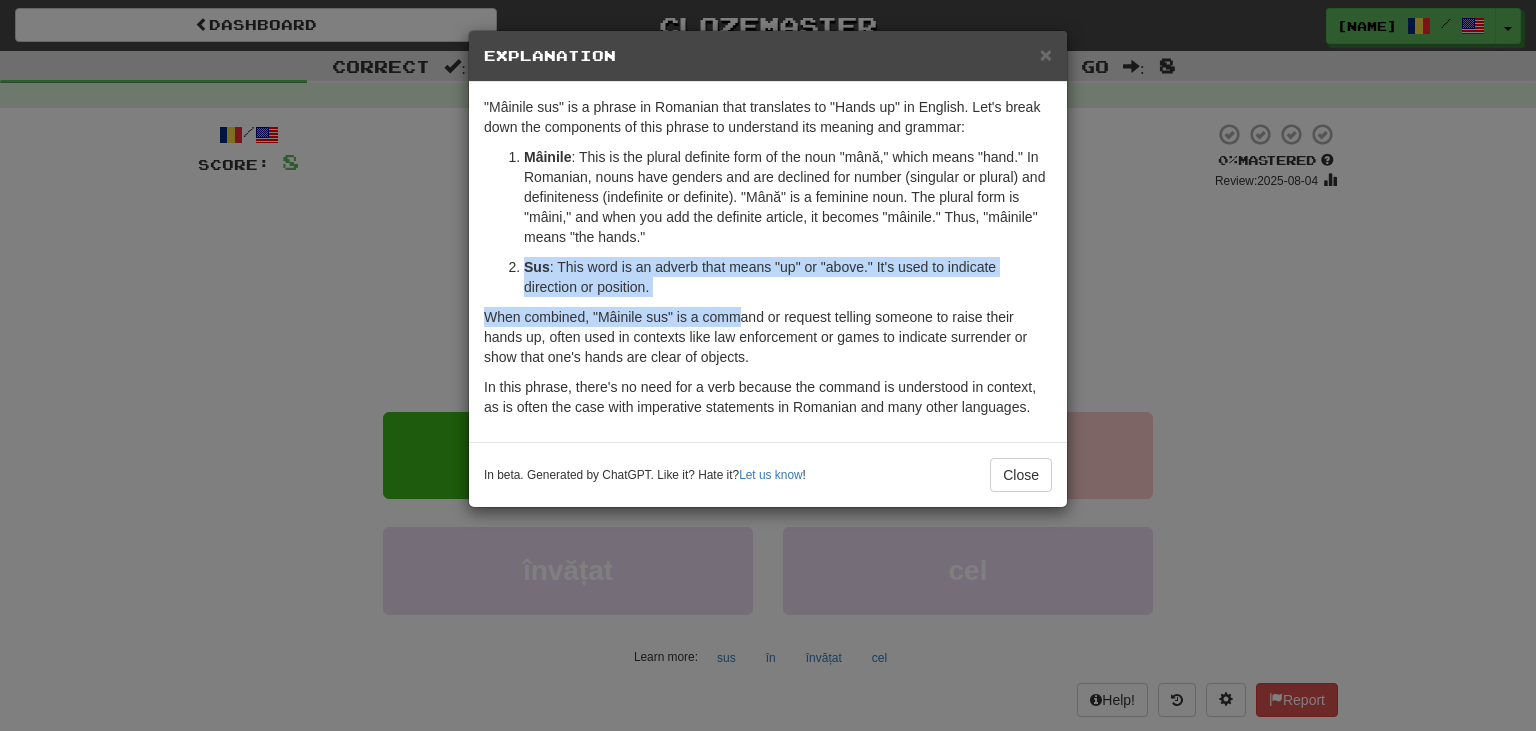 drag, startPoint x: 804, startPoint y: 233, endPoint x: 742, endPoint y: 306, distance: 95.77578 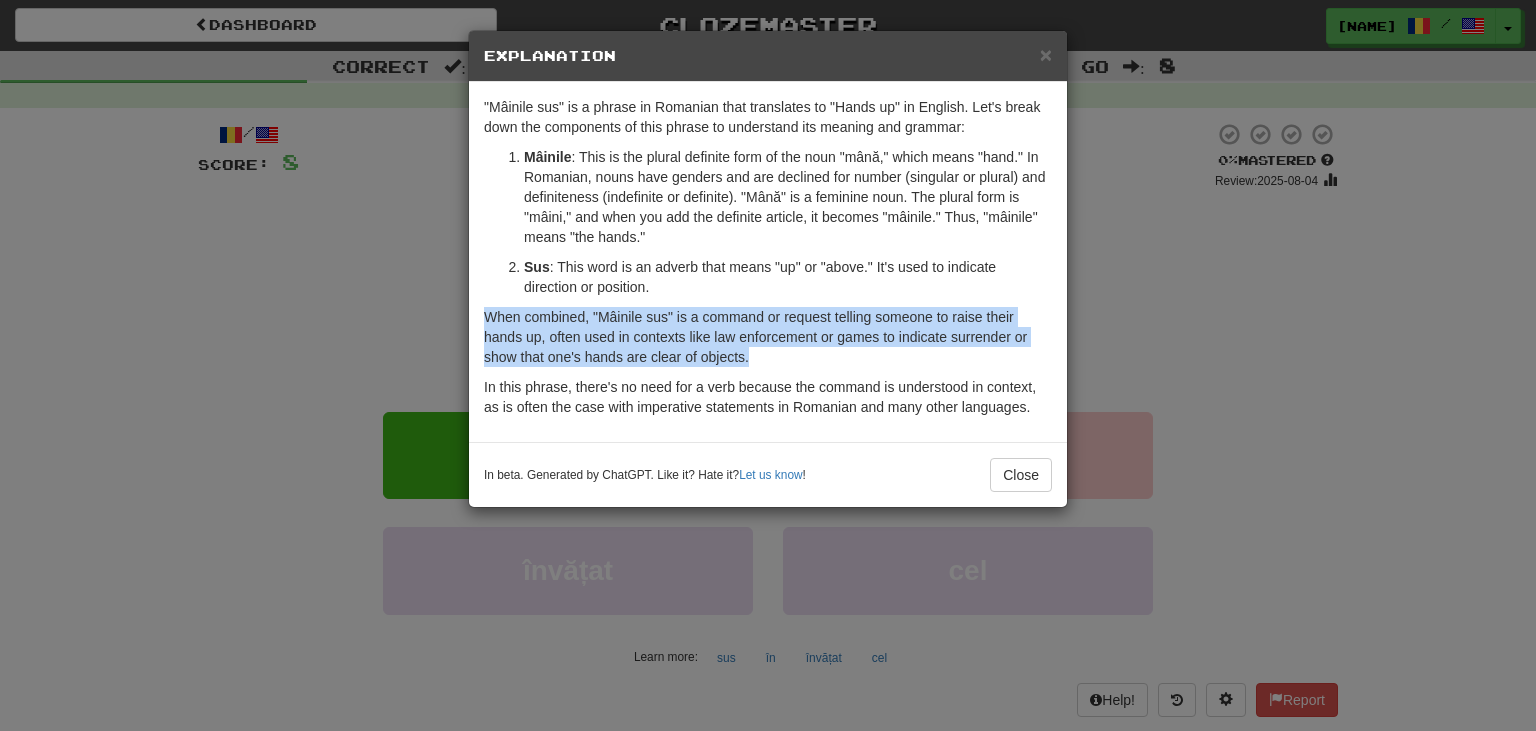 drag, startPoint x: 742, startPoint y: 301, endPoint x: 752, endPoint y: 357, distance: 56.88585 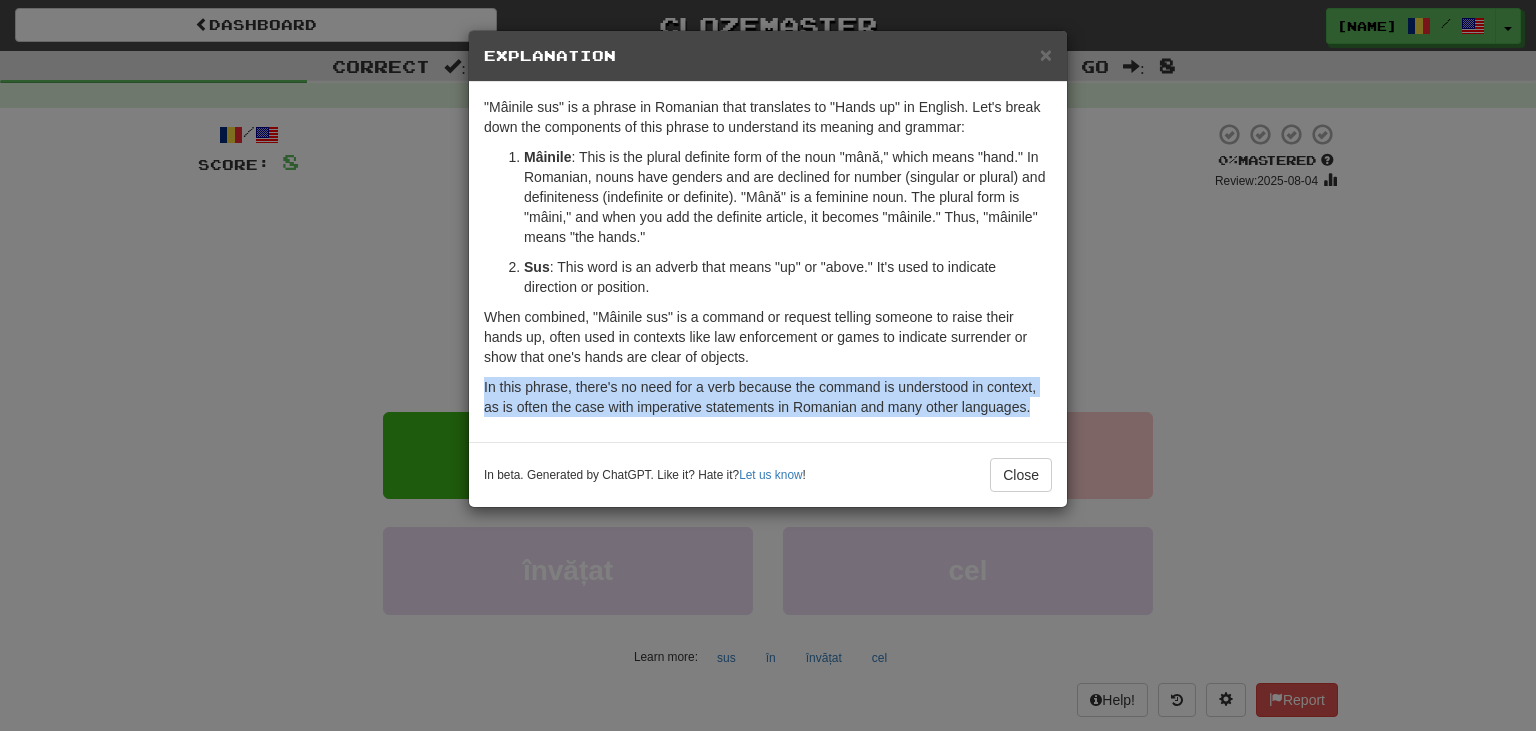 drag, startPoint x: 886, startPoint y: 370, endPoint x: 1030, endPoint y: 428, distance: 155.24174 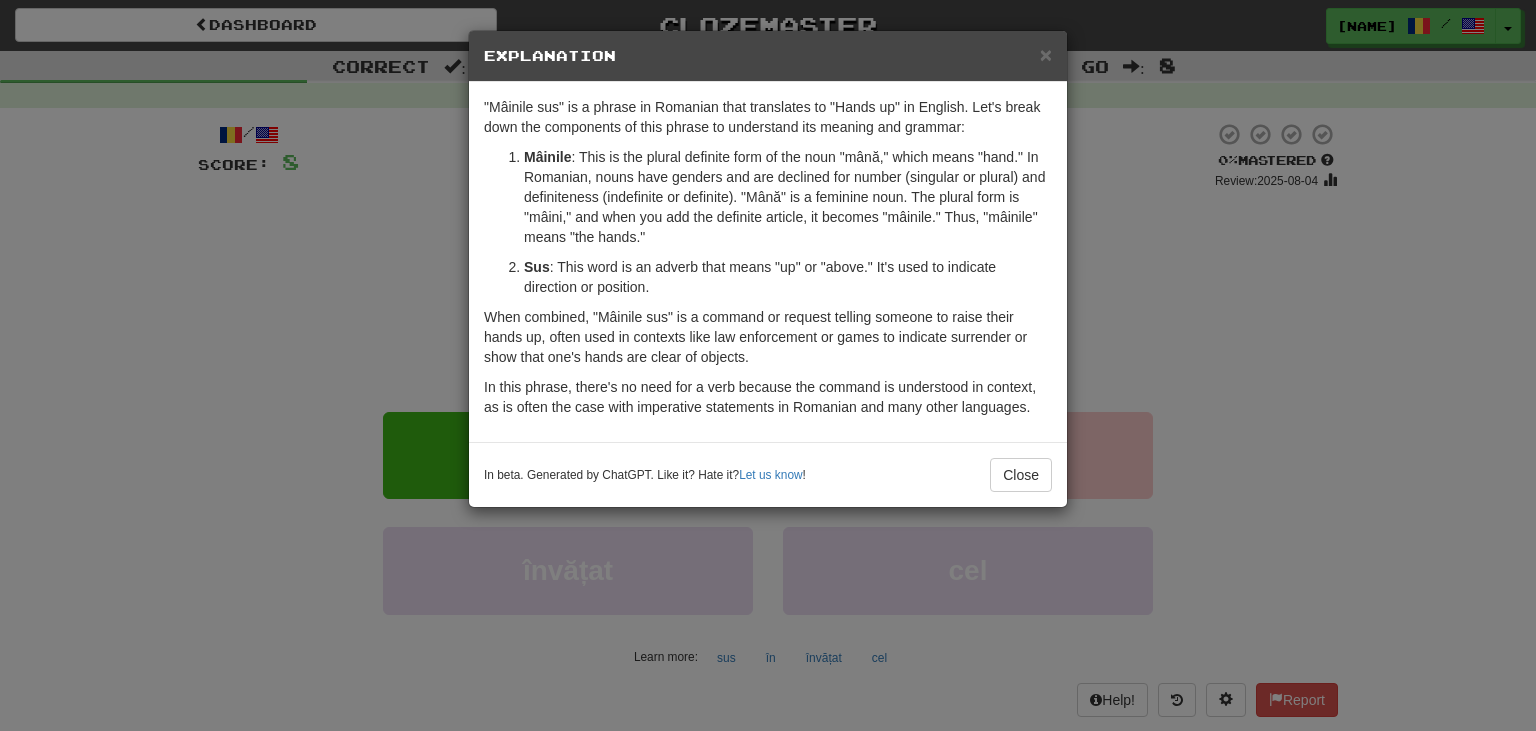 drag, startPoint x: 798, startPoint y: 363, endPoint x: 780, endPoint y: 348, distance: 23.43075 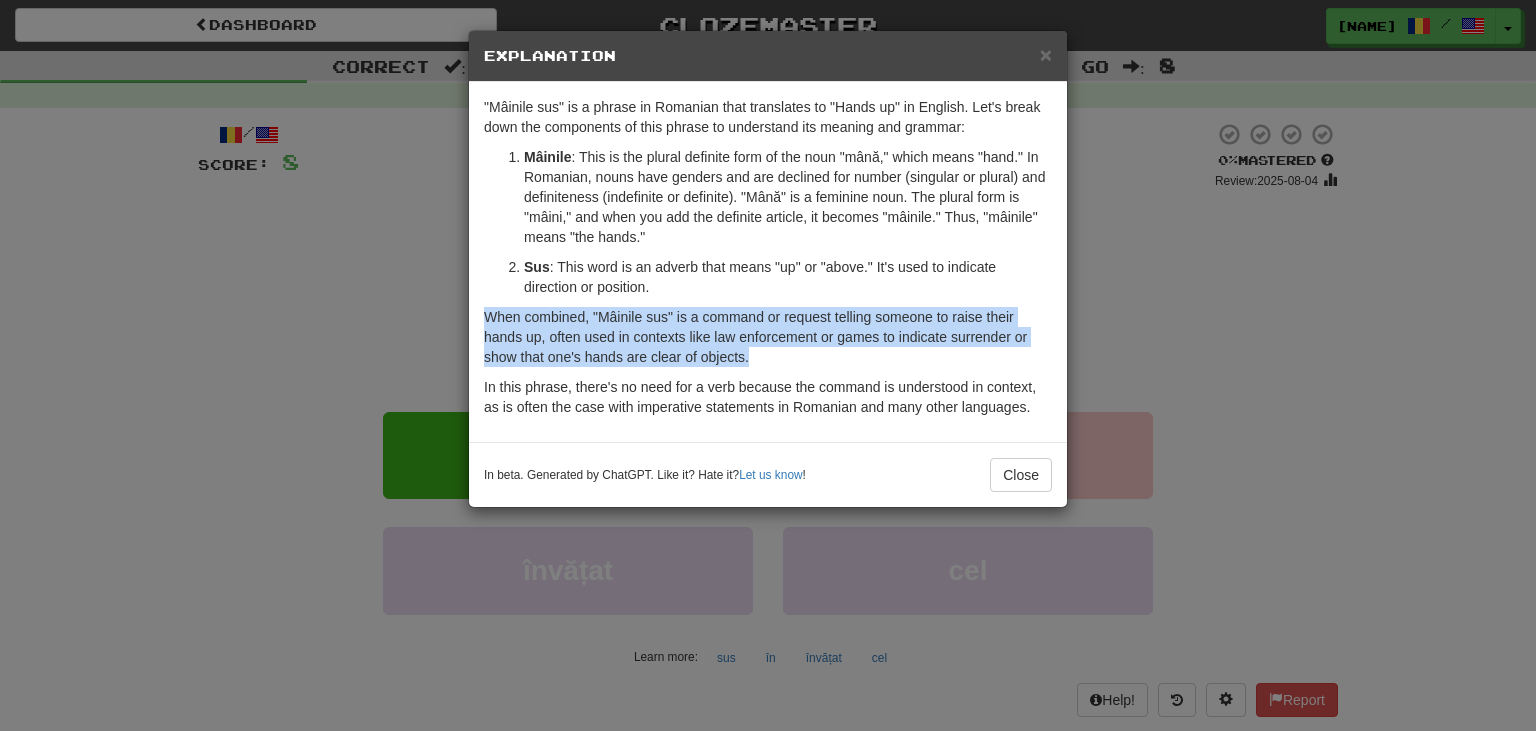 drag, startPoint x: 780, startPoint y: 348, endPoint x: 785, endPoint y: 290, distance: 58.21512 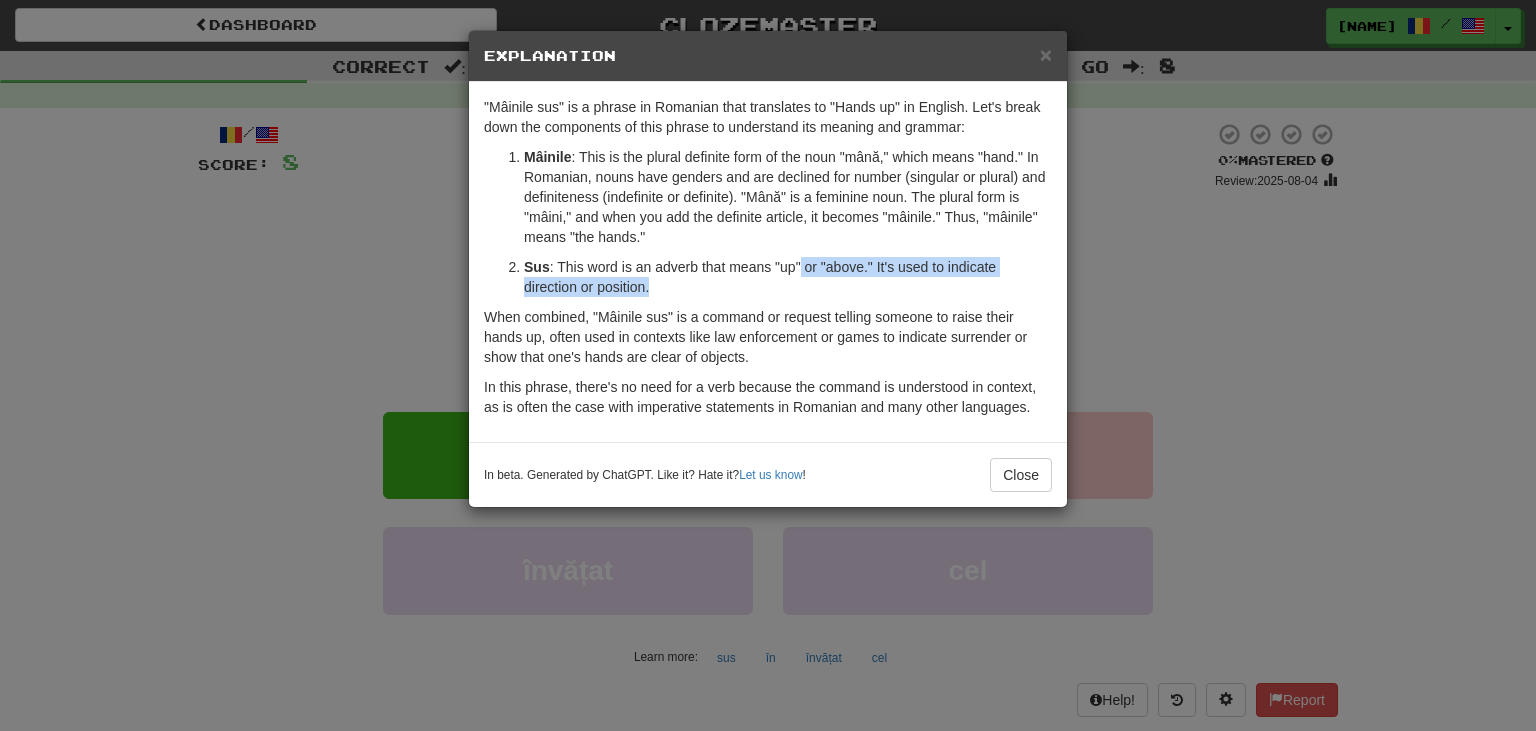 drag, startPoint x: 785, startPoint y: 290, endPoint x: 800, endPoint y: 259, distance: 34.43835 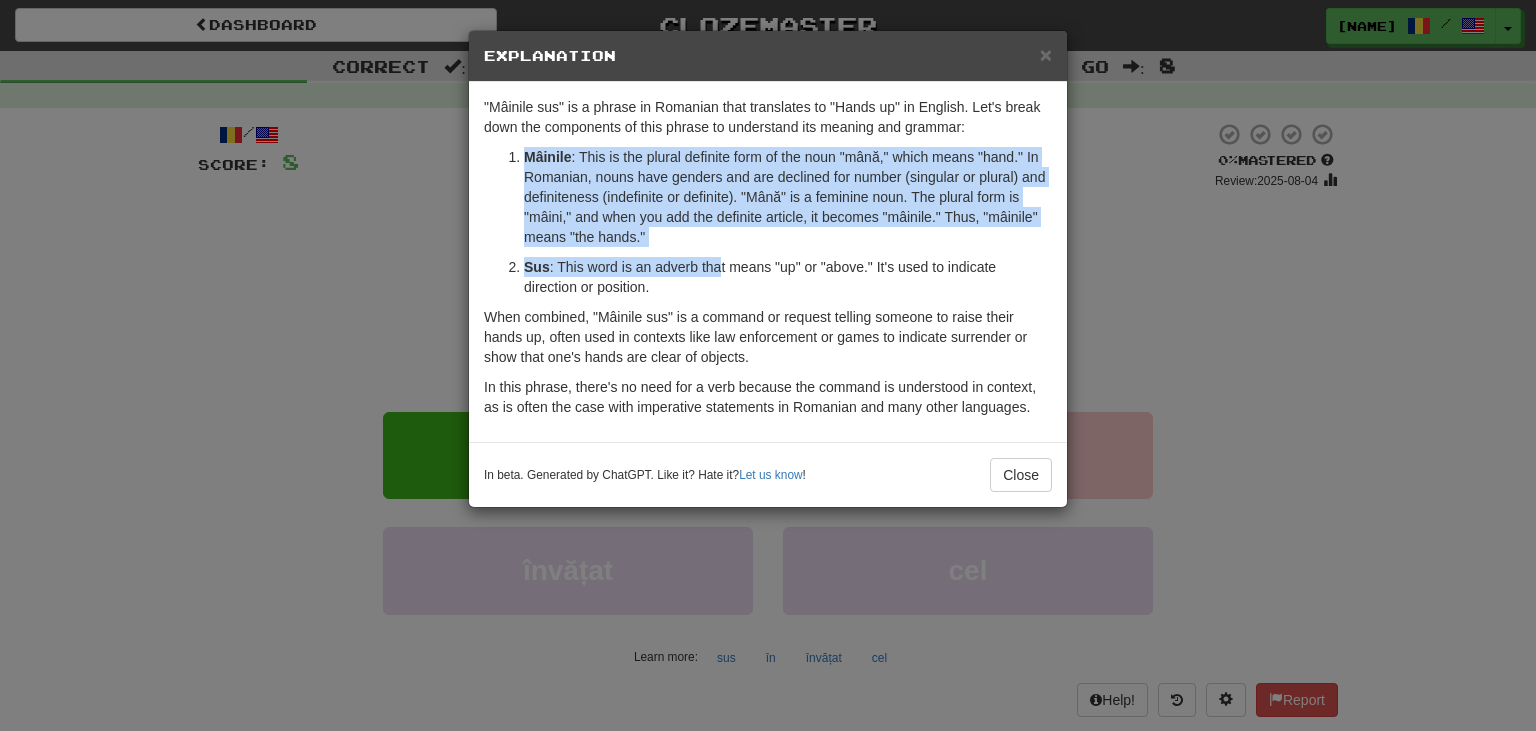 drag, startPoint x: 719, startPoint y: 257, endPoint x: 518, endPoint y: 154, distance: 225.85393 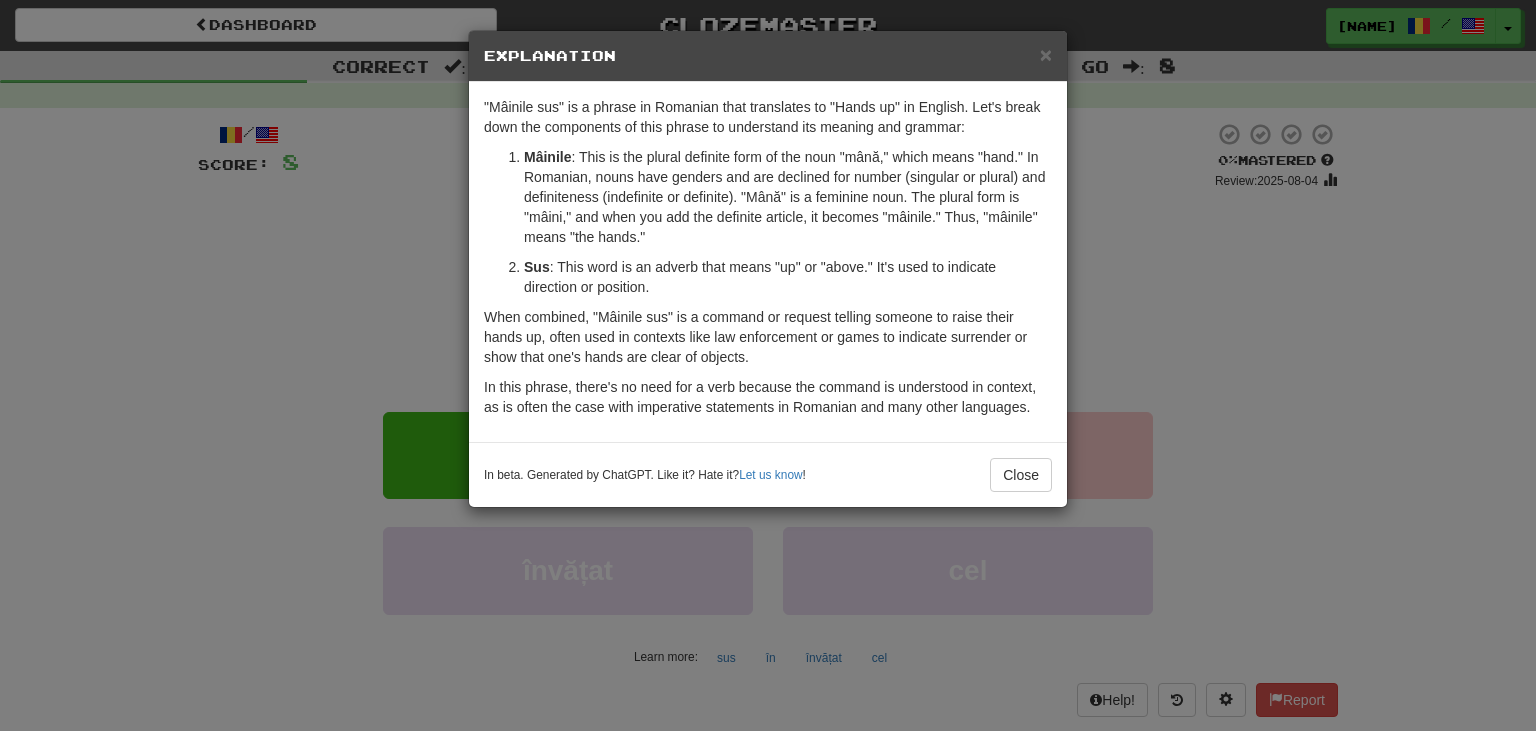 click on ""Mâinile sus" is a phrase in Romanian that translates to "Hands up" in English. Let's break down the components of this phrase to understand its meaning and grammar:
Mâinile : This is the plural definite form of the noun "mână," which means "hand." In Romanian, nouns have genders and are declined for number (singular or plural) and definiteness (indefinite or definite). "Mână" is a feminine noun. The plural form is "mâini," and when you add the definite article, it becomes "mâinile." Thus, "mâinile" means "the hands."
Sus : This word is an adverb that means "up" or "above." It's used to indicate direction or position.
When combined, "Mâinile sus" is a command or request telling someone to raise their hands up, often used in contexts like law enforcement or games to indicate surrender or show that one's hands are clear of objects." at bounding box center (768, 262) 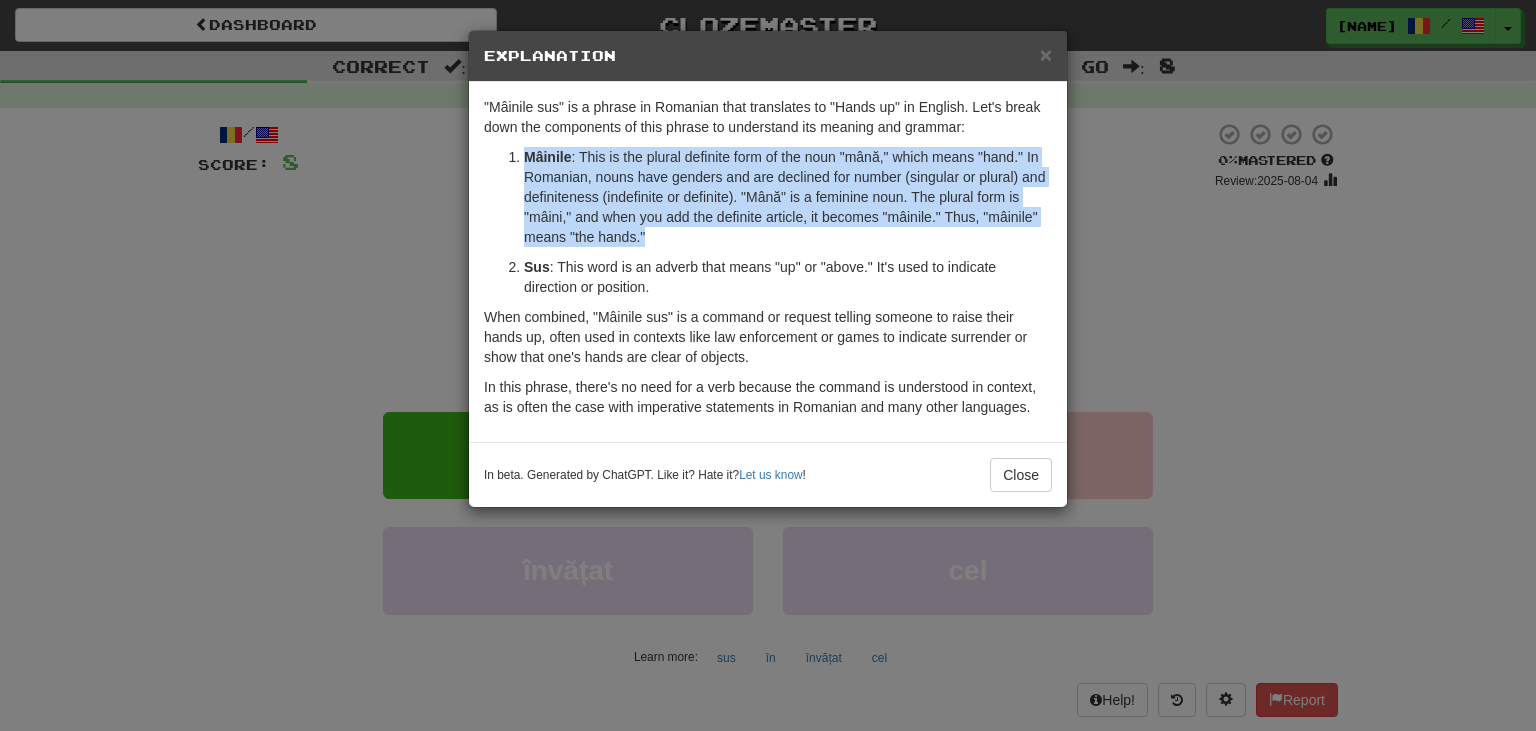 drag, startPoint x: 530, startPoint y: 142, endPoint x: 656, endPoint y: 245, distance: 162.74213 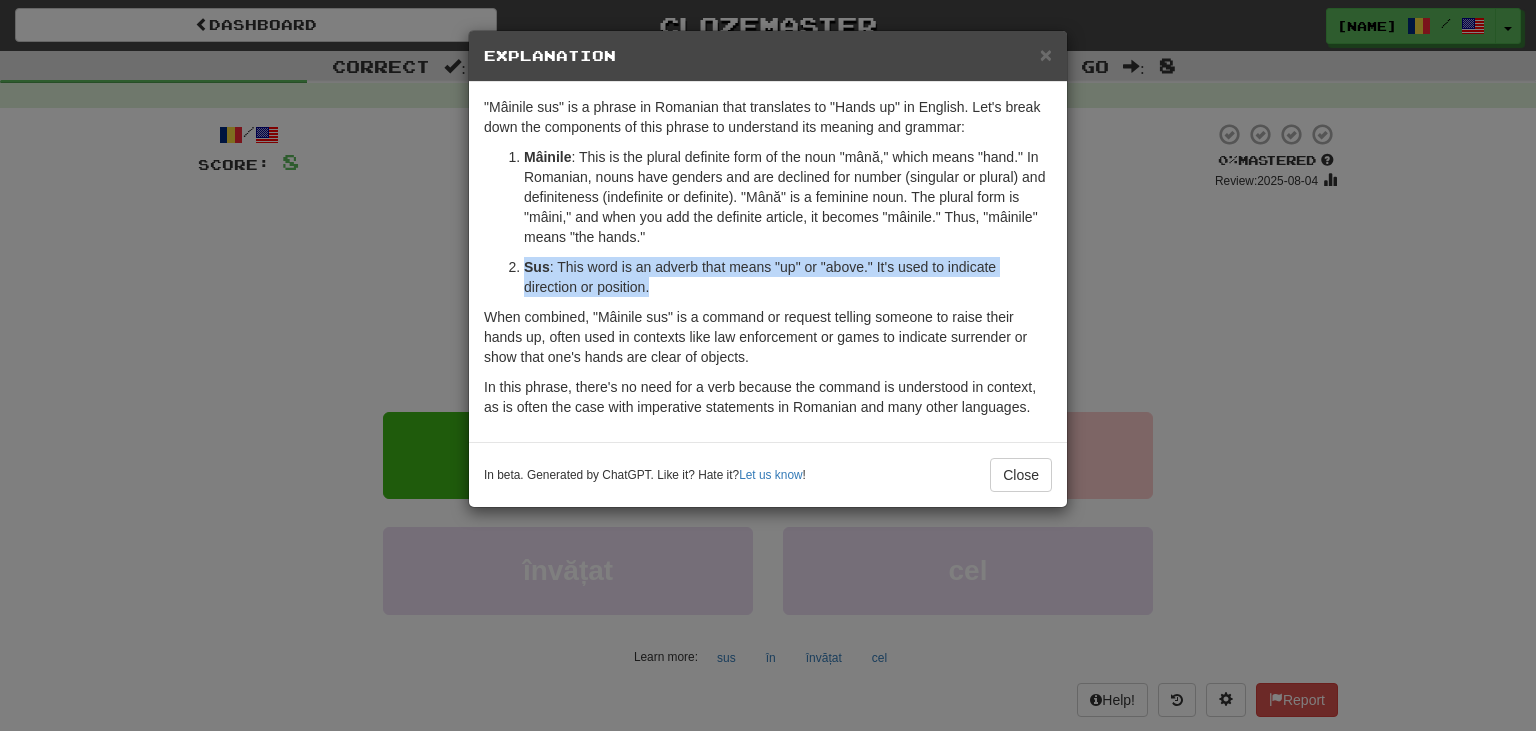 drag, startPoint x: 656, startPoint y: 245, endPoint x: 682, endPoint y: 282, distance: 45.221676 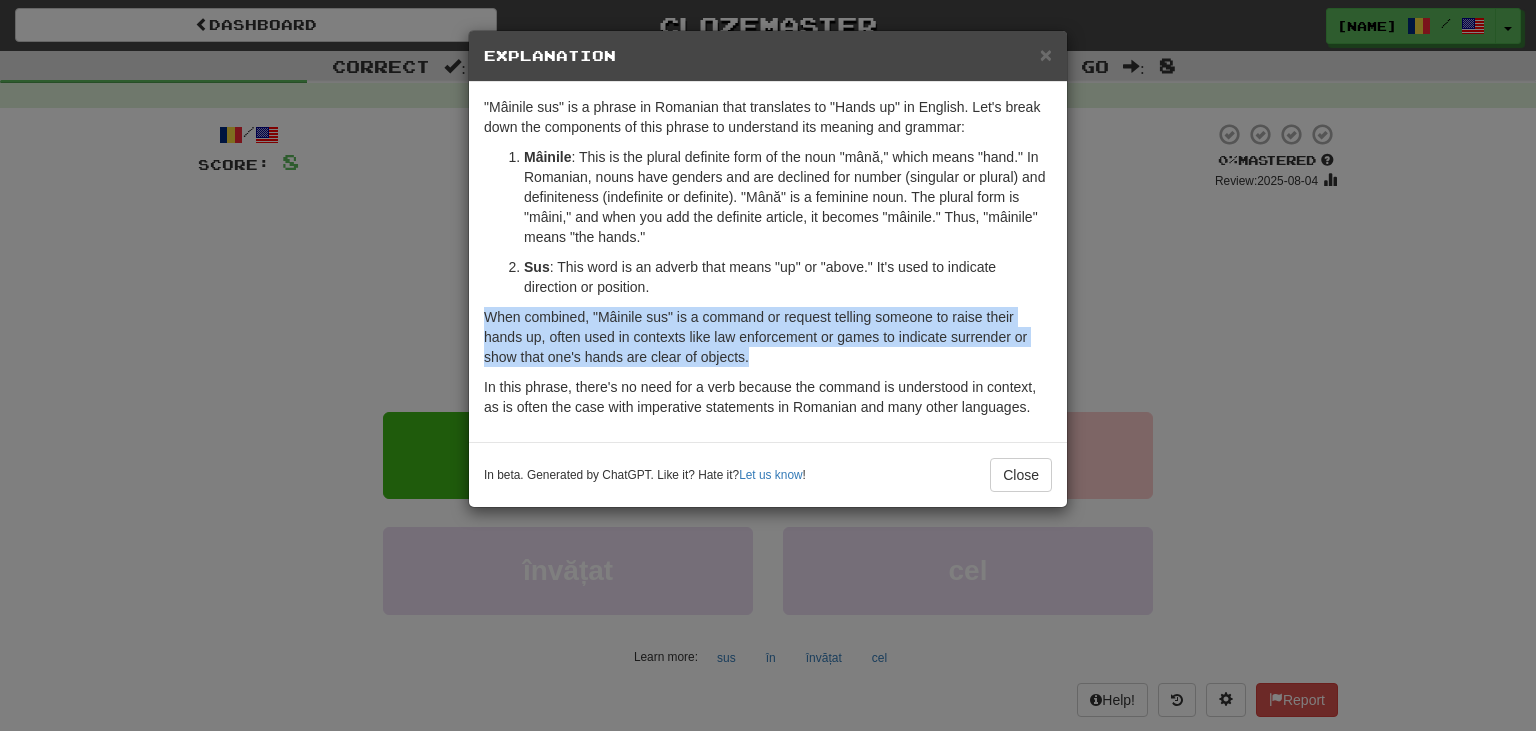 drag, startPoint x: 682, startPoint y: 282, endPoint x: 786, endPoint y: 355, distance: 127.06297 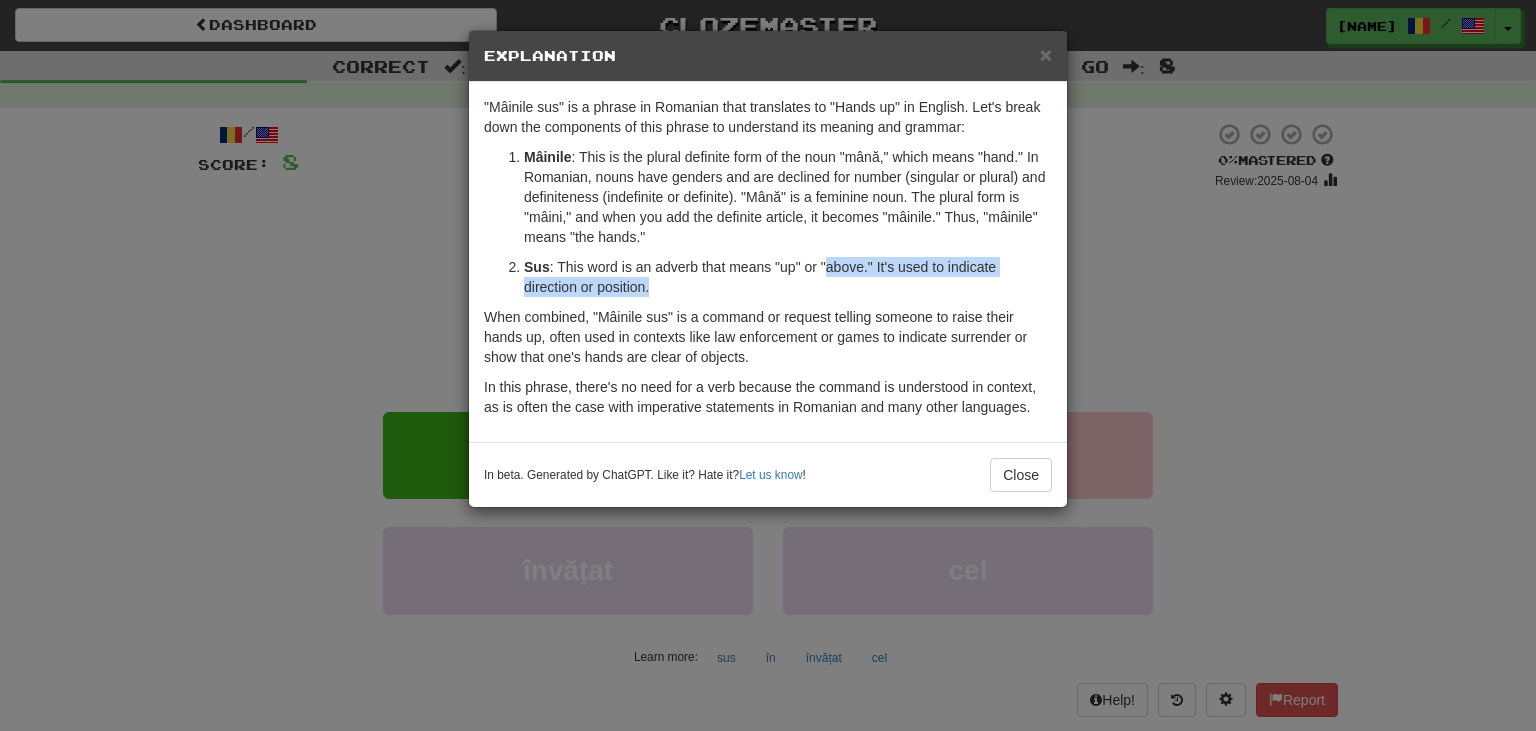 drag 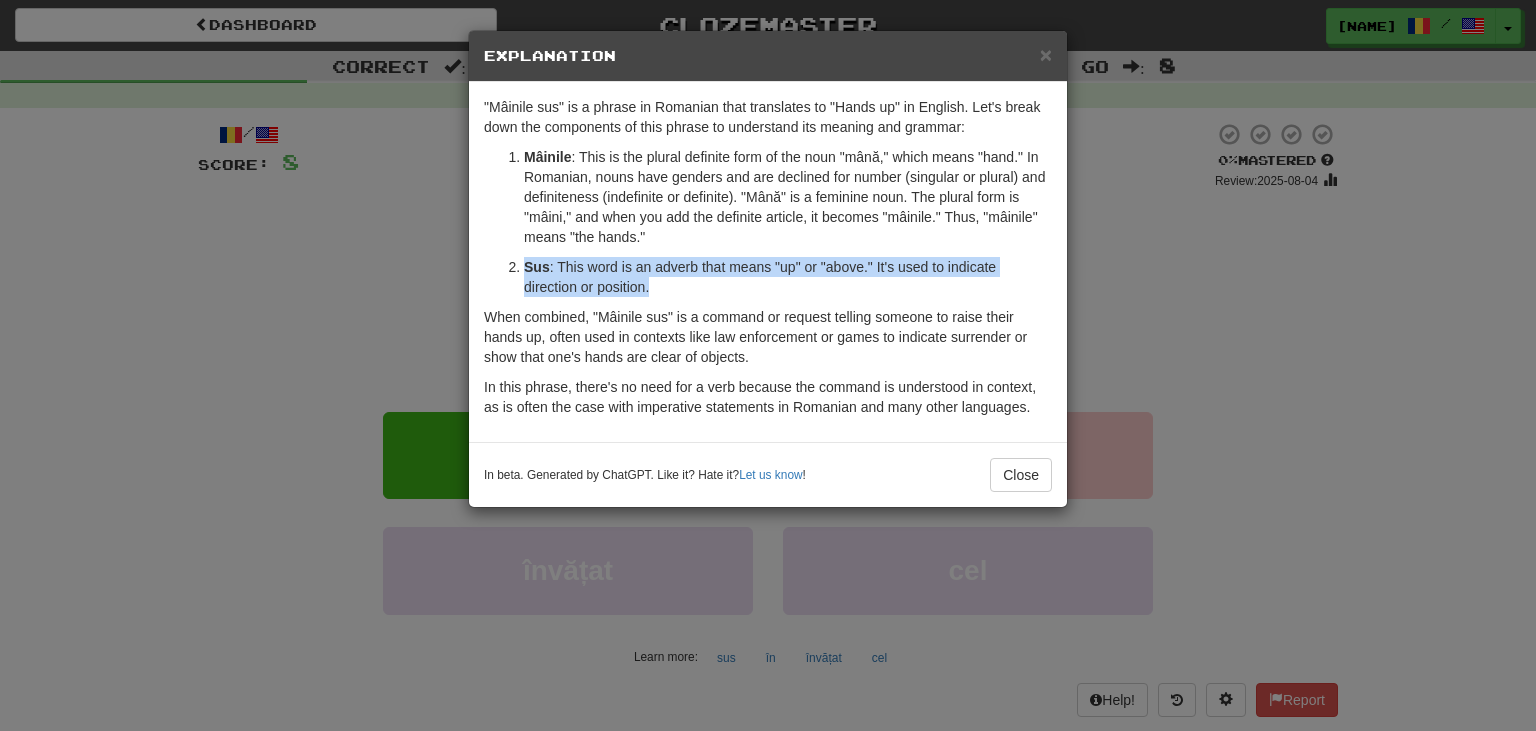 click on "Mâinile : This is the plural definite form of the noun "mână," which means "hand." In Romanian, nouns have genders and are declined for number (singular or plural) and definiteness (indefinite or definite). "Mână" is a feminine noun. The plural form is "mâini," and when you add the definite article, it becomes "mâinile." Thus, "mâinile" means "the hands."
Sus : This word is an adverb that means "up" or "above." It's used to indicate direction or position." at bounding box center (768, 222) 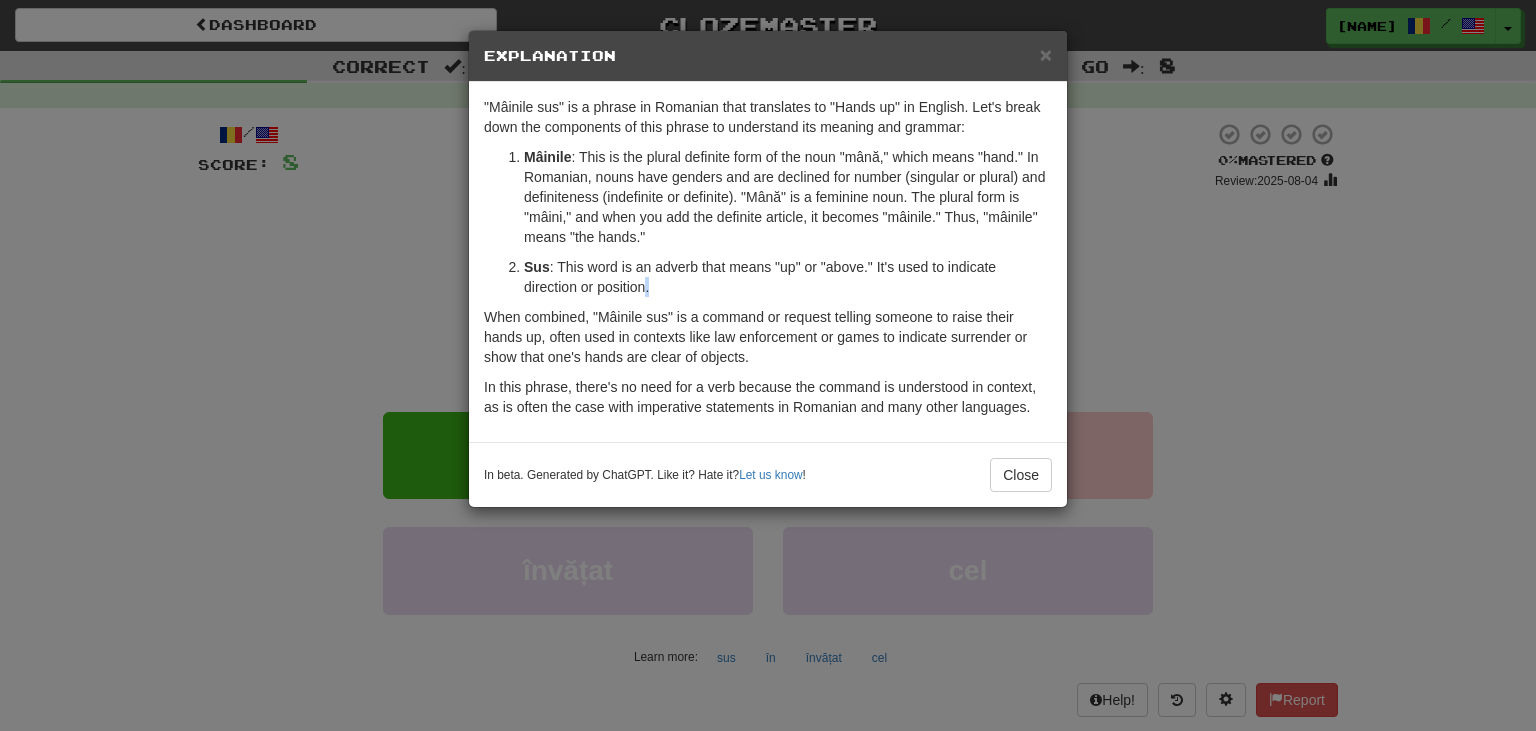 click on "Sus : This word is an adverb that means "up" or "above." It's used to indicate direction or position." at bounding box center (788, 277) 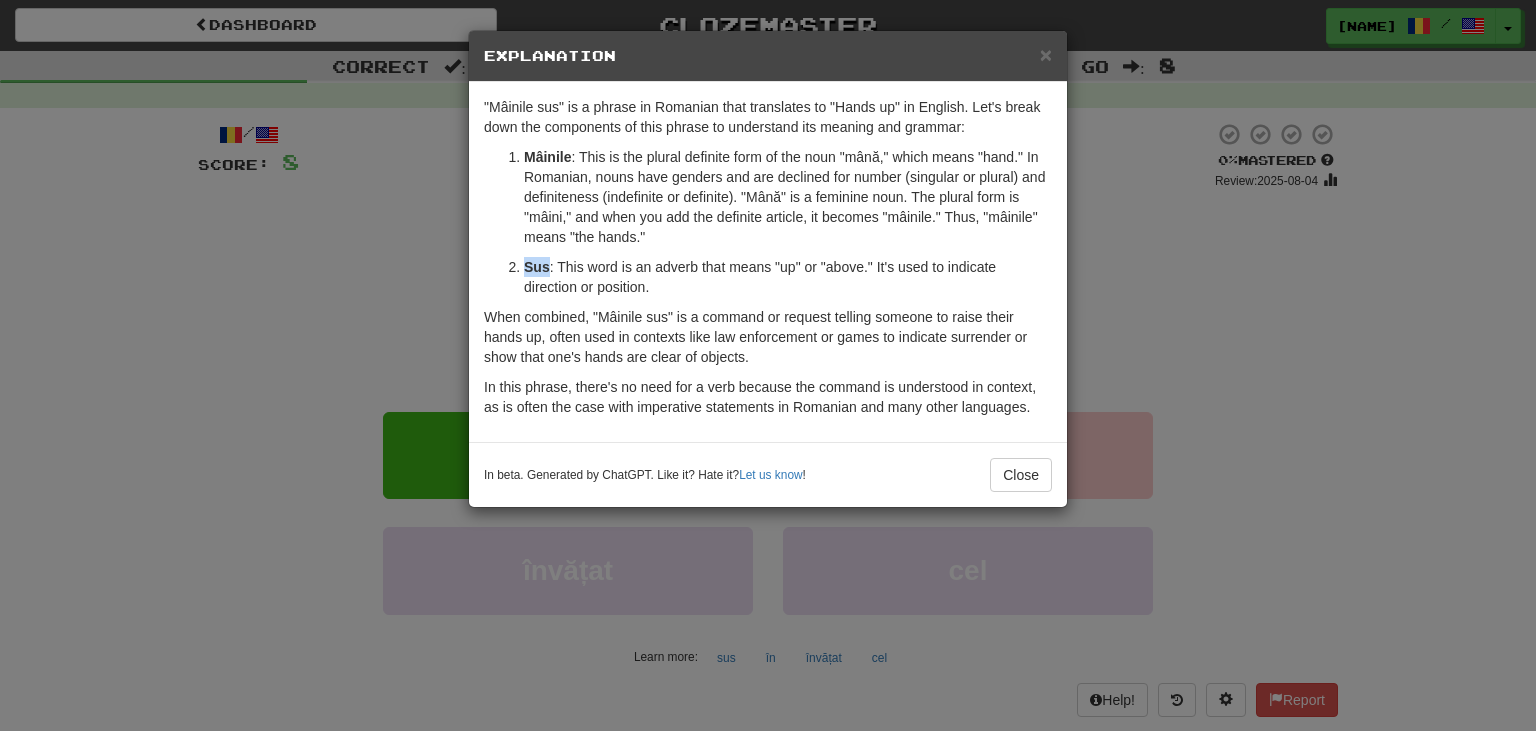click on "Sus : This word is an adverb that means "up" or "above." It's used to indicate direction or position." at bounding box center (788, 277) 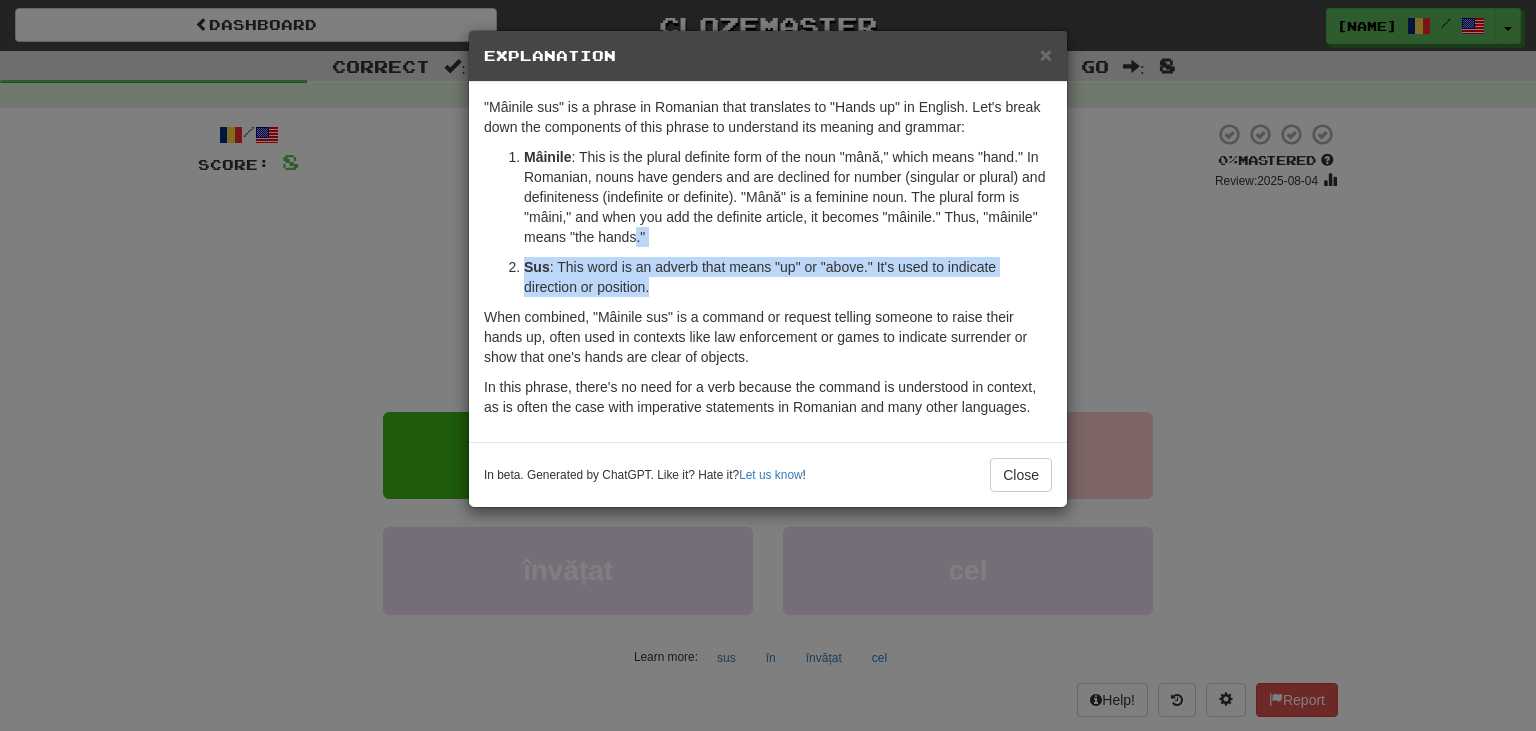 click on "Mâinile : This is the plural definite form of the noun "mână," which means "hand." In Romanian, nouns have genders and are declined for number (singular or plural) and definiteness (indefinite or definite). "Mână" is a feminine noun. The plural form is "mâini," and when you add the definite article, it becomes "mâinile." Thus, "mâinile" means "the hands."
Sus : This word is an adverb that means "up" or "above." It's used to indicate direction or position." at bounding box center (768, 222) 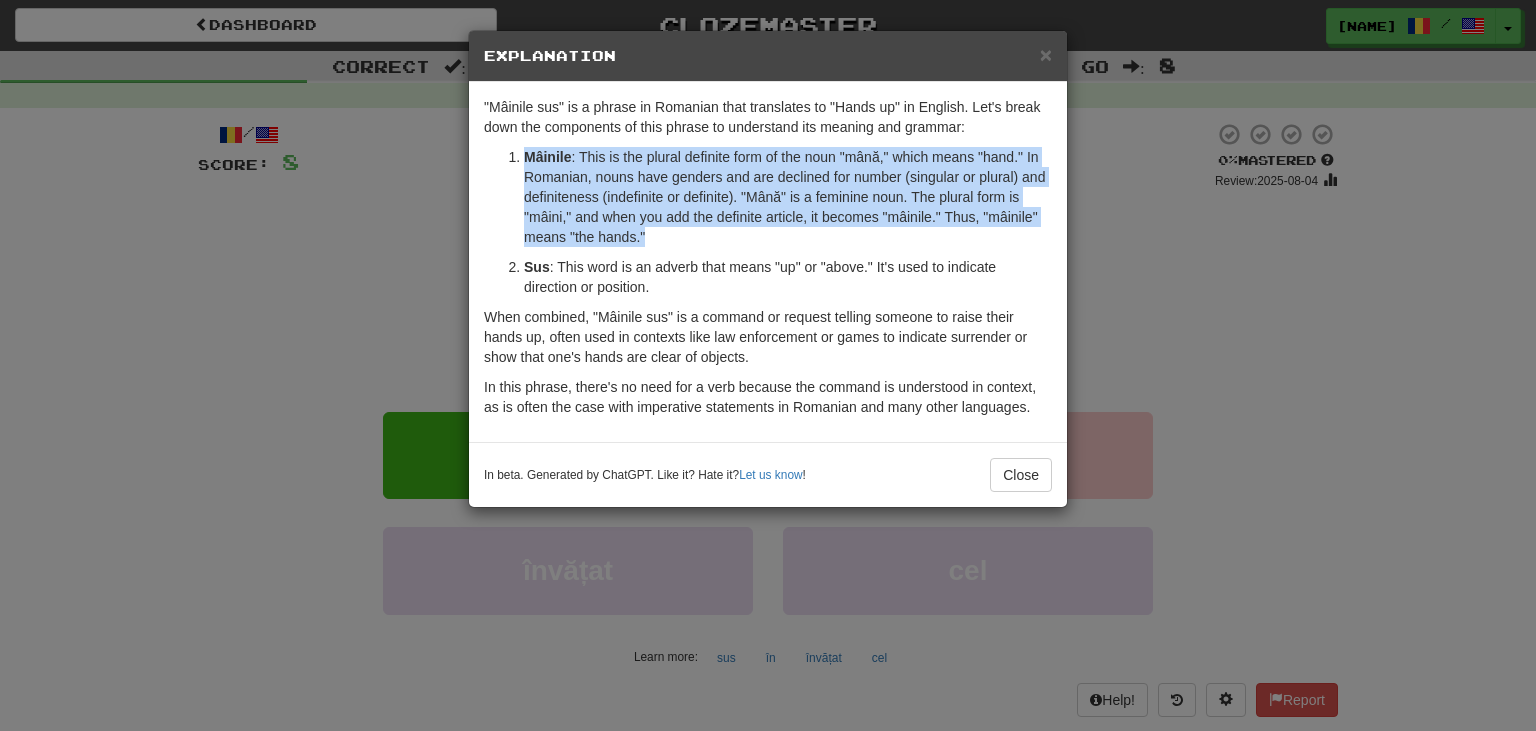click on "Mâinile : This is the plural definite form of the noun "mână," which means "hand." In Romanian, nouns have genders and are declined for number (singular or plural) and definiteness (indefinite or definite). "Mână" is a feminine noun. The plural form is "mâini," and when you add the definite article, it becomes "mâinile." Thus, "mâinile" means "the hands."" at bounding box center (788, 197) 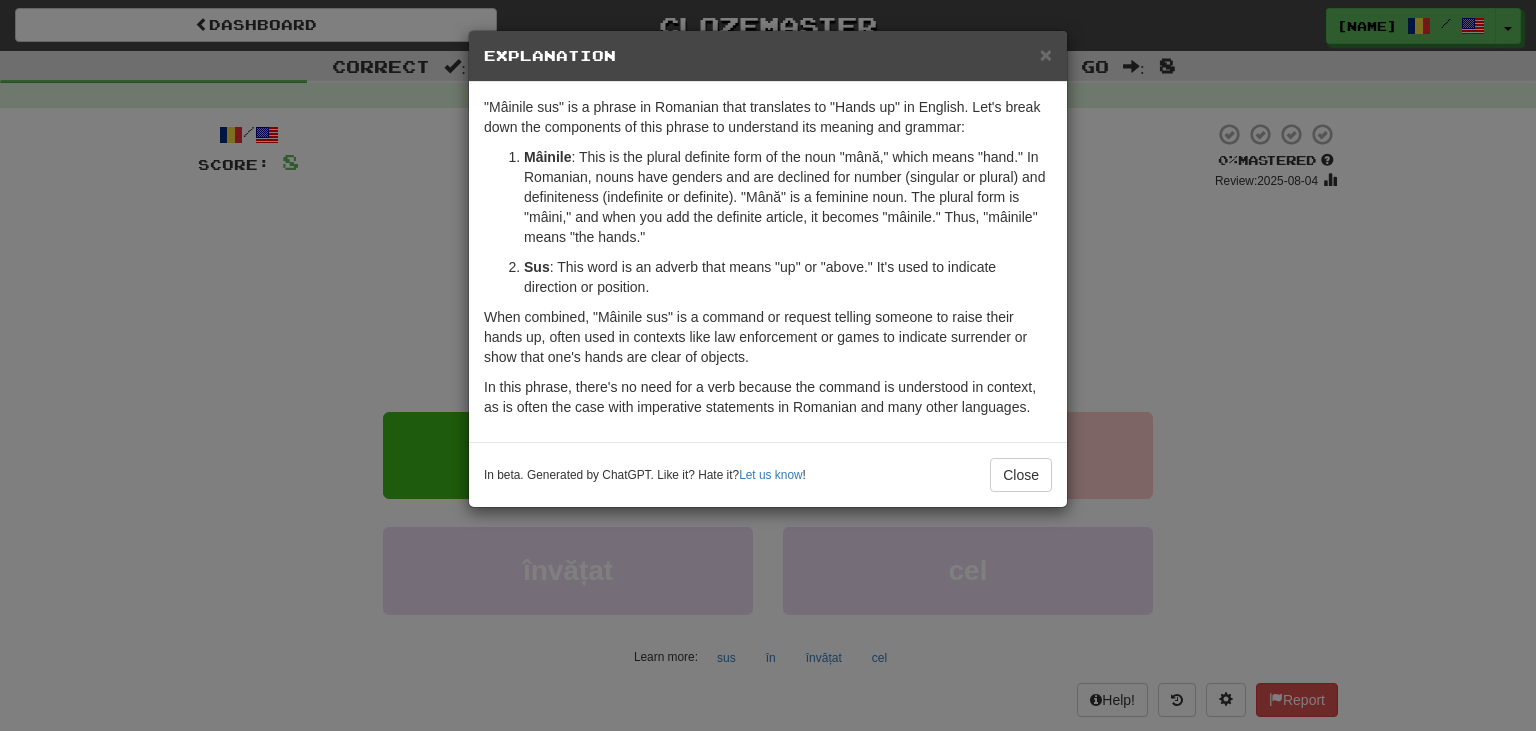 click on "Mâinile" at bounding box center (547, 157) 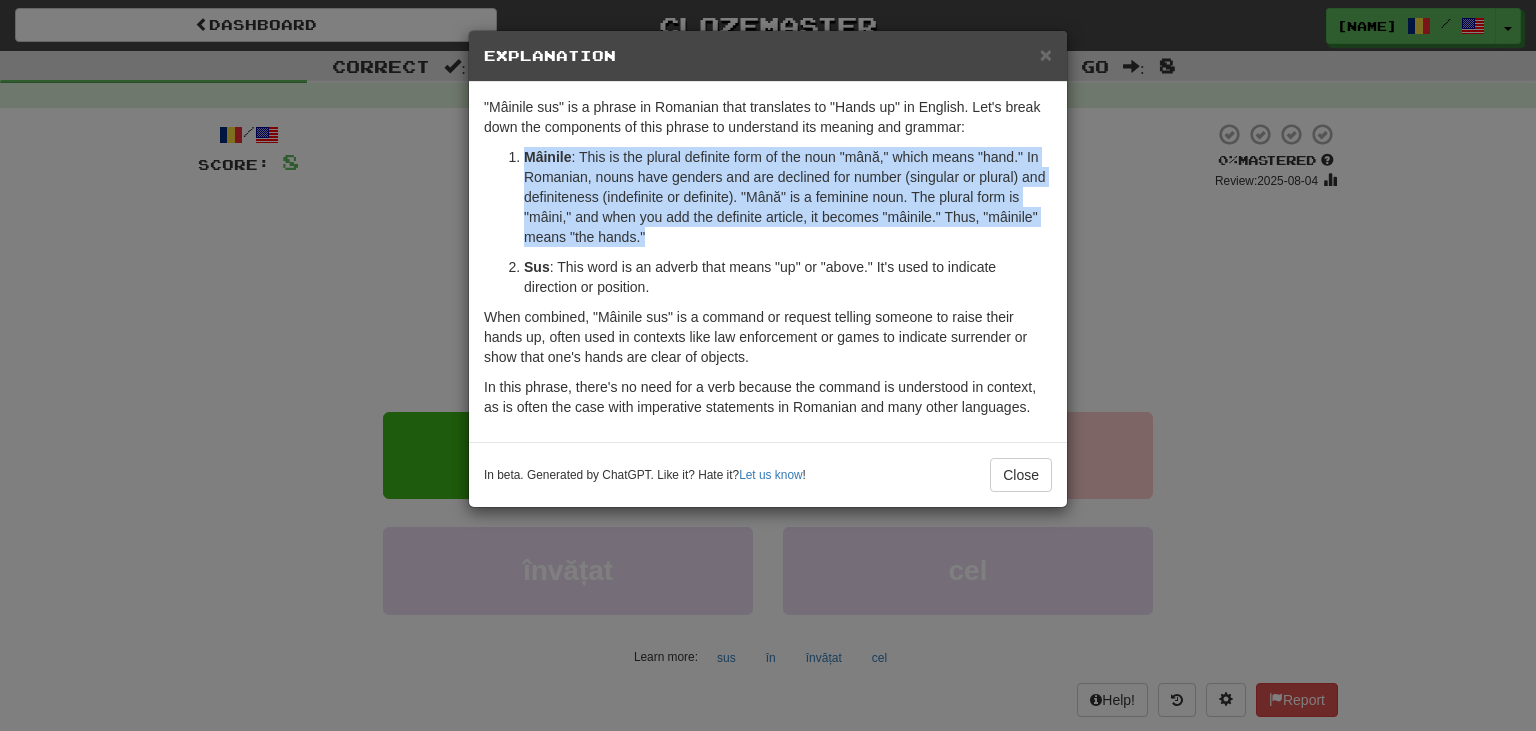 click on "Mâinile : This is the plural definite form of the noun "mână," which means "hand." In Romanian, nouns have genders and are declined for number (singular or plural) and definiteness (indefinite or definite). "Mână" is a feminine noun. The plural form is "mâini," and when you add the definite article, it becomes "mâinile." Thus, "mâinile" means "the hands."
Sus : This word is an adverb that means "up" or "above." It's used to indicate direction or position." at bounding box center [768, 222] 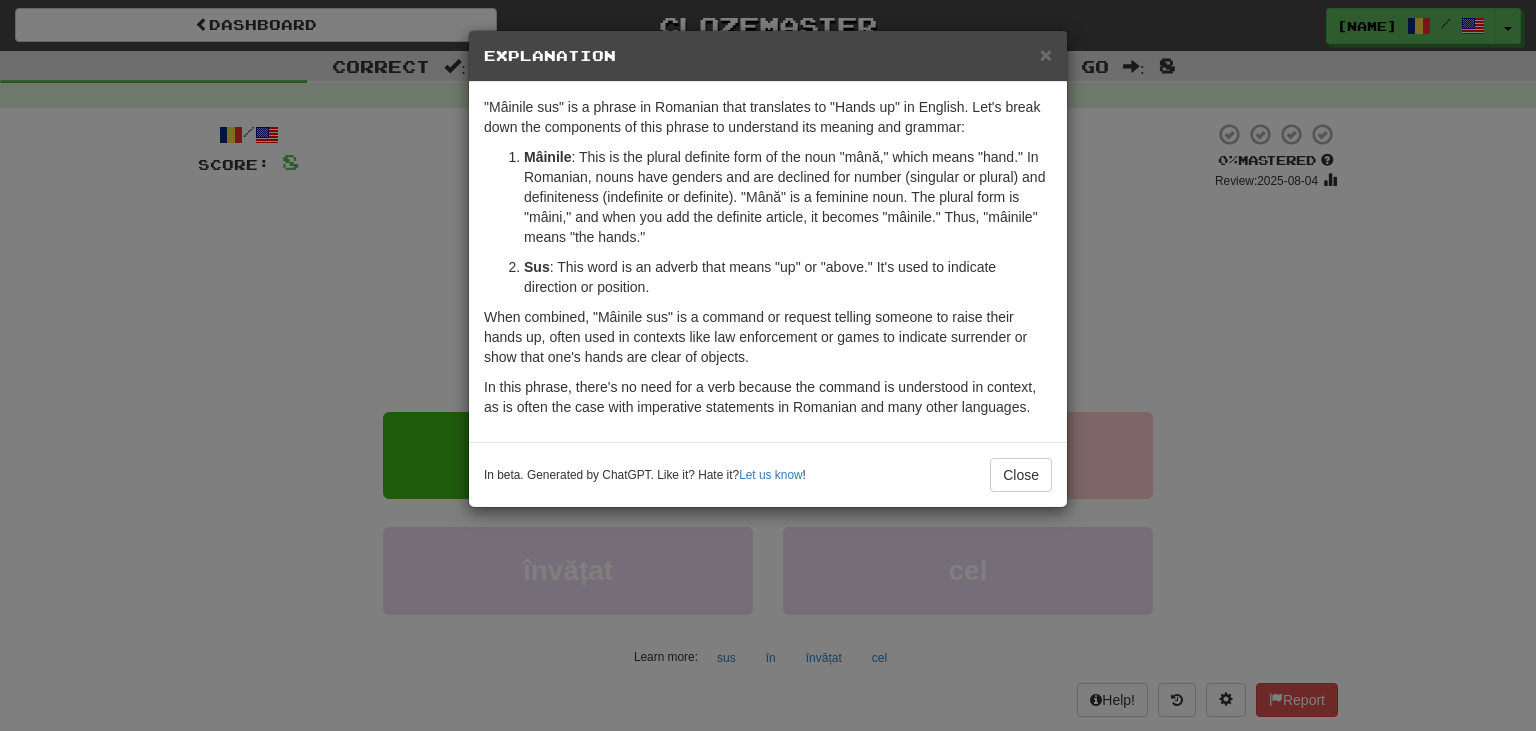 click on "Mâinile : This is the plural definite form of the noun "mână," which means "hand." In Romanian, nouns have genders and are declined for number (singular or plural) and definiteness (indefinite or definite). "Mână" is a feminine noun. The plural form is "mâini," and when you add the definite article, it becomes "mâinile." Thus, "mâinile" means "the hands."
Sus : This word is an adverb that means "up" or "above." It's used to indicate direction or position." at bounding box center (768, 222) 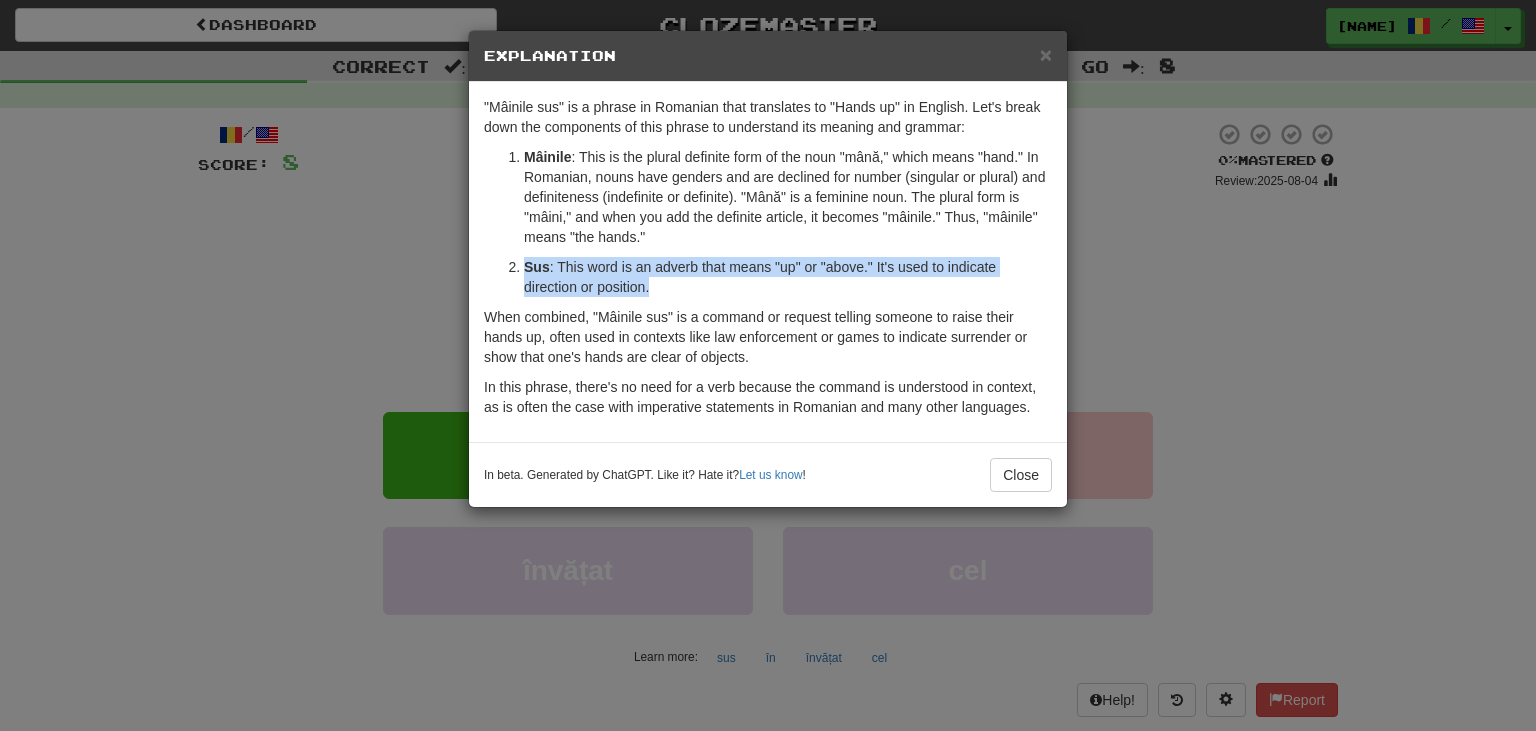 click on "Mâinile : This is the plural definite form of the noun "mână," which means "hand." In Romanian, nouns have genders and are declined for number (singular or plural) and definiteness (indefinite or definite). "Mână" is a feminine noun. The plural form is "mâini," and when you add the definite article, it becomes "mâinile." Thus, "mâinile" means "the hands."
Sus : This word is an adverb that means "up" or "above." It's used to indicate direction or position." at bounding box center (768, 222) 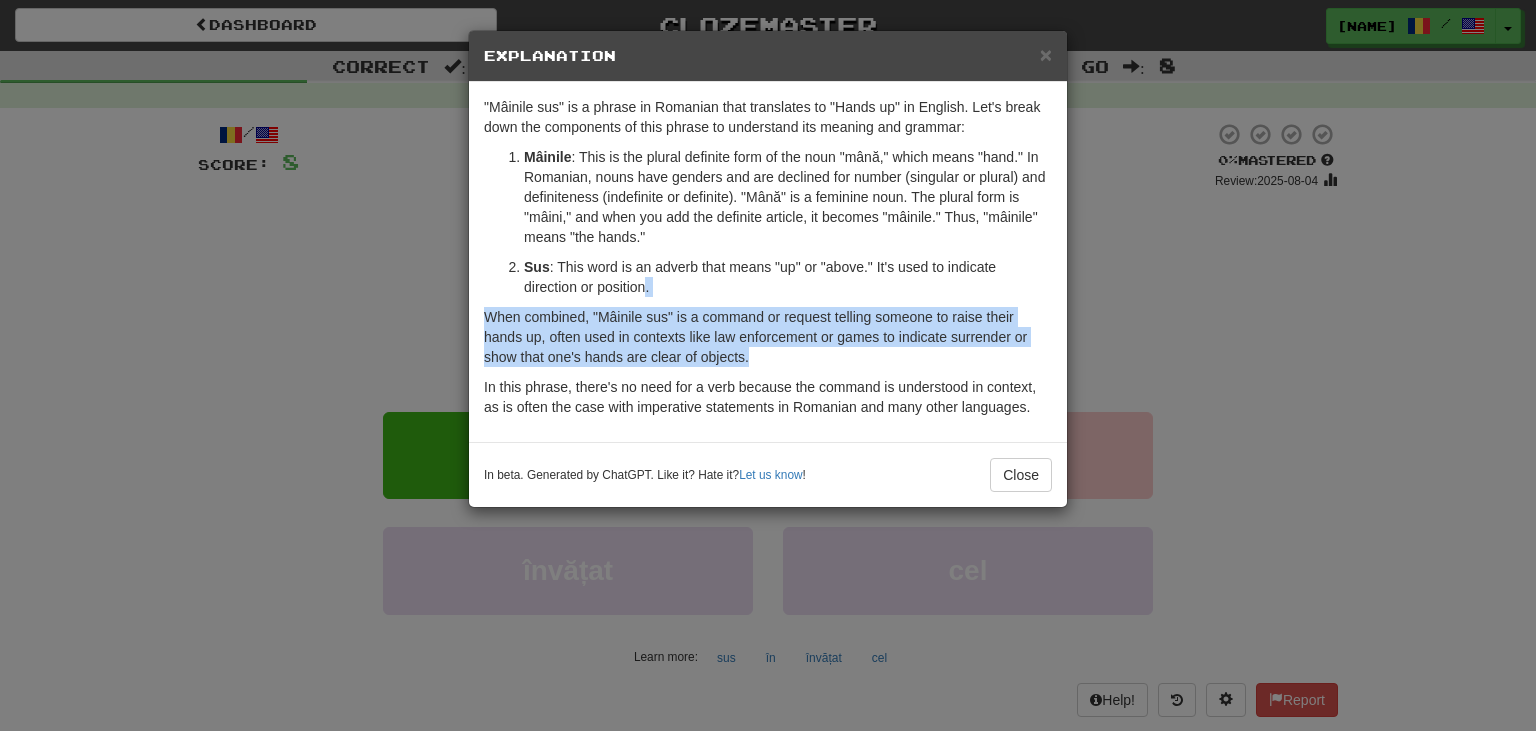click on ""Mâinile sus" is a phrase in Romanian that translates to "Hands up" in English. Let's break down the components of this phrase to understand its meaning and grammar:
Mâinile : This is the plural definite form of the noun "mână," which means "hand." In Romanian, nouns have genders and are declined for number (singular or plural) and definiteness (indefinite or definite). "Mână" is a feminine noun. The plural form is "mâini," and when you add the definite article, it becomes "mâinile." Thus, "mâinile" means "the hands."
Sus : This word is an adverb that means "up" or "above." It's used to indicate direction or position.
When combined, "Mâinile sus" is a command or request telling someone to raise their hands up, often used in contexts like law enforcement or games to indicate surrender or show that one's hands are clear of objects." at bounding box center [768, 262] 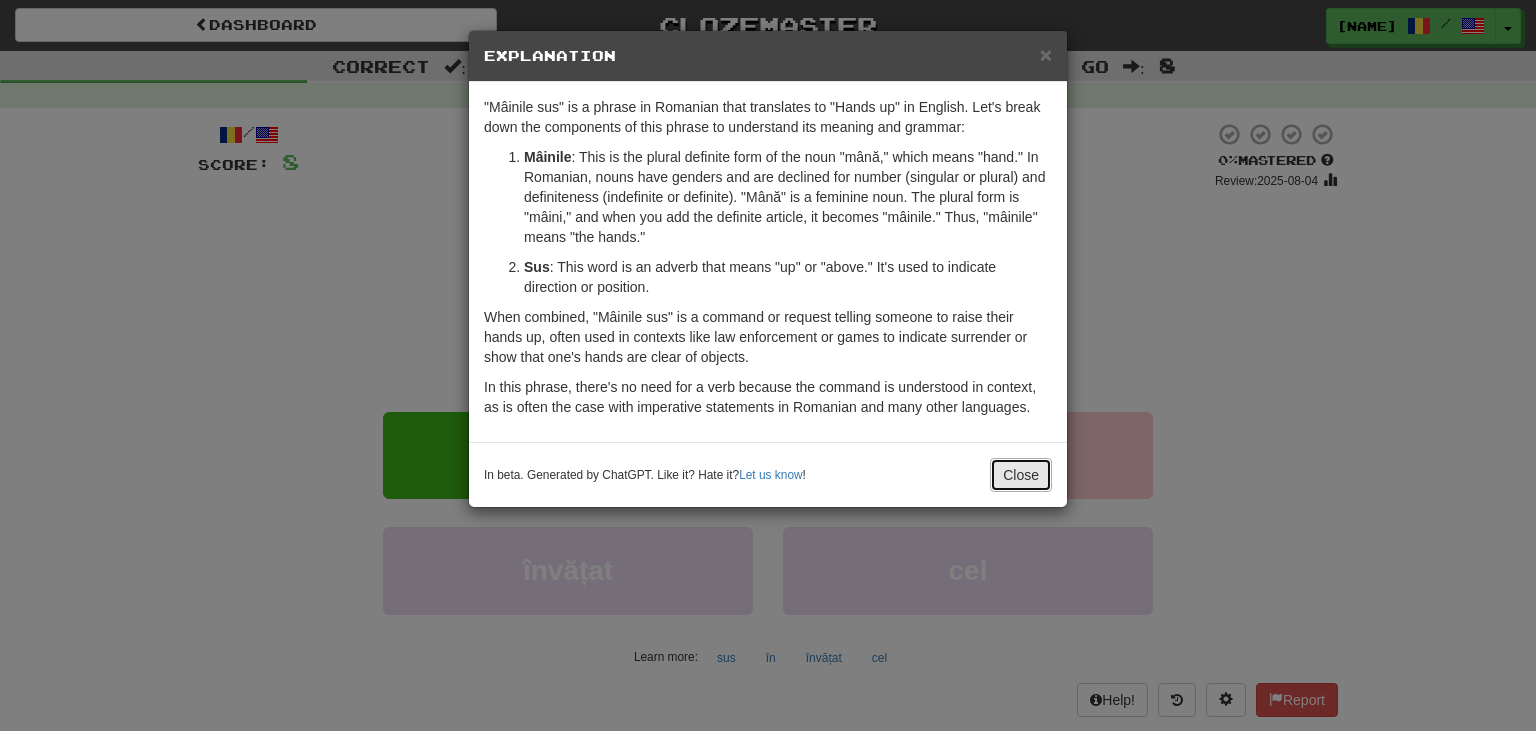 click on "Close" at bounding box center [1021, 475] 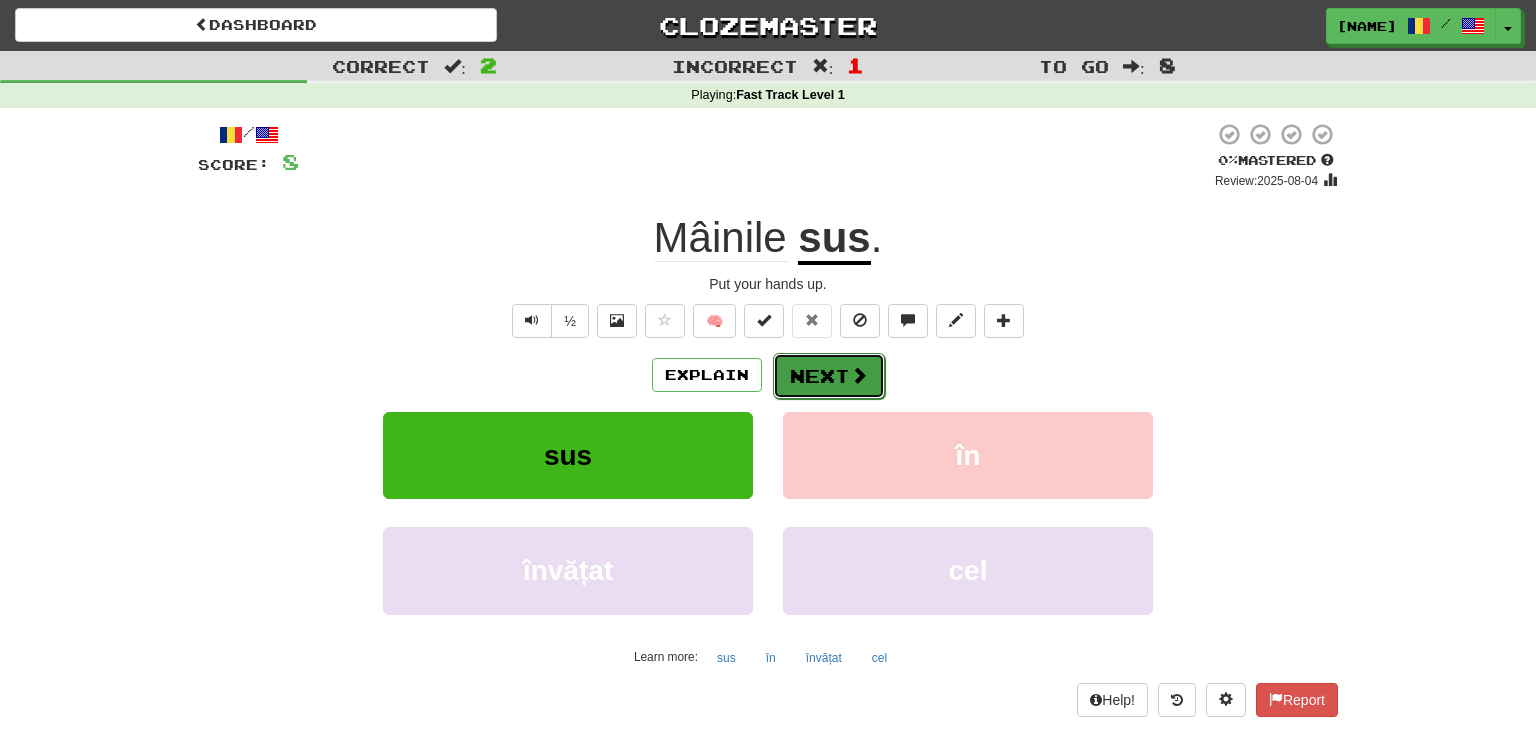 click on "Next" at bounding box center [829, 376] 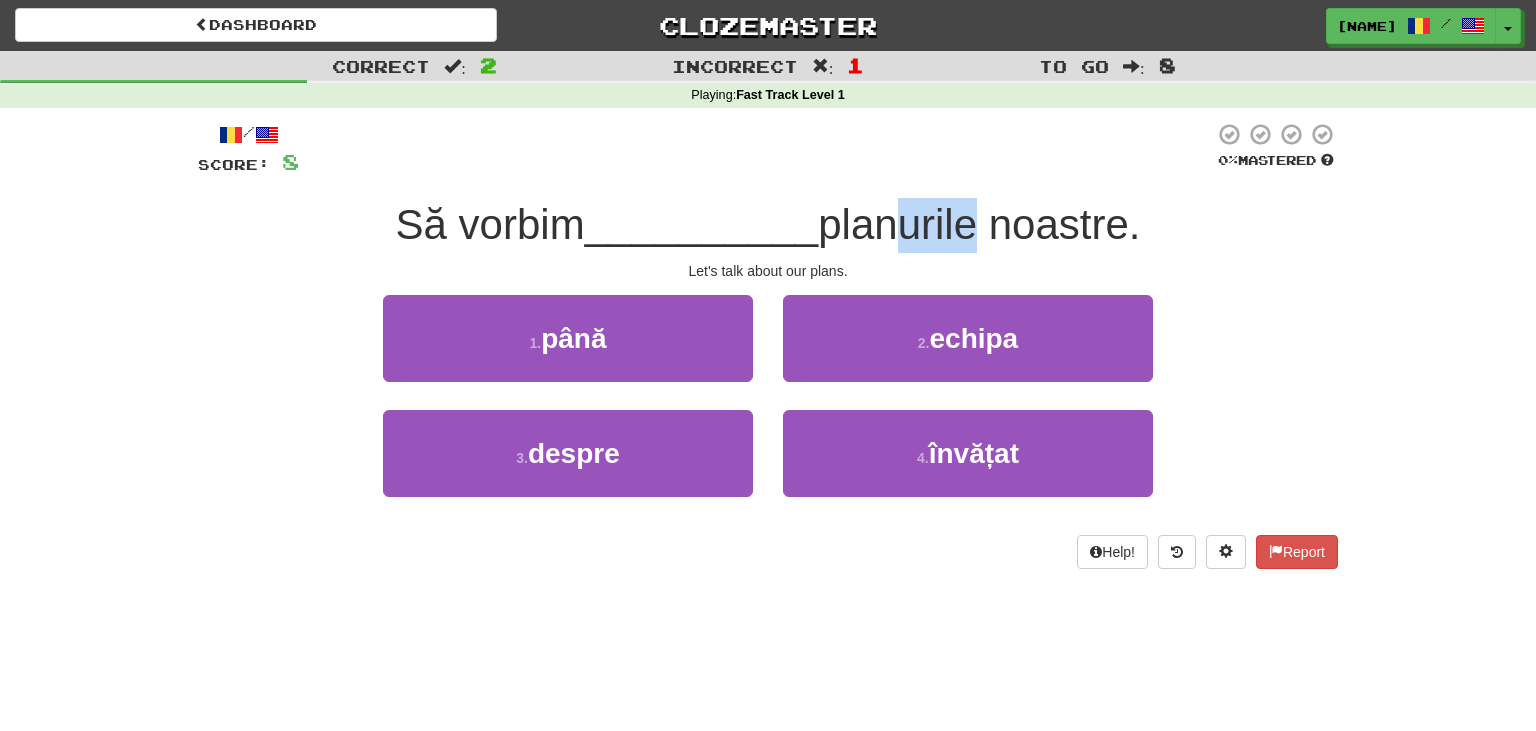 drag, startPoint x: 973, startPoint y: 231, endPoint x: 877, endPoint y: 226, distance: 96.13012 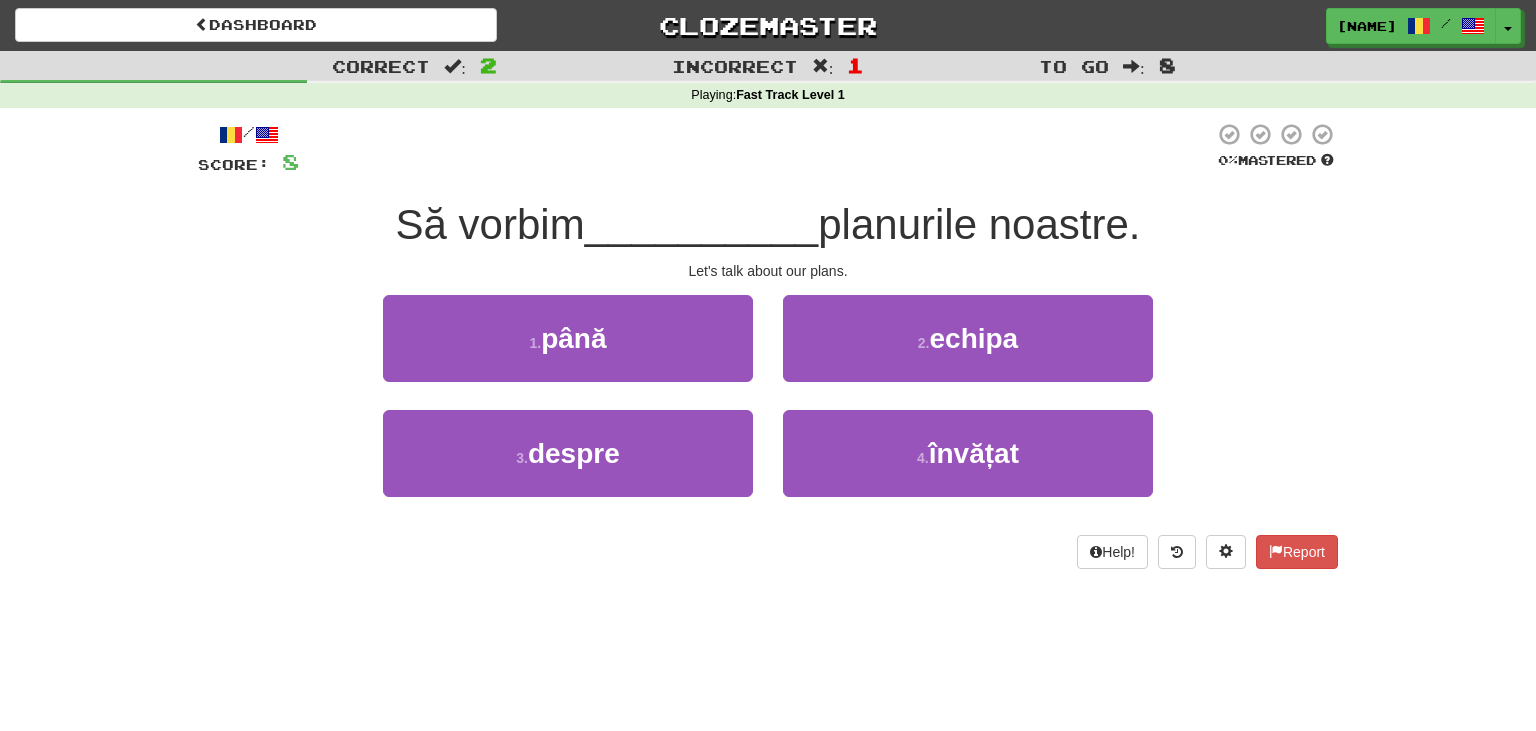 click on "1 .  până" at bounding box center (568, 352) 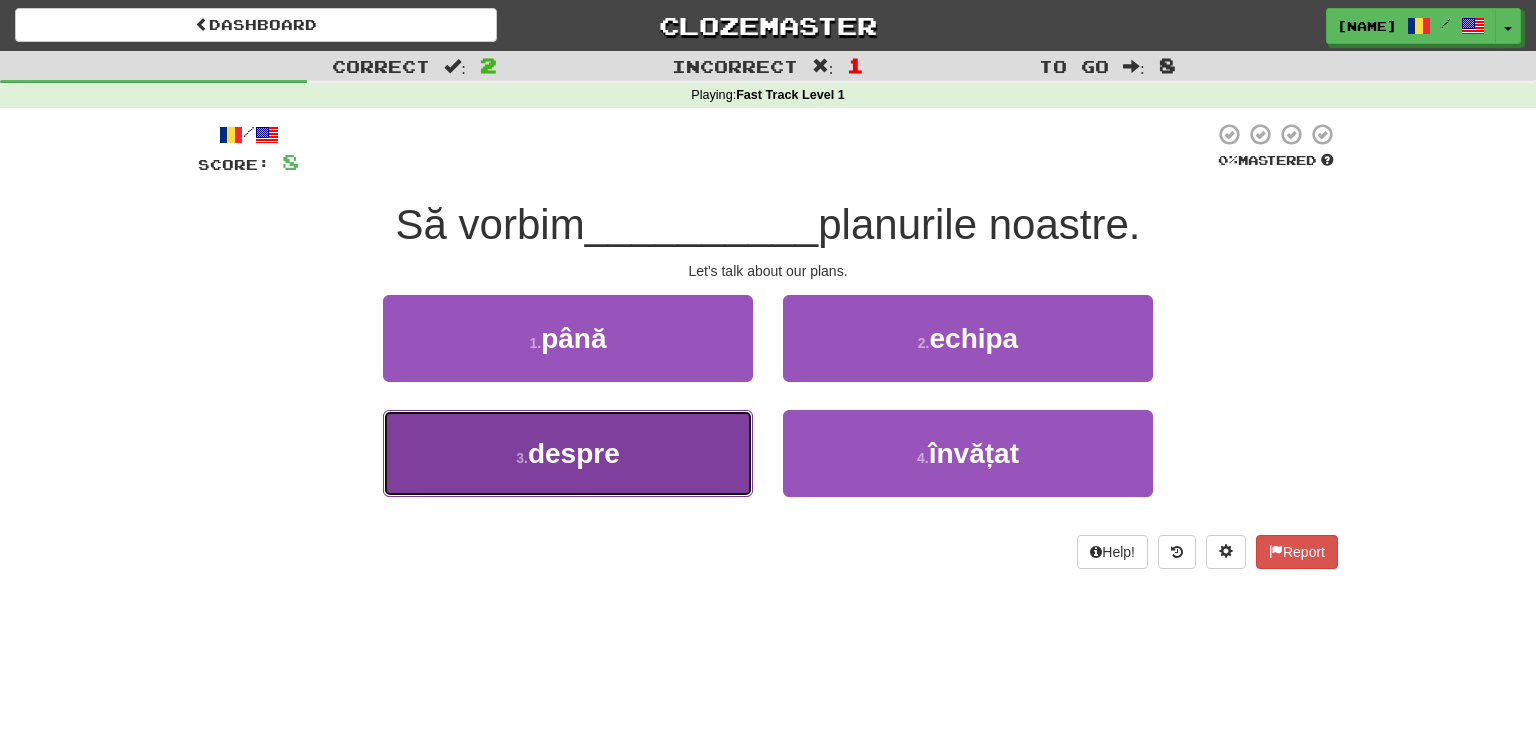 click on "3 .  despre" at bounding box center [568, 453] 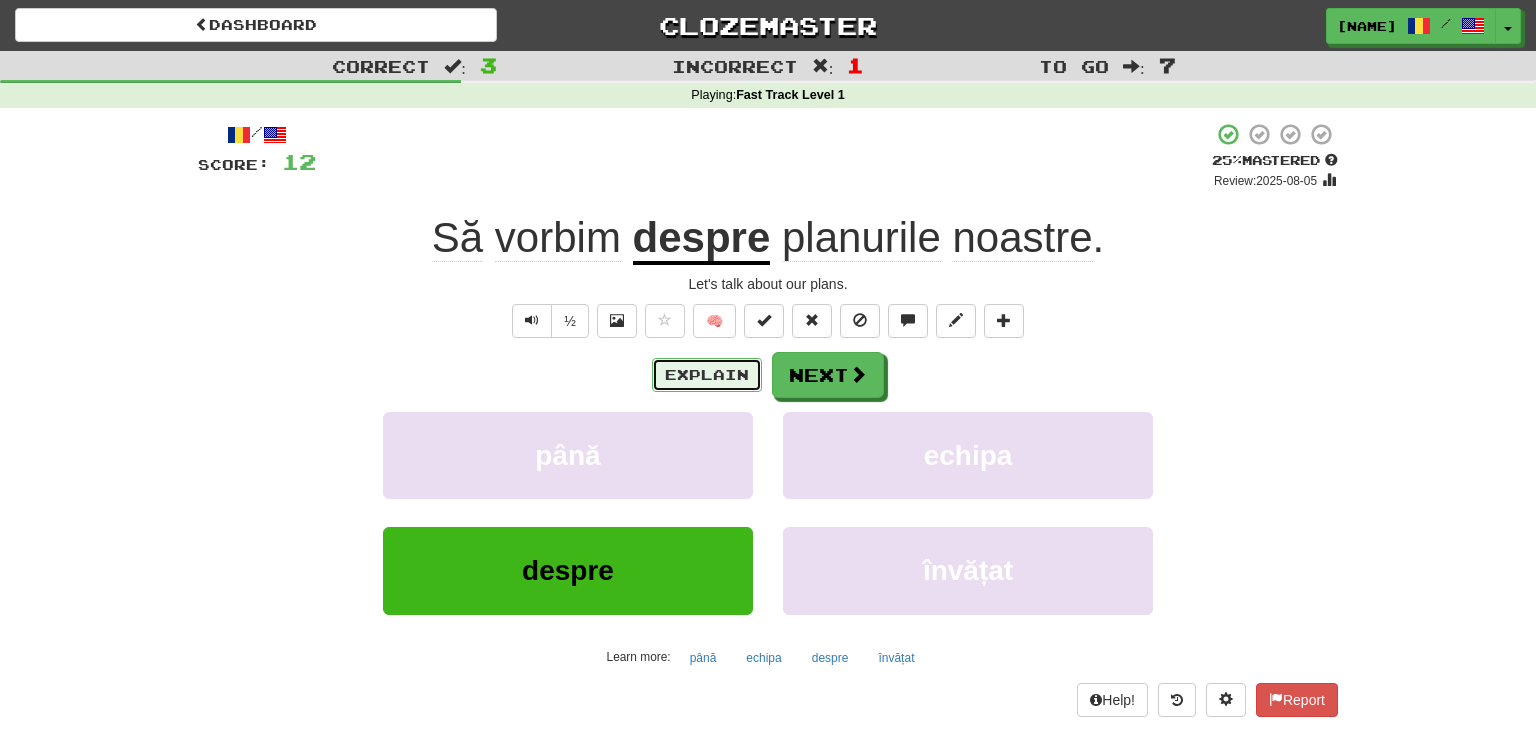 click on "Explain" at bounding box center [707, 375] 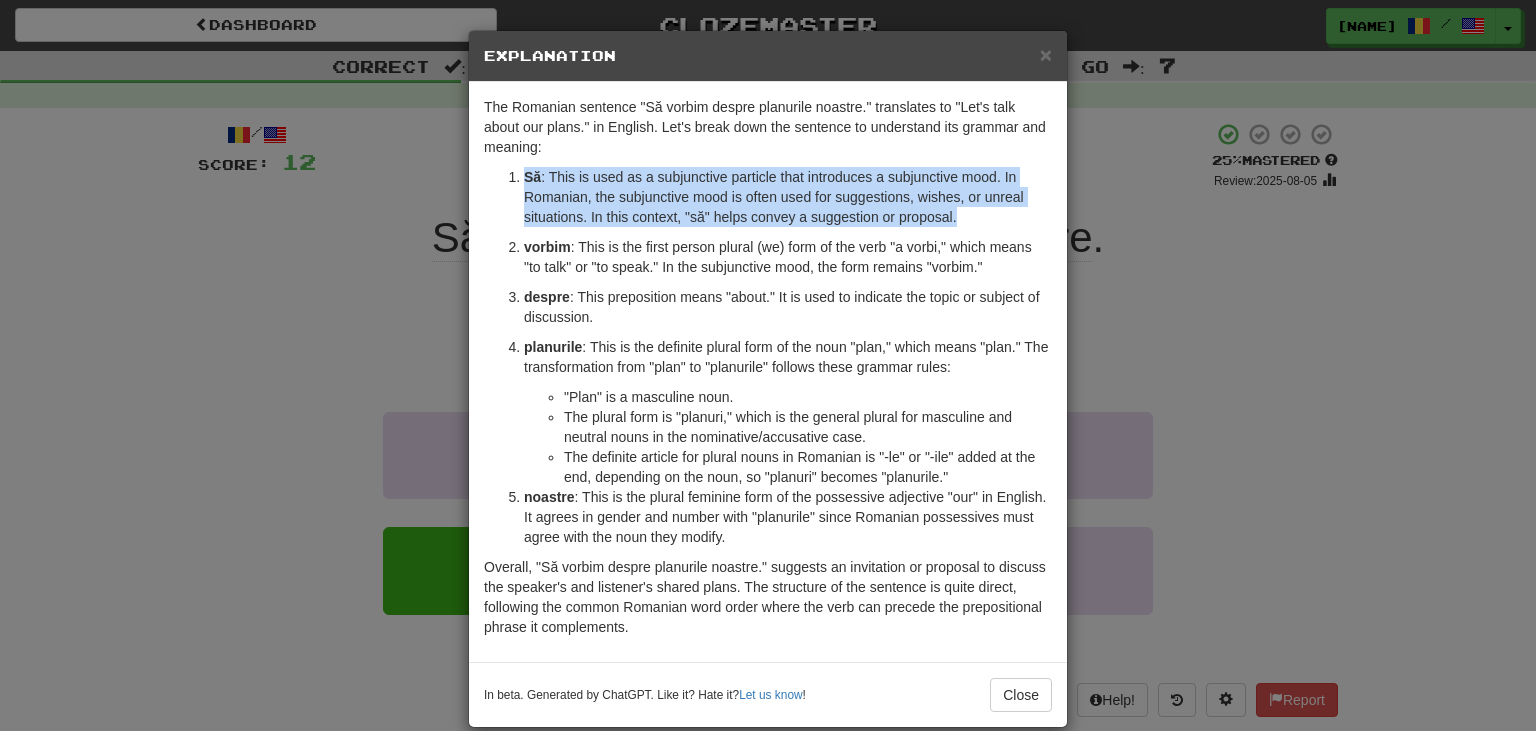 drag, startPoint x: 758, startPoint y: 148, endPoint x: 983, endPoint y: 221, distance: 236.54597 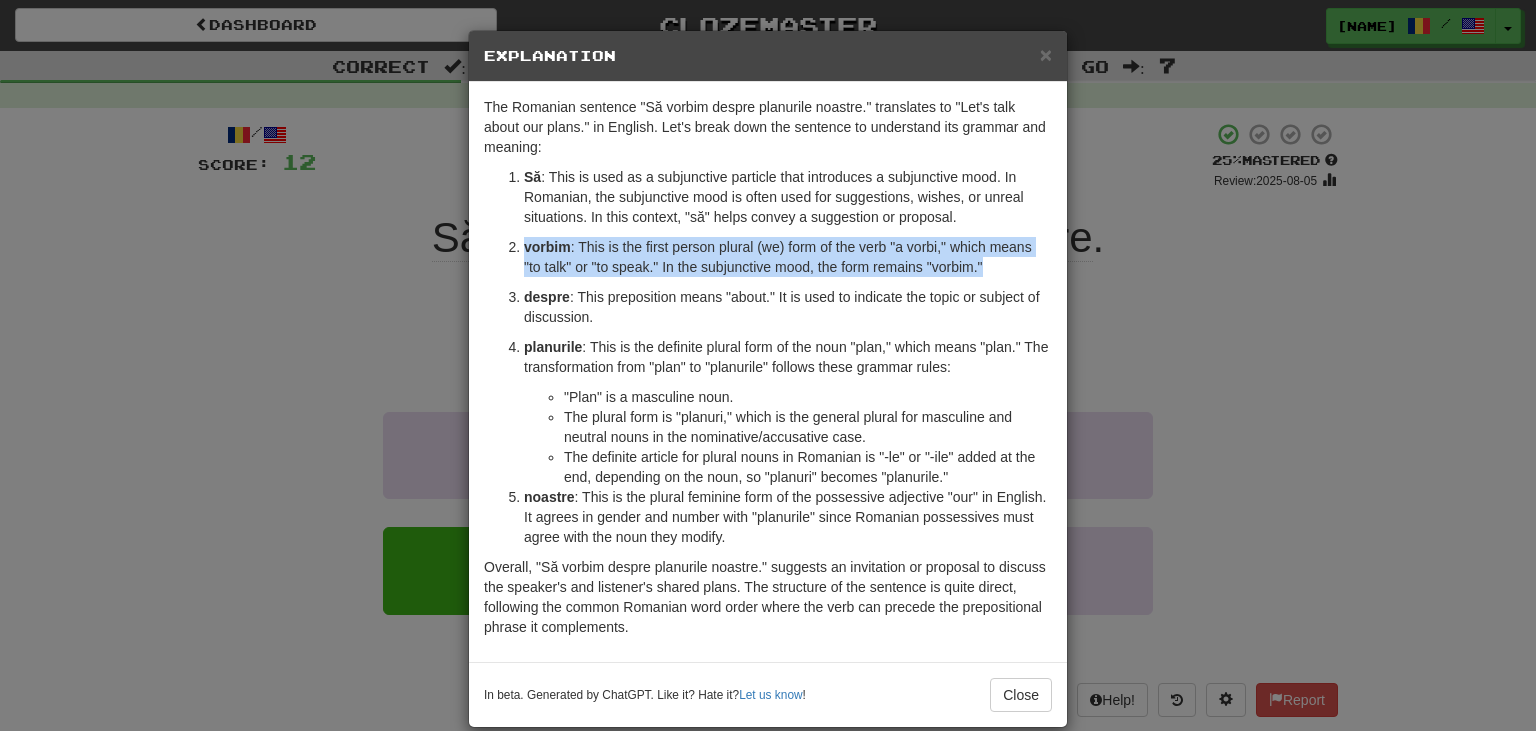 drag, startPoint x: 983, startPoint y: 221, endPoint x: 979, endPoint y: 274, distance: 53.15073 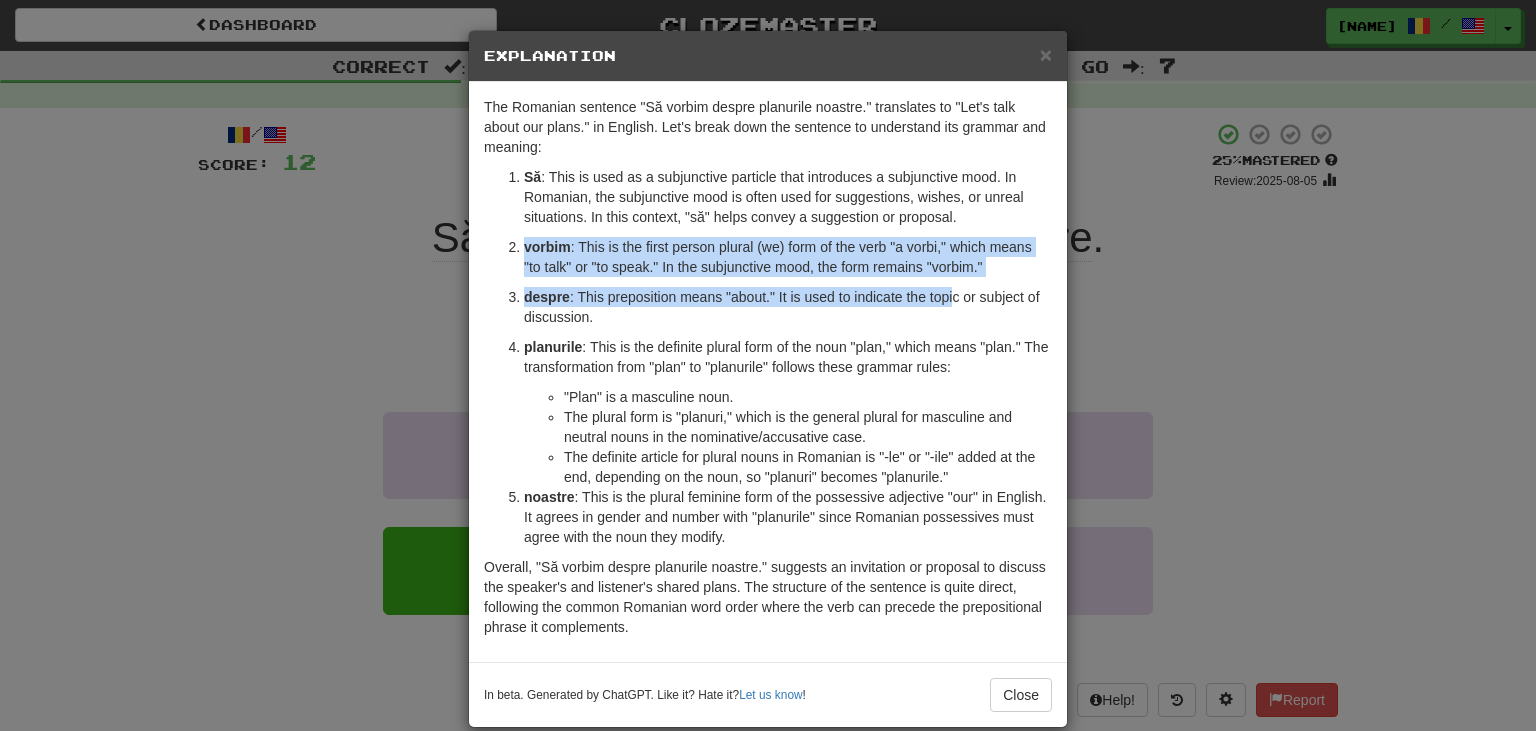 drag, startPoint x: 993, startPoint y: 227, endPoint x: 955, endPoint y: 289, distance: 72.718636 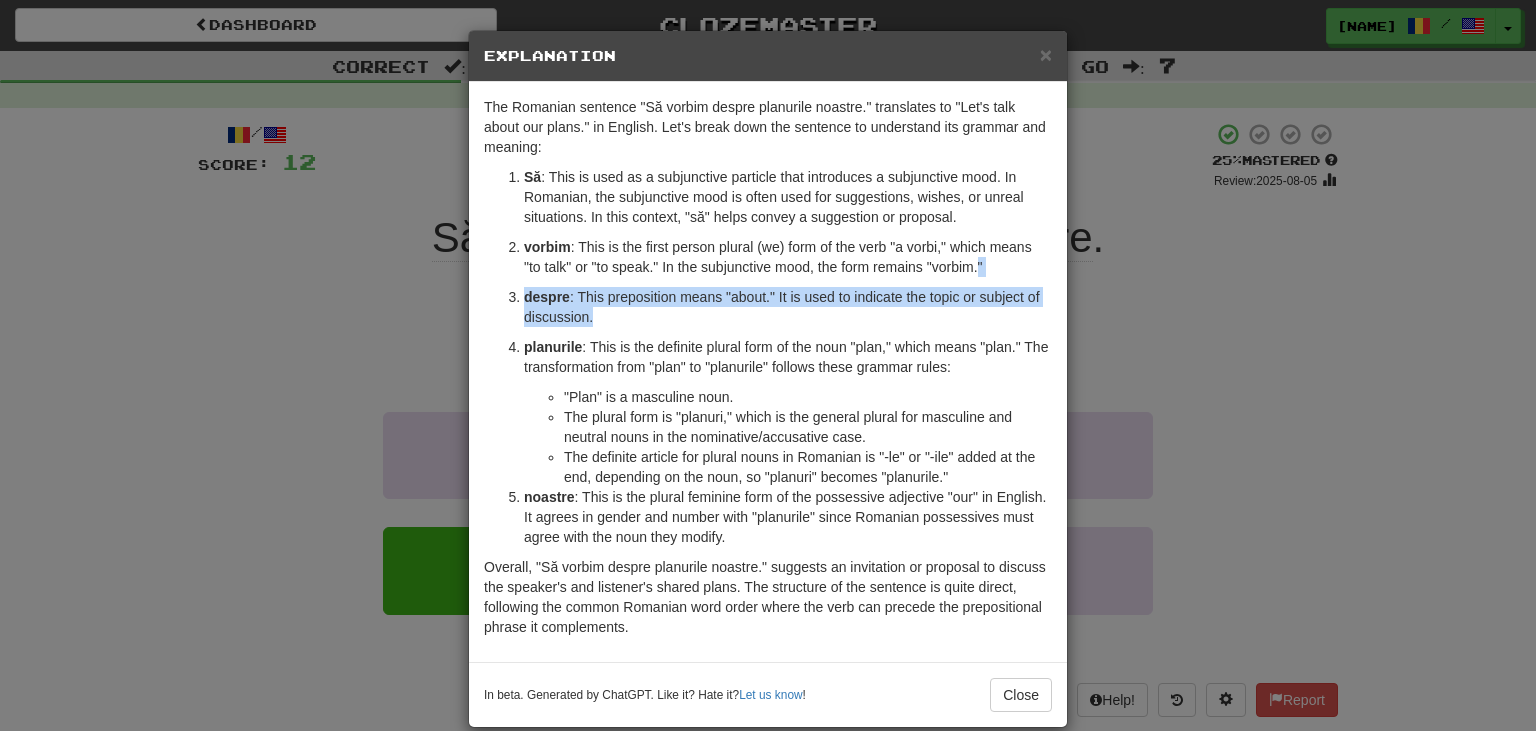 drag, startPoint x: 956, startPoint y: 278, endPoint x: 923, endPoint y: 322, distance: 55 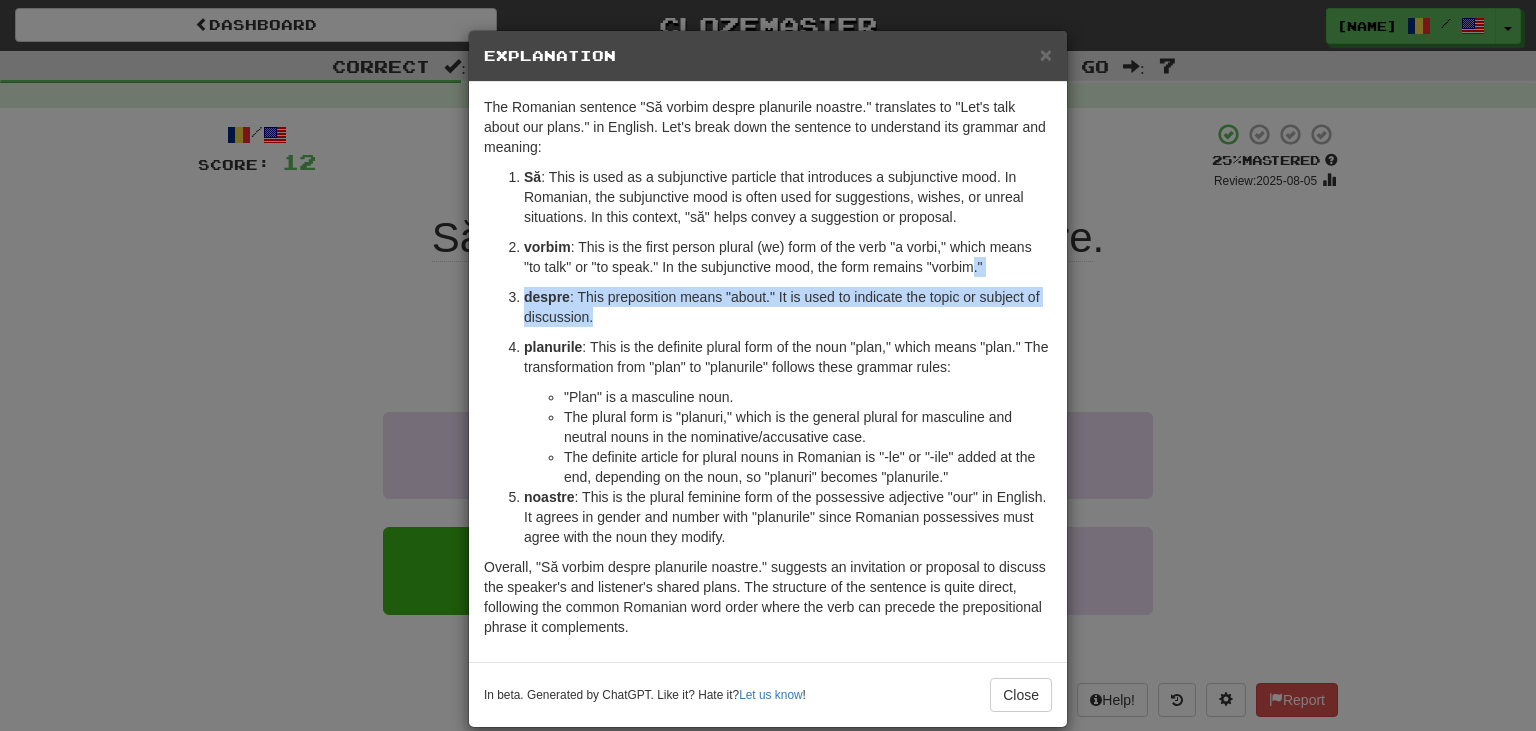 drag, startPoint x: 923, startPoint y: 322, endPoint x: 989, endPoint y: 277, distance: 79.881165 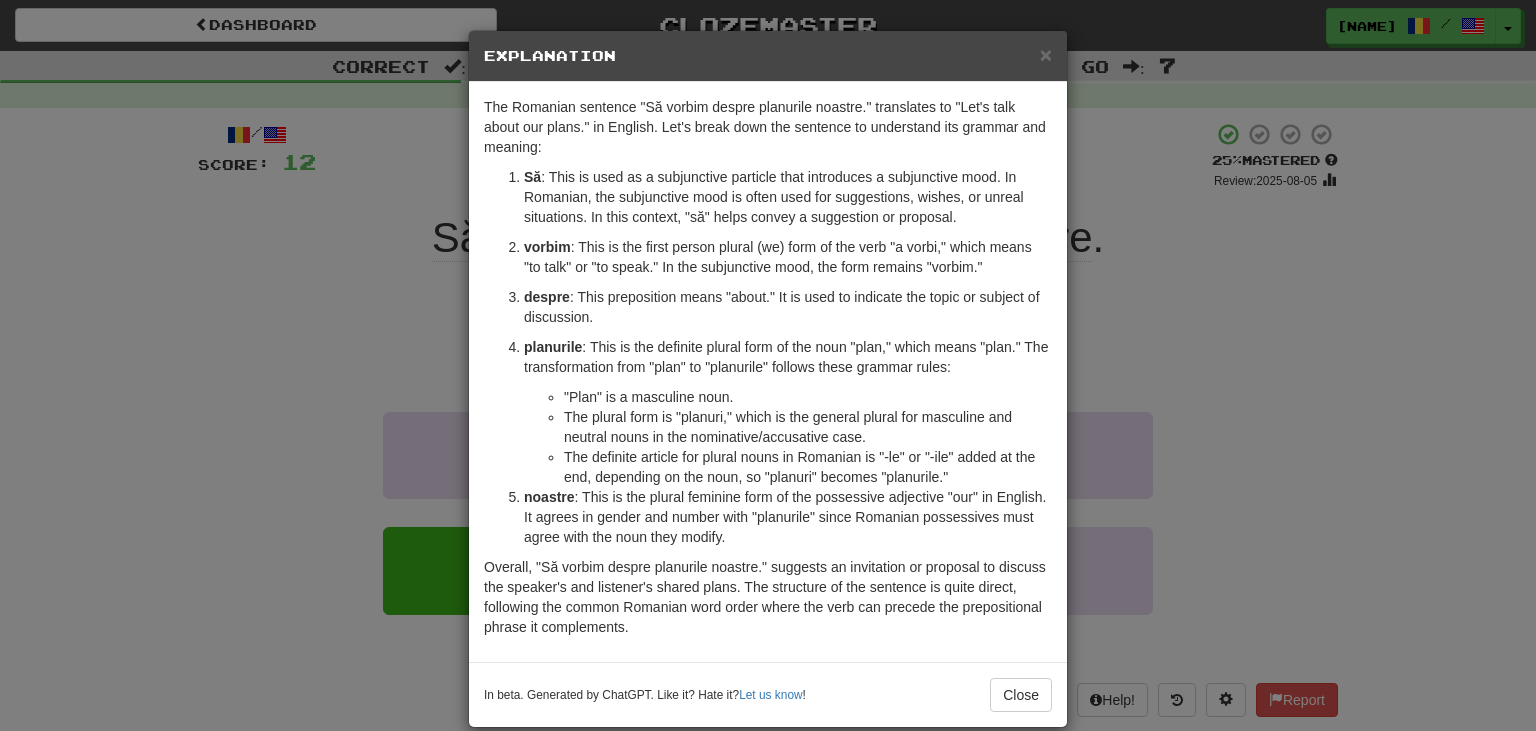 click on "despre : This preposition means "about." It is used to indicate the topic or subject of discussion." at bounding box center [788, 307] 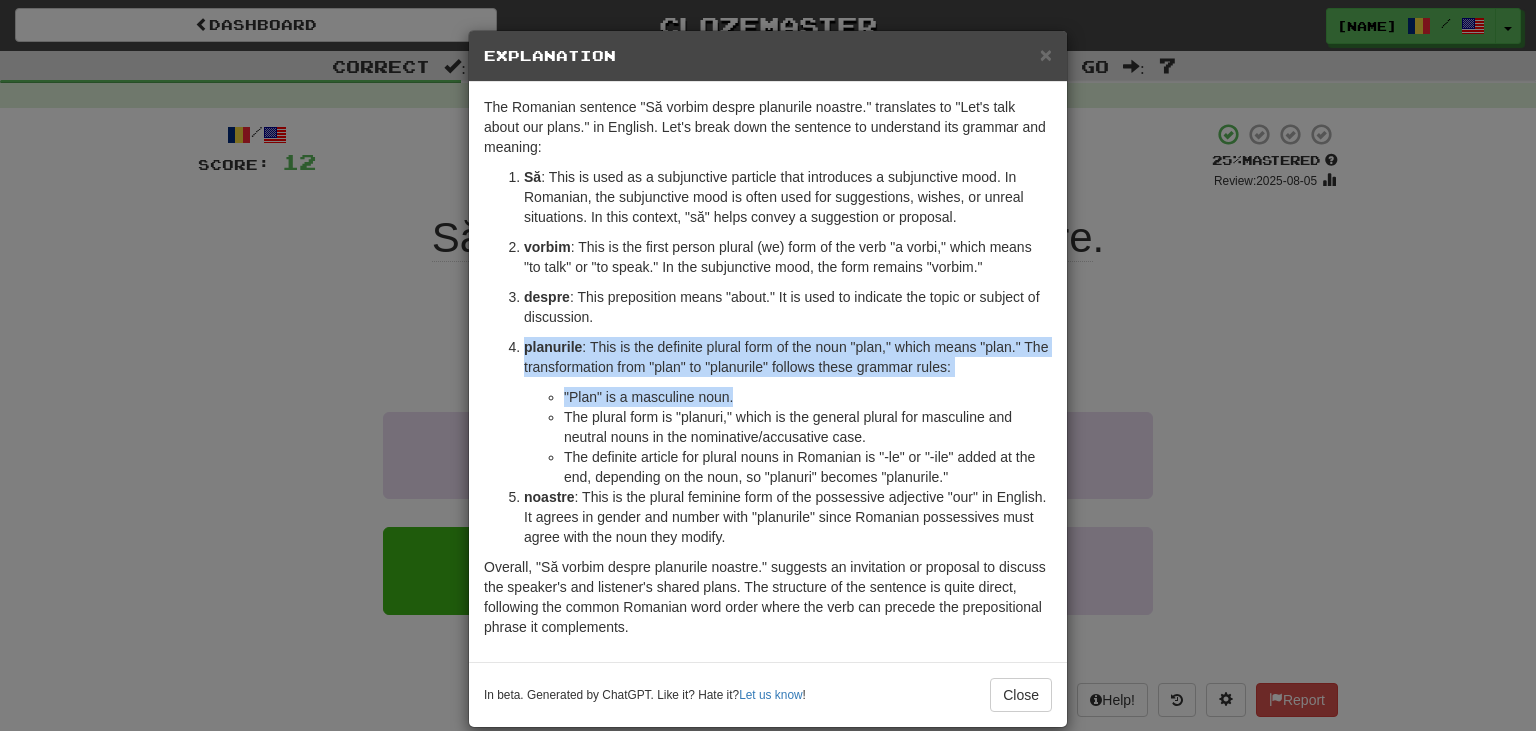 drag, startPoint x: 953, startPoint y: 319, endPoint x: 974, endPoint y: 386, distance: 70.21396 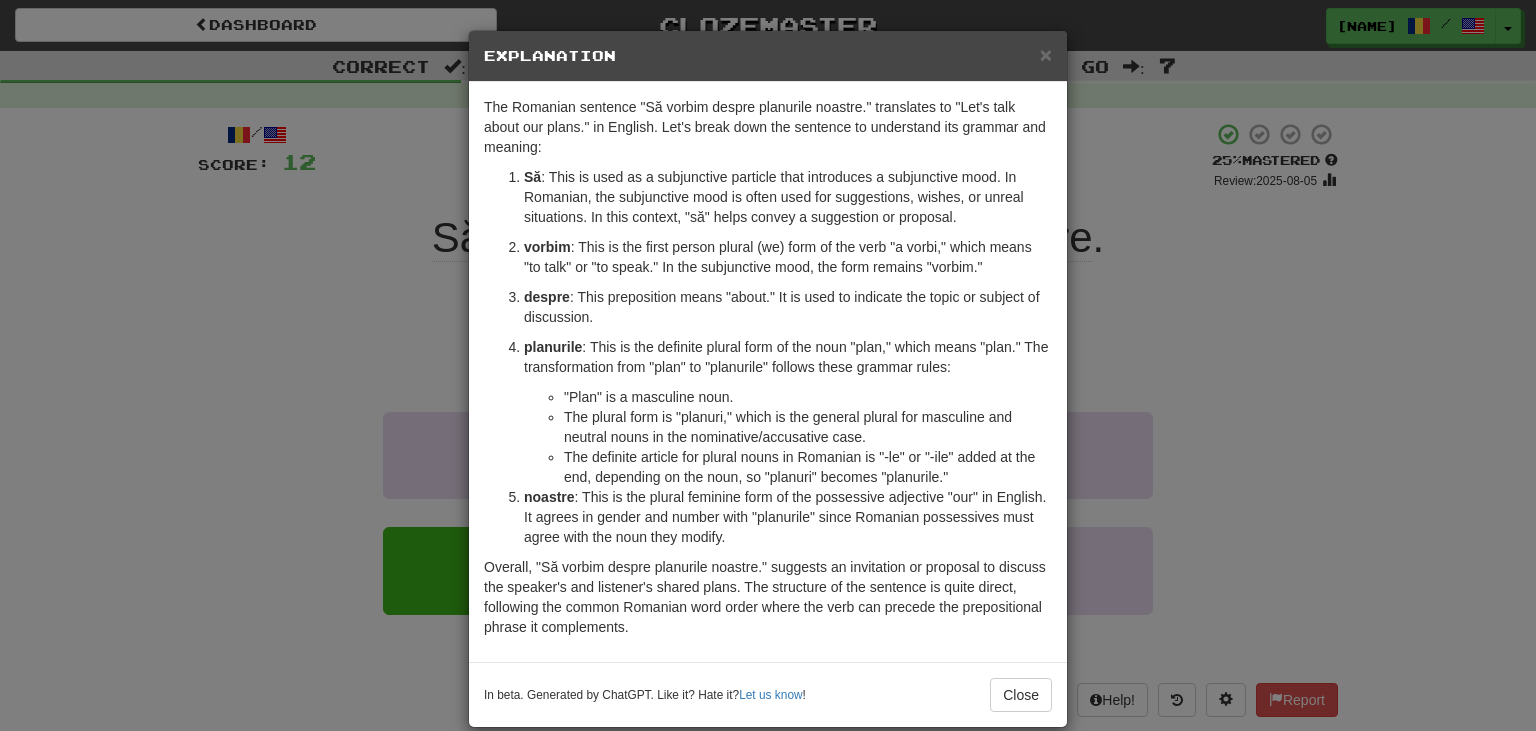 drag, startPoint x: 974, startPoint y: 378, endPoint x: 985, endPoint y: 369, distance: 14.21267 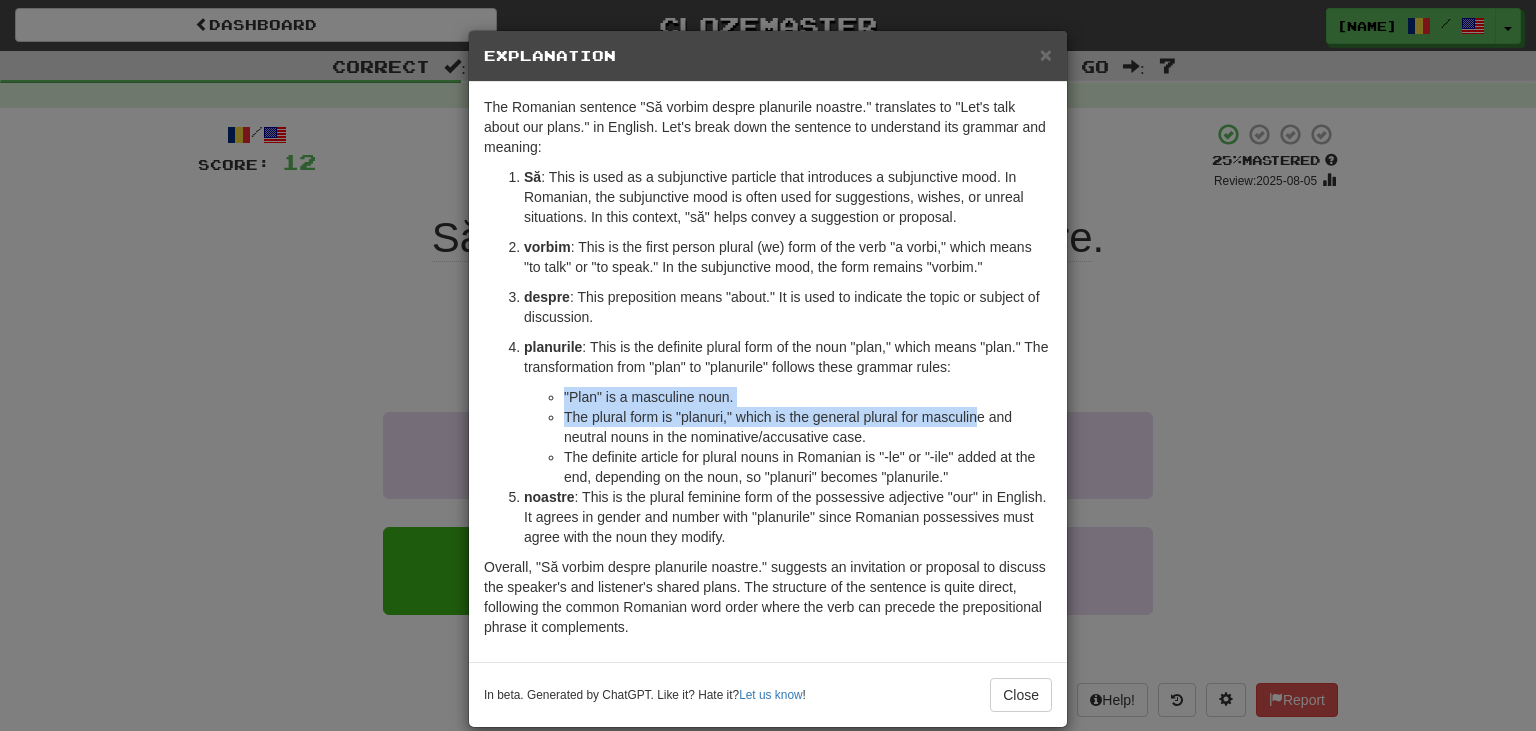 drag, startPoint x: 985, startPoint y: 369, endPoint x: 975, endPoint y: 413, distance: 45.122055 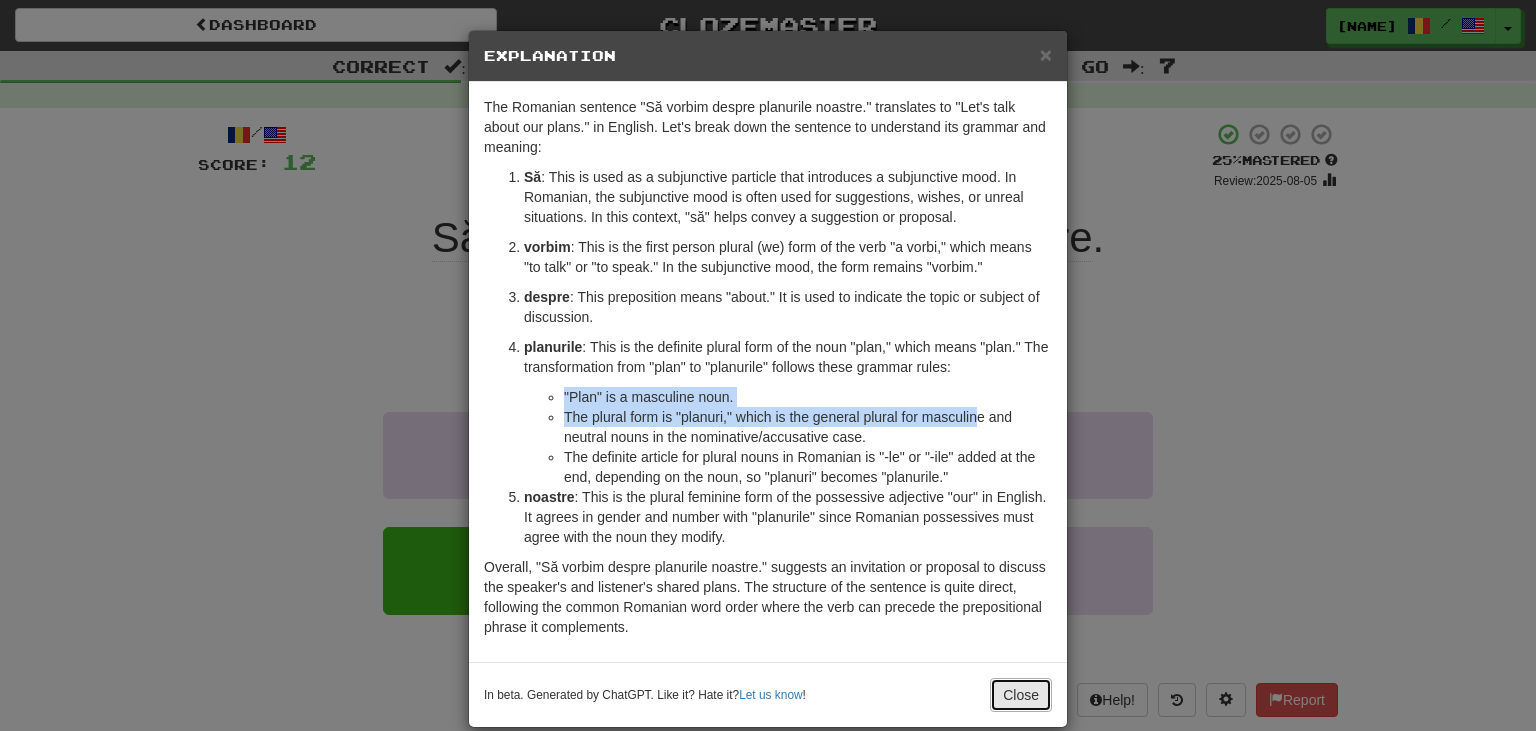 click on "Close" at bounding box center (1021, 695) 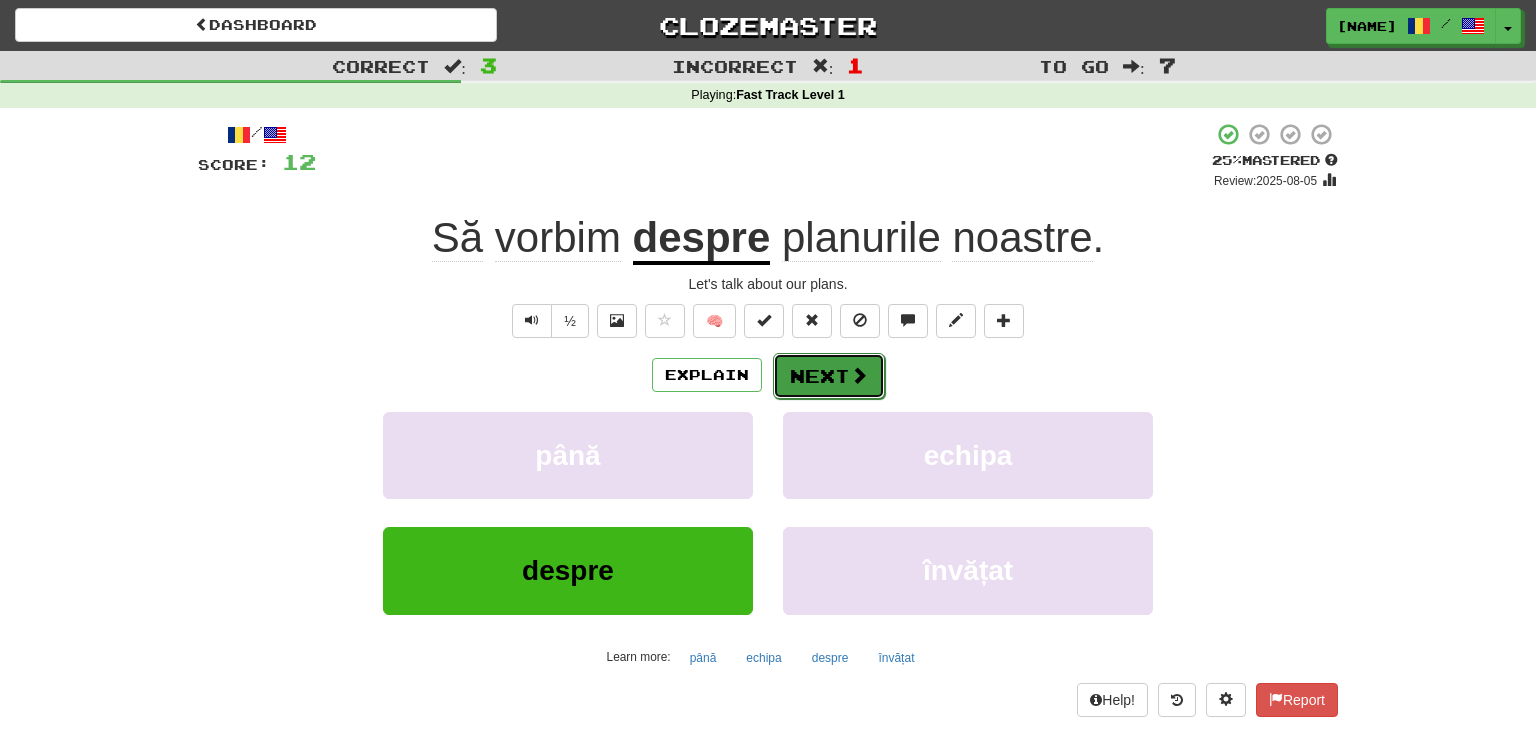 click at bounding box center [859, 375] 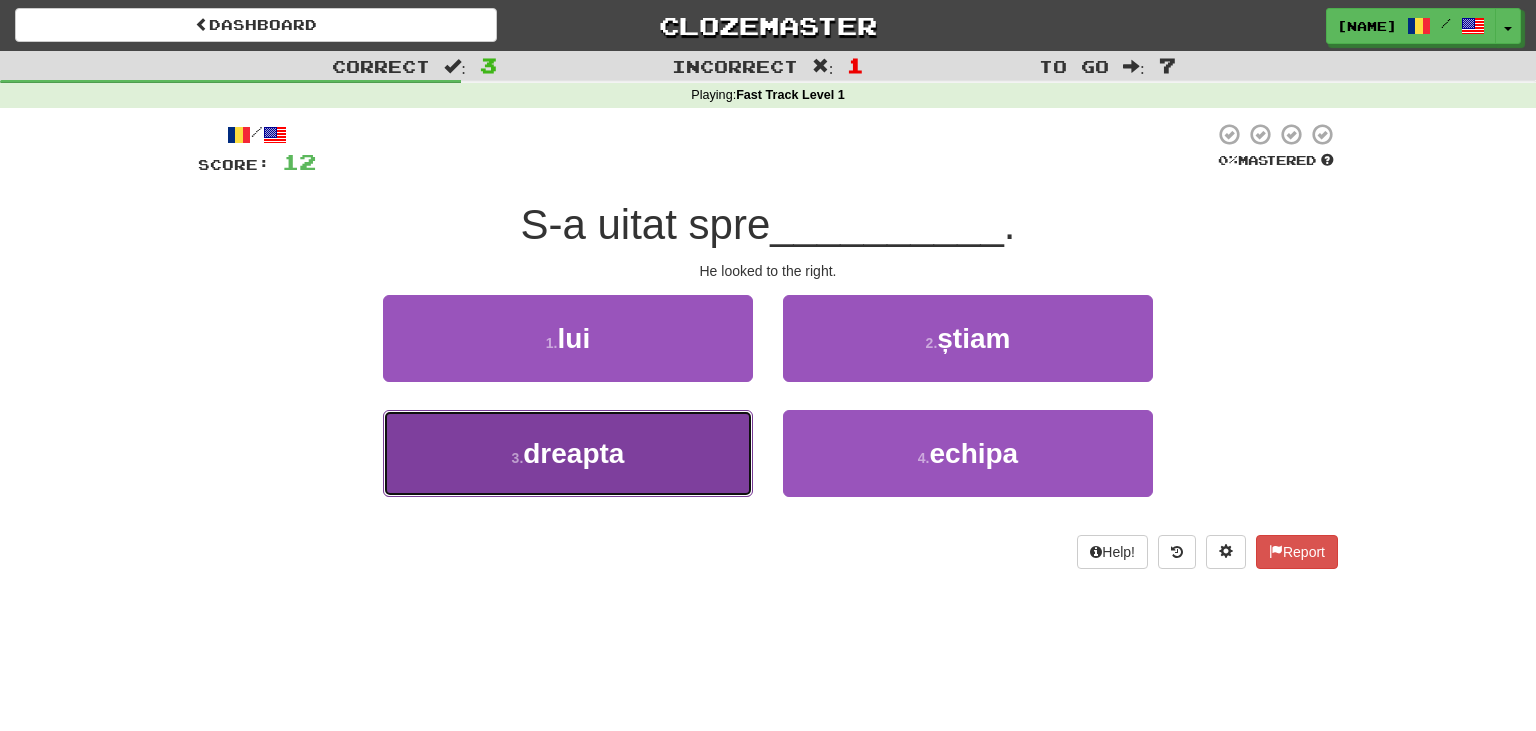 click on "3 .  dreapta" at bounding box center (568, 453) 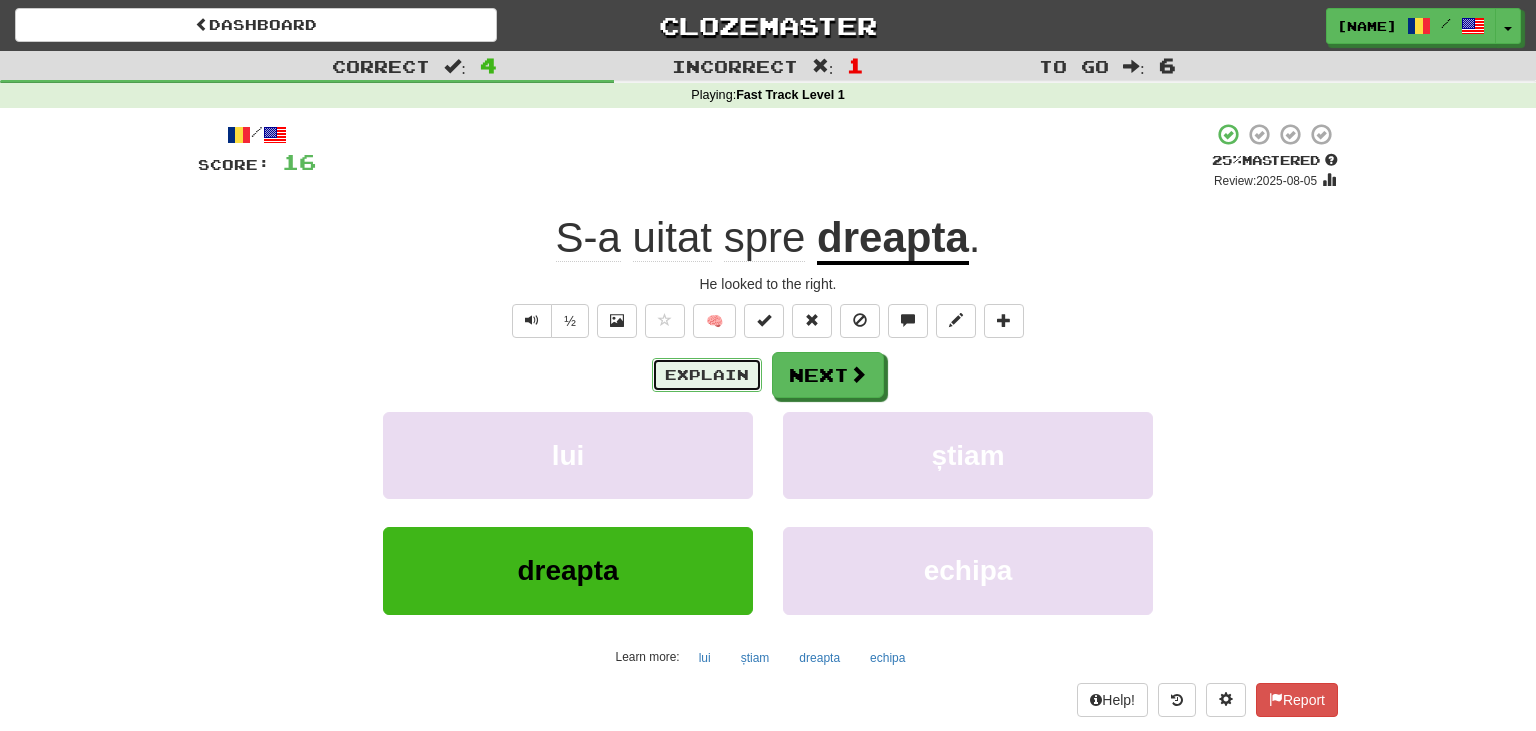 click on "Explain" at bounding box center [707, 375] 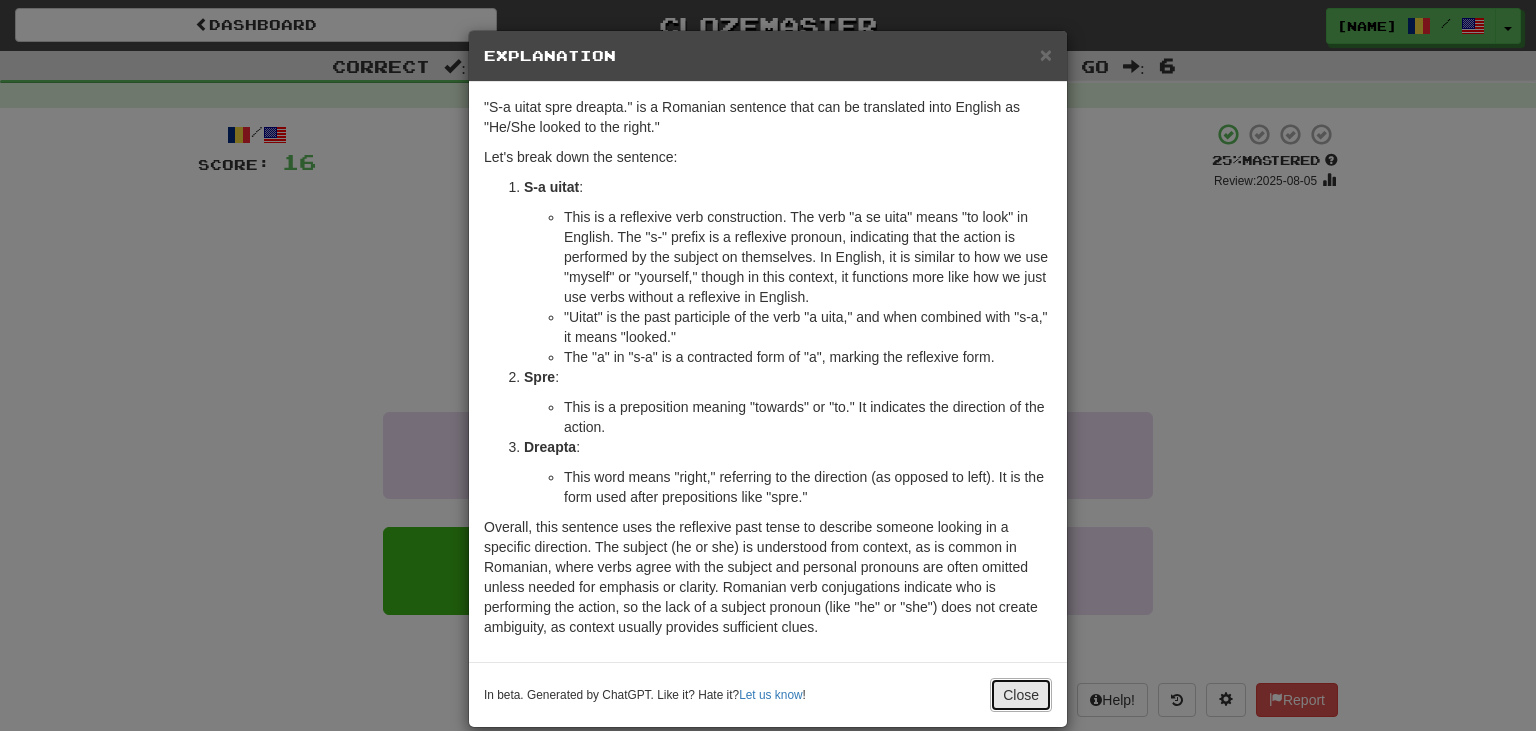click on "Close" at bounding box center (1021, 695) 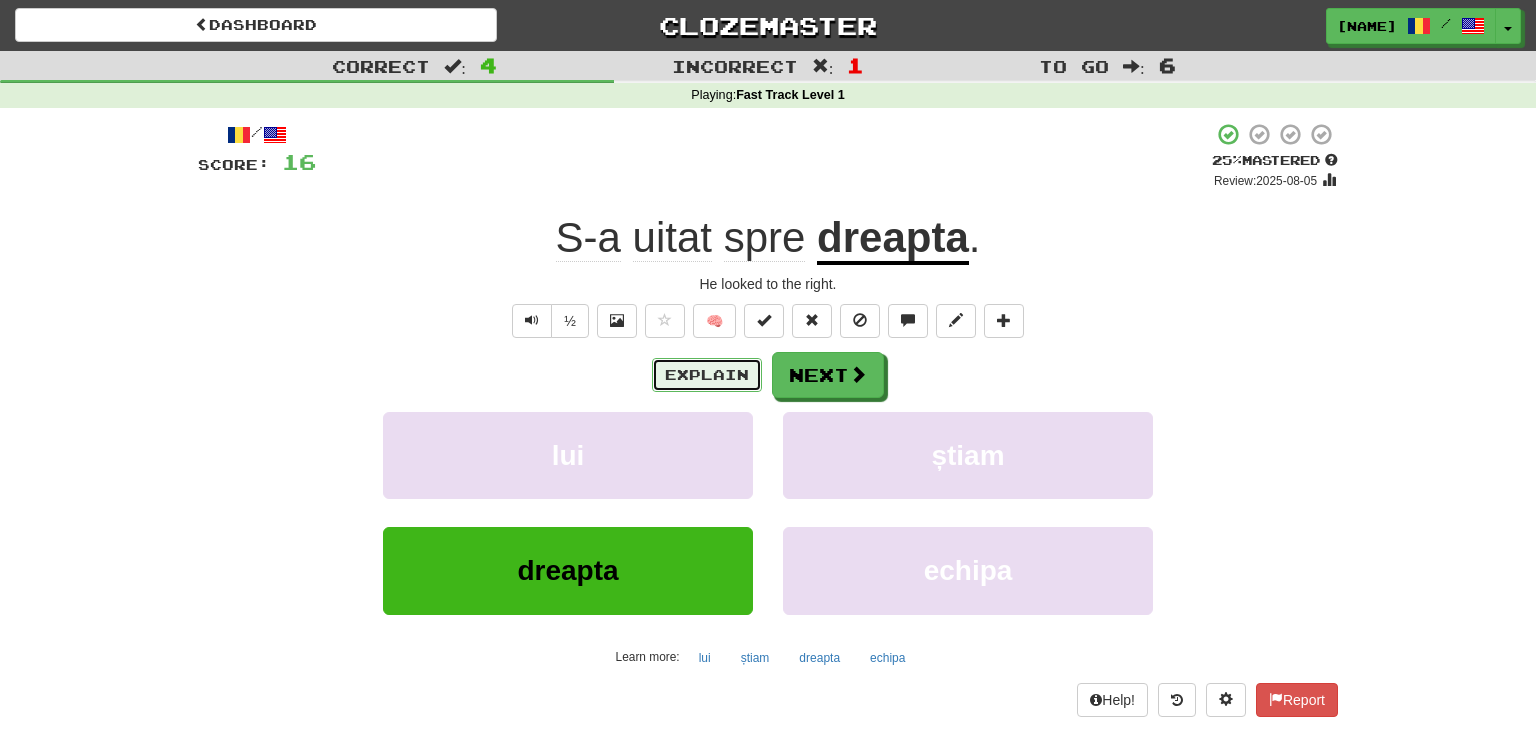 click on "Explain" at bounding box center (707, 375) 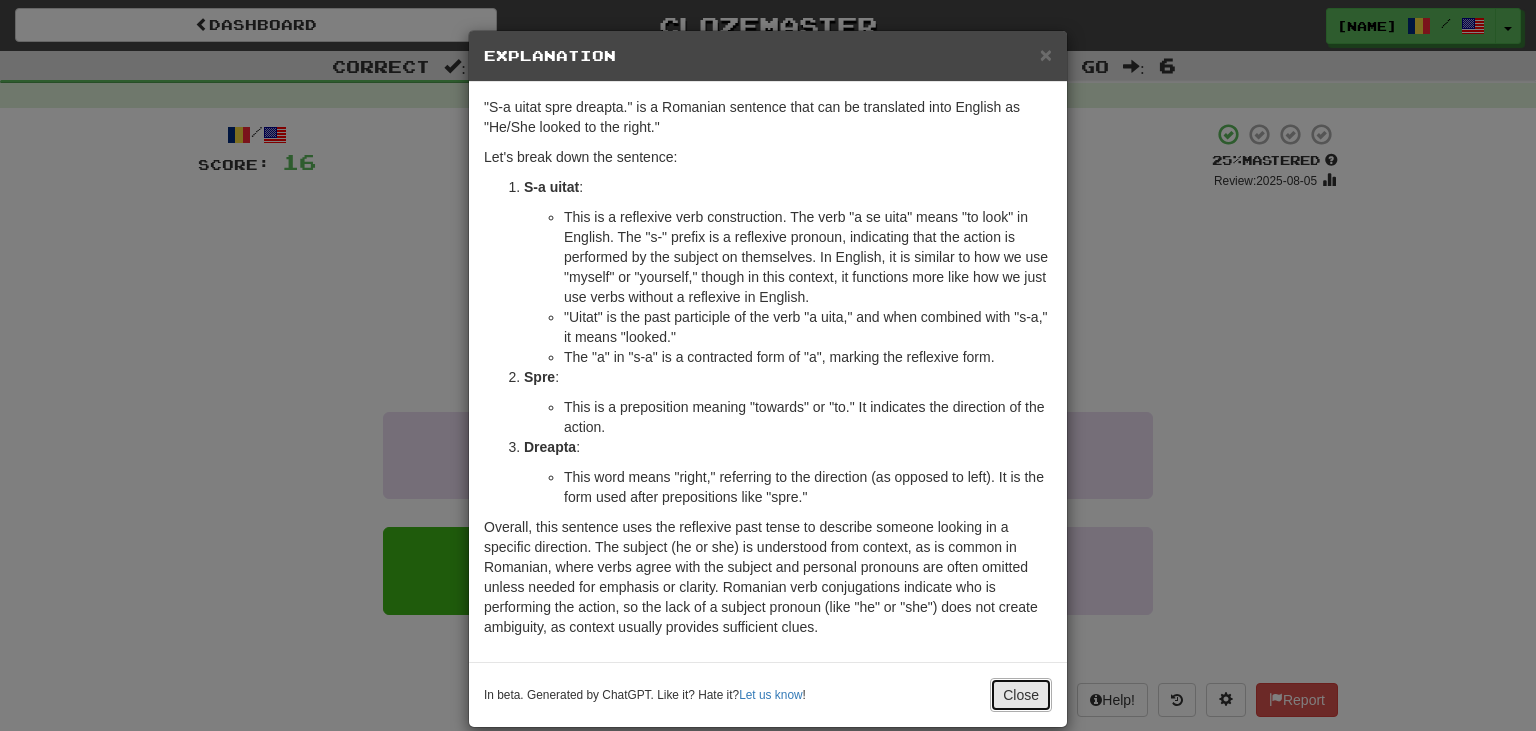 click on "Close" at bounding box center (1021, 695) 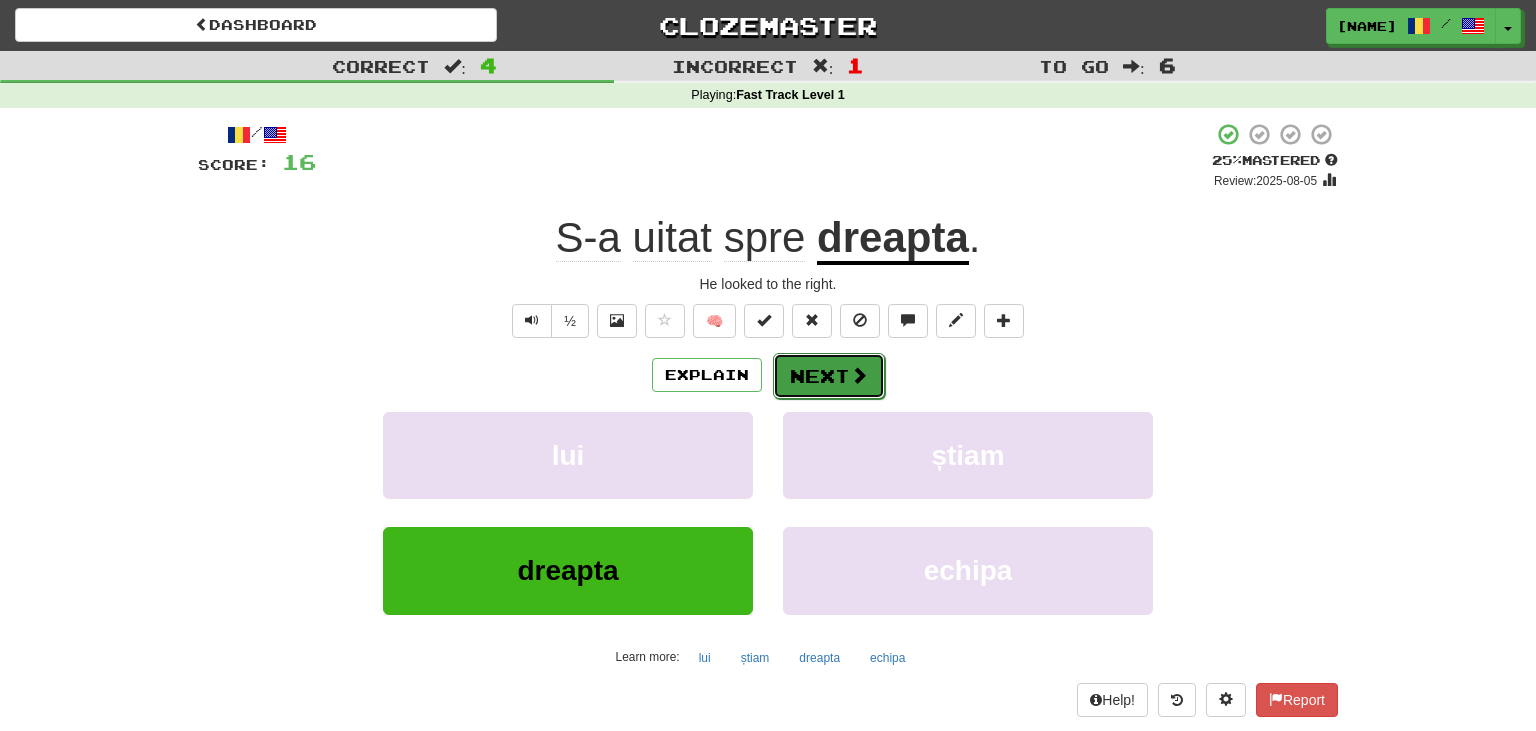 click on "Next" at bounding box center (829, 376) 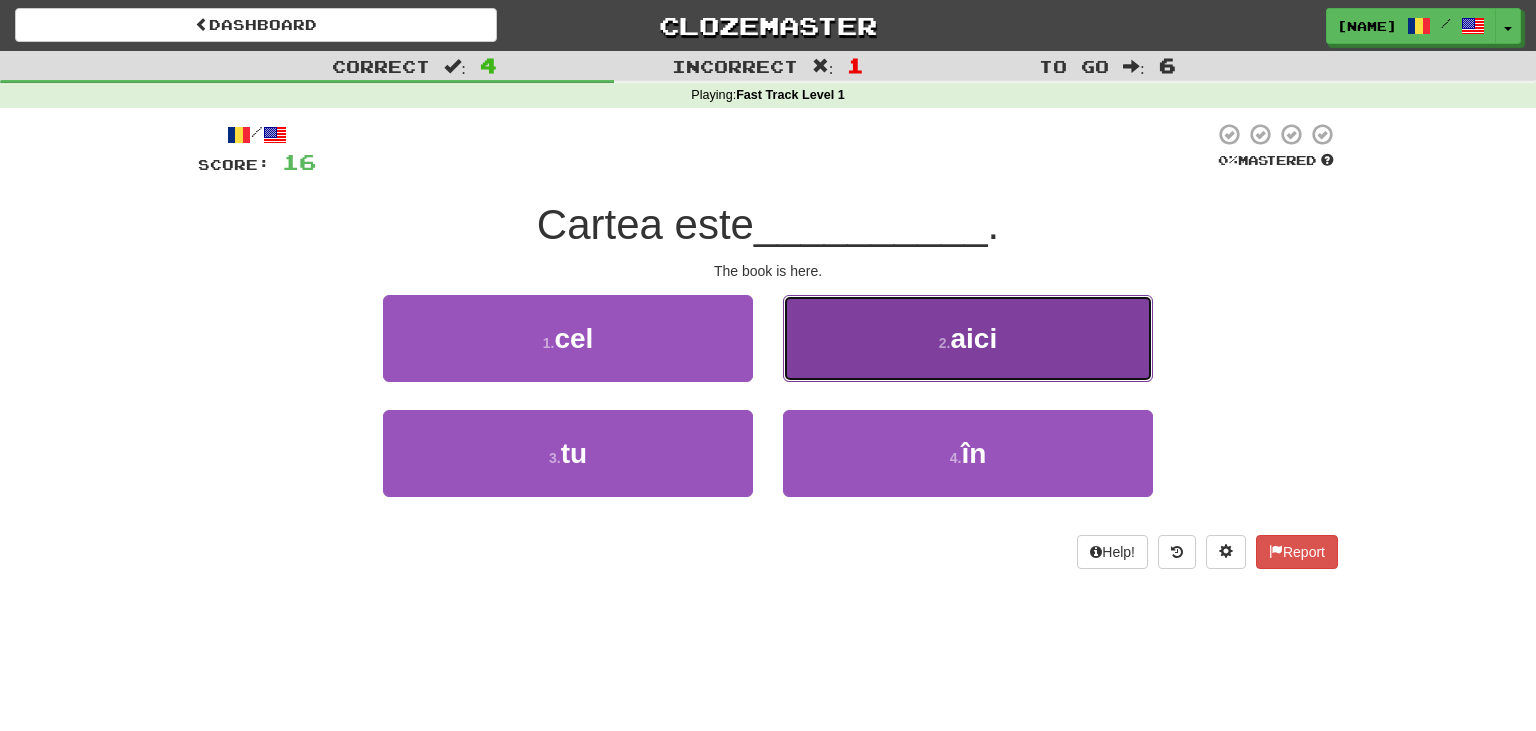 click on "2 .  aici" at bounding box center [968, 338] 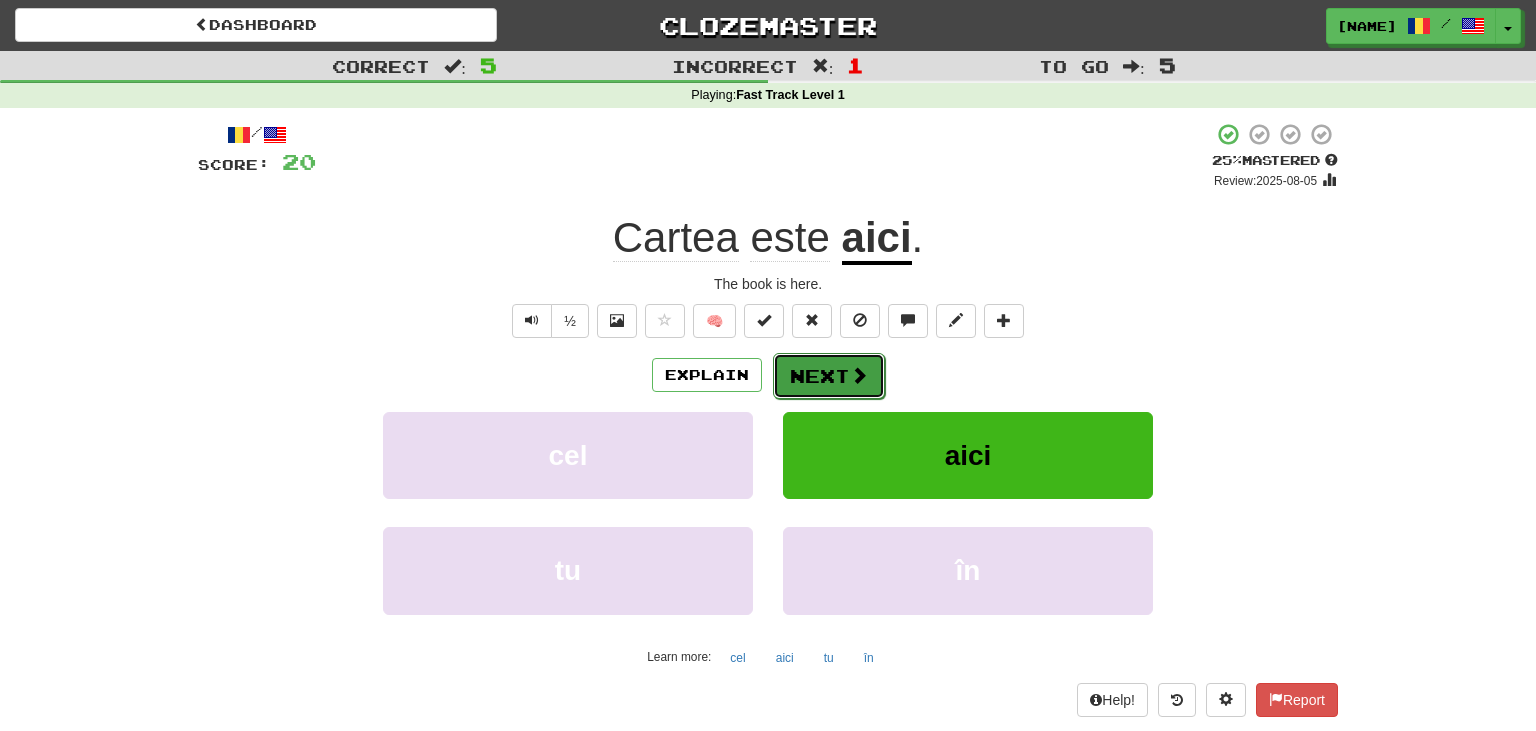 click on "Next" at bounding box center [829, 376] 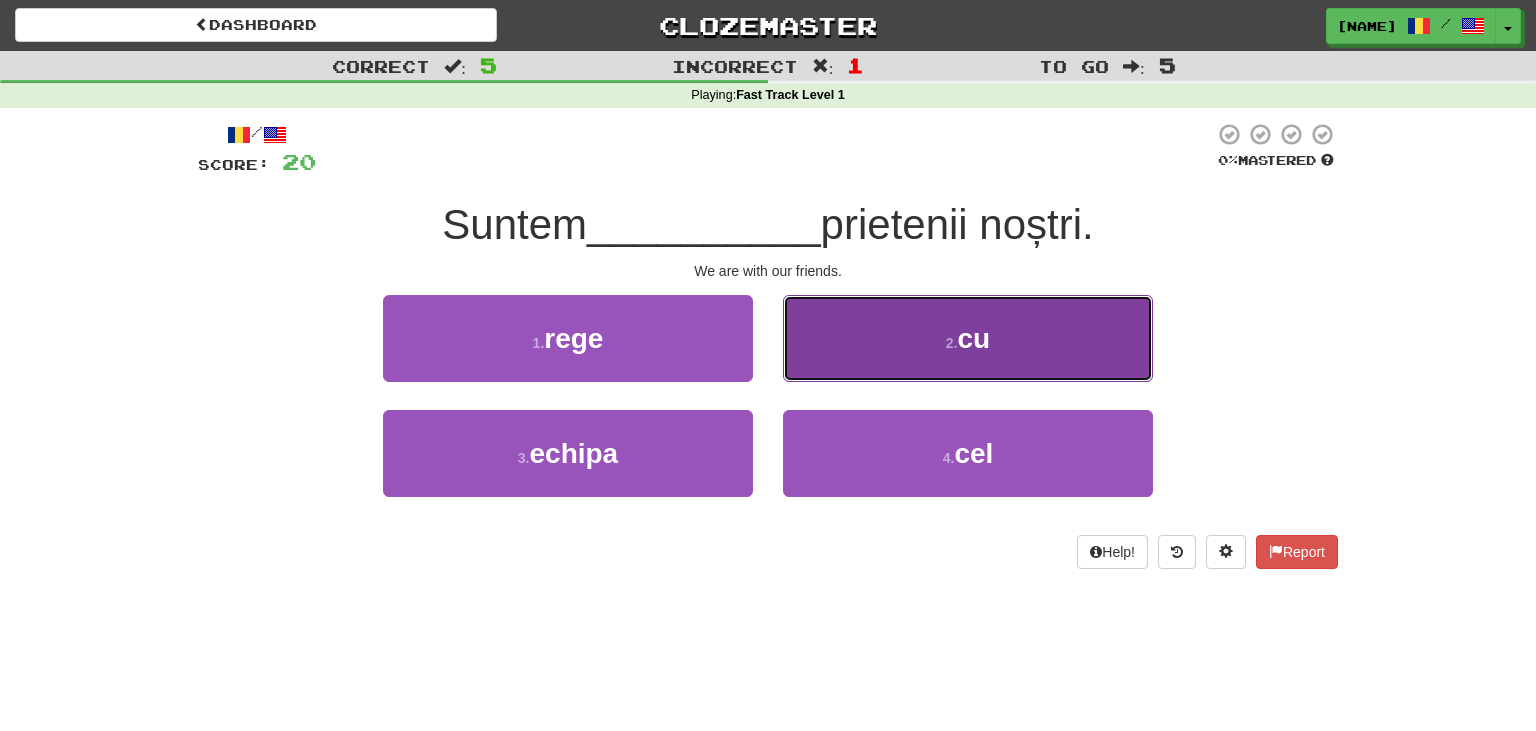 click on "2 .  cu" at bounding box center [968, 338] 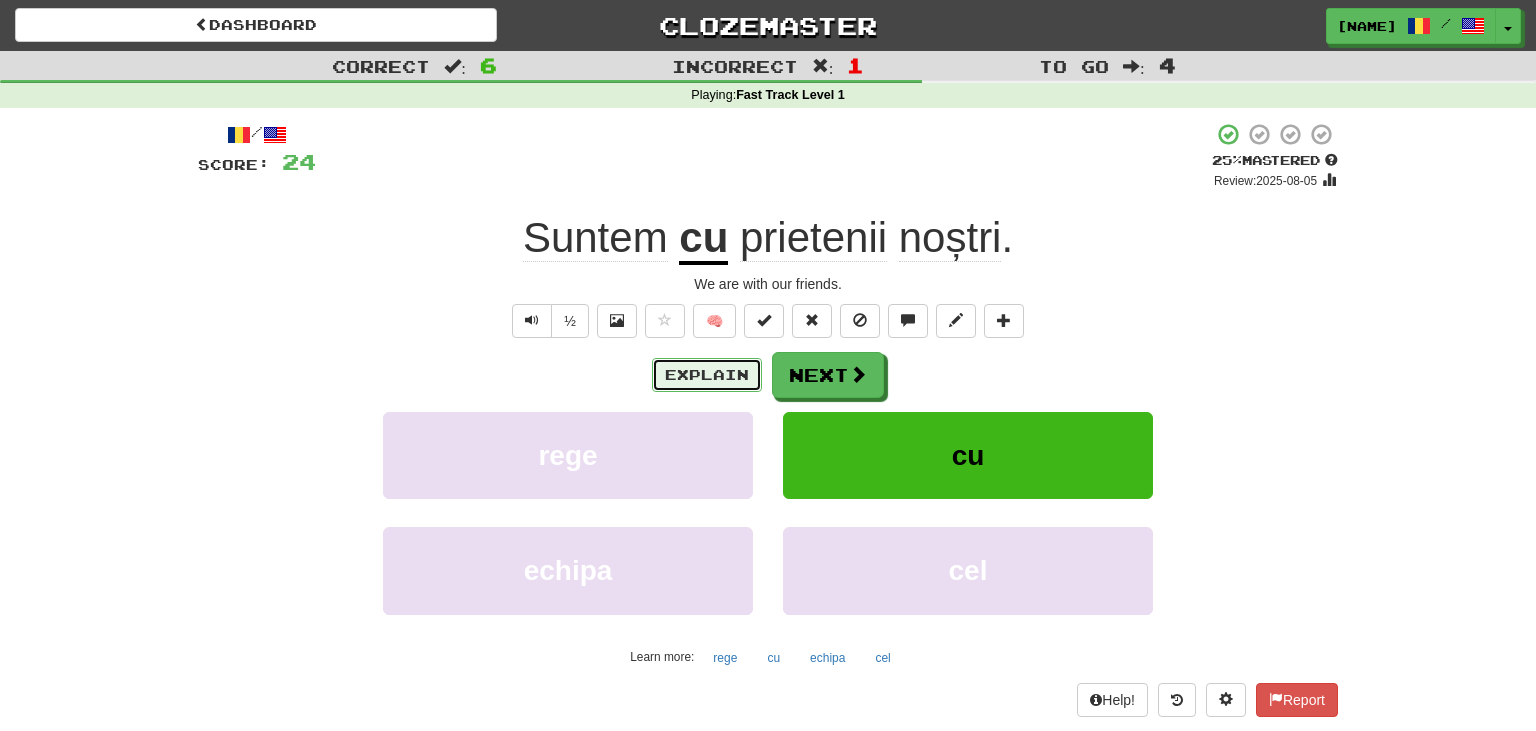 click on "Explain" at bounding box center [707, 375] 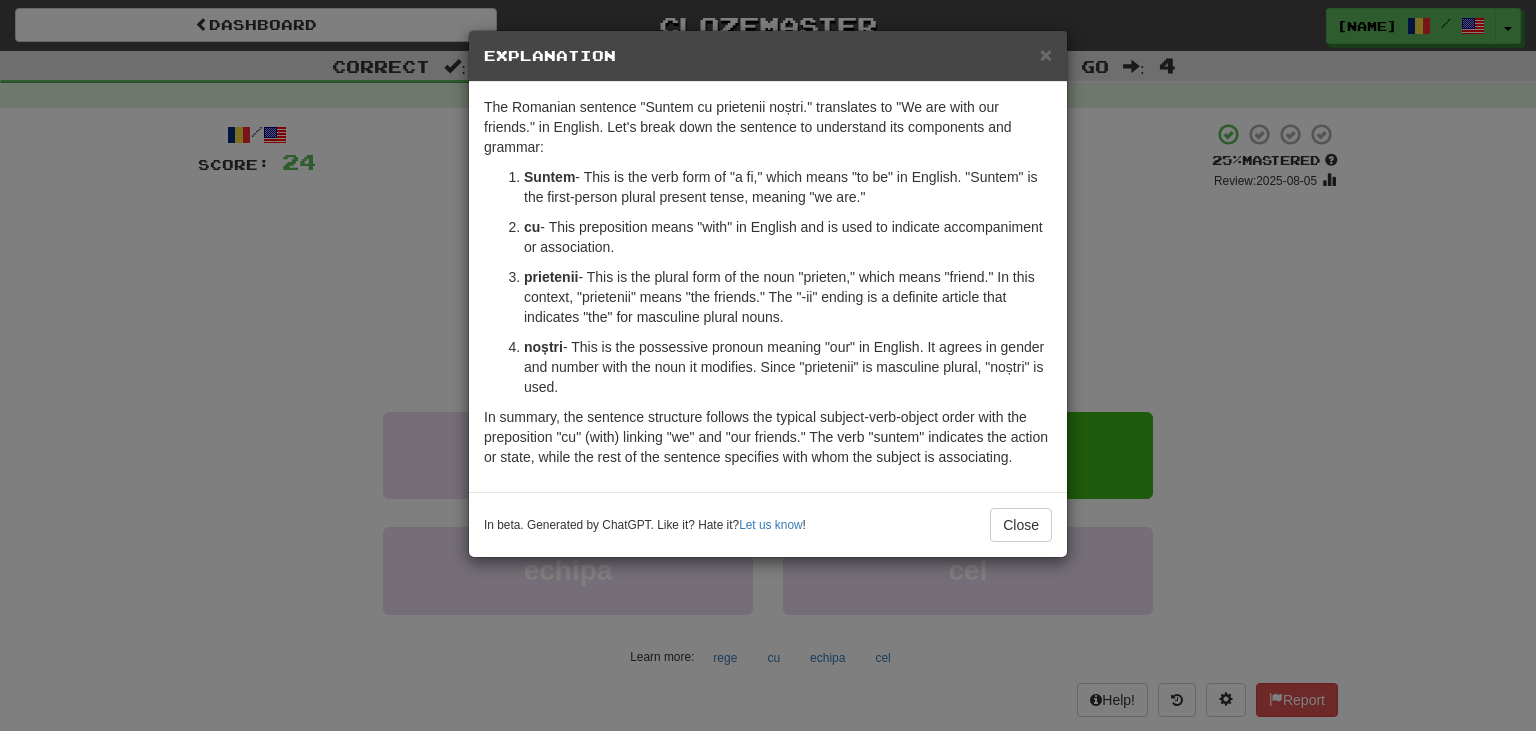 drag, startPoint x: 769, startPoint y: 307, endPoint x: 798, endPoint y: 252, distance: 62.177166 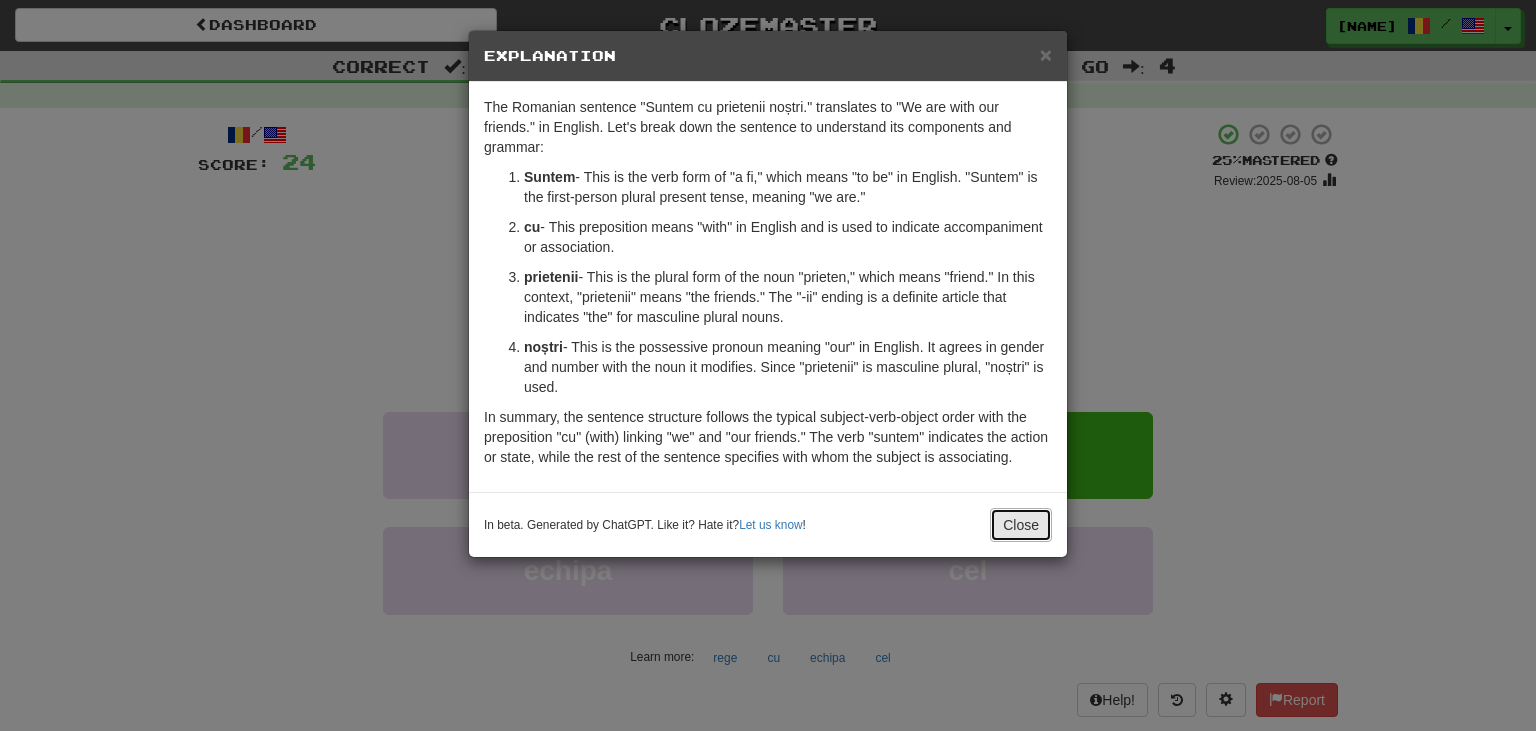 click on "Close" at bounding box center [1021, 525] 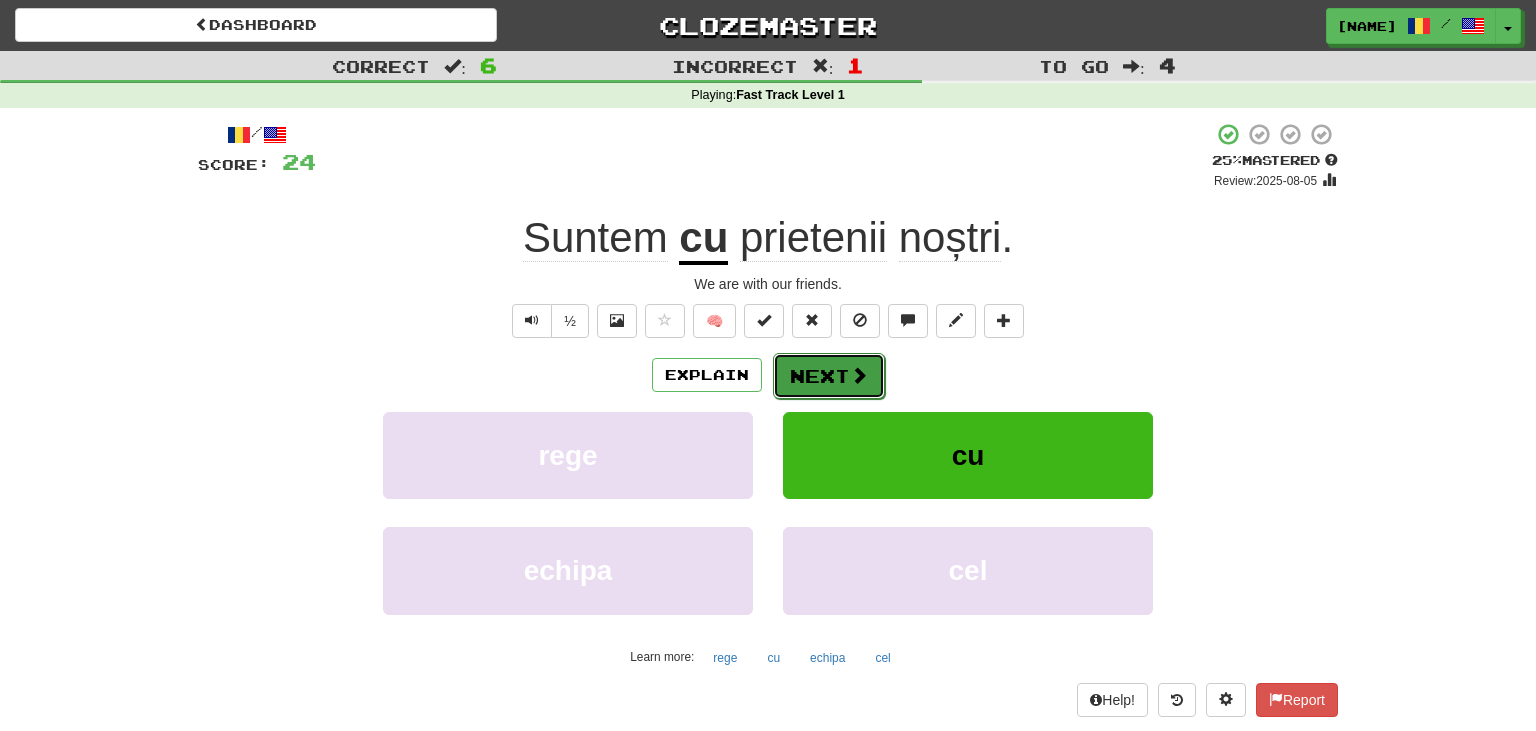click on "Next" at bounding box center (829, 376) 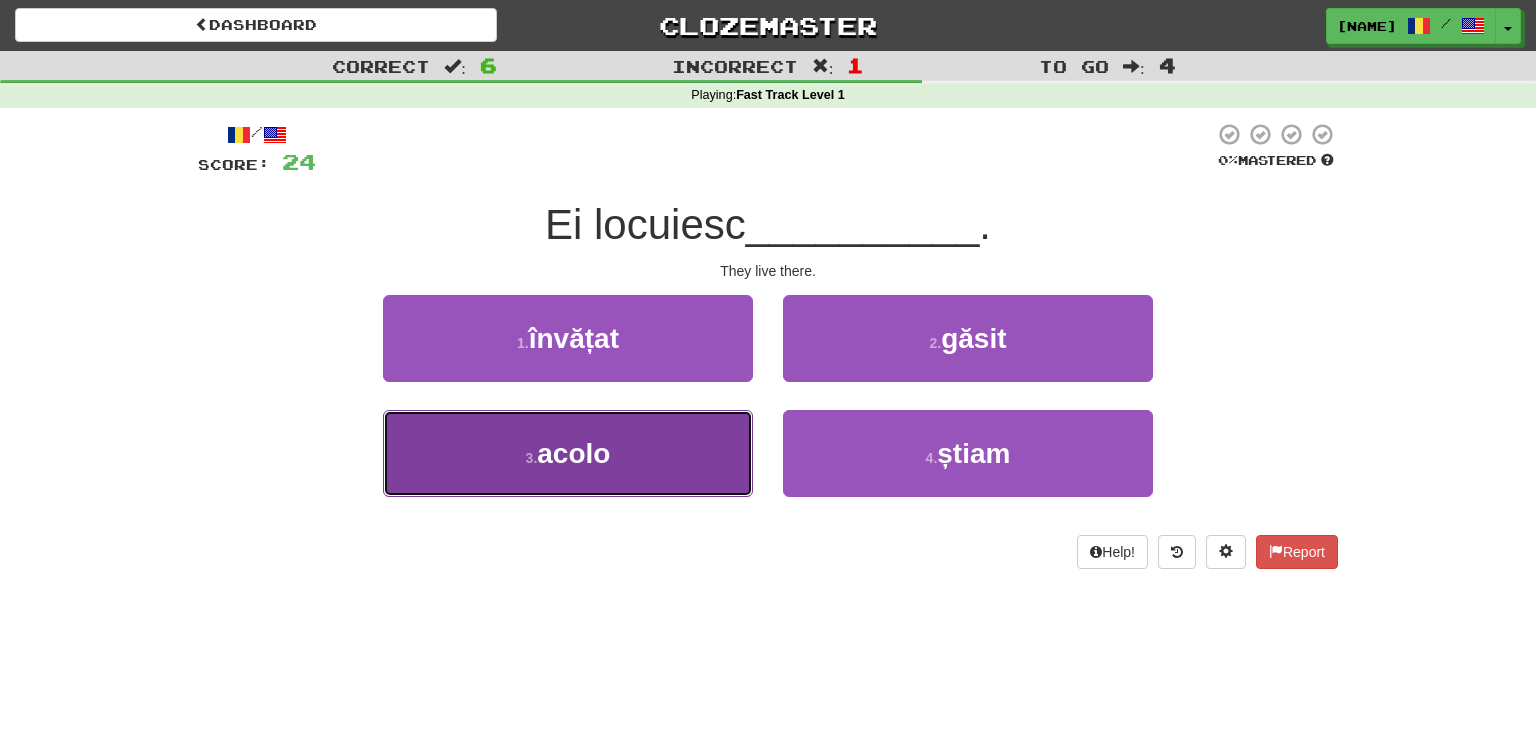 click on "3 .  acolo" at bounding box center (568, 453) 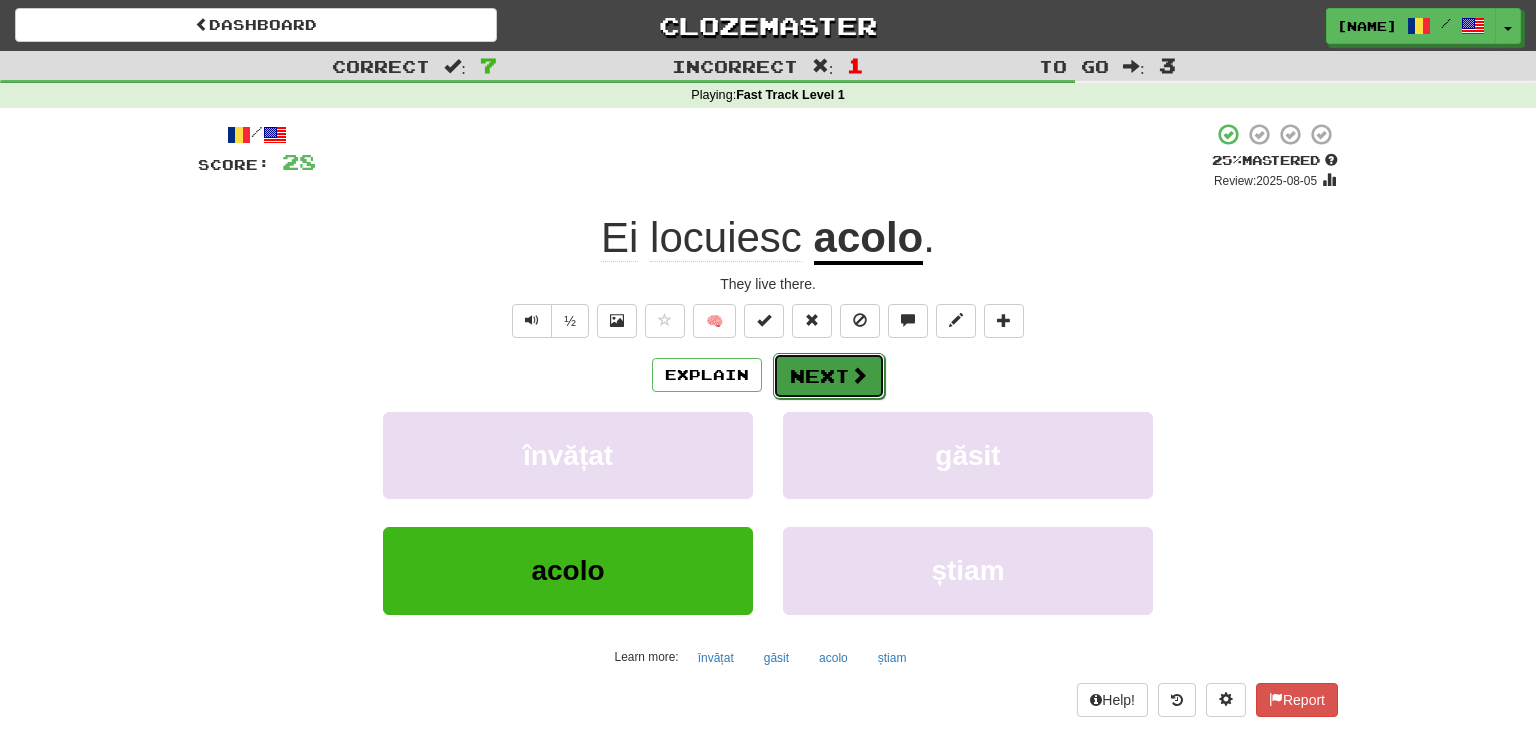 click on "Next" at bounding box center [829, 376] 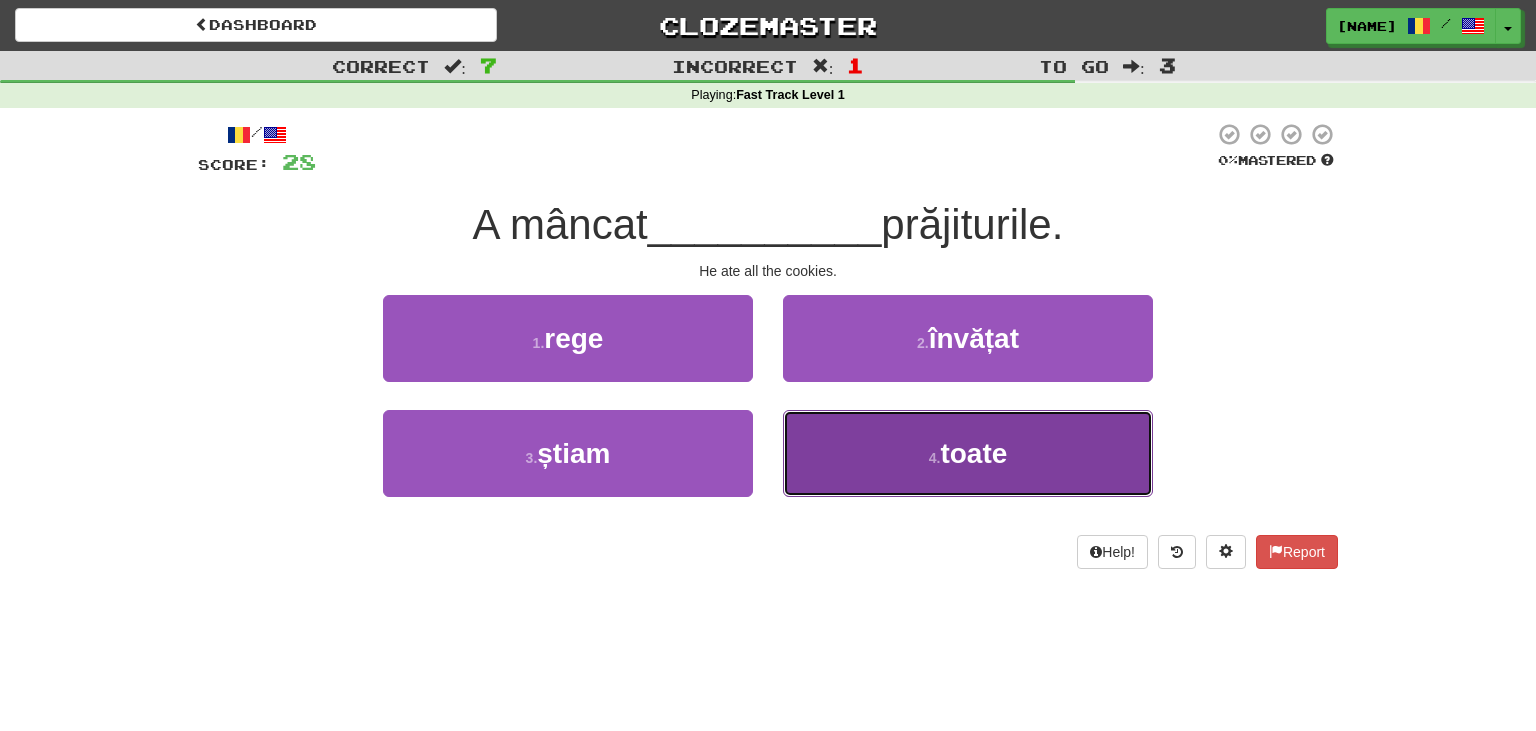 click on "4 .  toate" at bounding box center [968, 453] 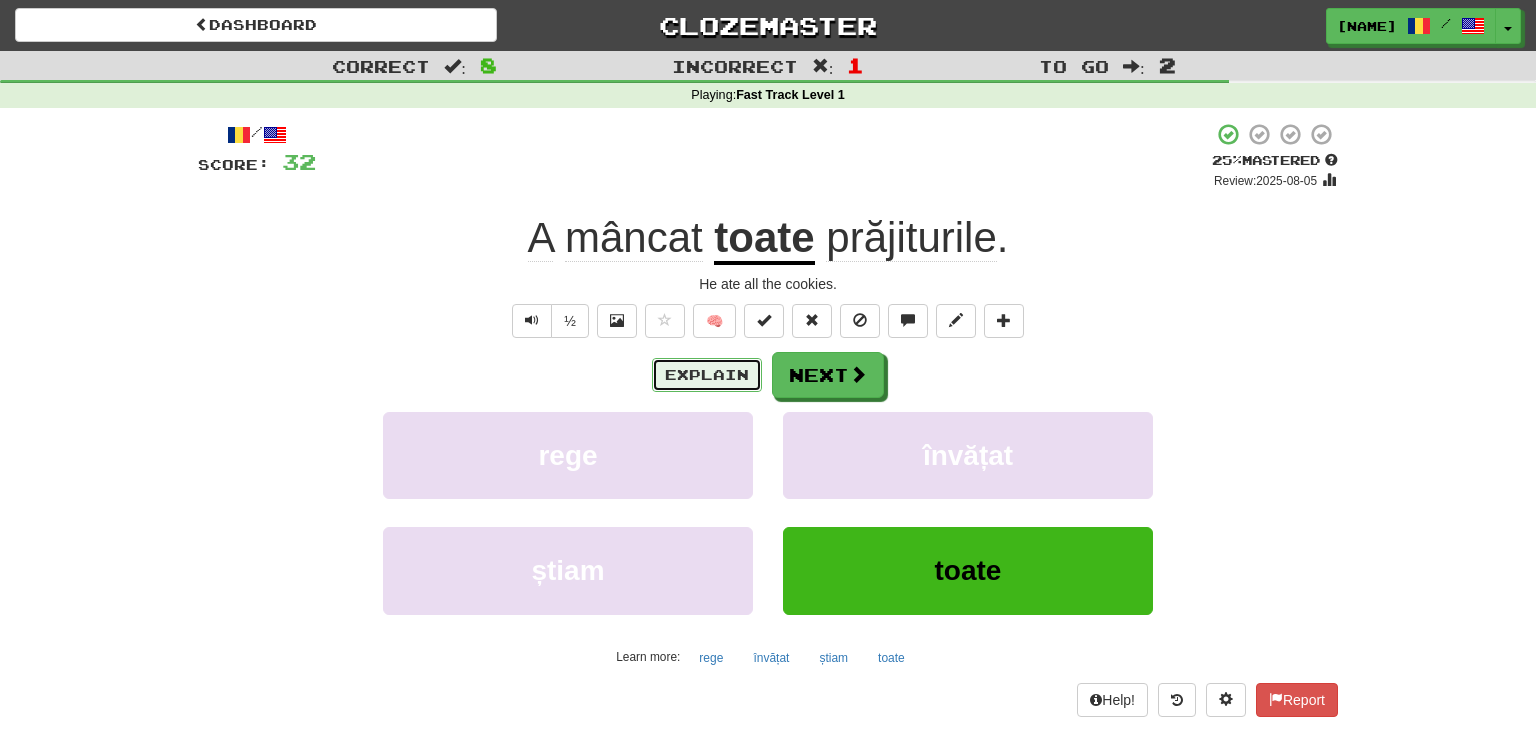 click on "Explain" at bounding box center [707, 375] 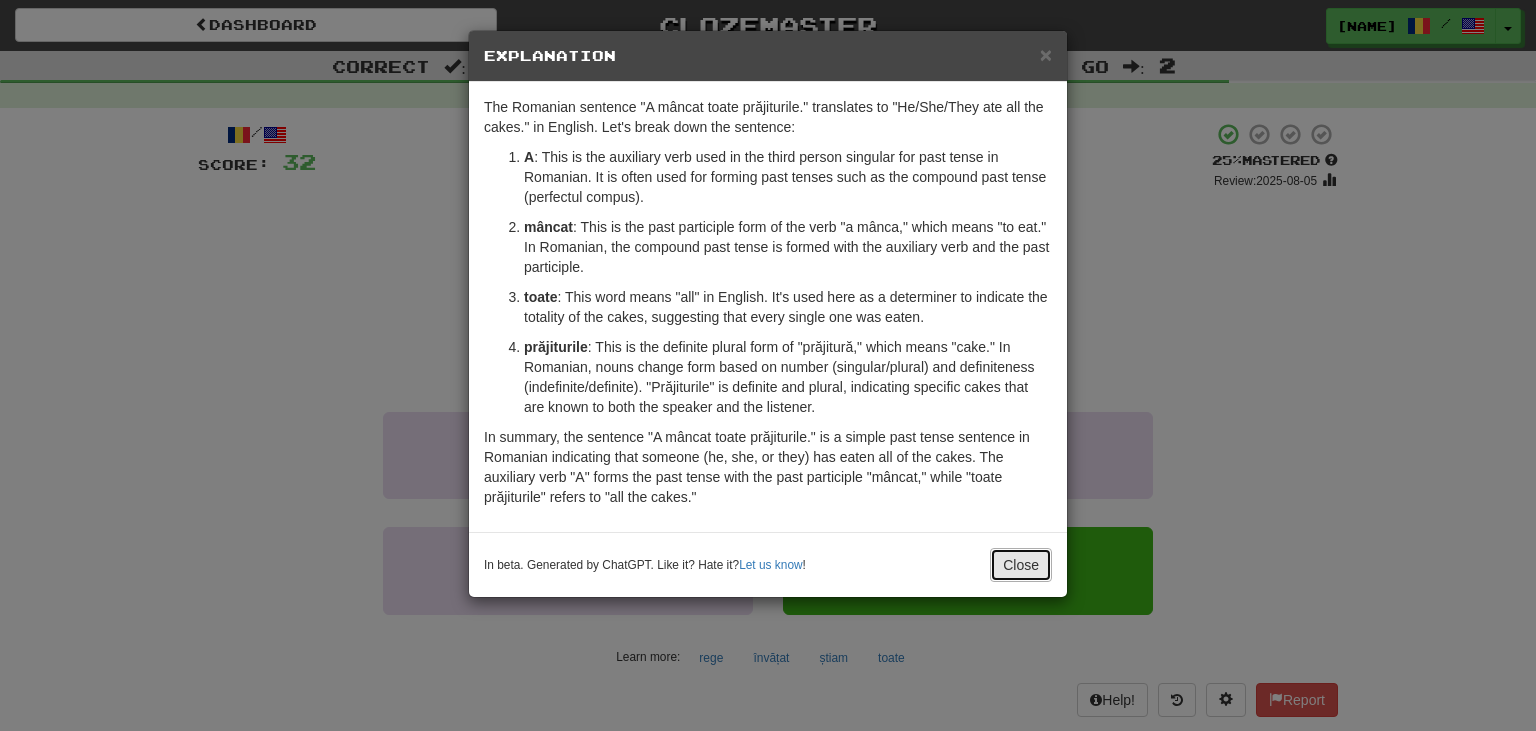 click on "Close" at bounding box center (1021, 565) 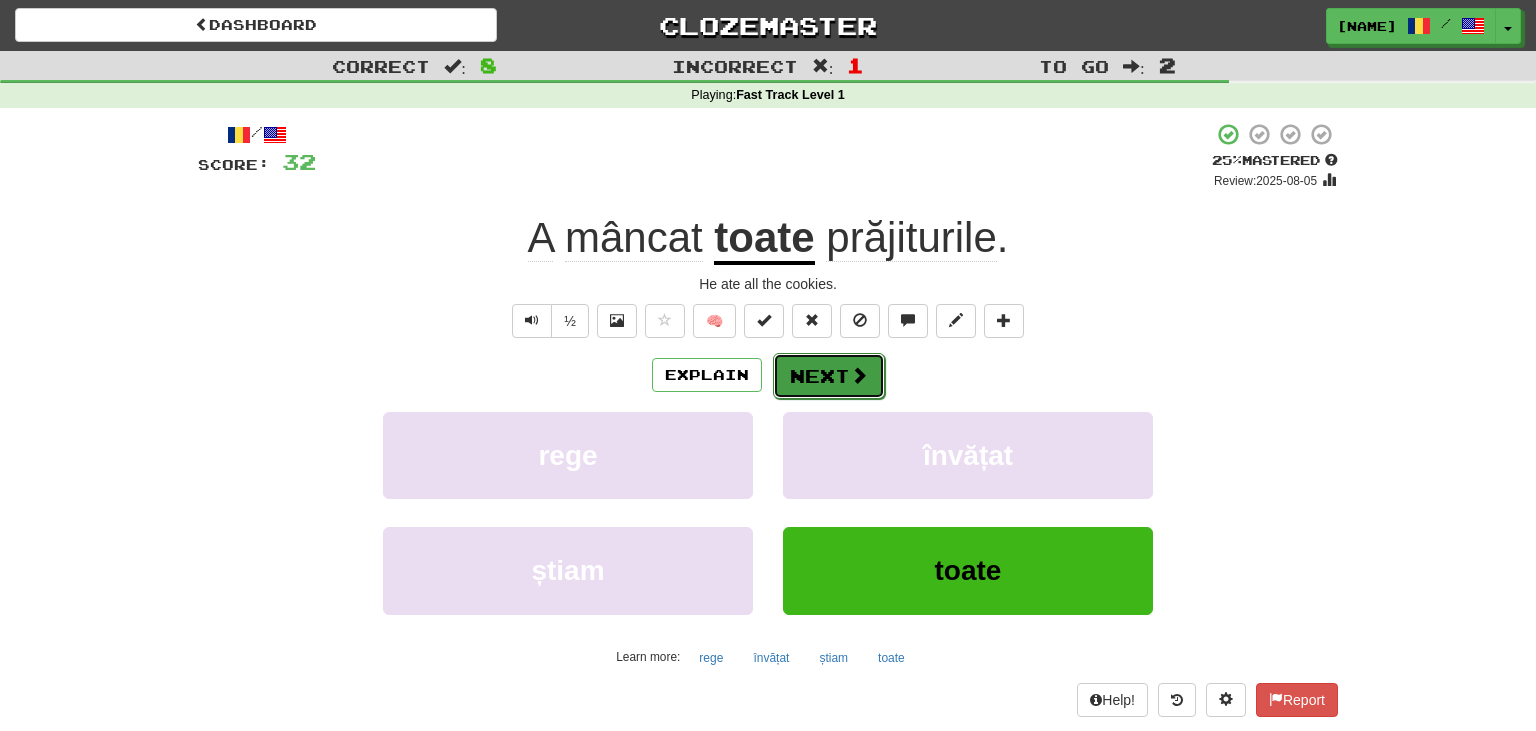 click on "Next" at bounding box center [829, 376] 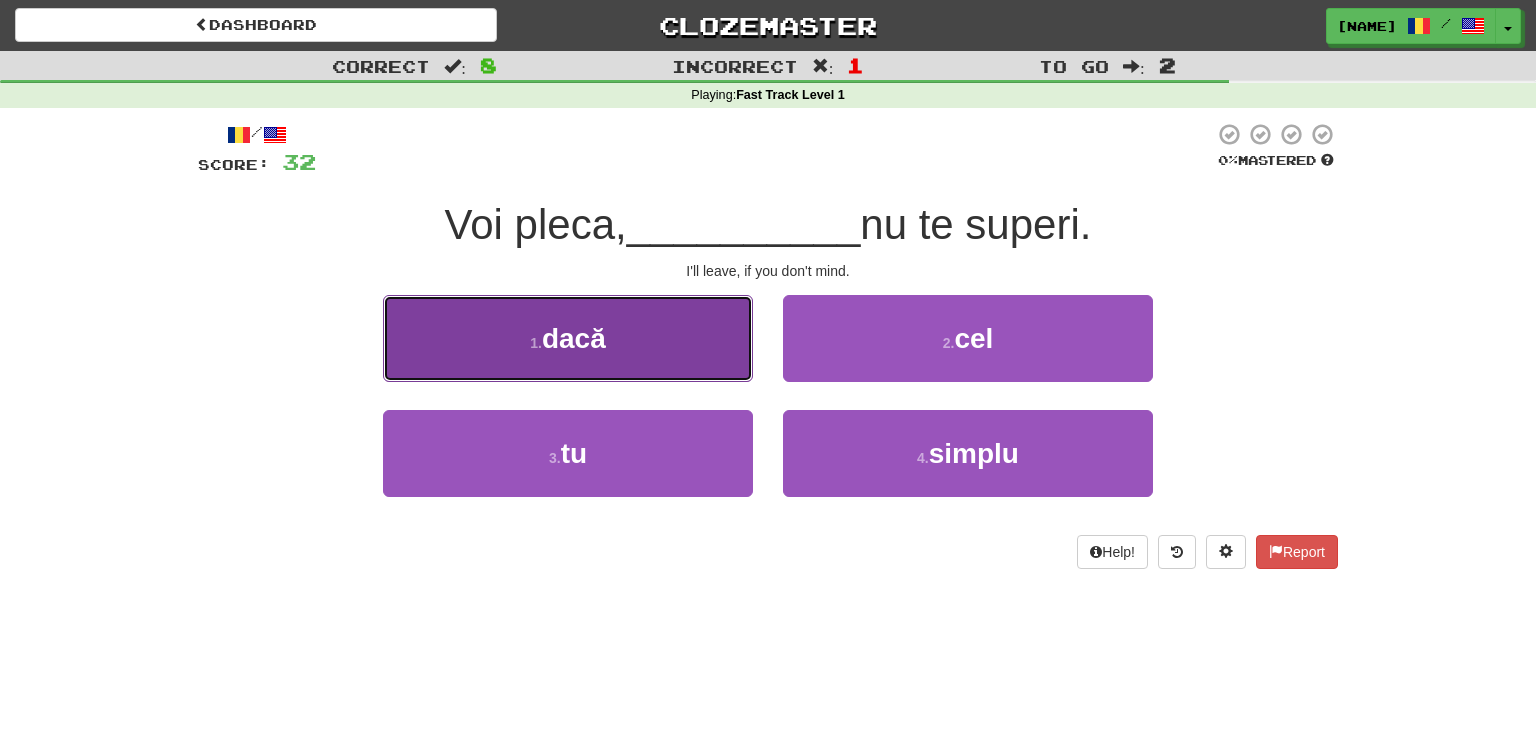 click on "1 .  dacă" at bounding box center (568, 338) 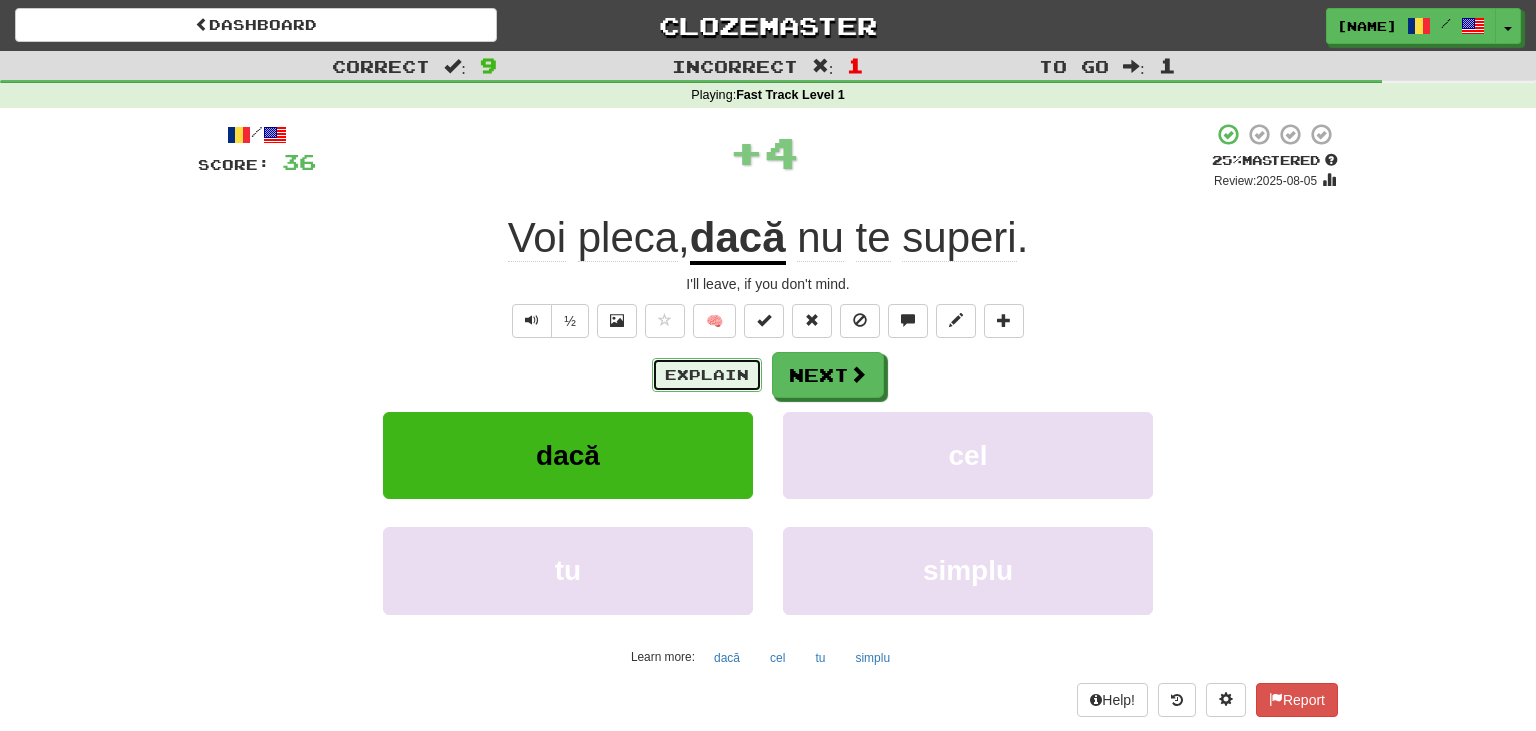 click on "Explain" at bounding box center (707, 375) 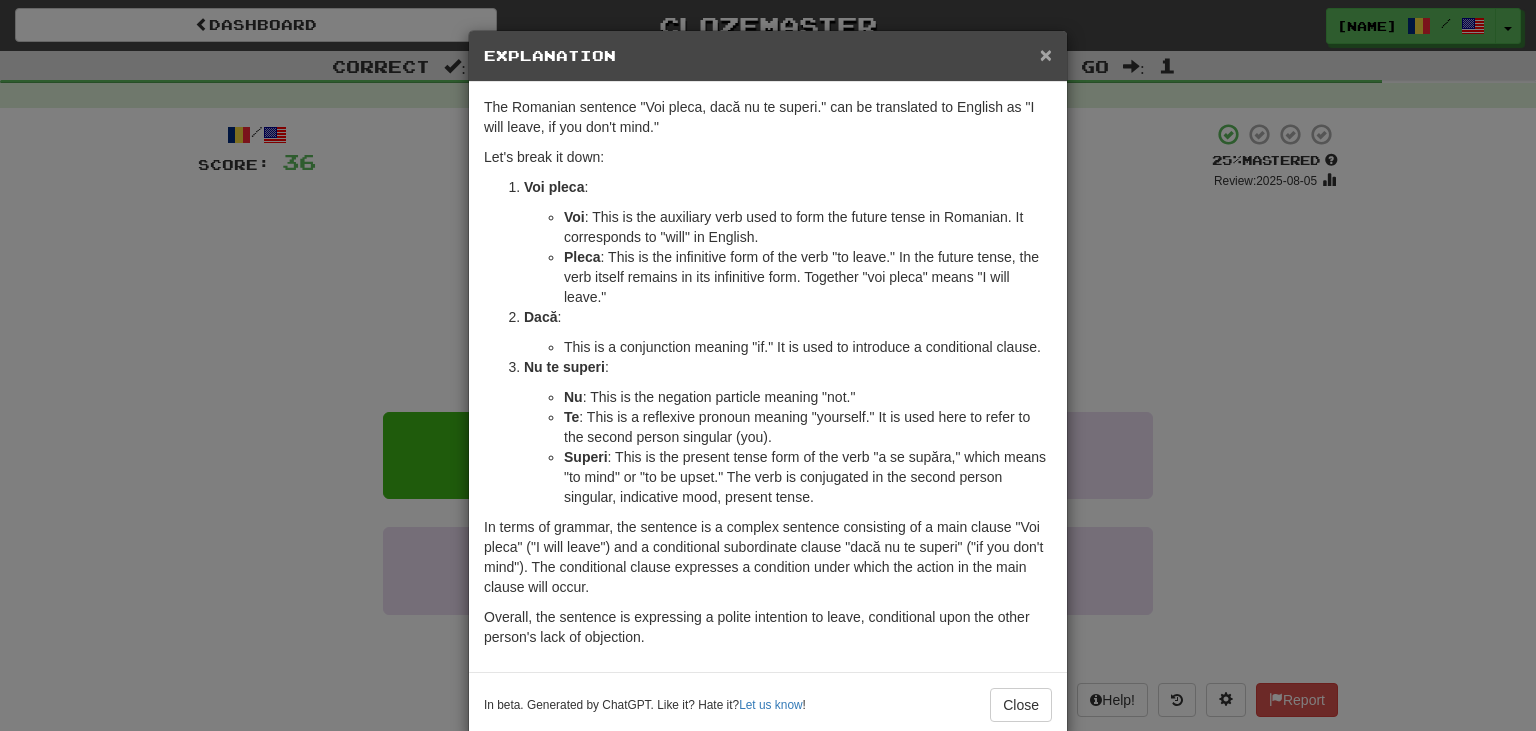 click on "×" at bounding box center [1046, 54] 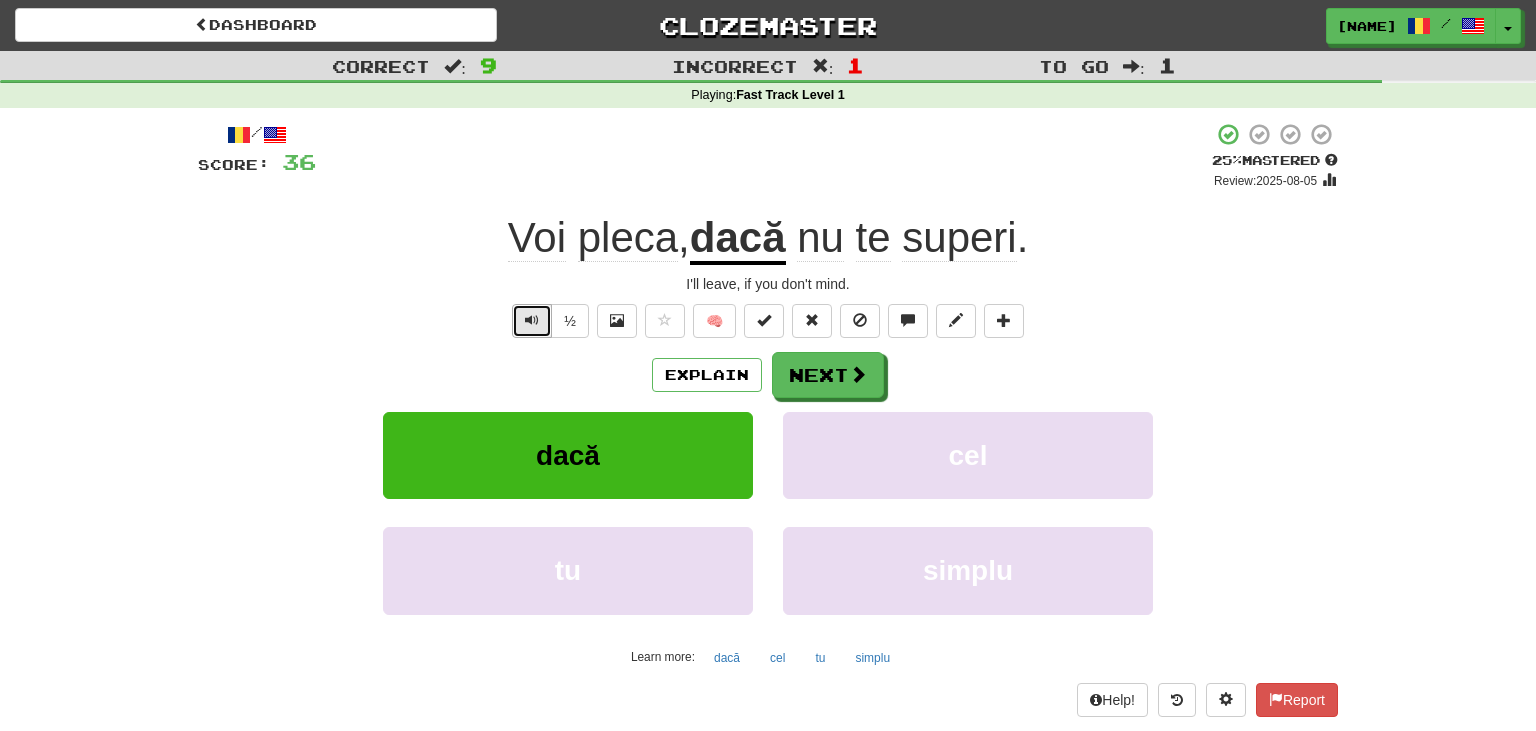 click at bounding box center [532, 320] 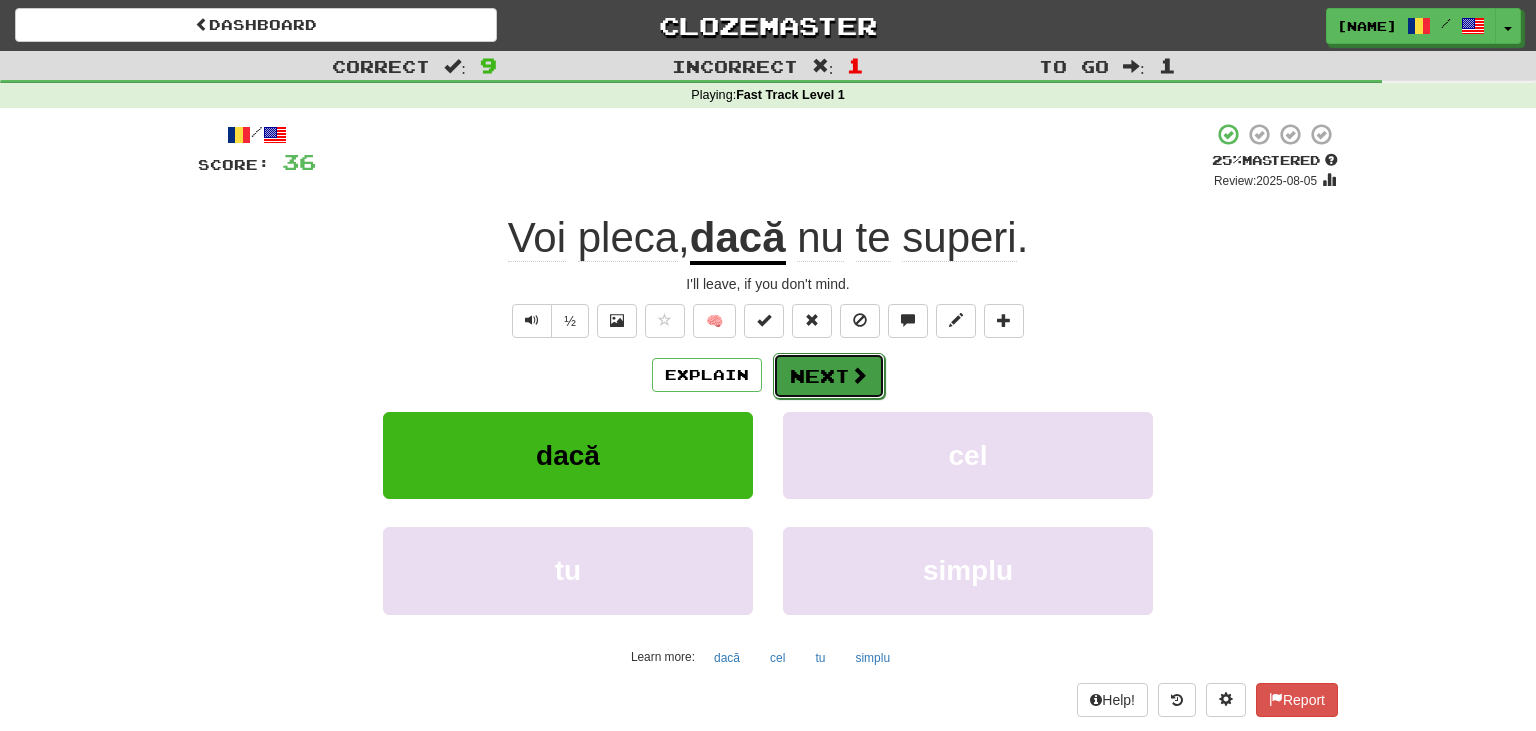click on "Next" at bounding box center (829, 376) 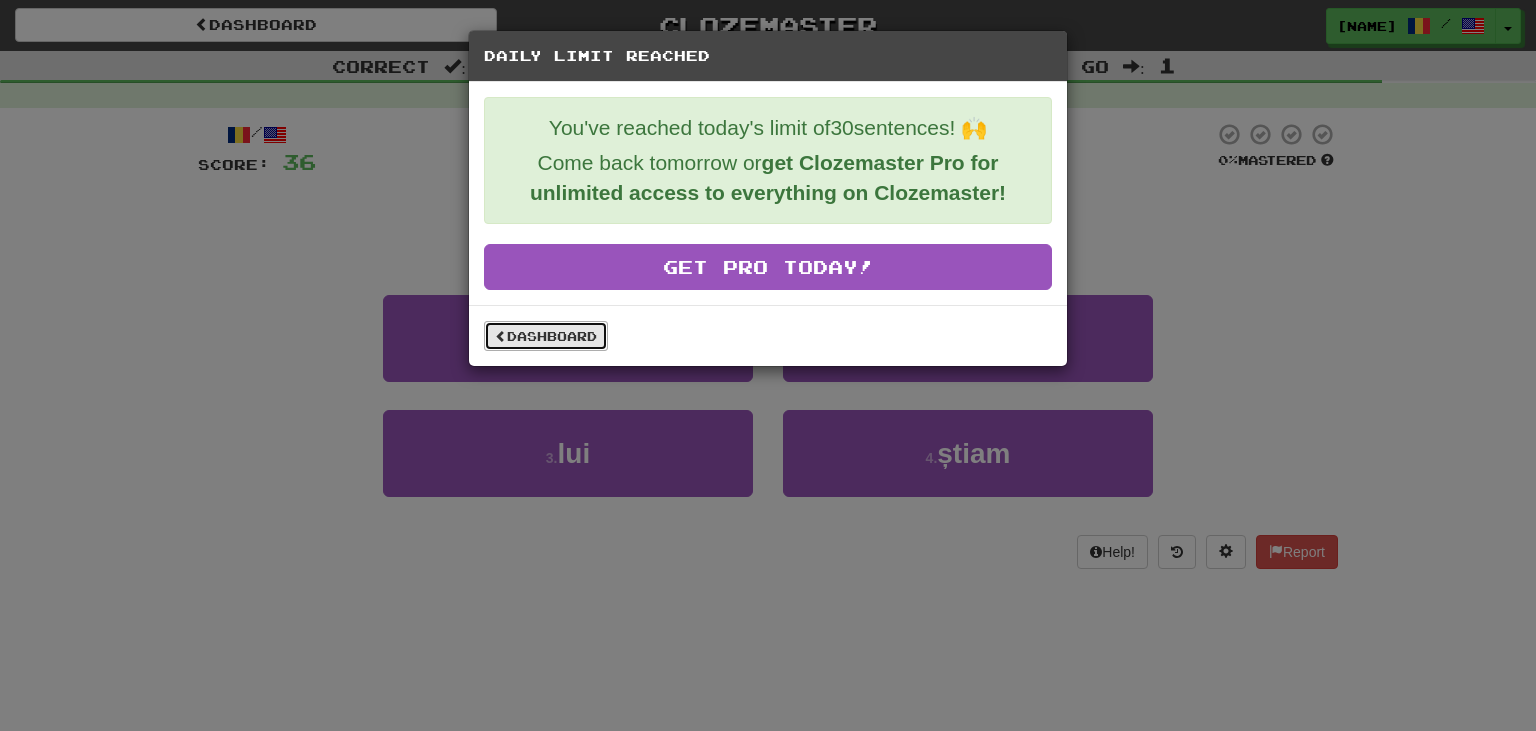 click on "Dashboard" at bounding box center [546, 336] 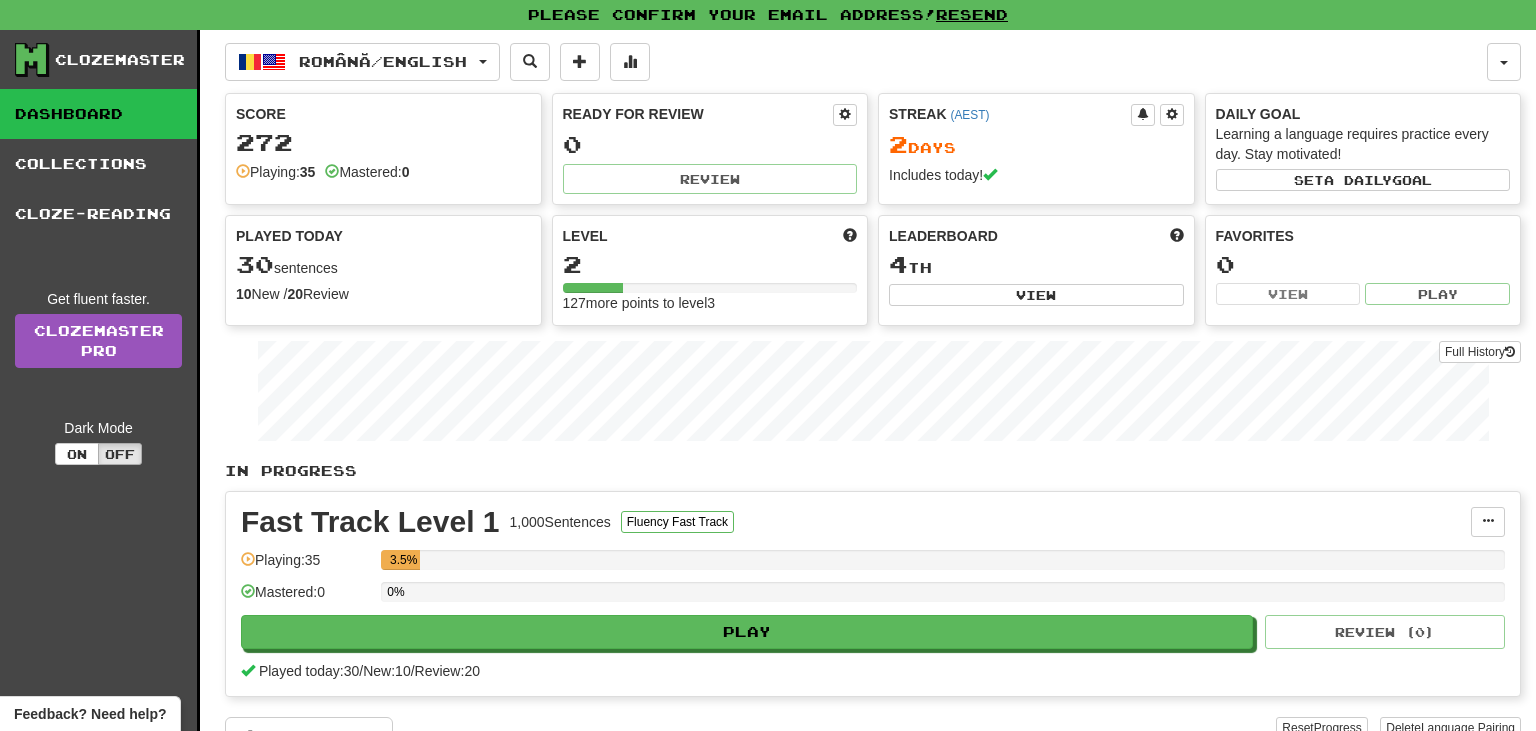 scroll, scrollTop: 0, scrollLeft: 0, axis: both 